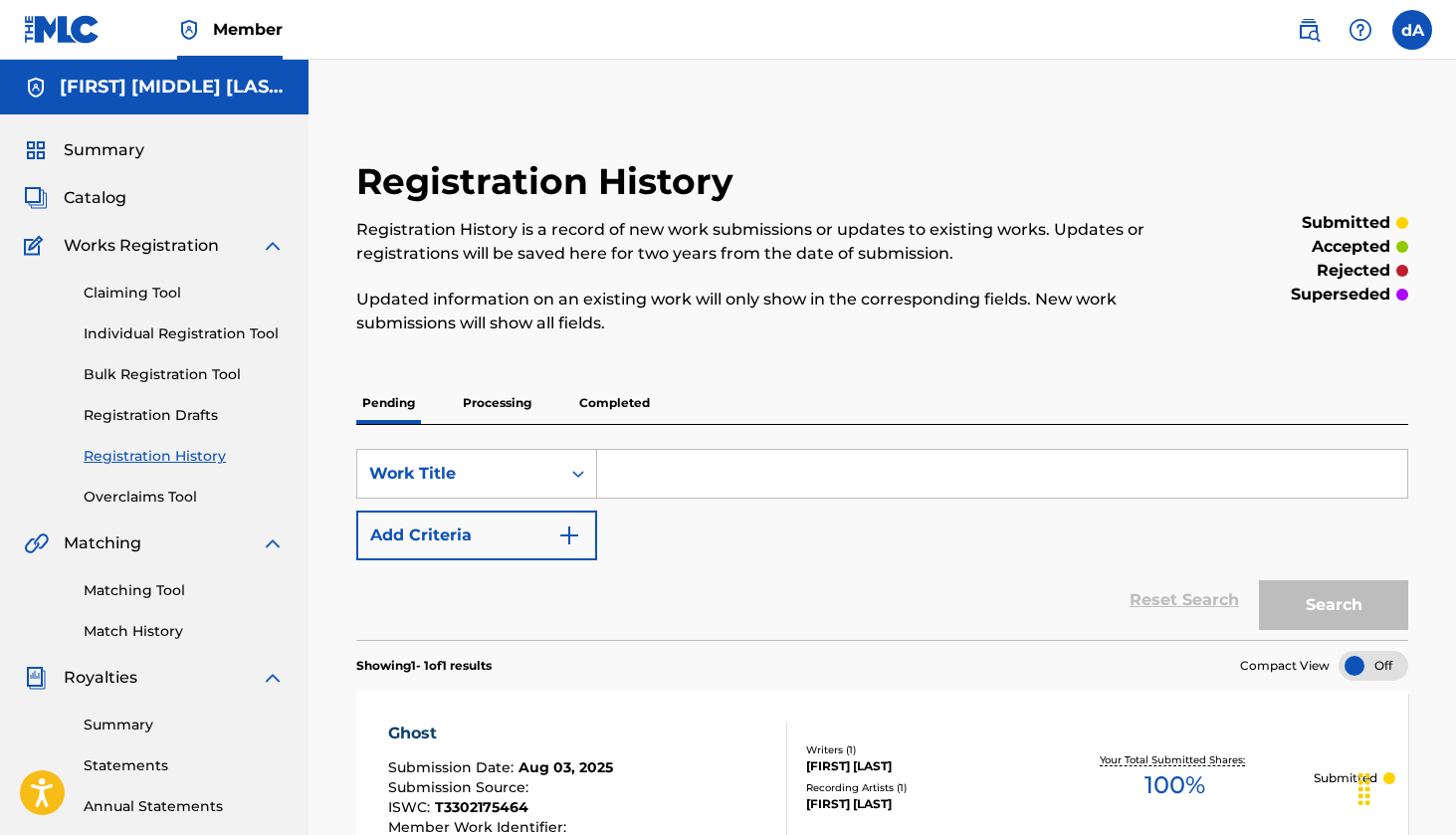 scroll, scrollTop: 275, scrollLeft: 0, axis: vertical 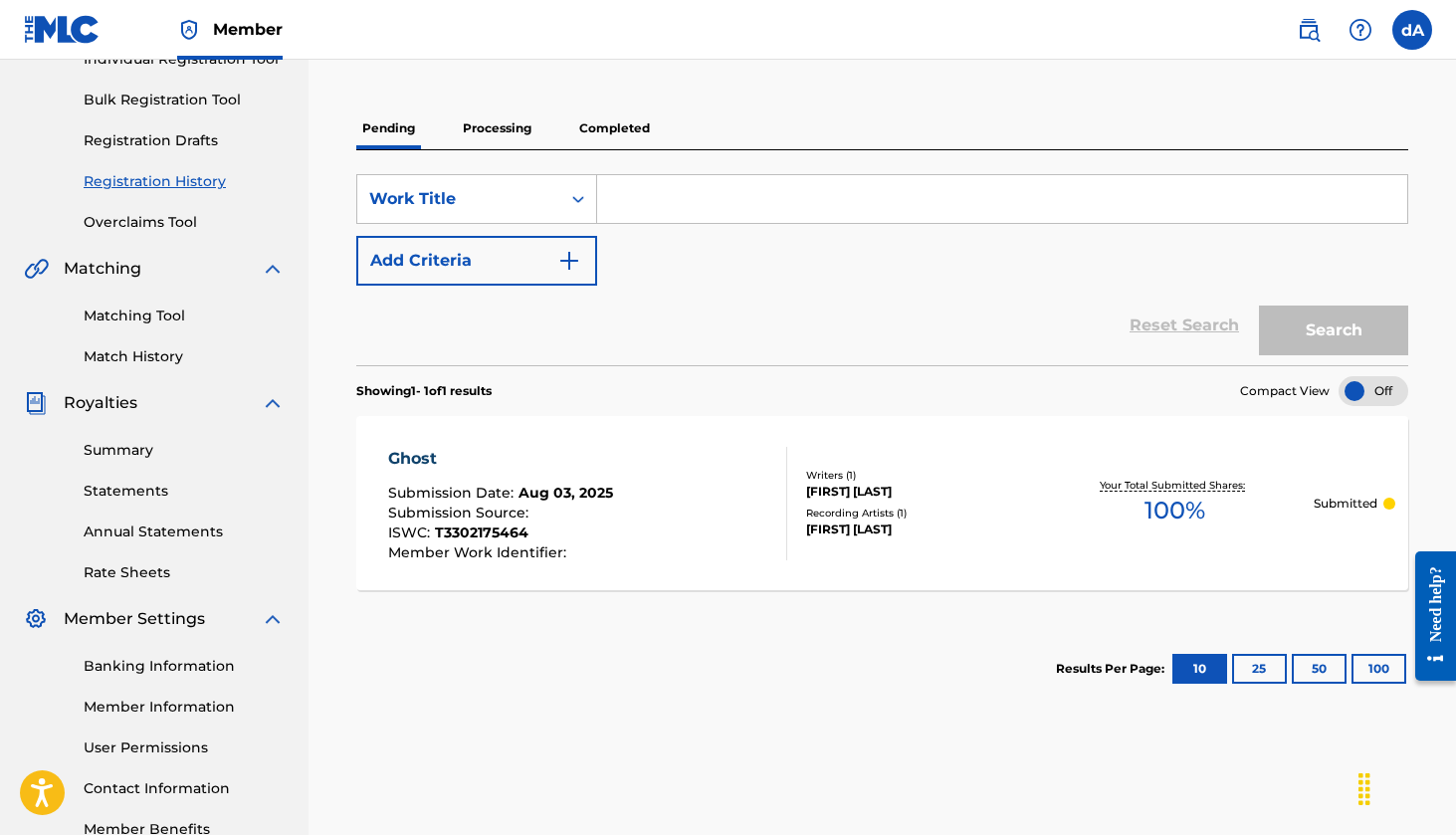 click at bounding box center [1002, 199] 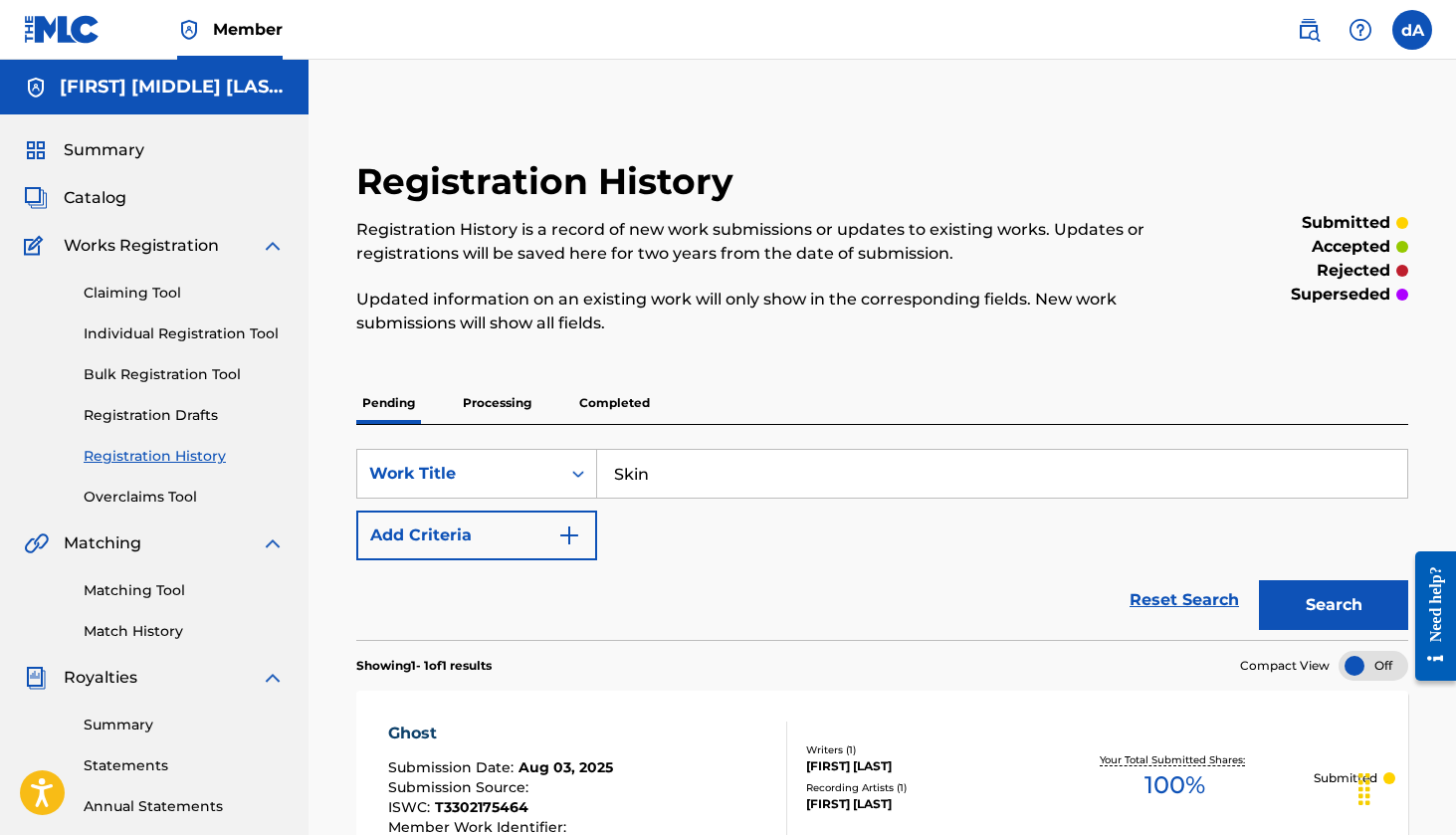 scroll, scrollTop: 0, scrollLeft: 0, axis: both 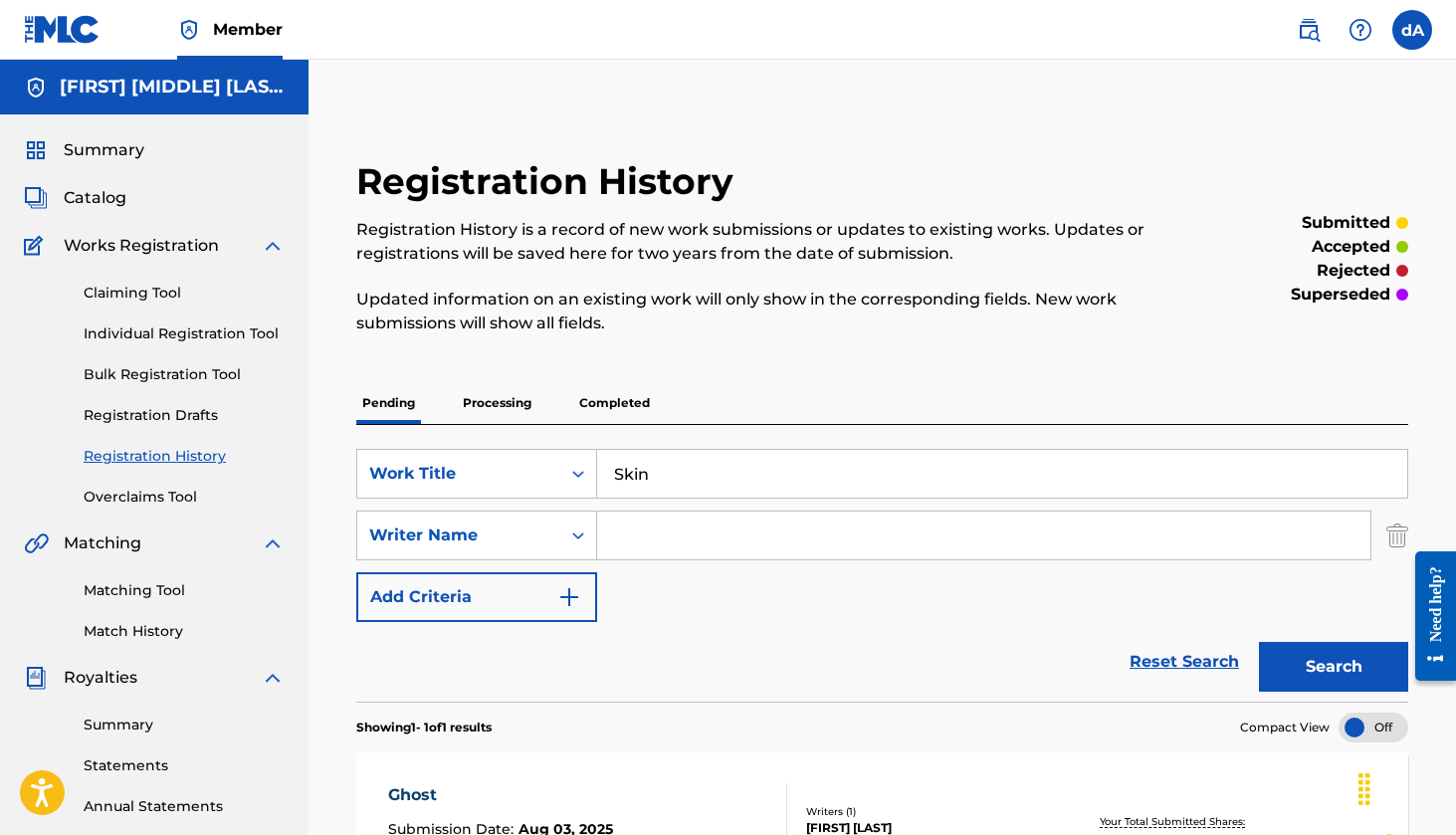 click at bounding box center (983, 535) 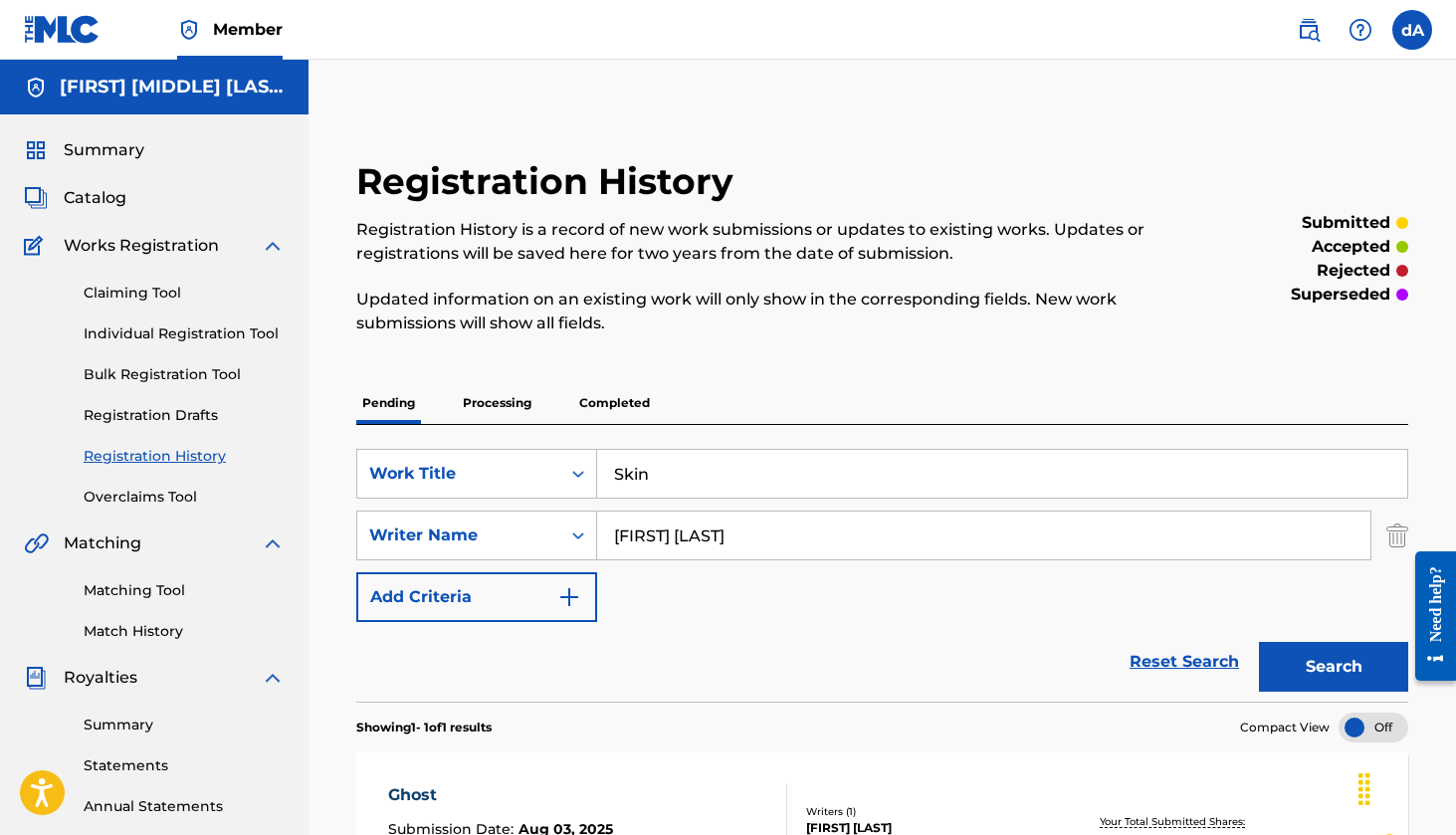 type on "[FIRST] [LAST]" 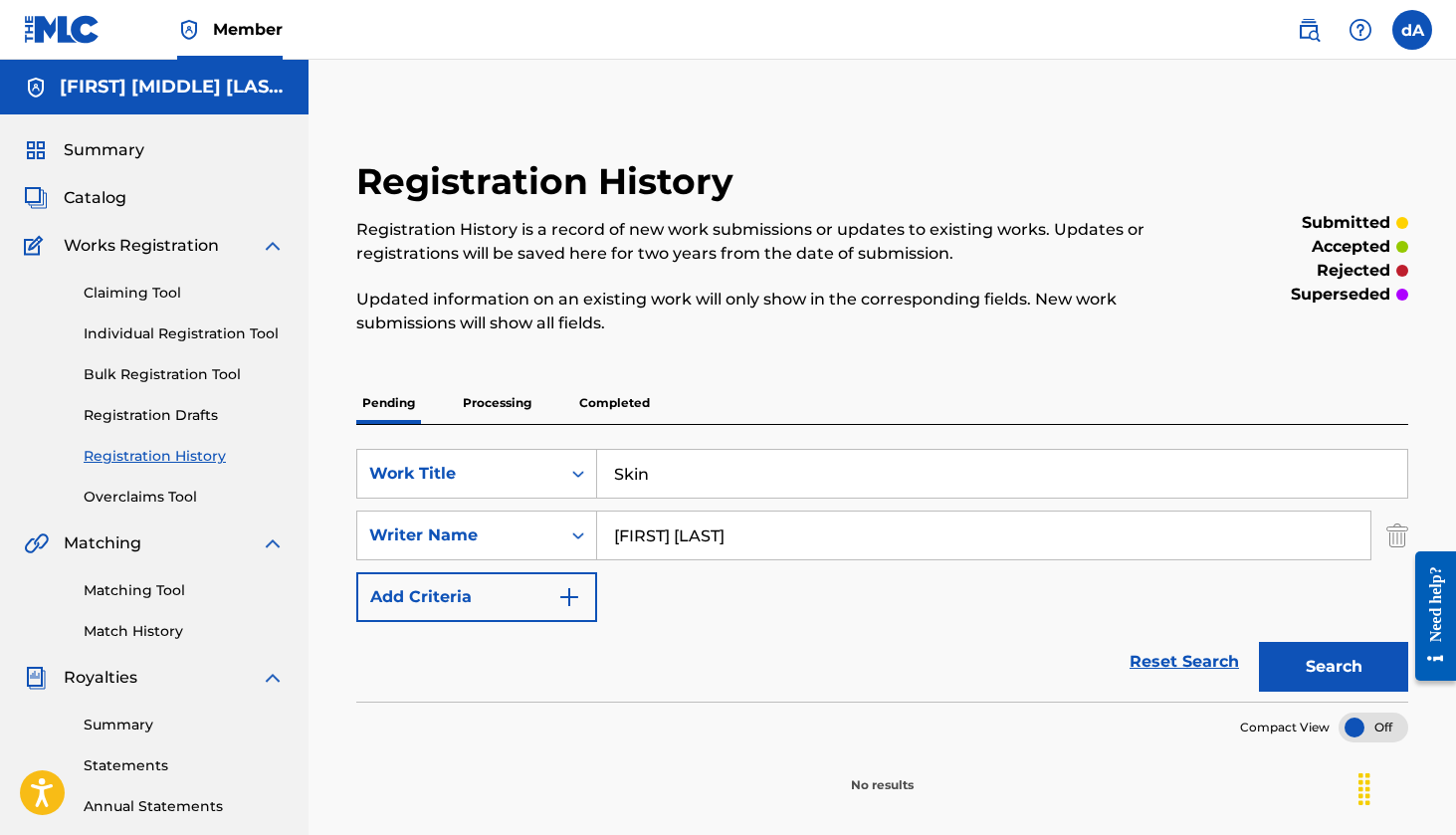 scroll, scrollTop: 0, scrollLeft: 0, axis: both 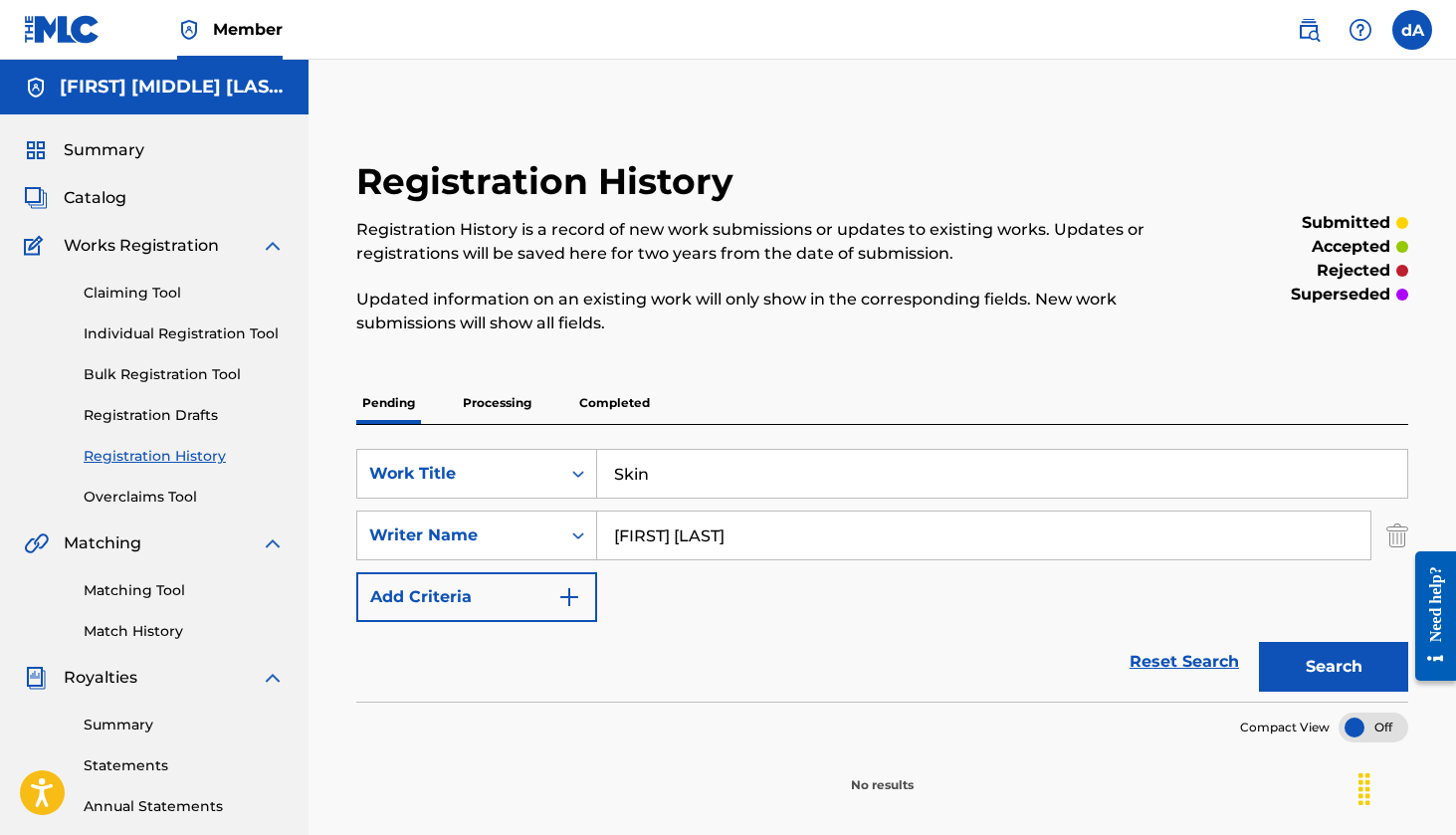 click on "Claiming Tool" at bounding box center (184, 293) 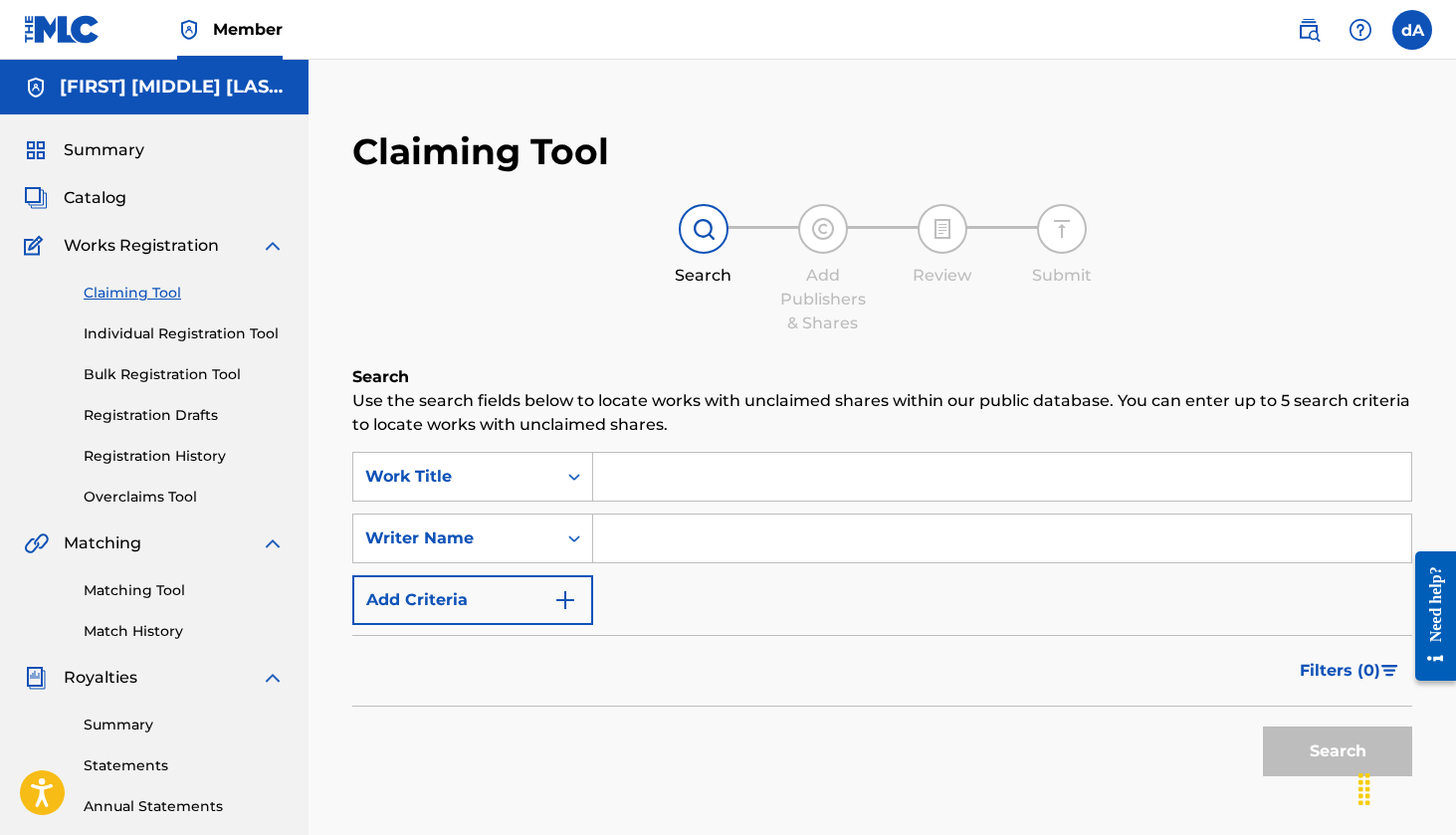 click at bounding box center [1002, 477] 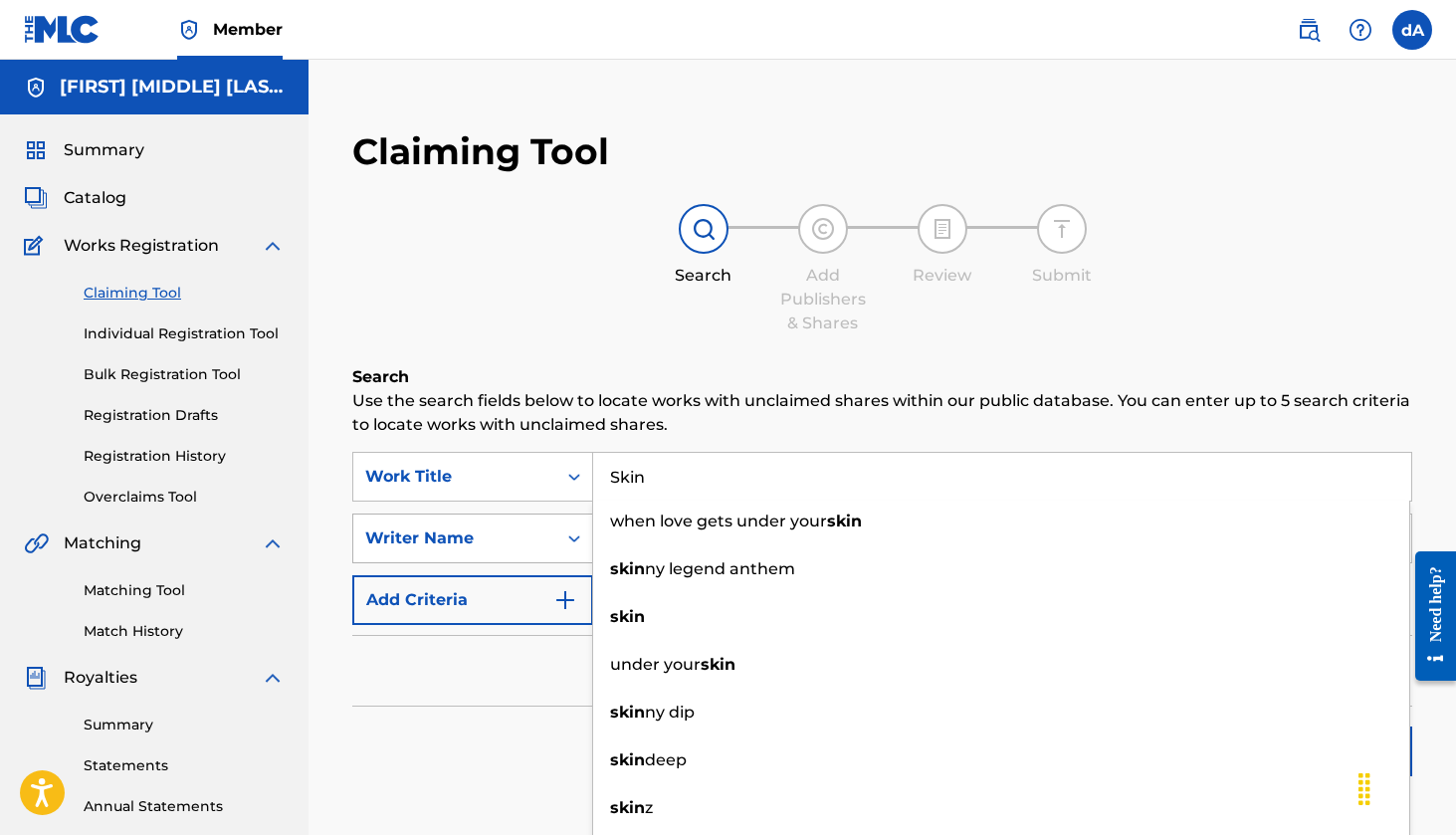 type on "Skin" 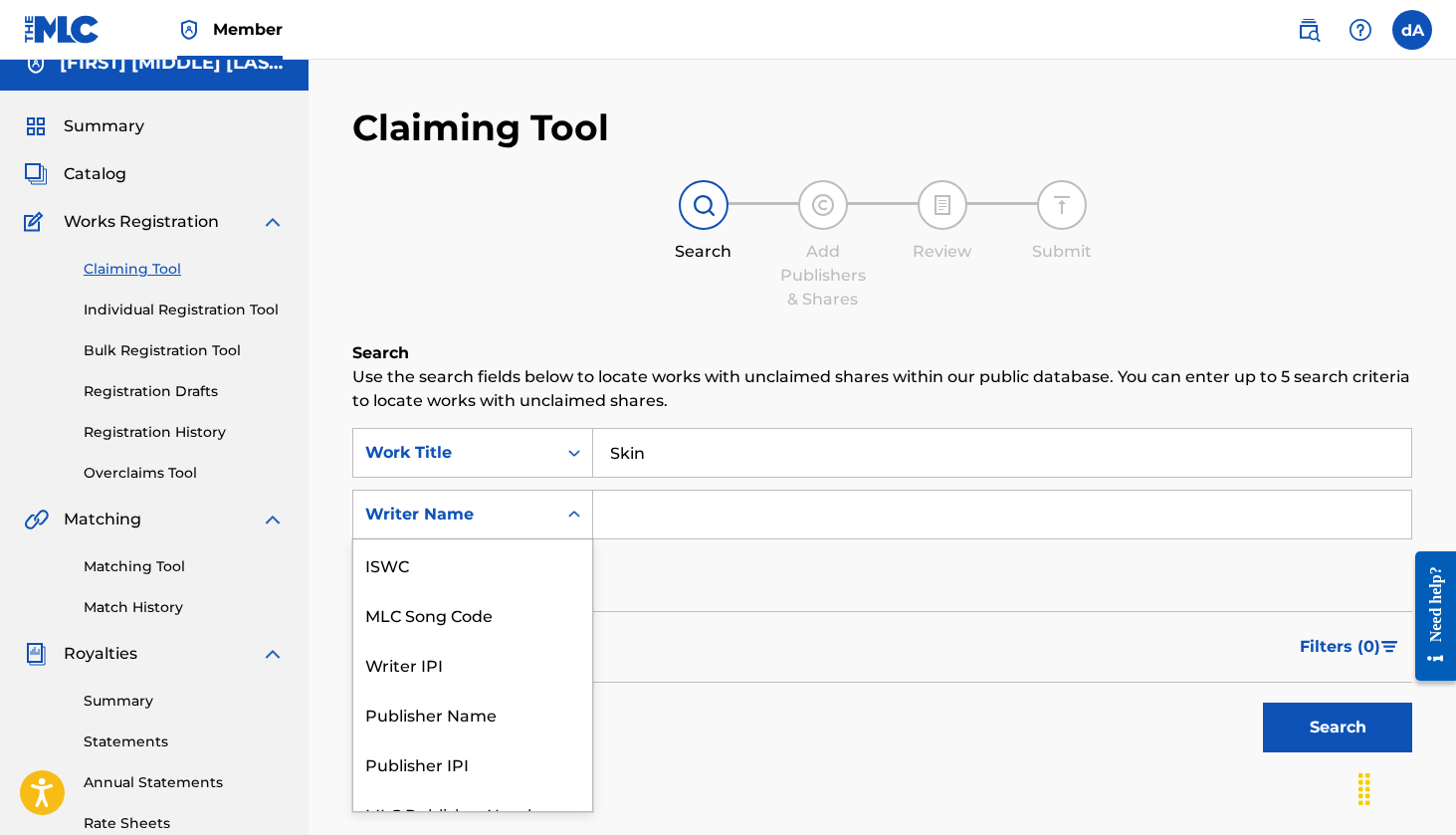 scroll, scrollTop: 27, scrollLeft: 0, axis: vertical 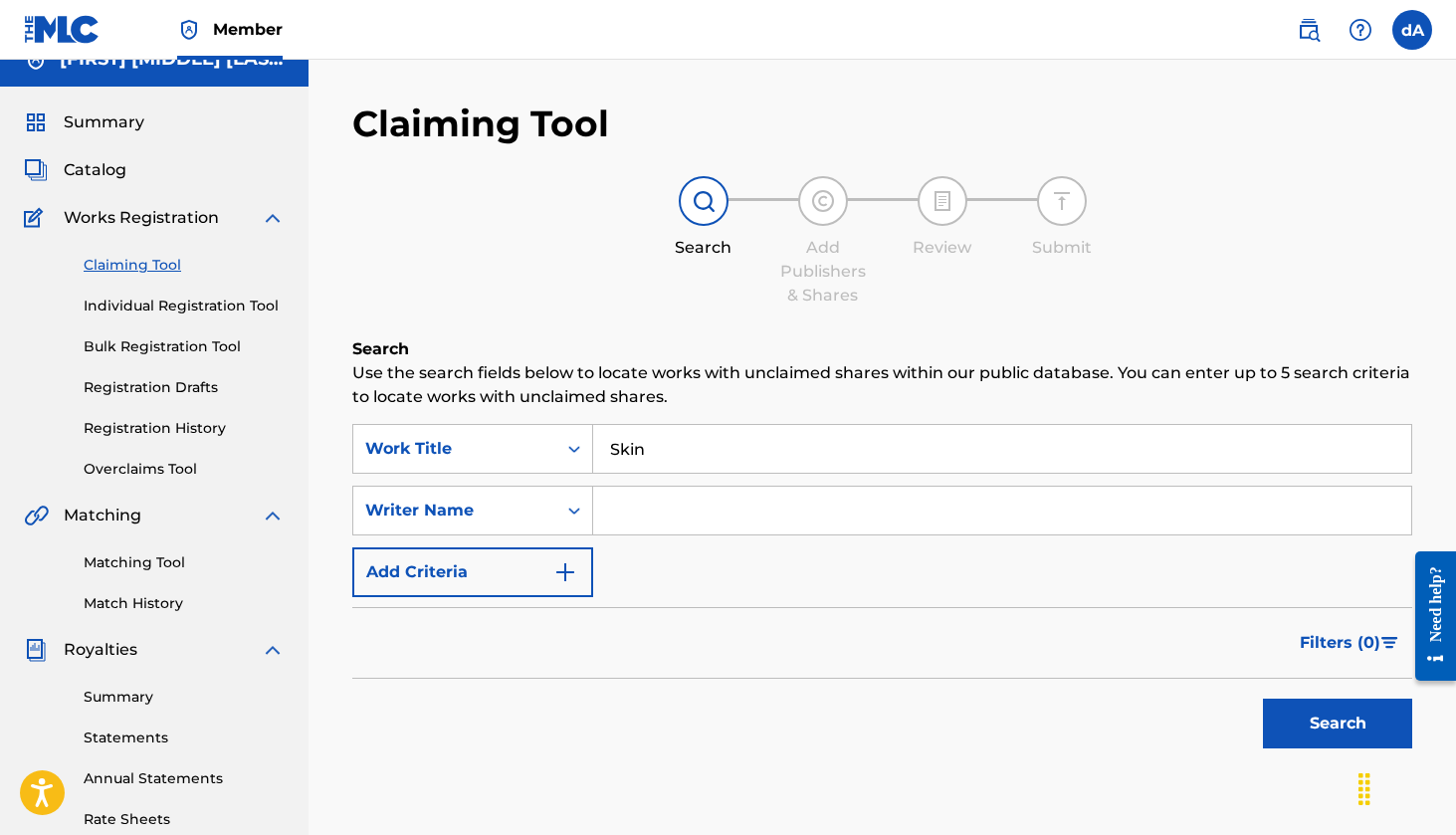 click at bounding box center (1002, 511) 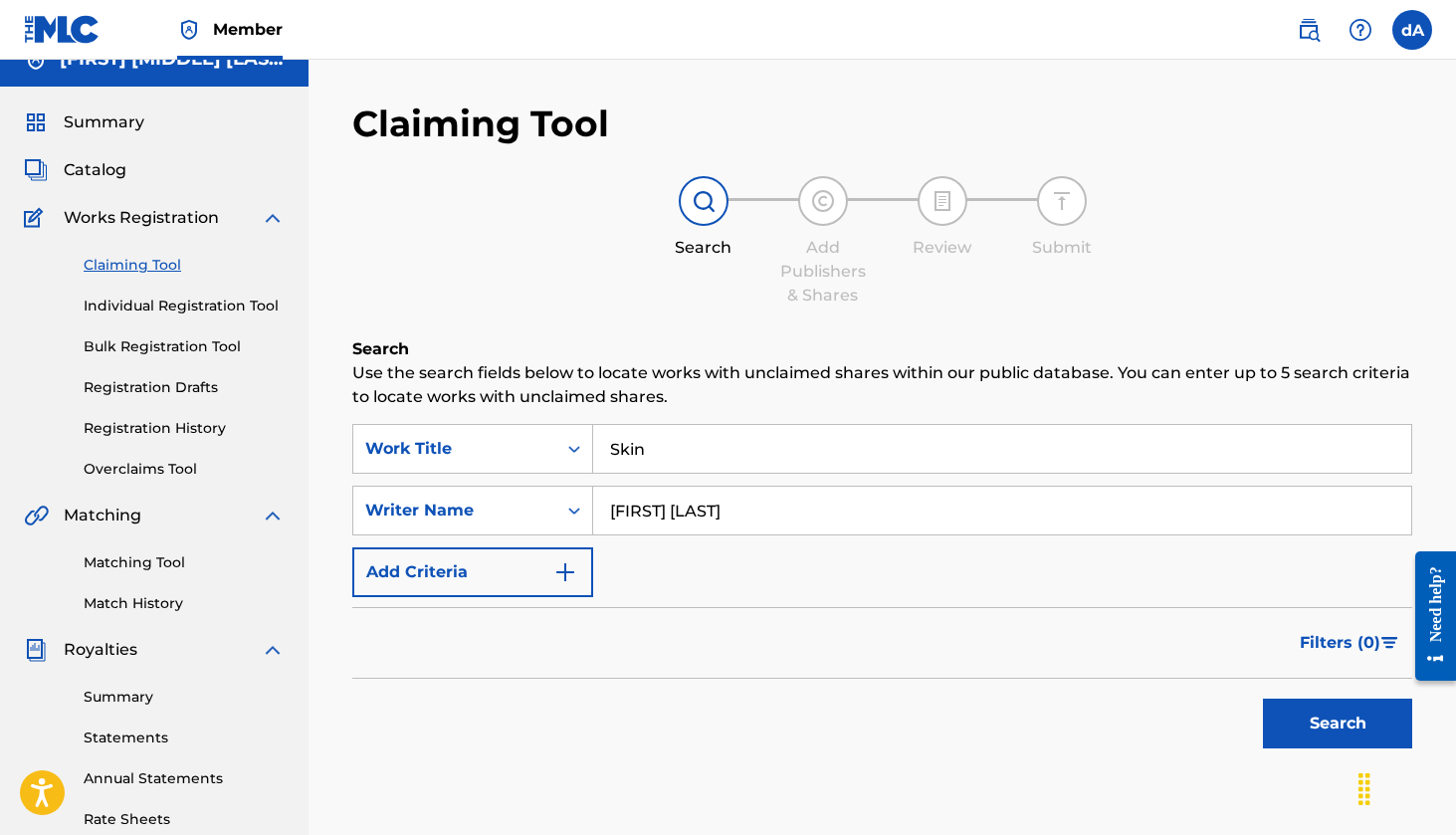 type on "[FIRST] [LAST]" 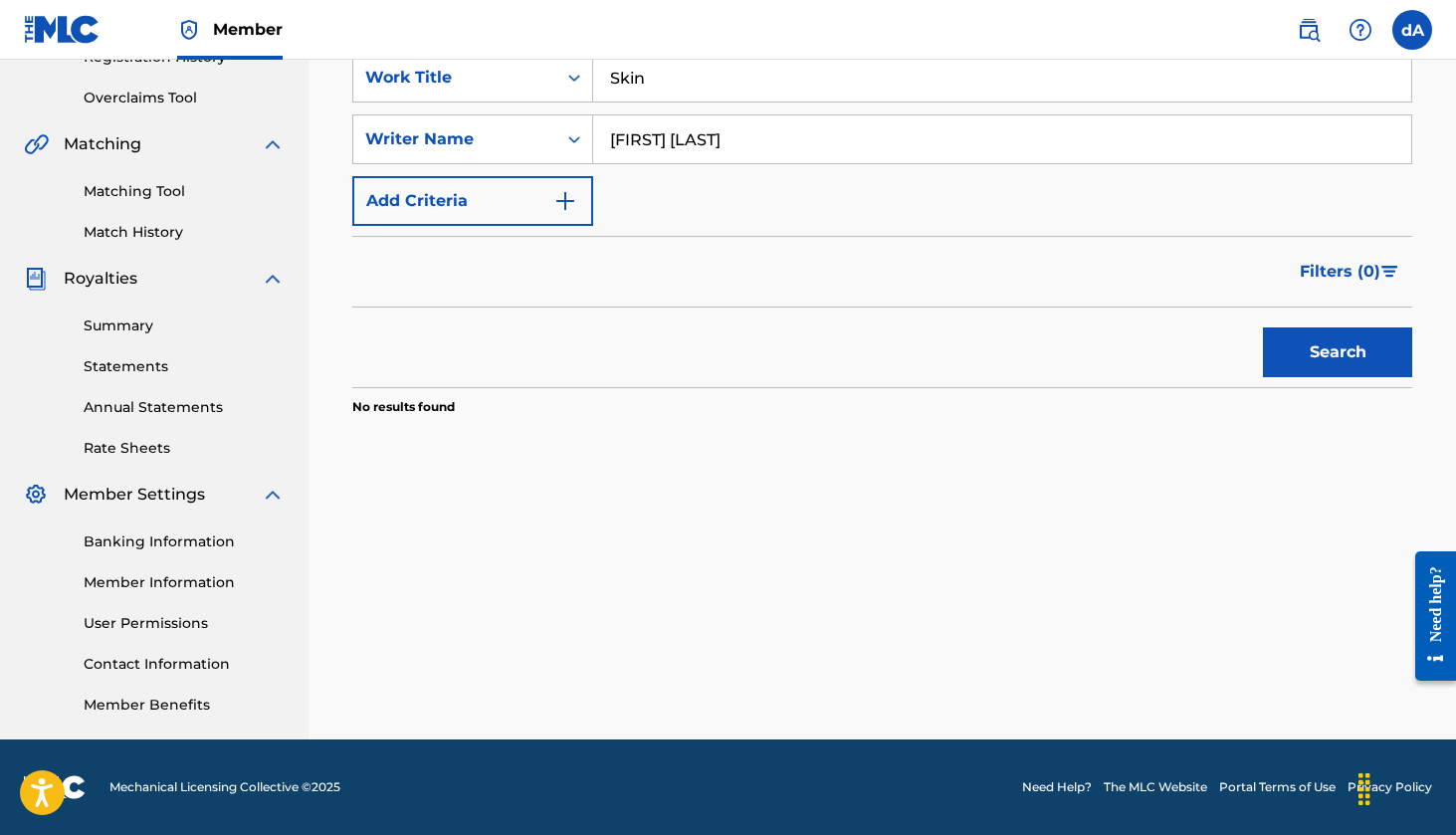 scroll, scrollTop: 399, scrollLeft: 0, axis: vertical 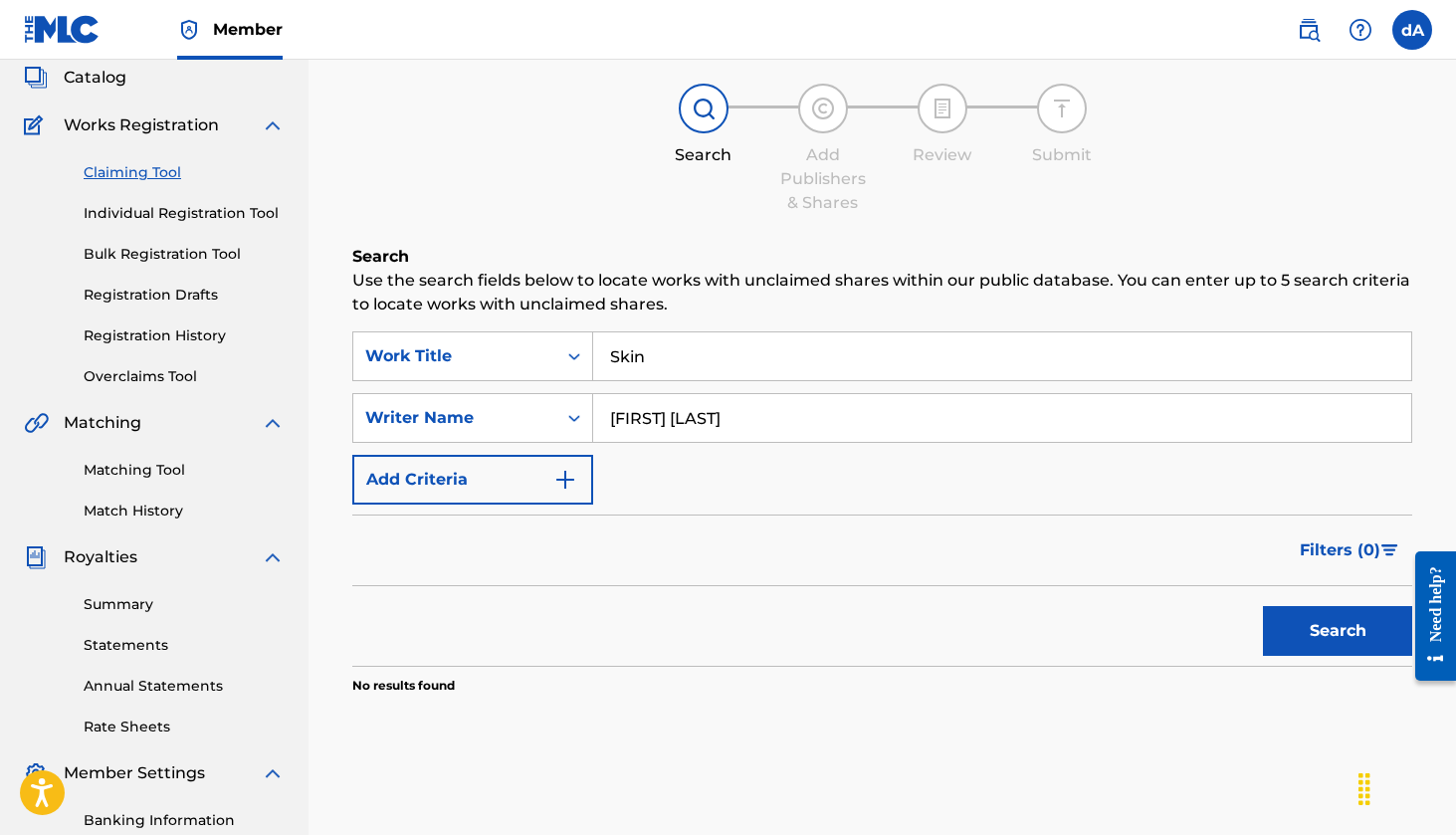 click on "Individual Registration Tool" at bounding box center [184, 213] 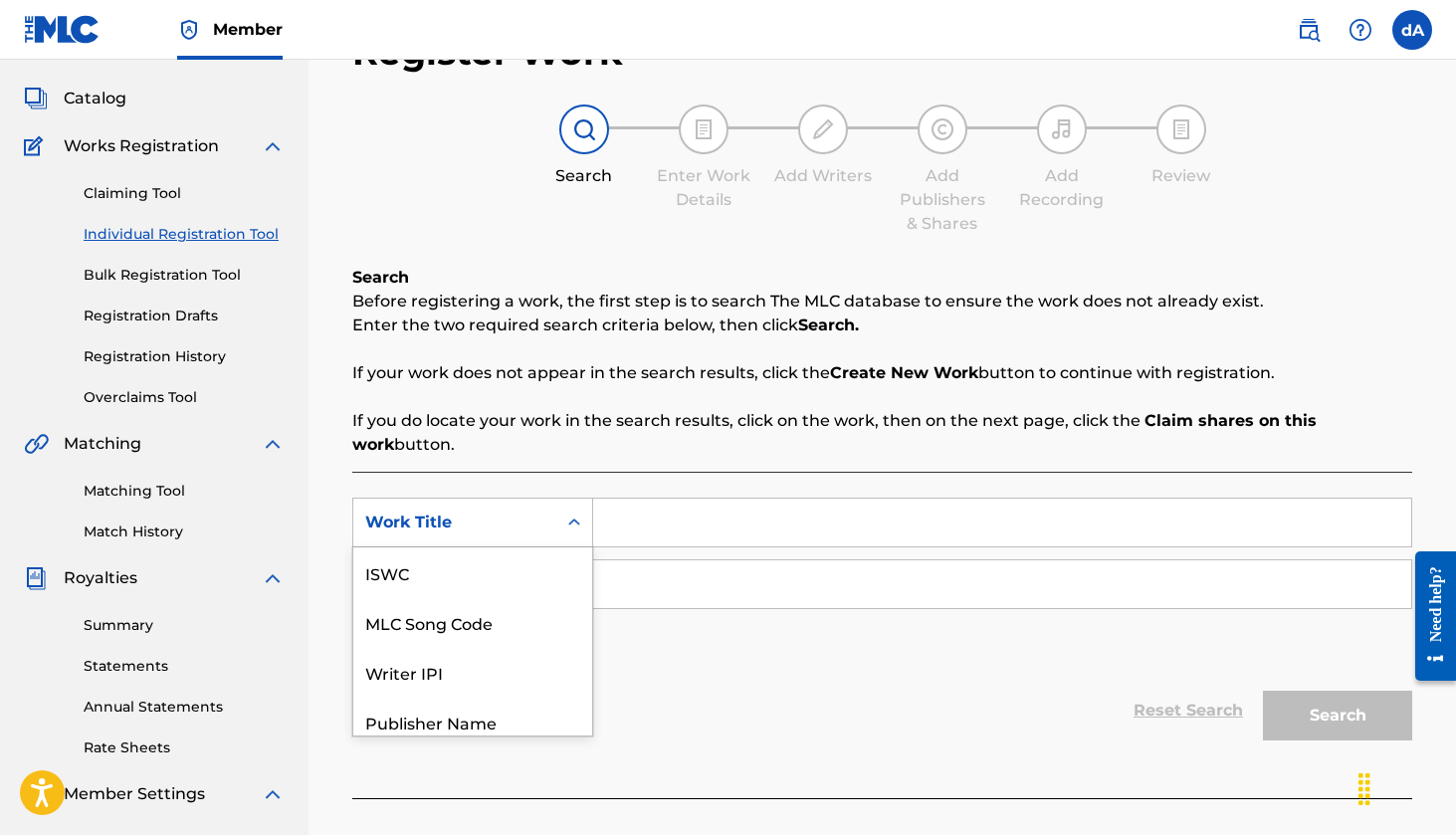 scroll, scrollTop: 108, scrollLeft: 0, axis: vertical 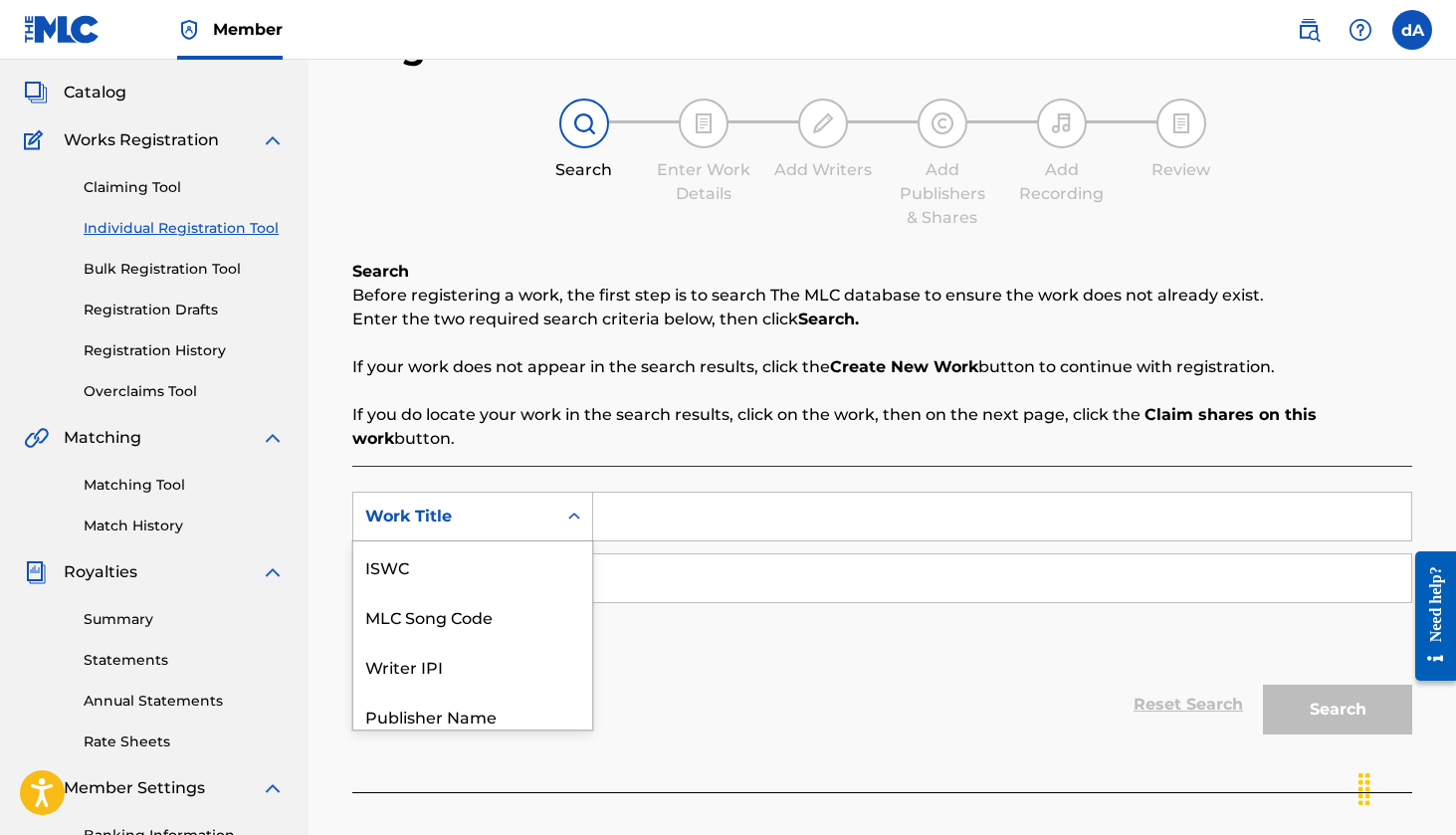 click 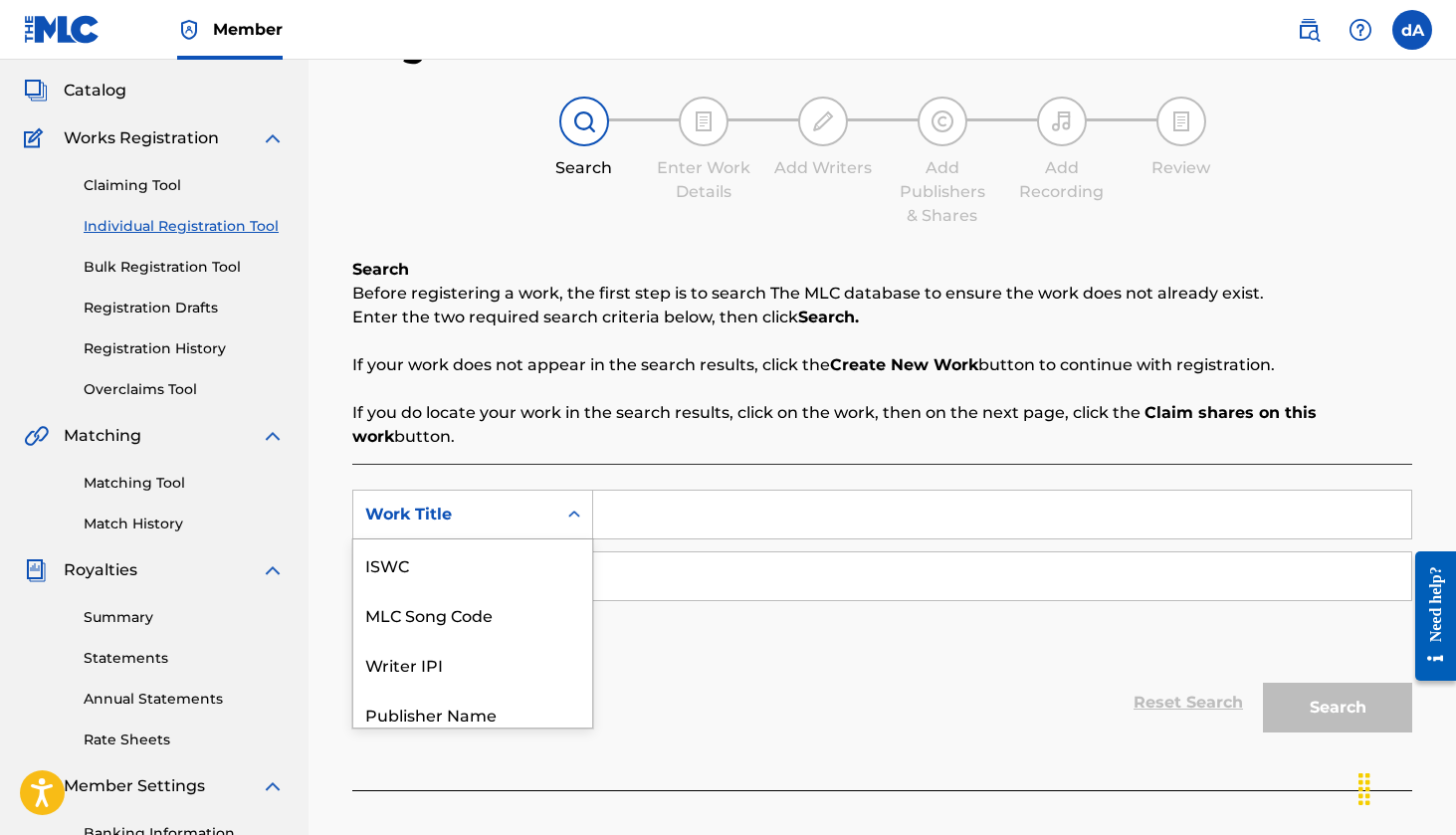 scroll, scrollTop: 50, scrollLeft: 0, axis: vertical 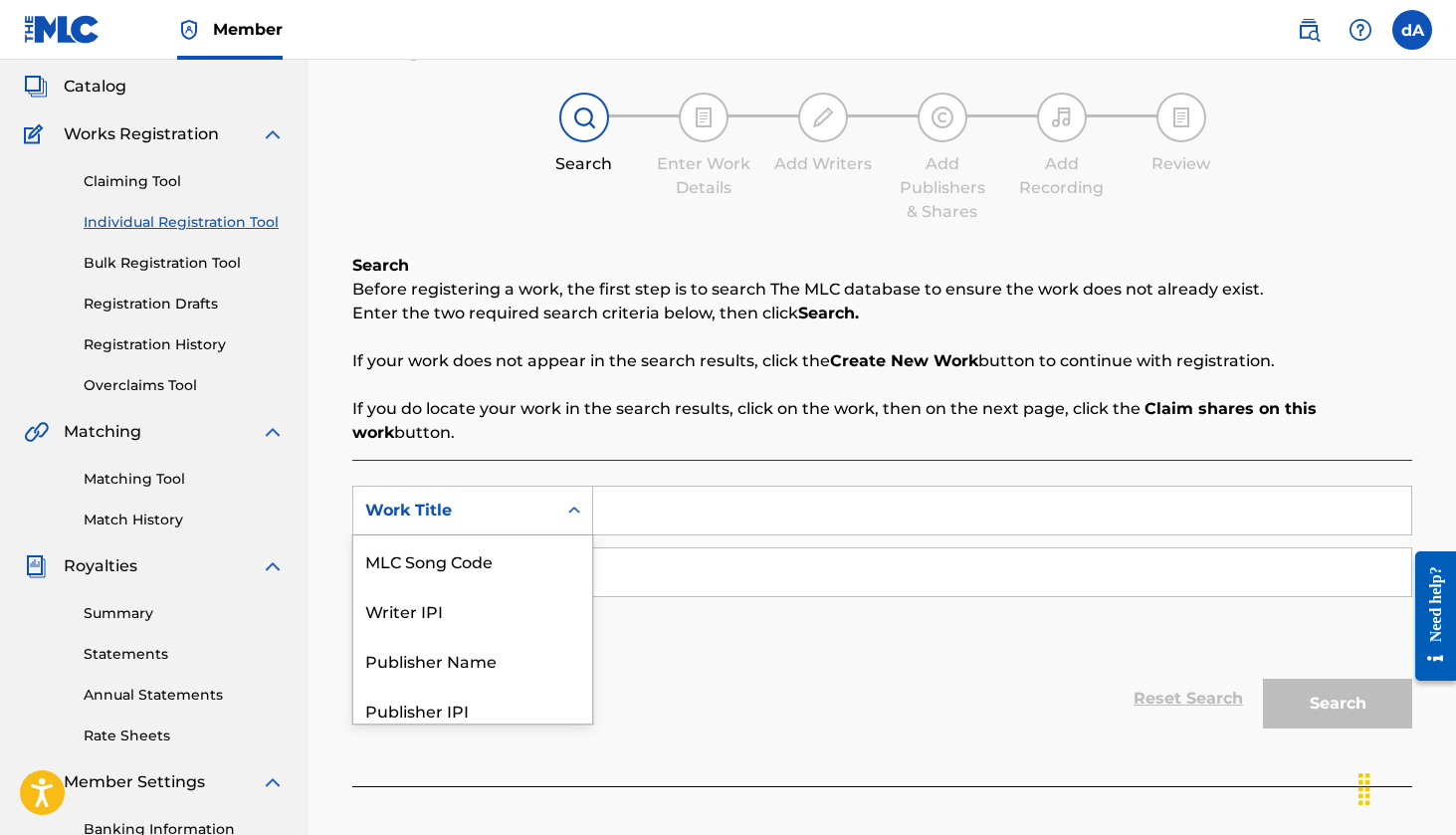 click at bounding box center [1002, 511] 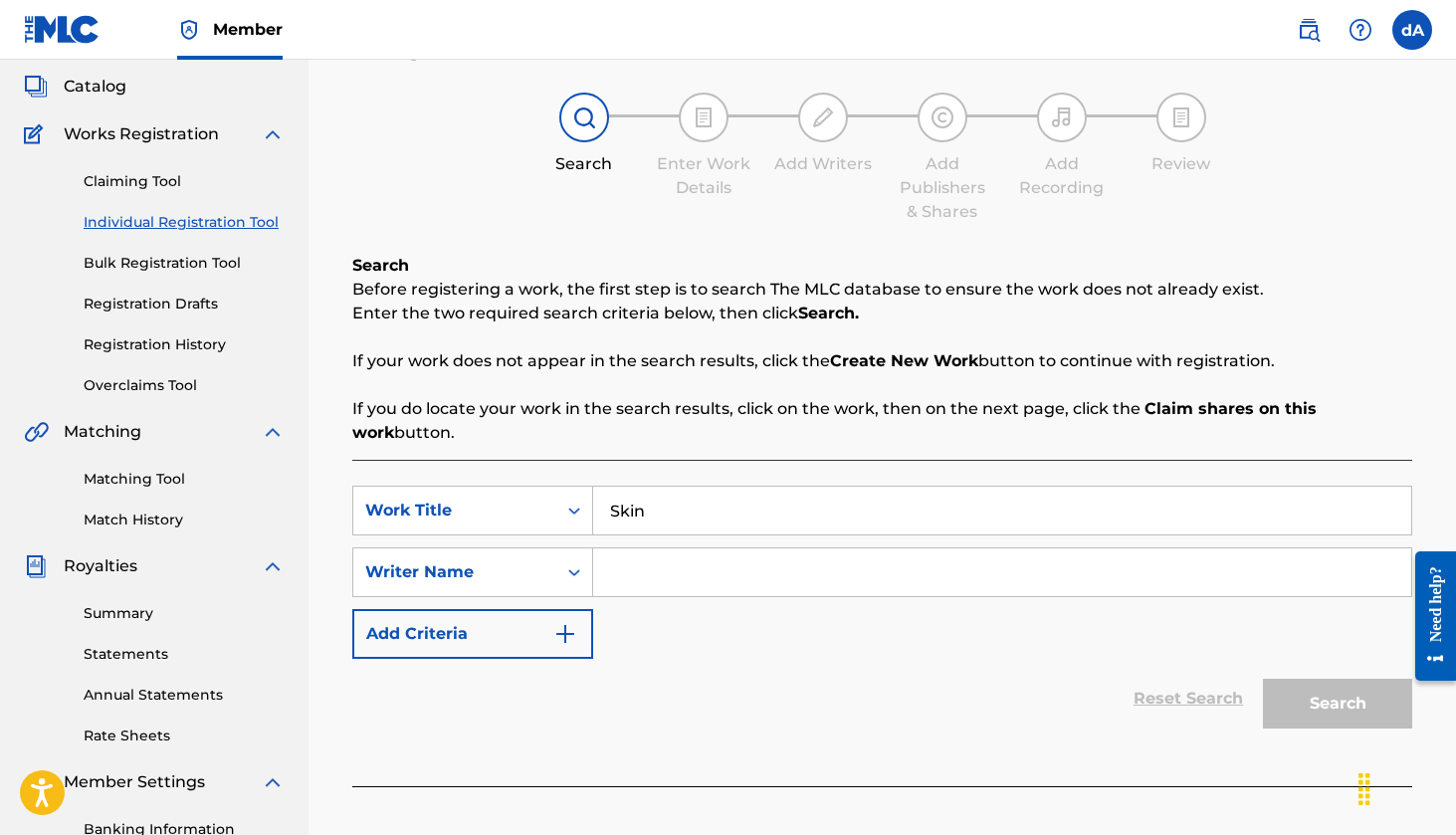 type on "Skin" 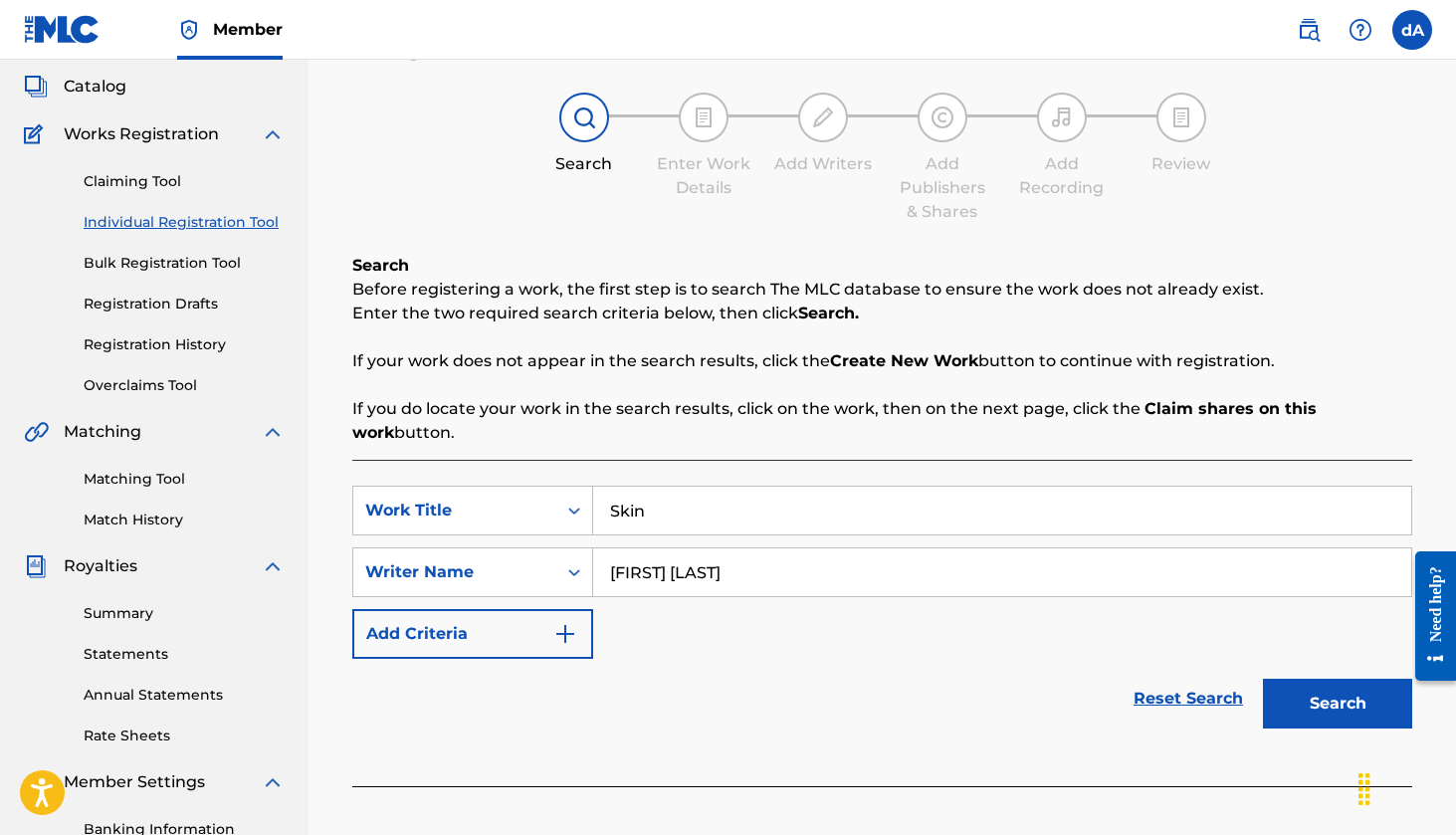 type on "[FIRST] [LAST]" 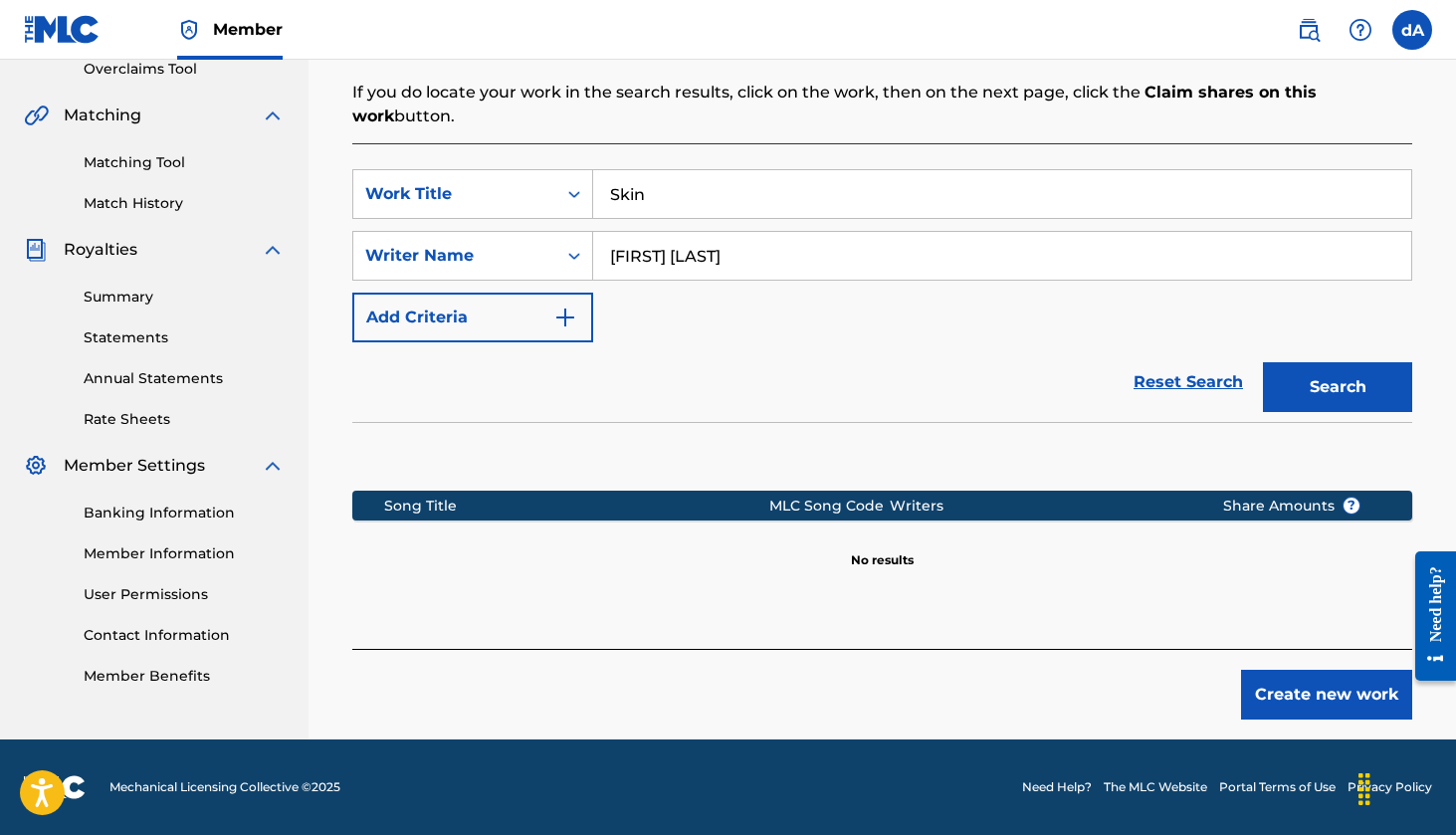 scroll, scrollTop: 428, scrollLeft: 0, axis: vertical 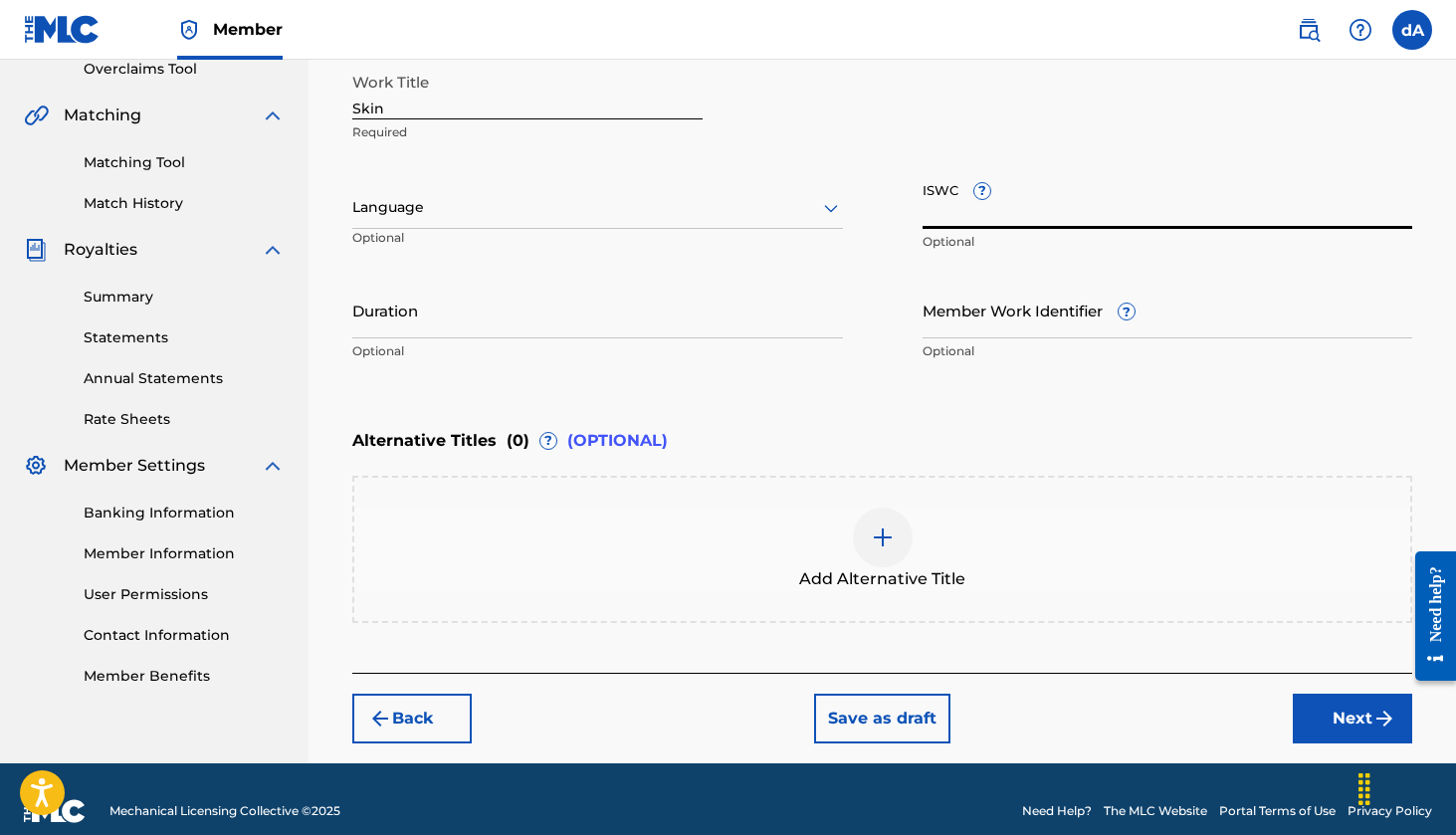 click on "ISWC   ?" at bounding box center [1167, 200] 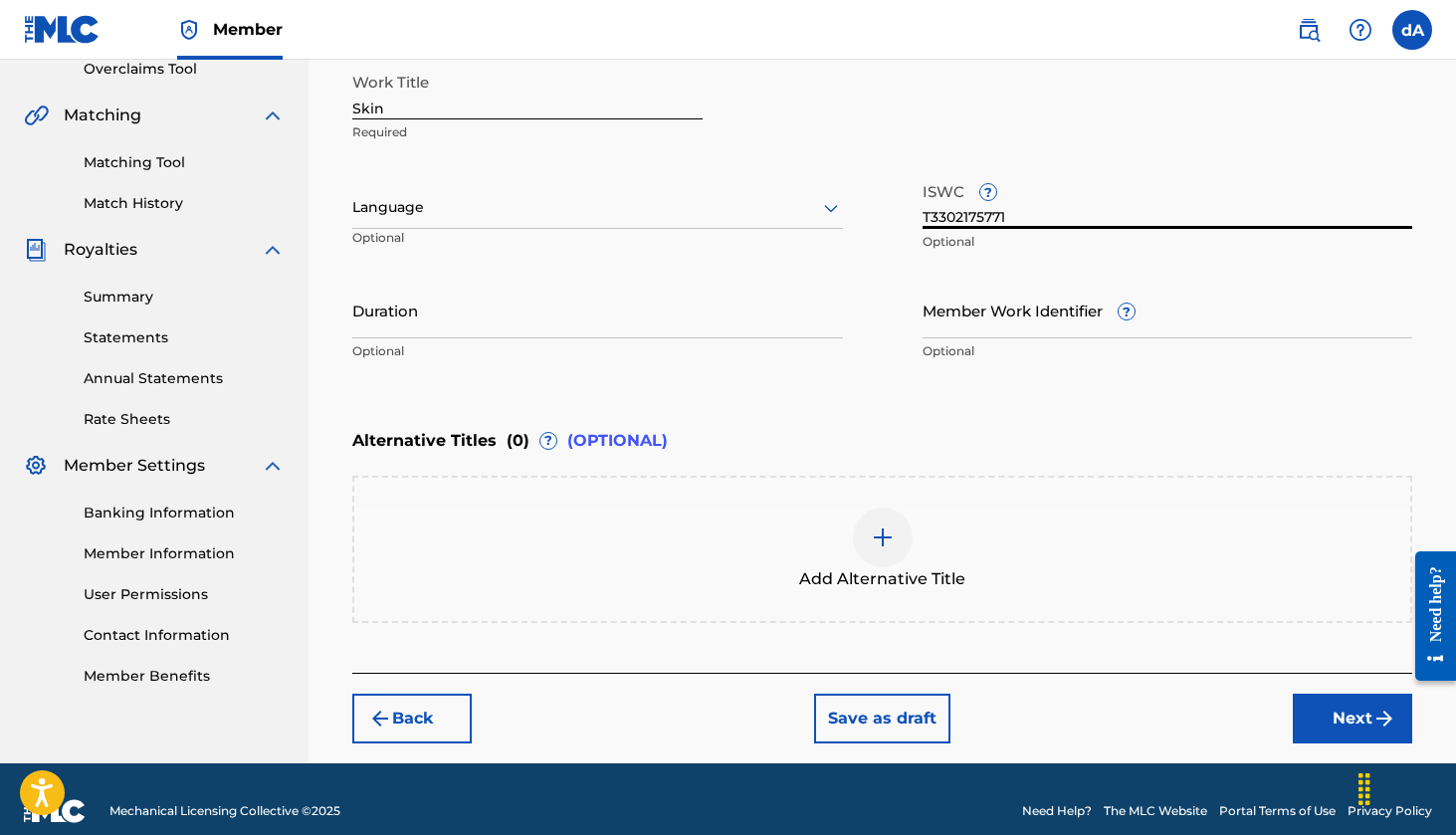 type on "T3302175771" 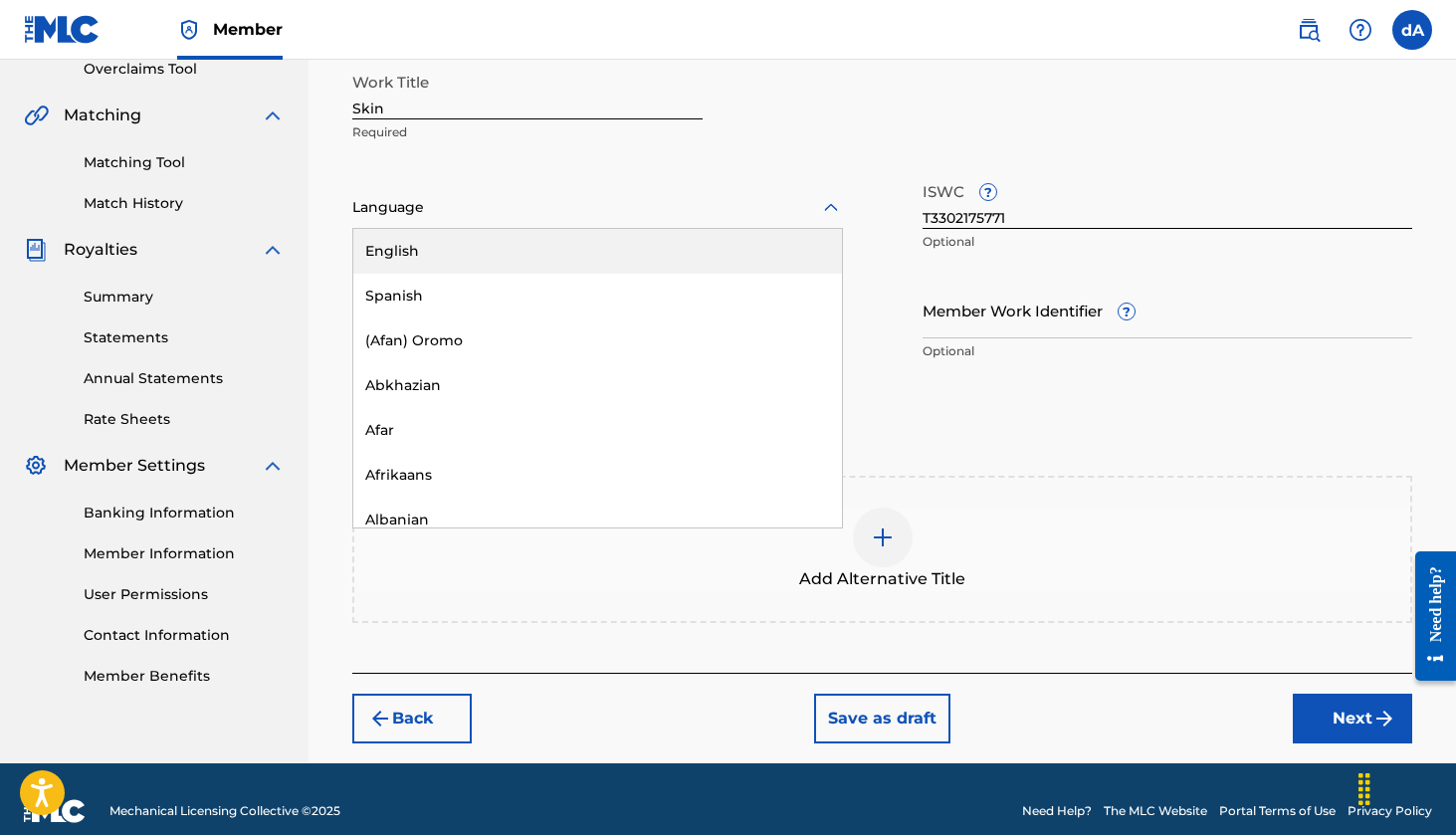 click at bounding box center (597, 207) 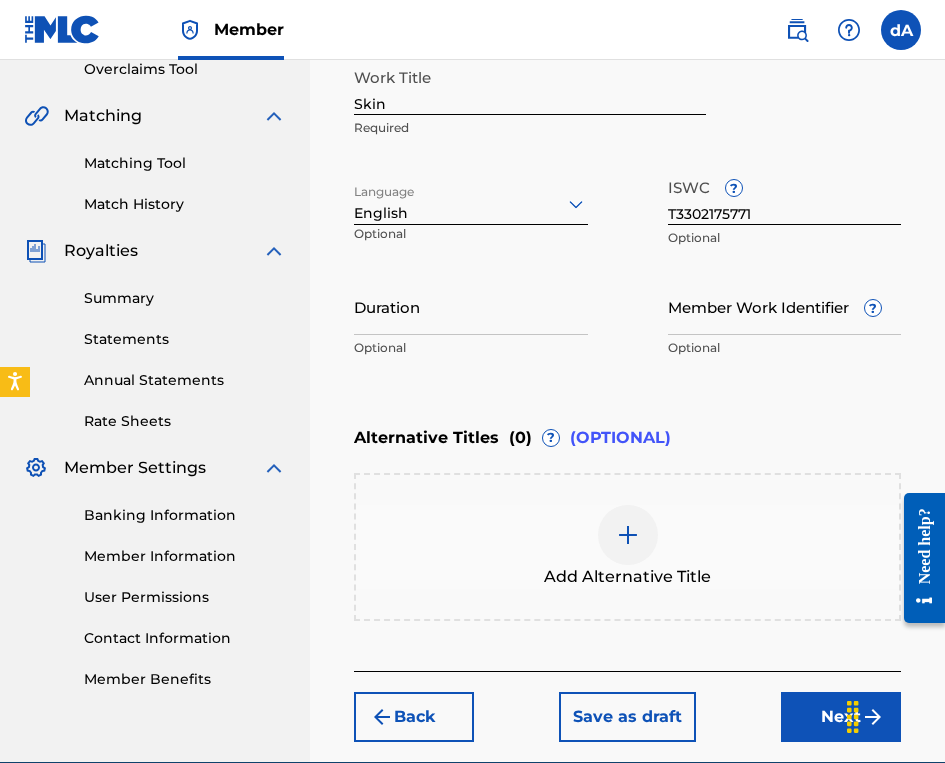 click on "Duration" at bounding box center (471, 306) 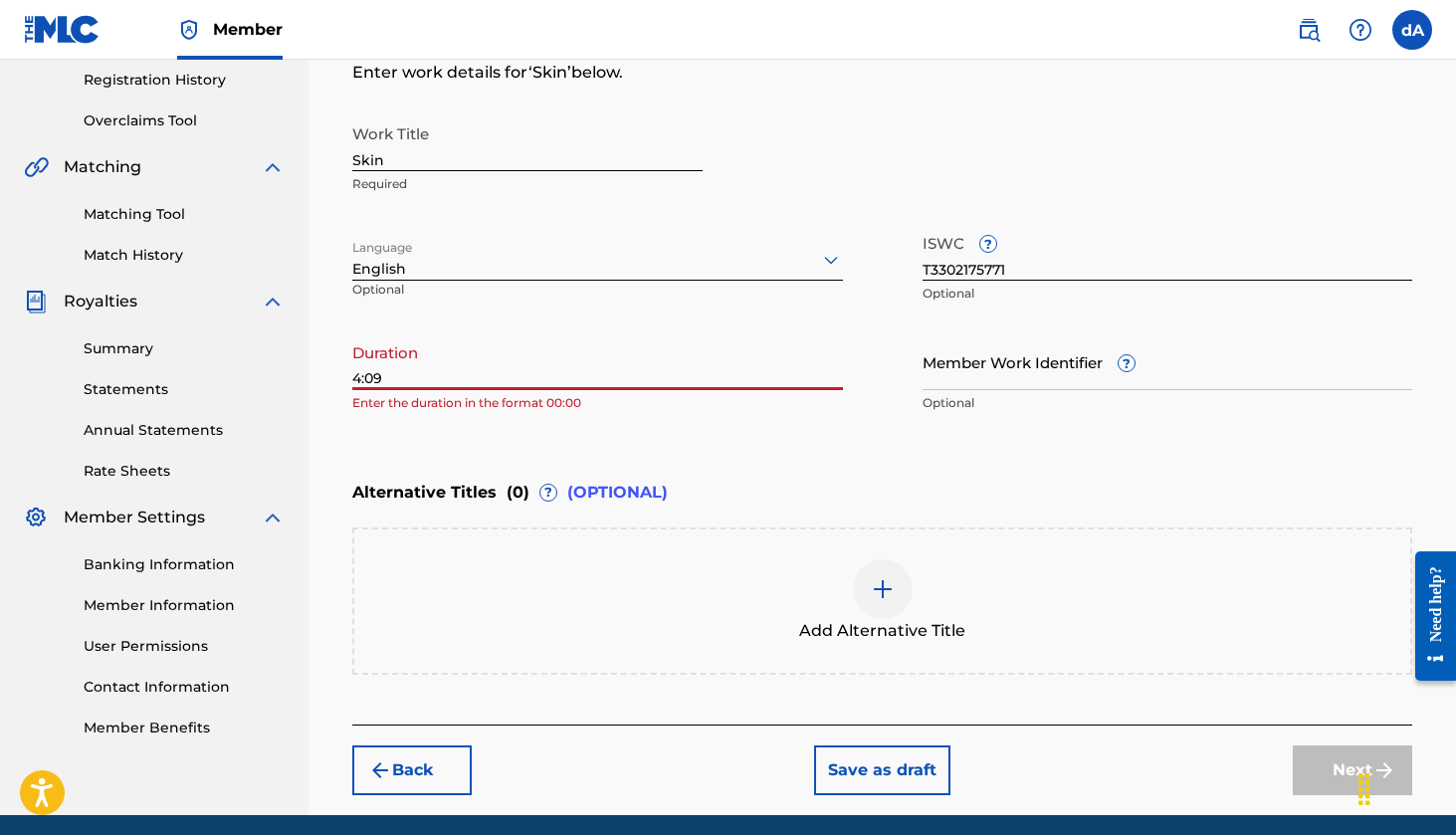scroll, scrollTop: 372, scrollLeft: 0, axis: vertical 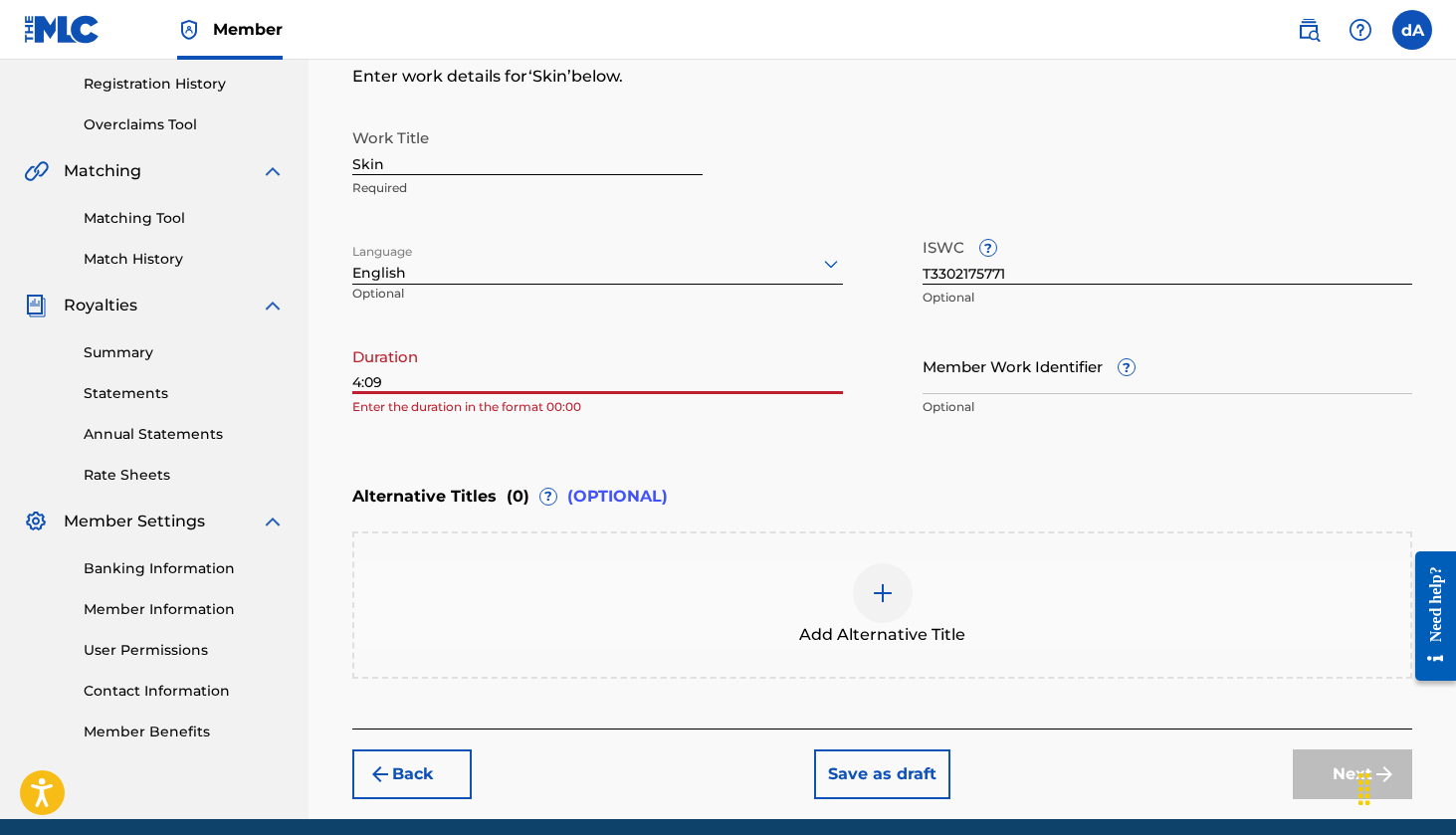 click on "4:09" at bounding box center [597, 365] 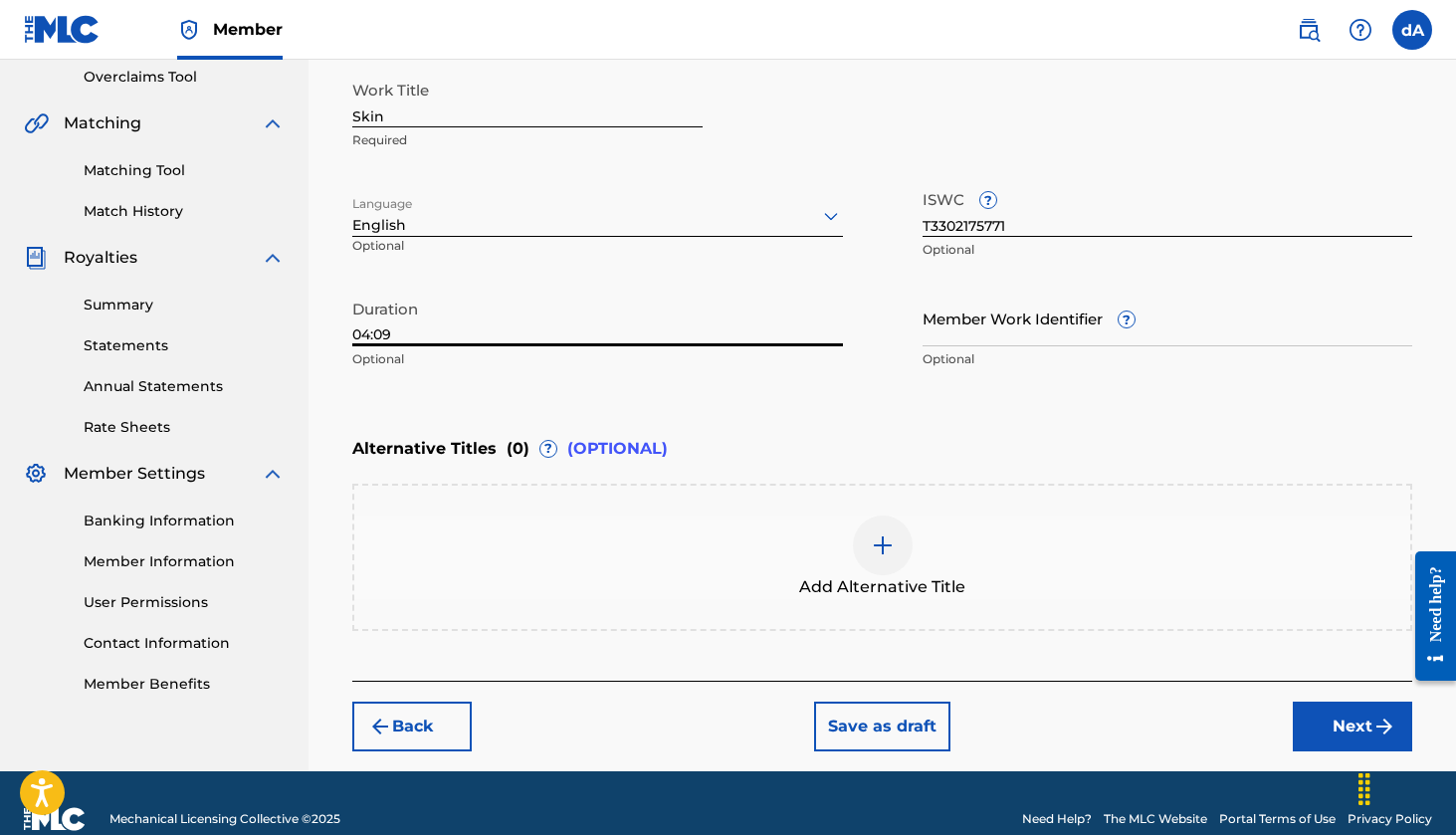 scroll, scrollTop: 429, scrollLeft: 0, axis: vertical 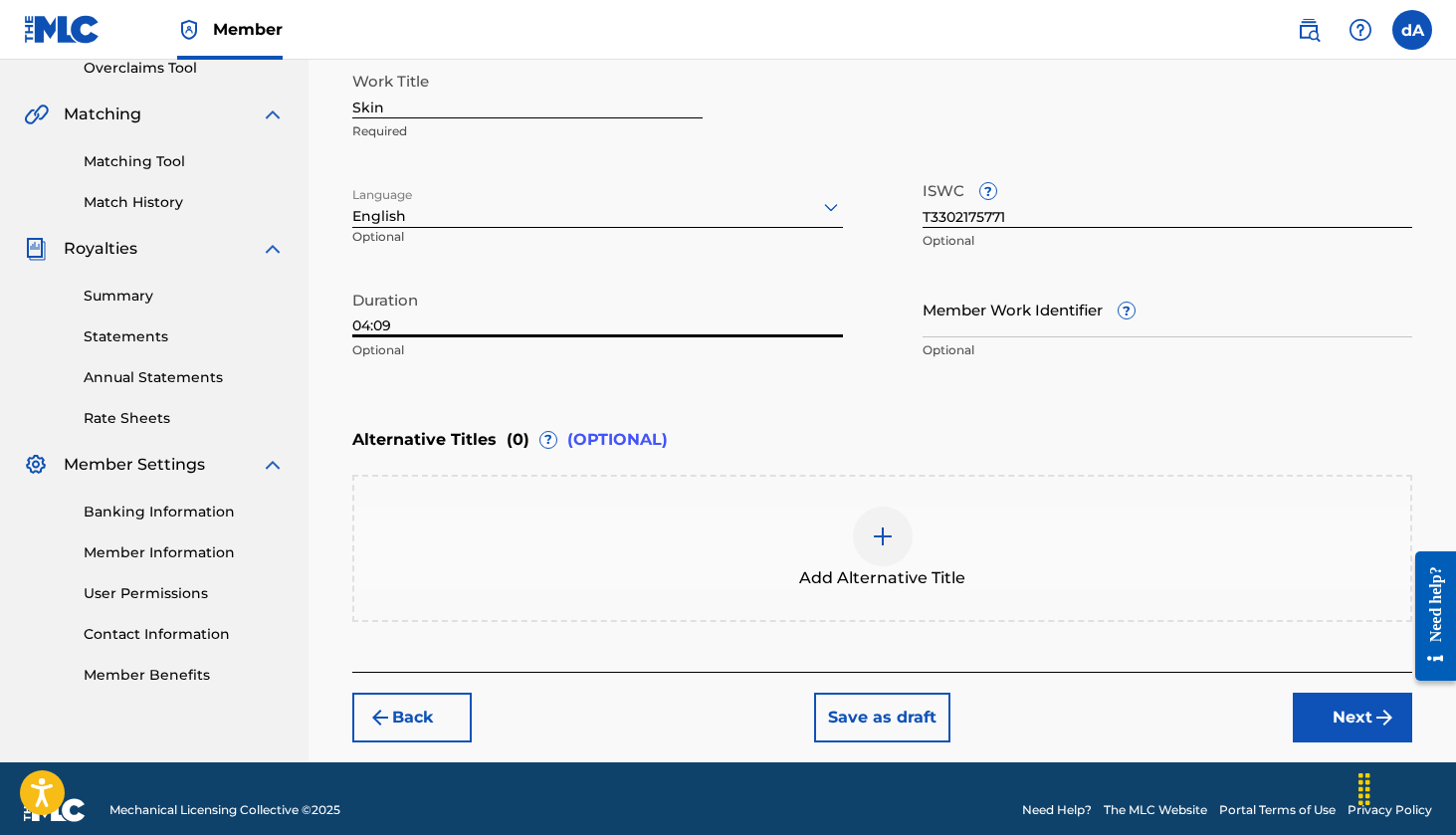 type on "04:09" 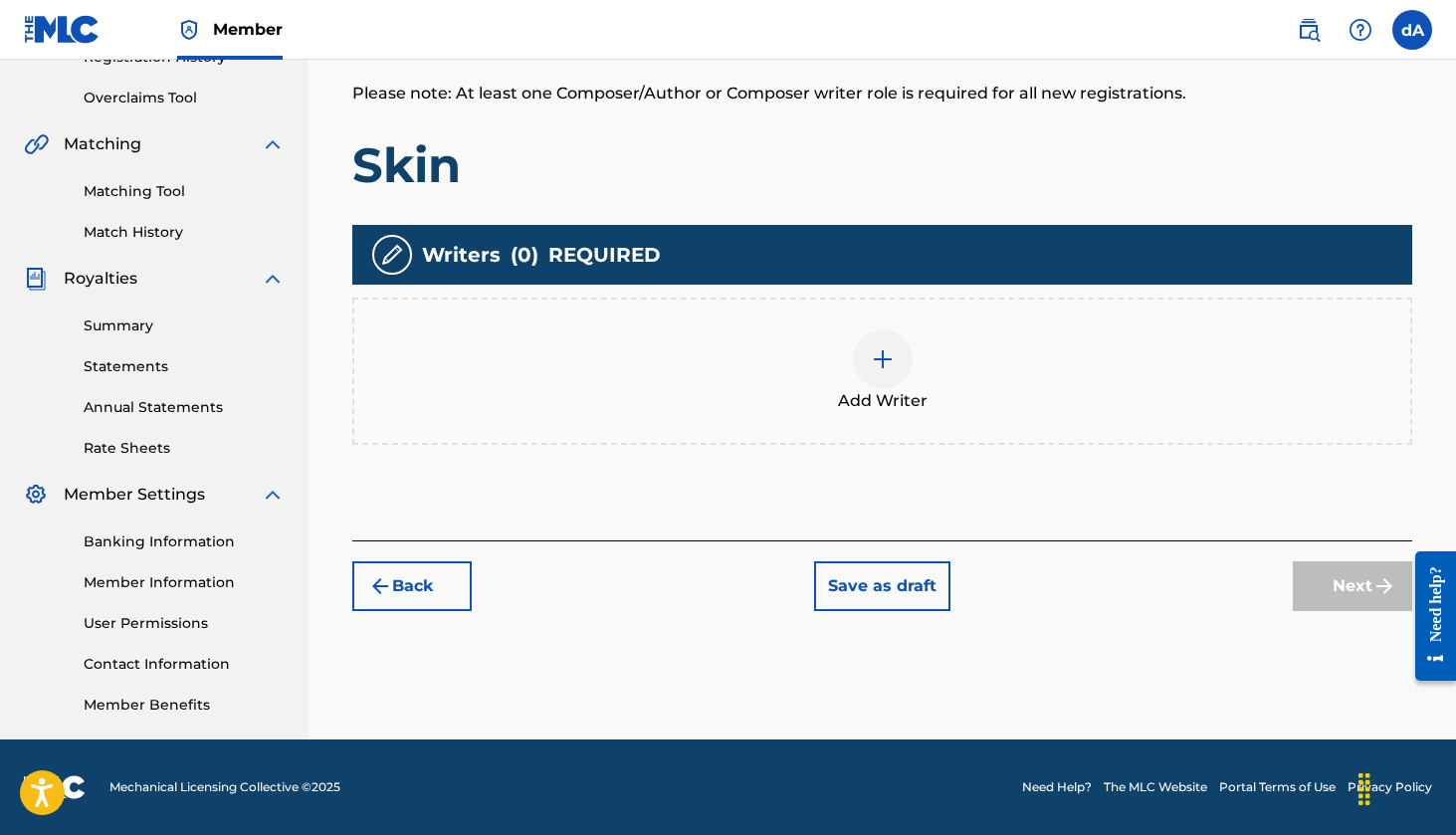 scroll, scrollTop: 399, scrollLeft: 0, axis: vertical 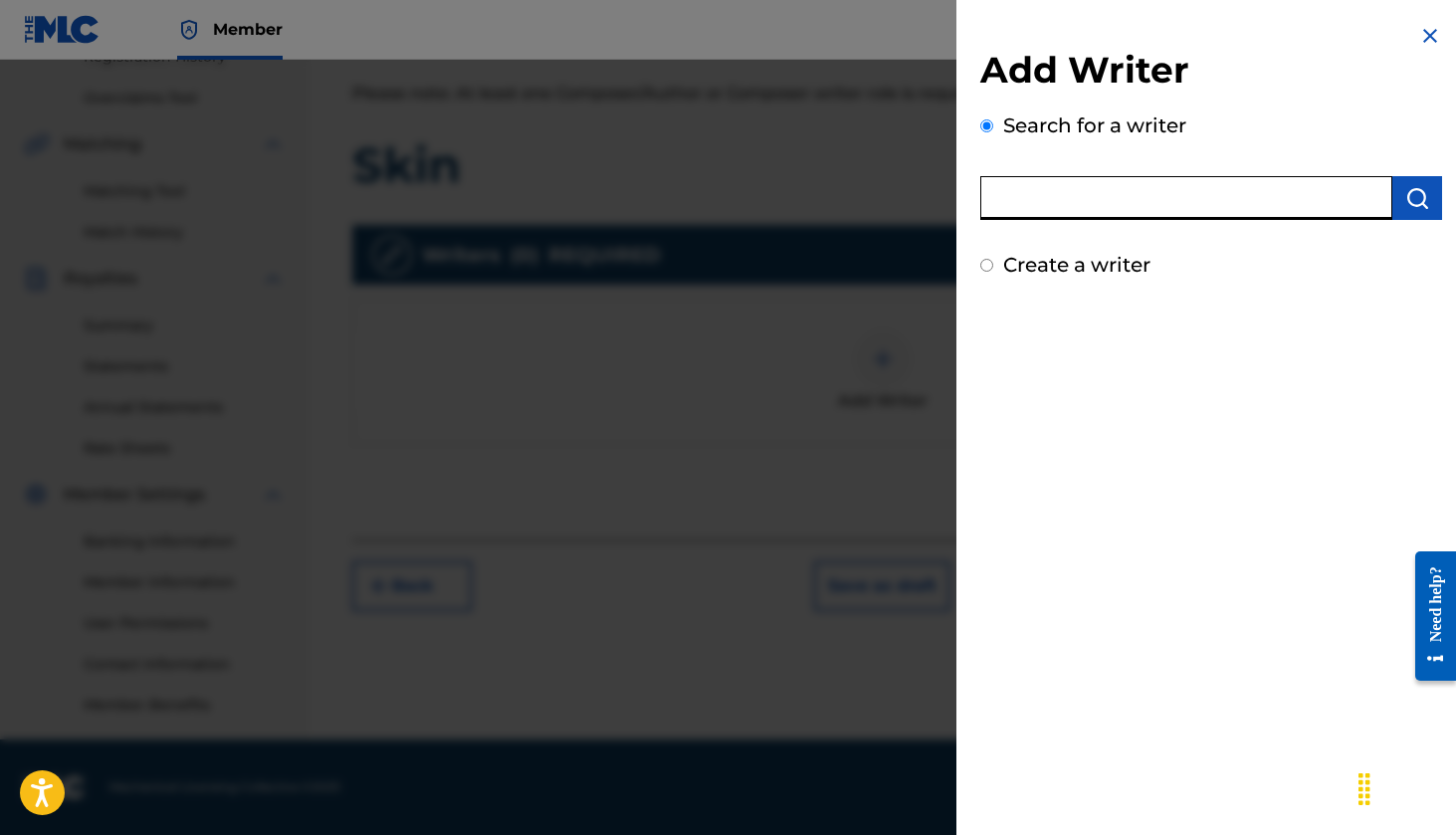 click at bounding box center (1186, 198) 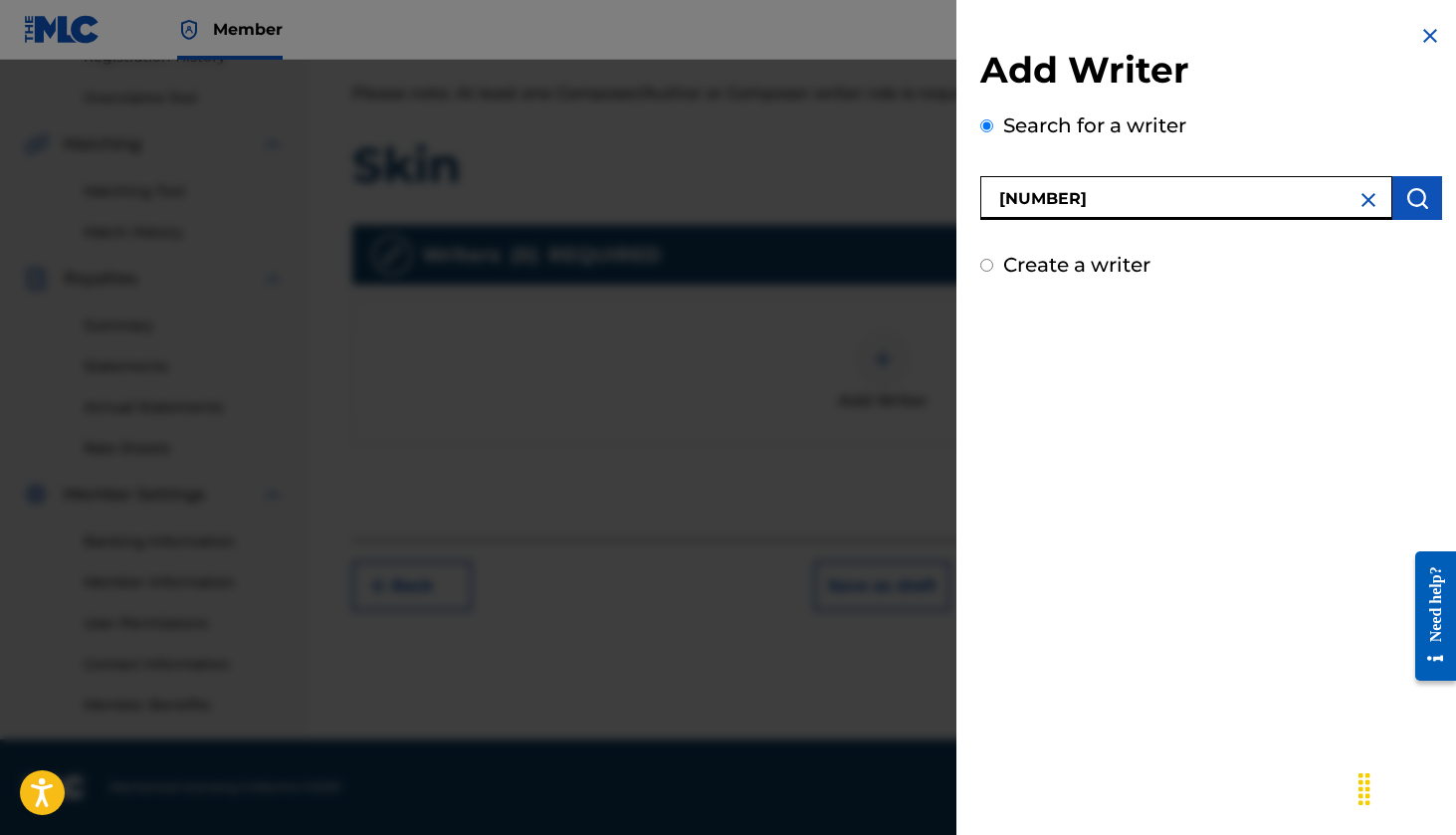type on "[NUMBER]" 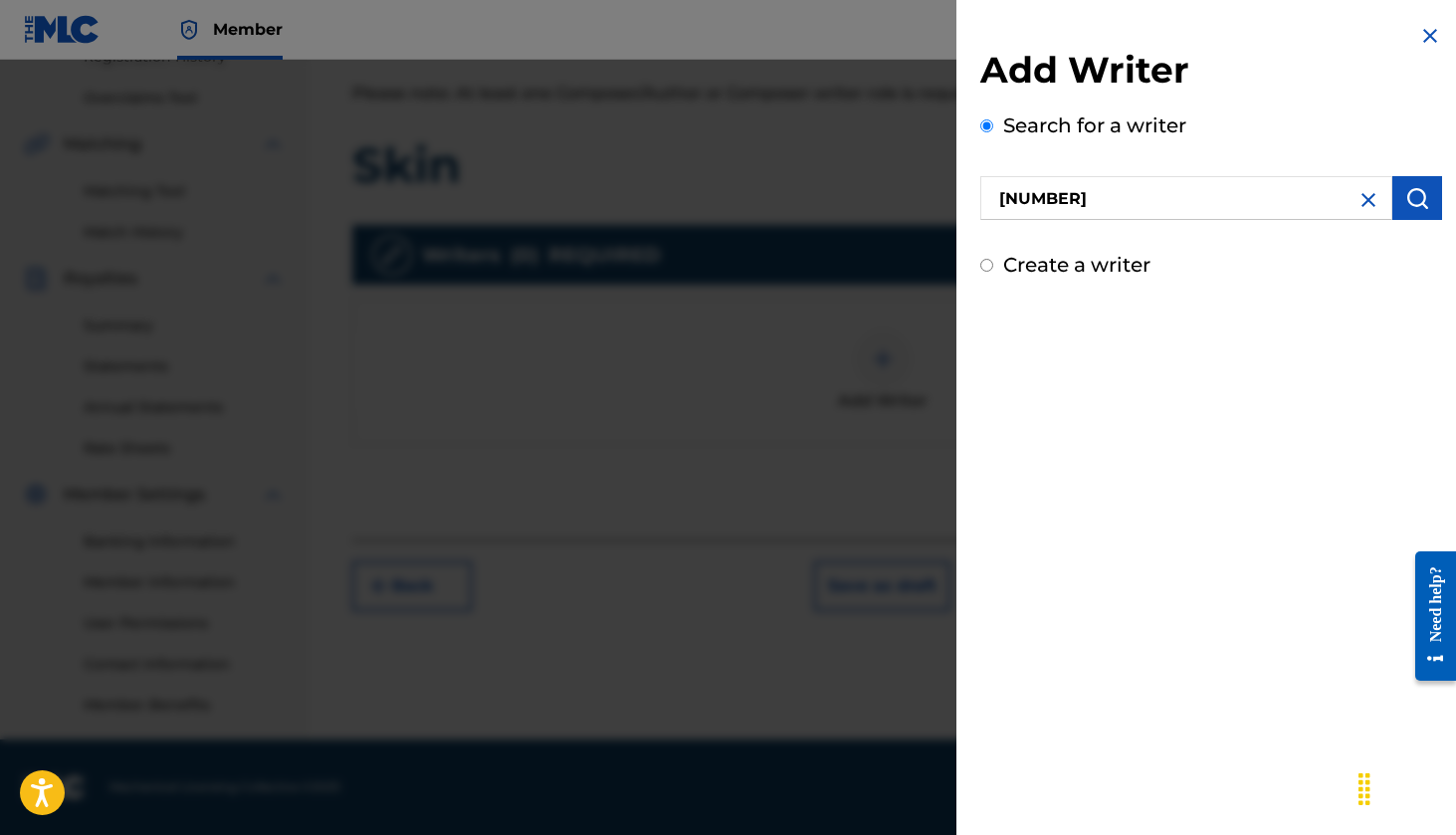click at bounding box center [1417, 198] 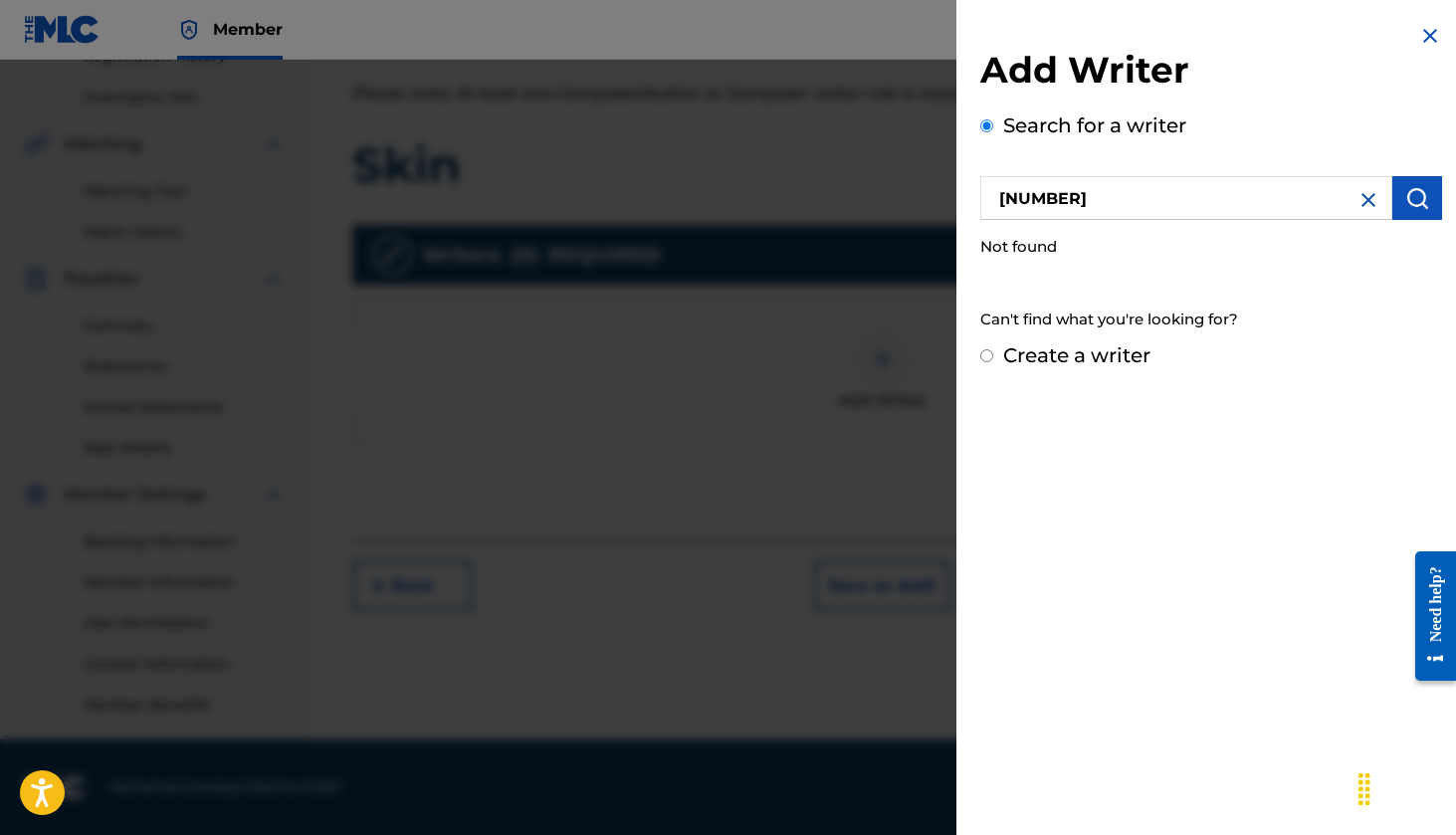 click on "Create a writer" at bounding box center (986, 355) 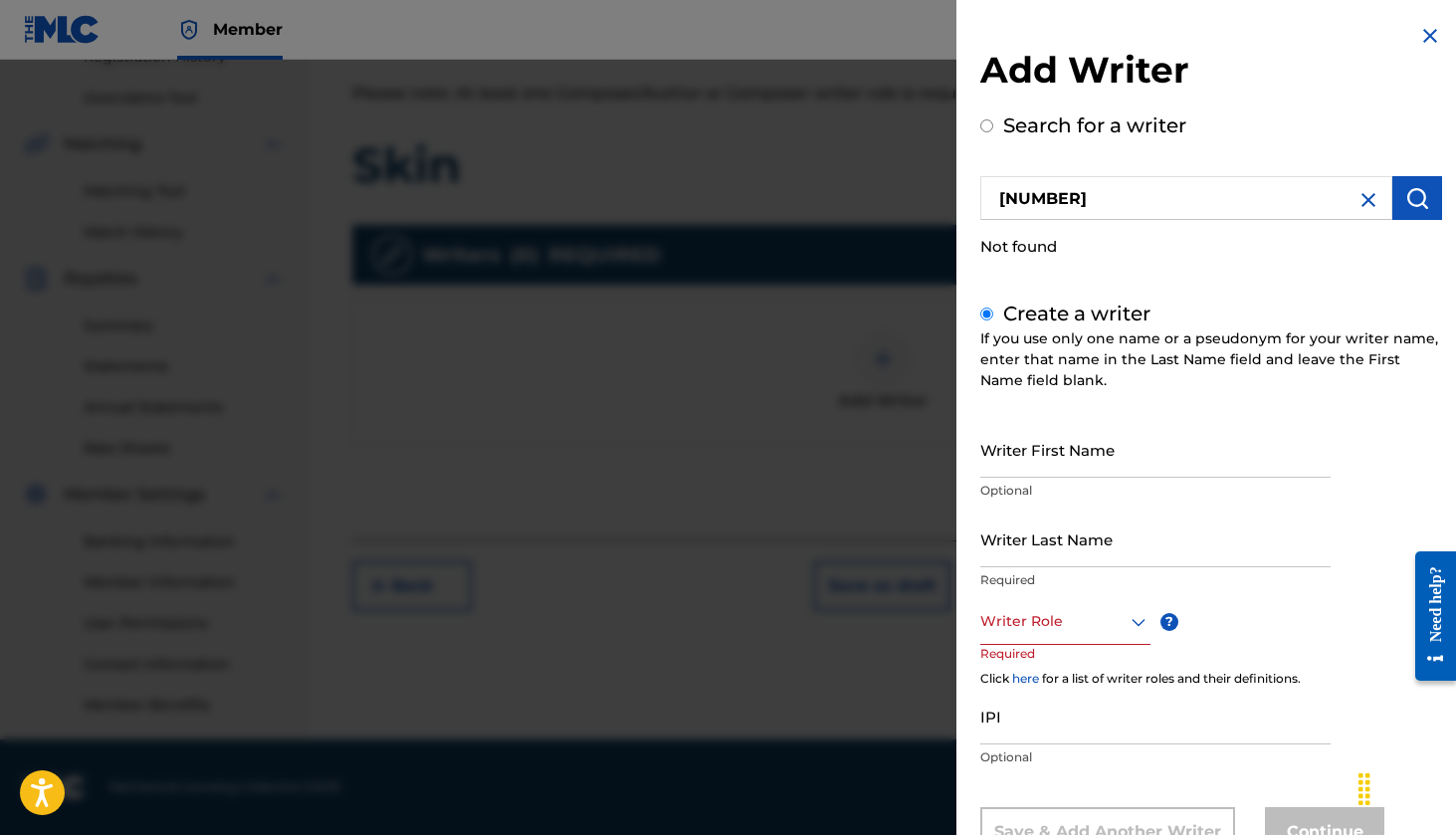 click on "Writer First Name" at bounding box center [1155, 449] 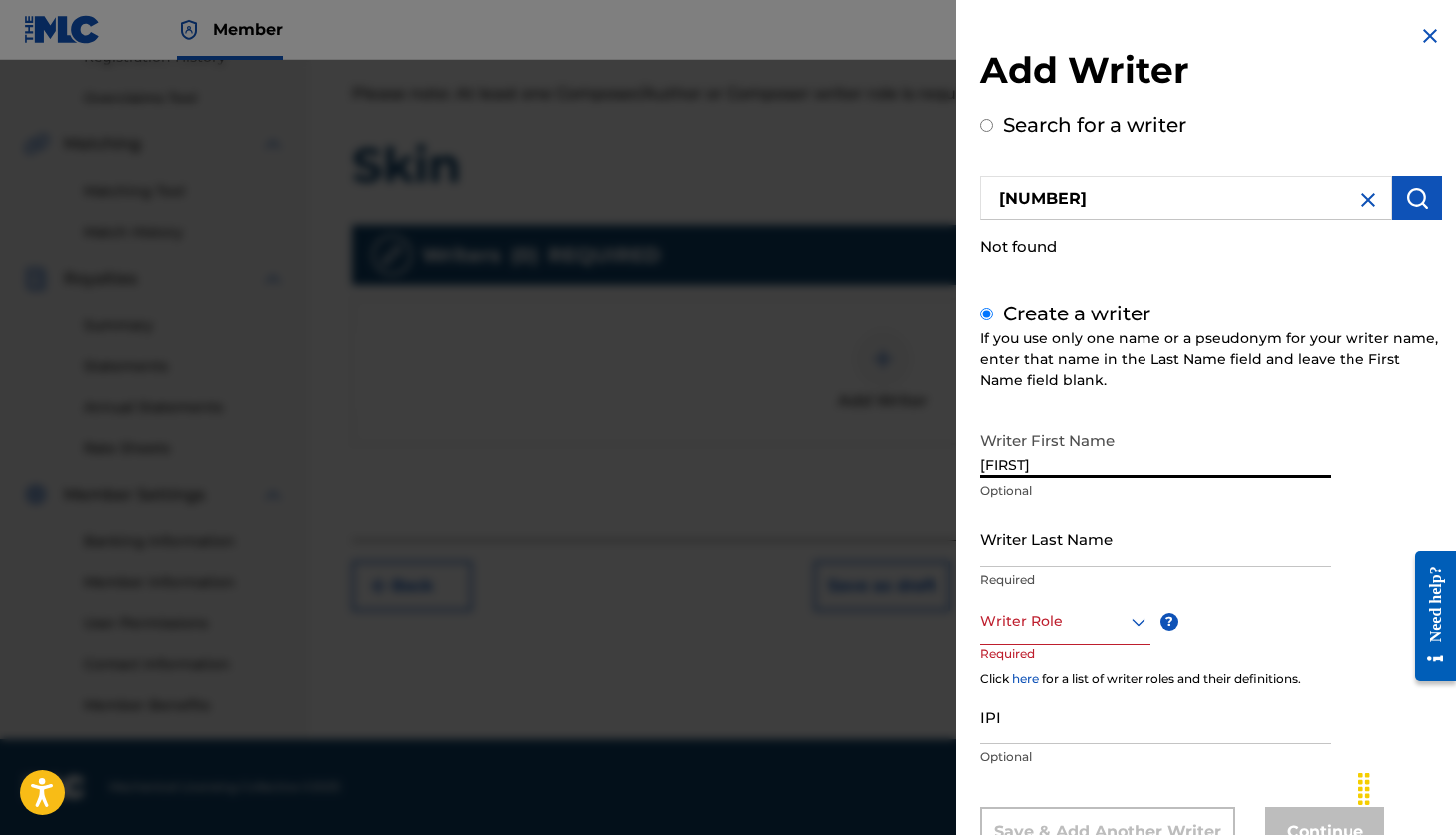 type on "[FIRST]" 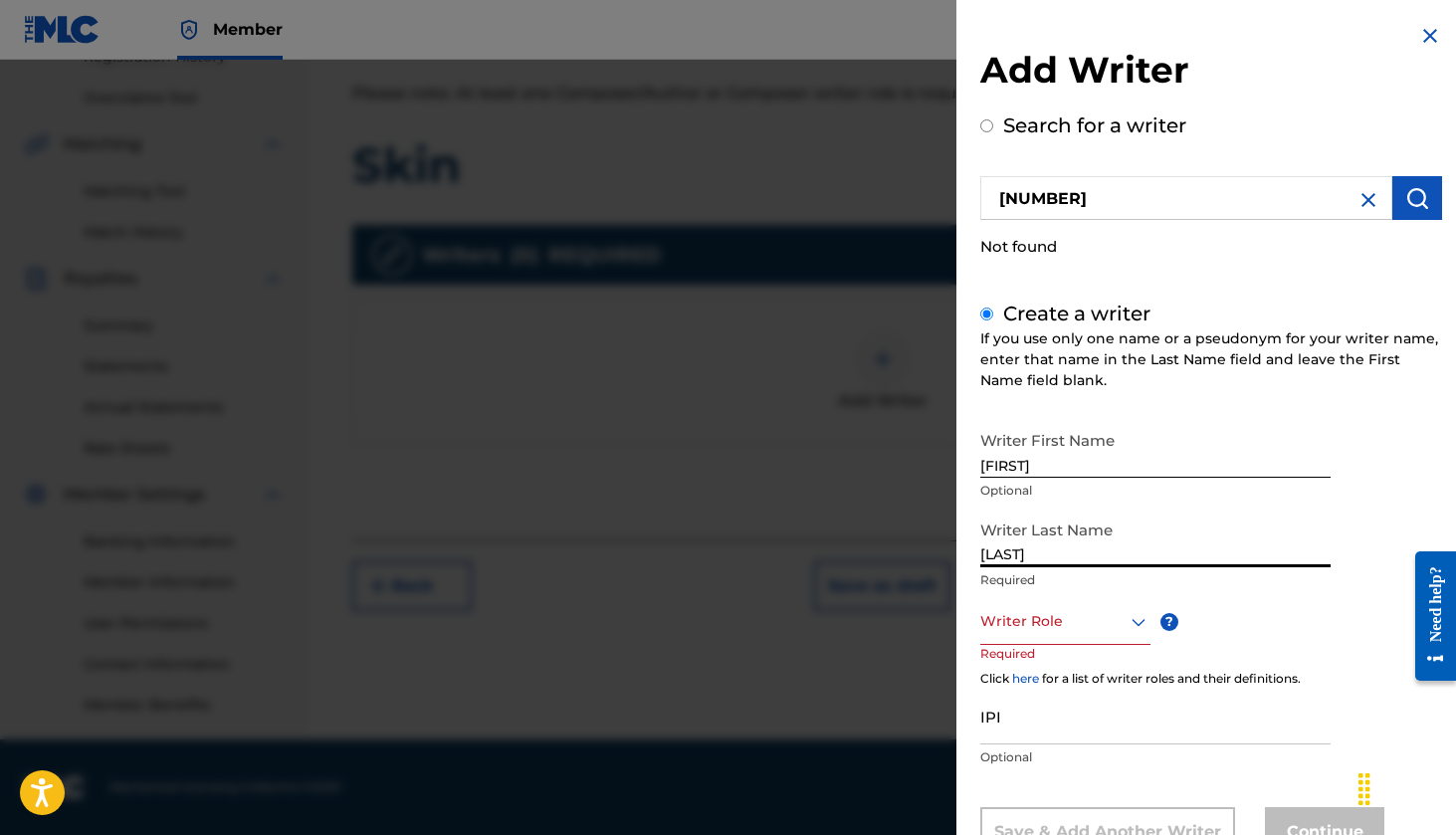 type on "[LAST]" 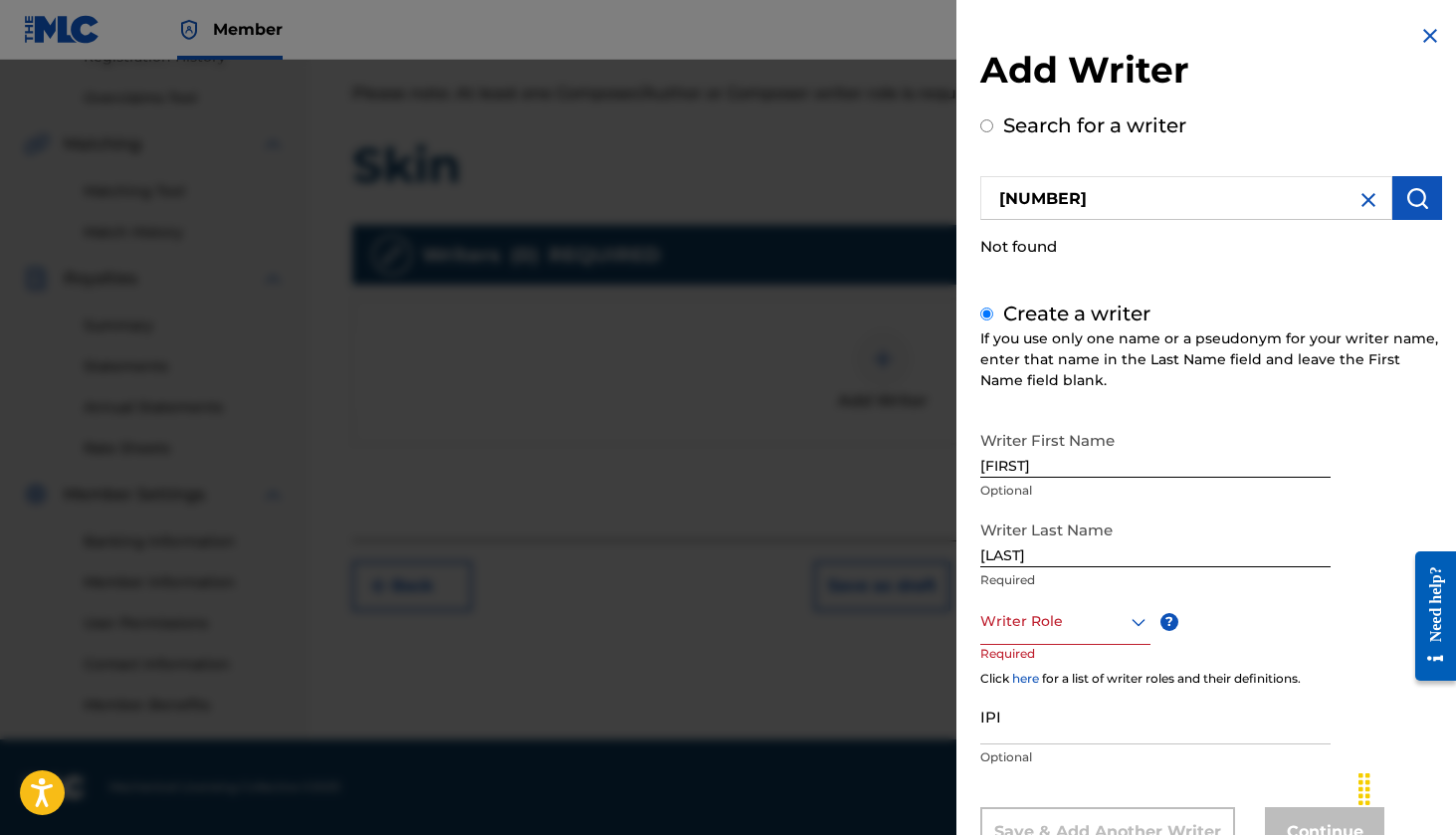 click on "Writer Last Name [LAST] Required" at bounding box center [1155, 555] 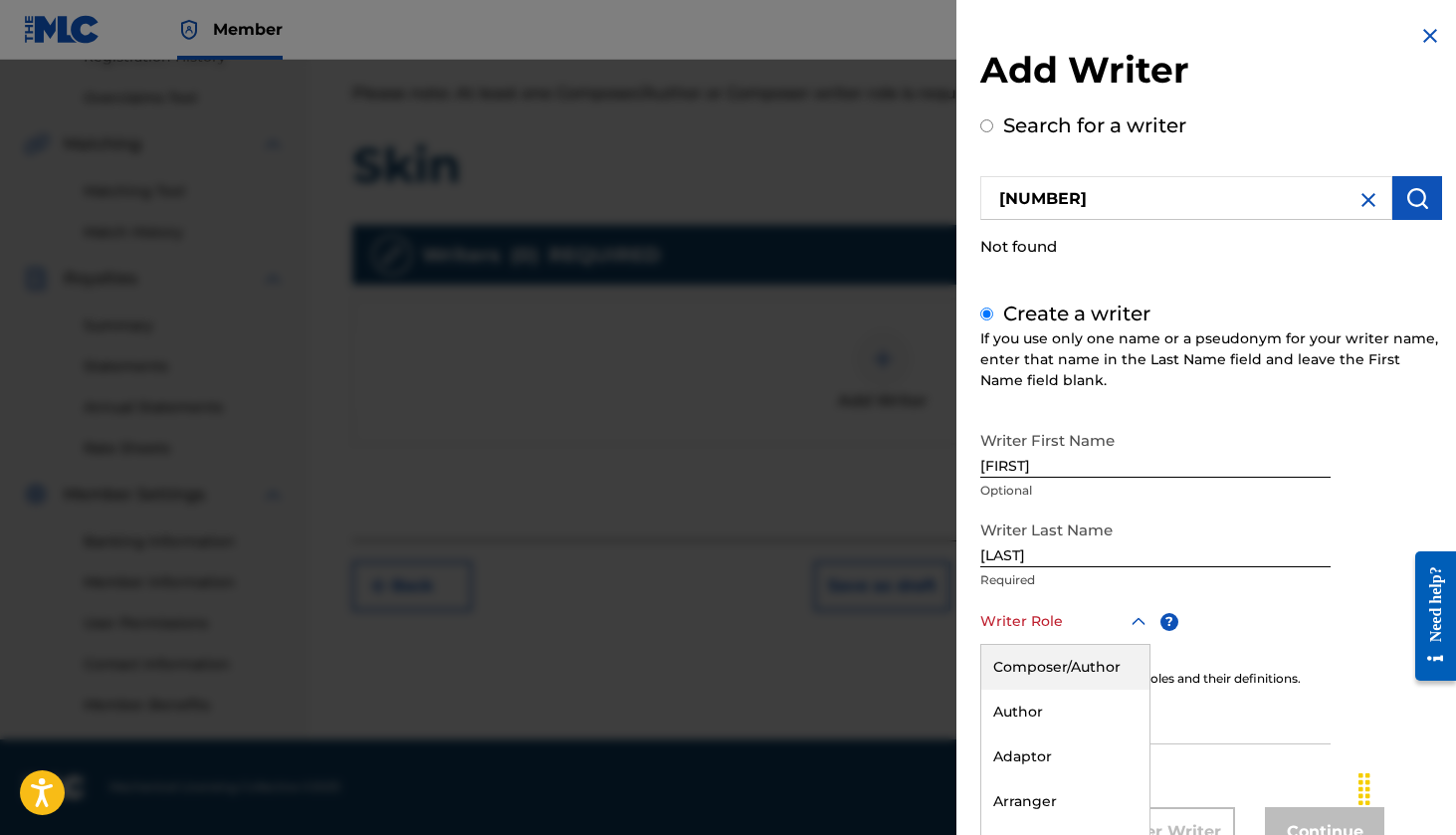 click on "Composer/Author, 1 of 8. 8 results available. Use Up and Down to choose options, press Enter to select the currently focused option, press Escape to exit the menu, press Tab to select the option and exit the menu. Writer Role Composer/Author Author Adaptor Arranger Composer Translator Sub Arranger Sub Author" at bounding box center (1065, 622) 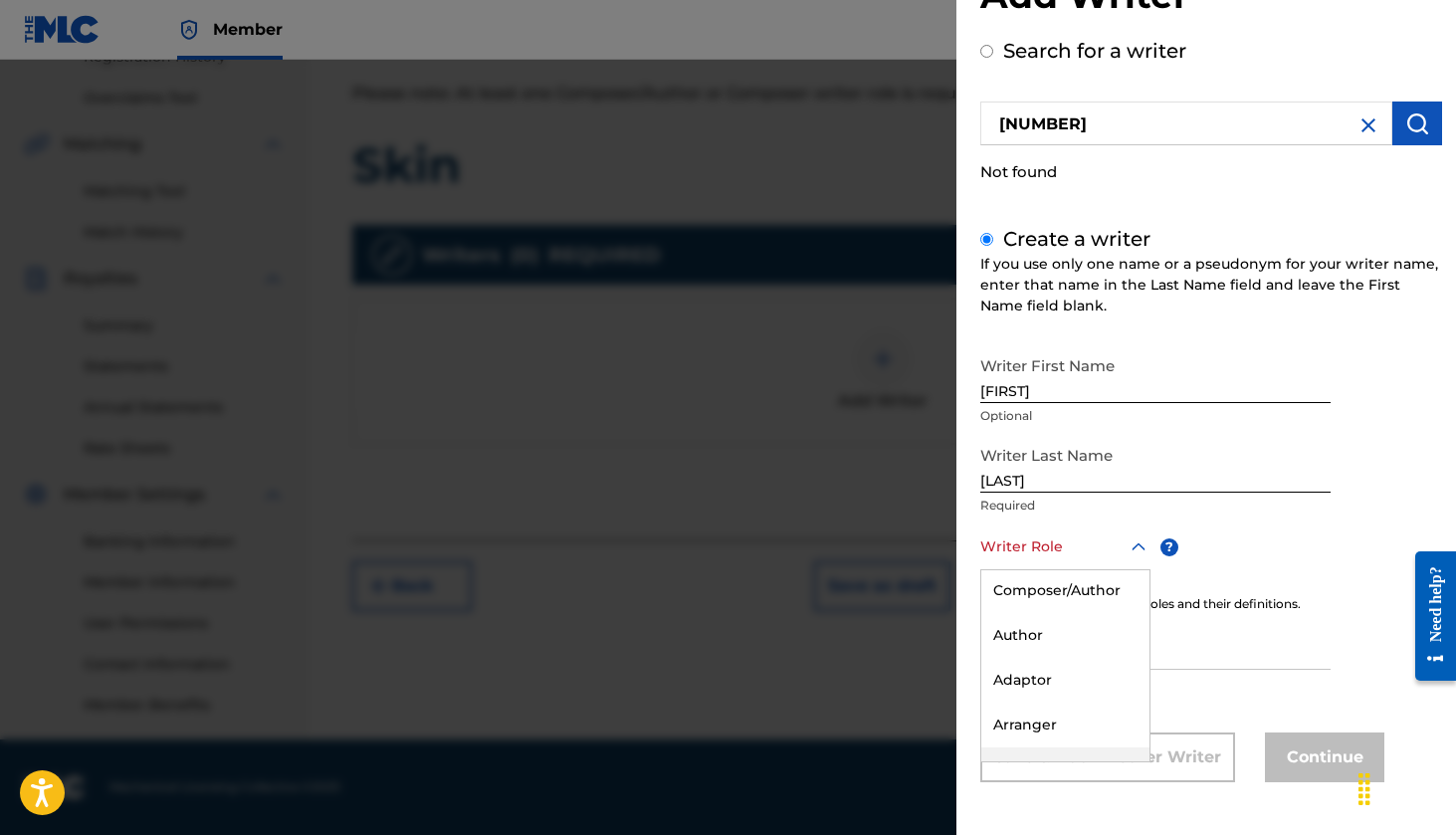 scroll, scrollTop: 0, scrollLeft: 0, axis: both 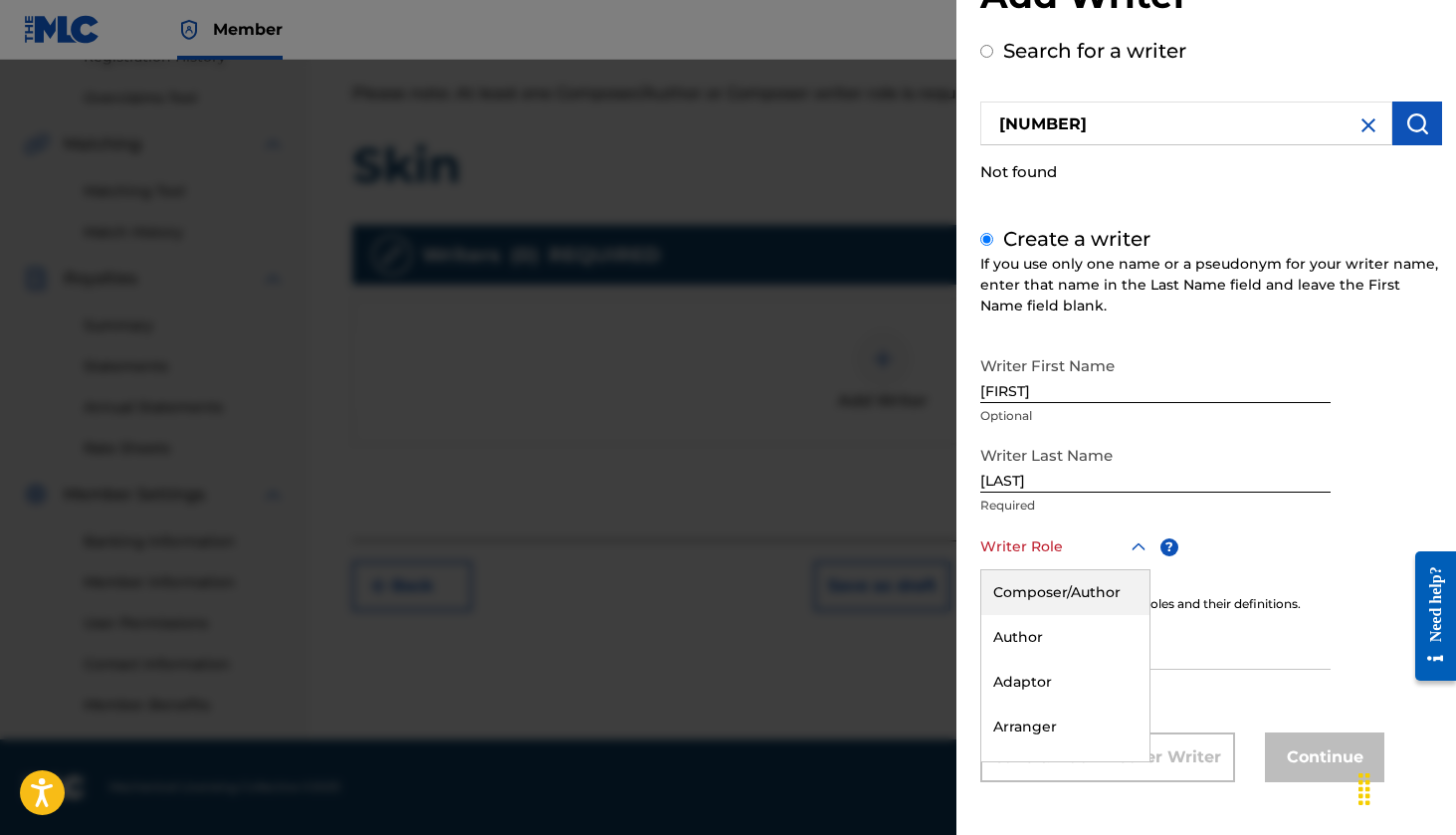 click on "Composer/Author" at bounding box center (1065, 592) 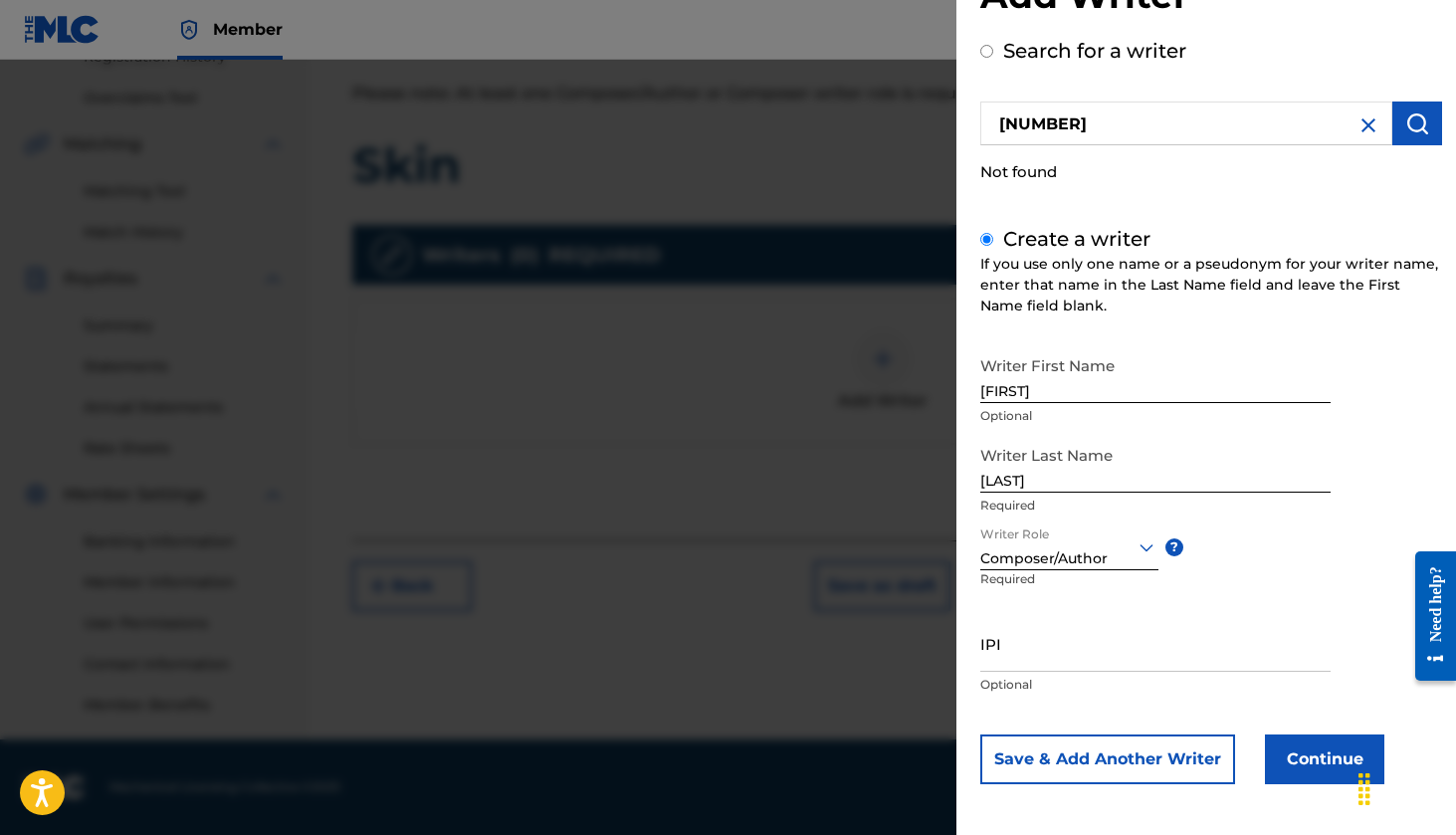 click on "IPI" at bounding box center [1155, 643] 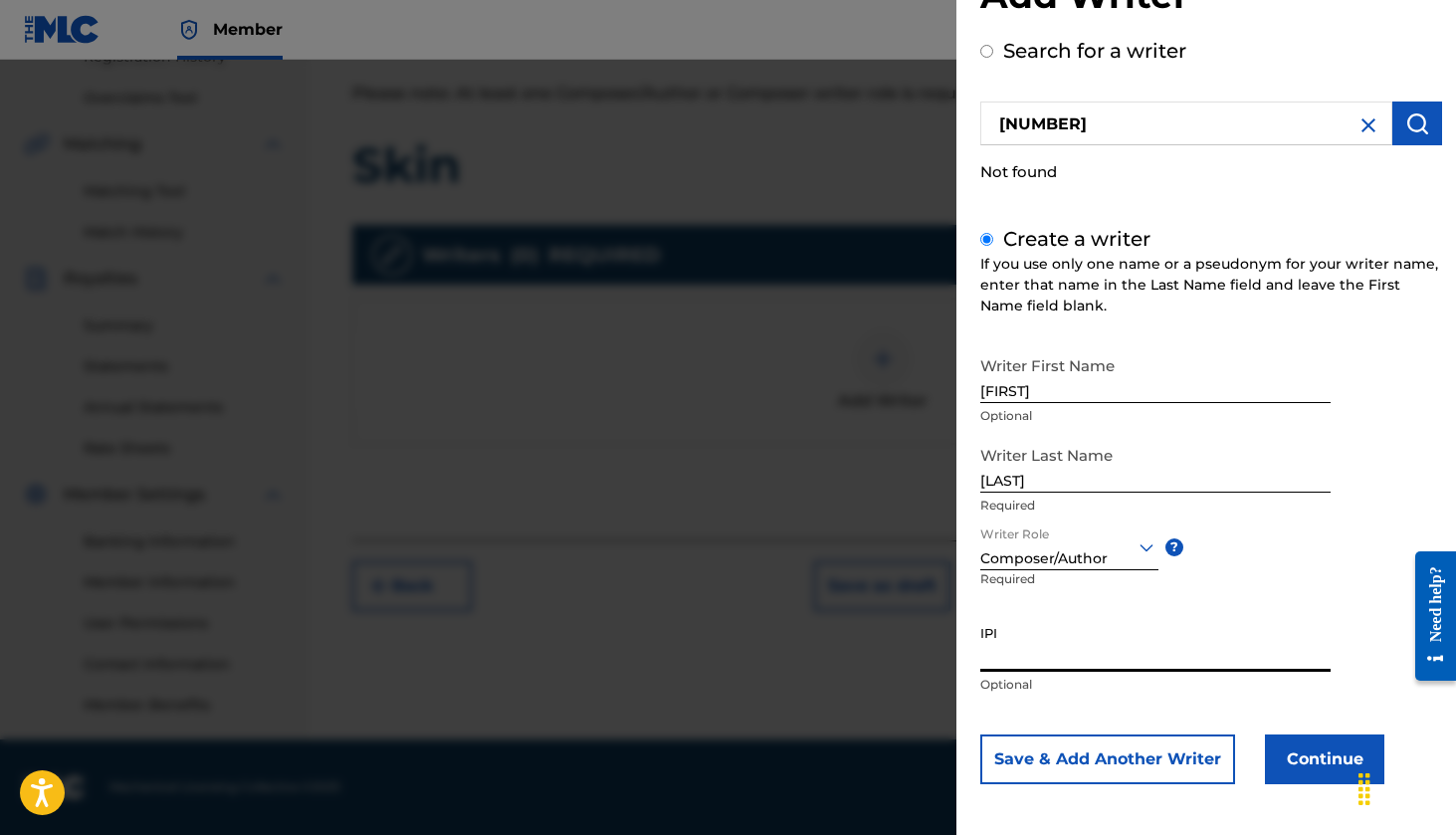 paste on "[NUMBER]" 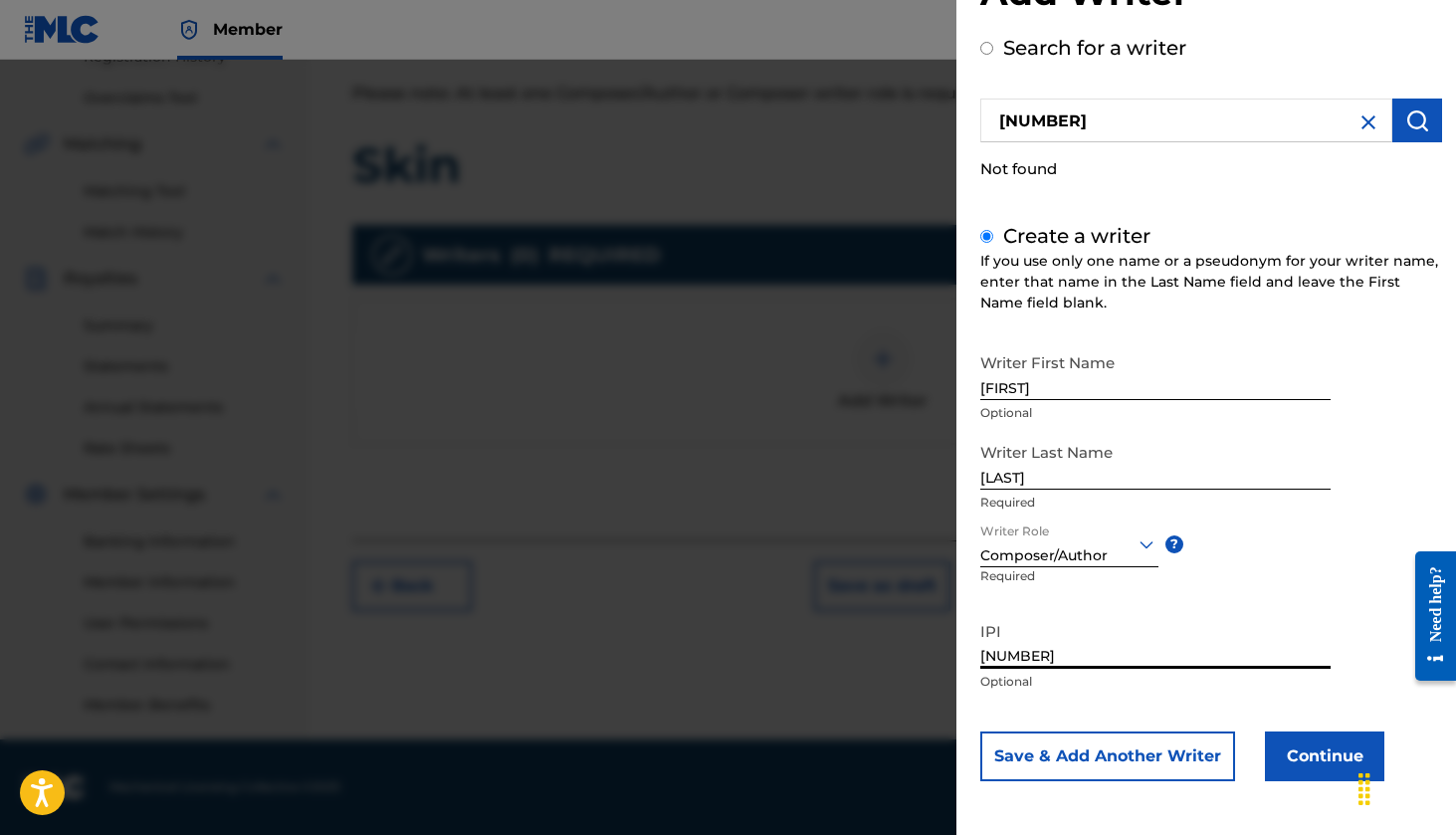 scroll, scrollTop: 77, scrollLeft: 0, axis: vertical 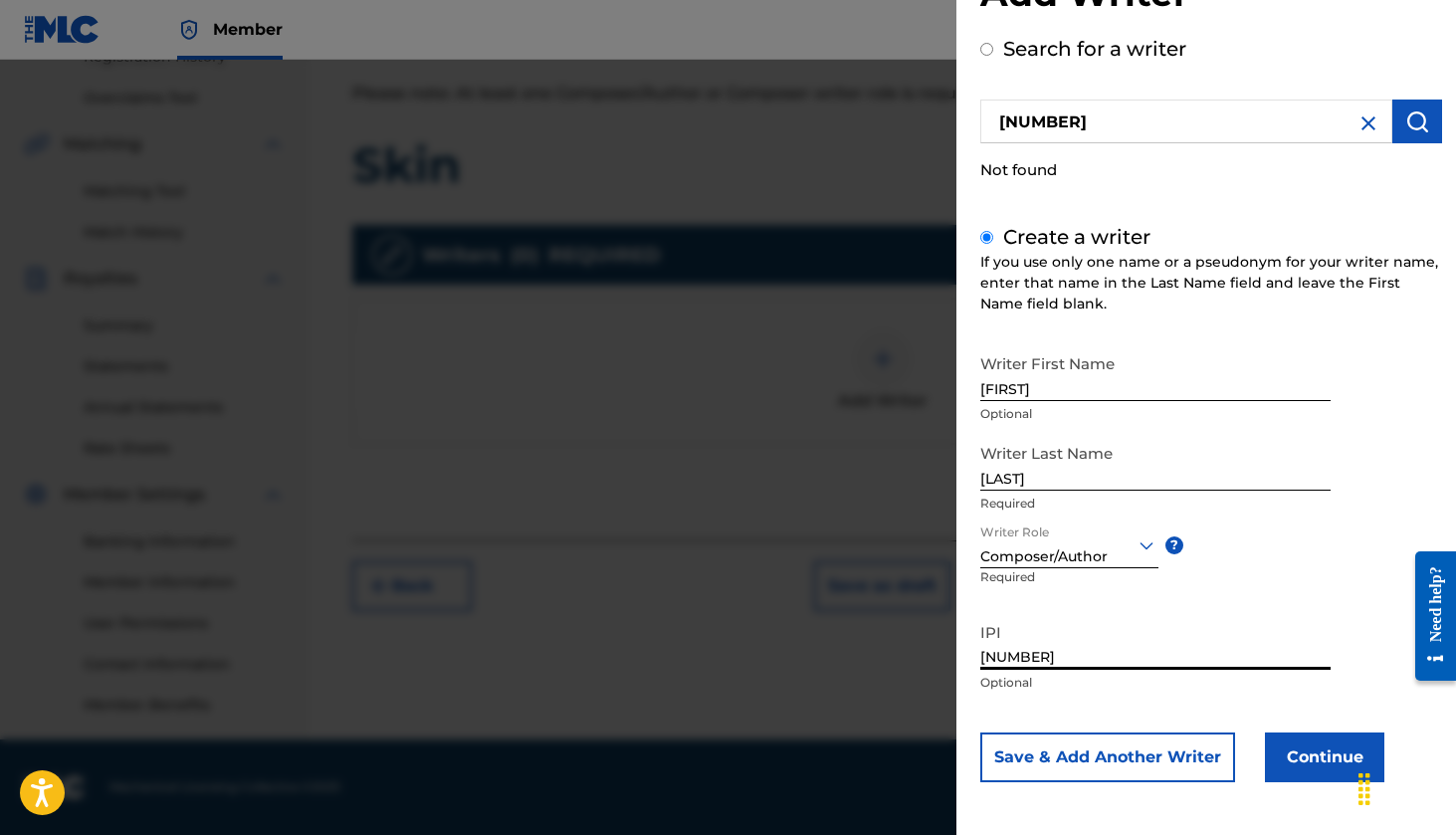 type on "[NUMBER]" 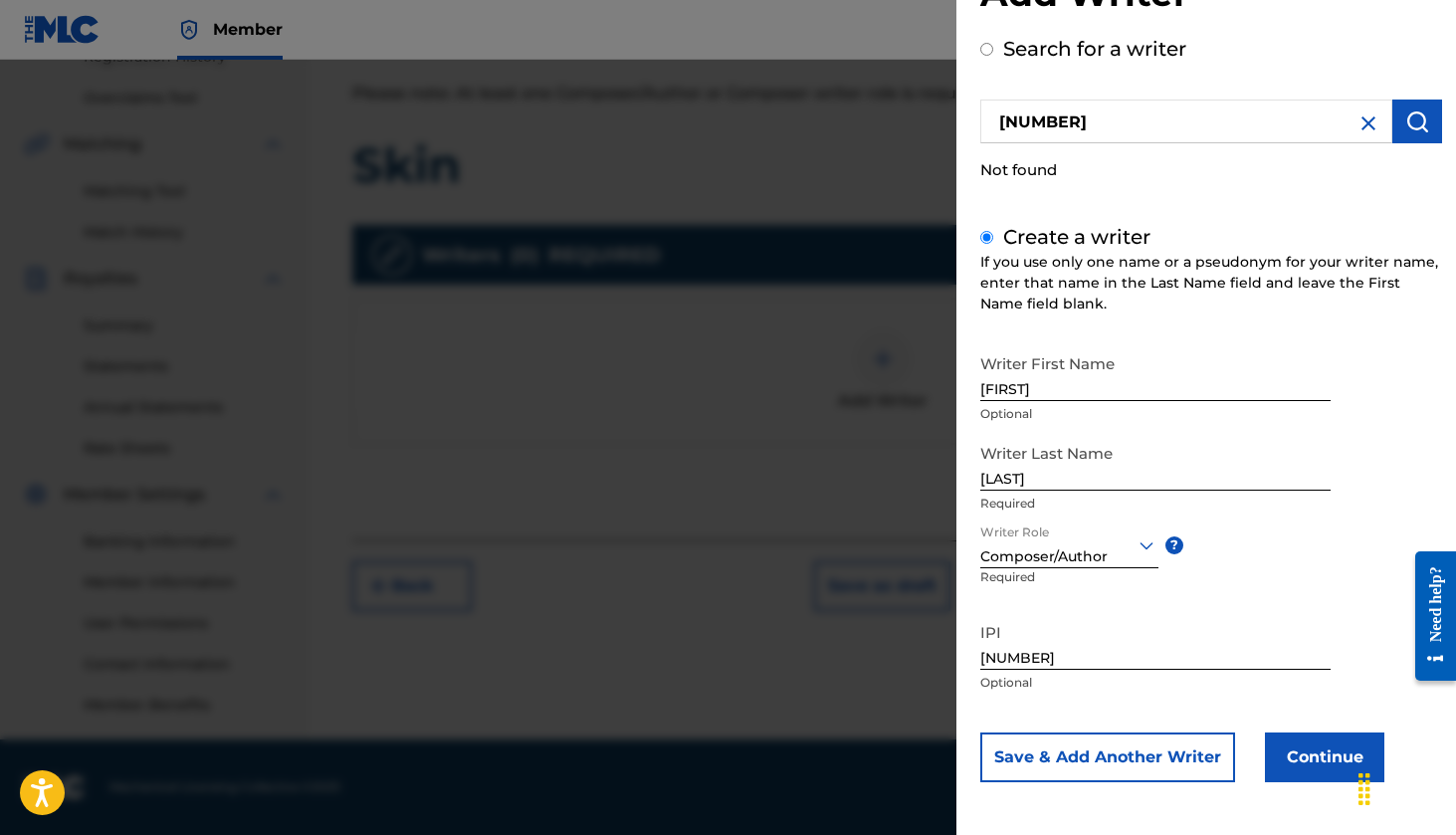 click on "Continue" at bounding box center (1325, 757) 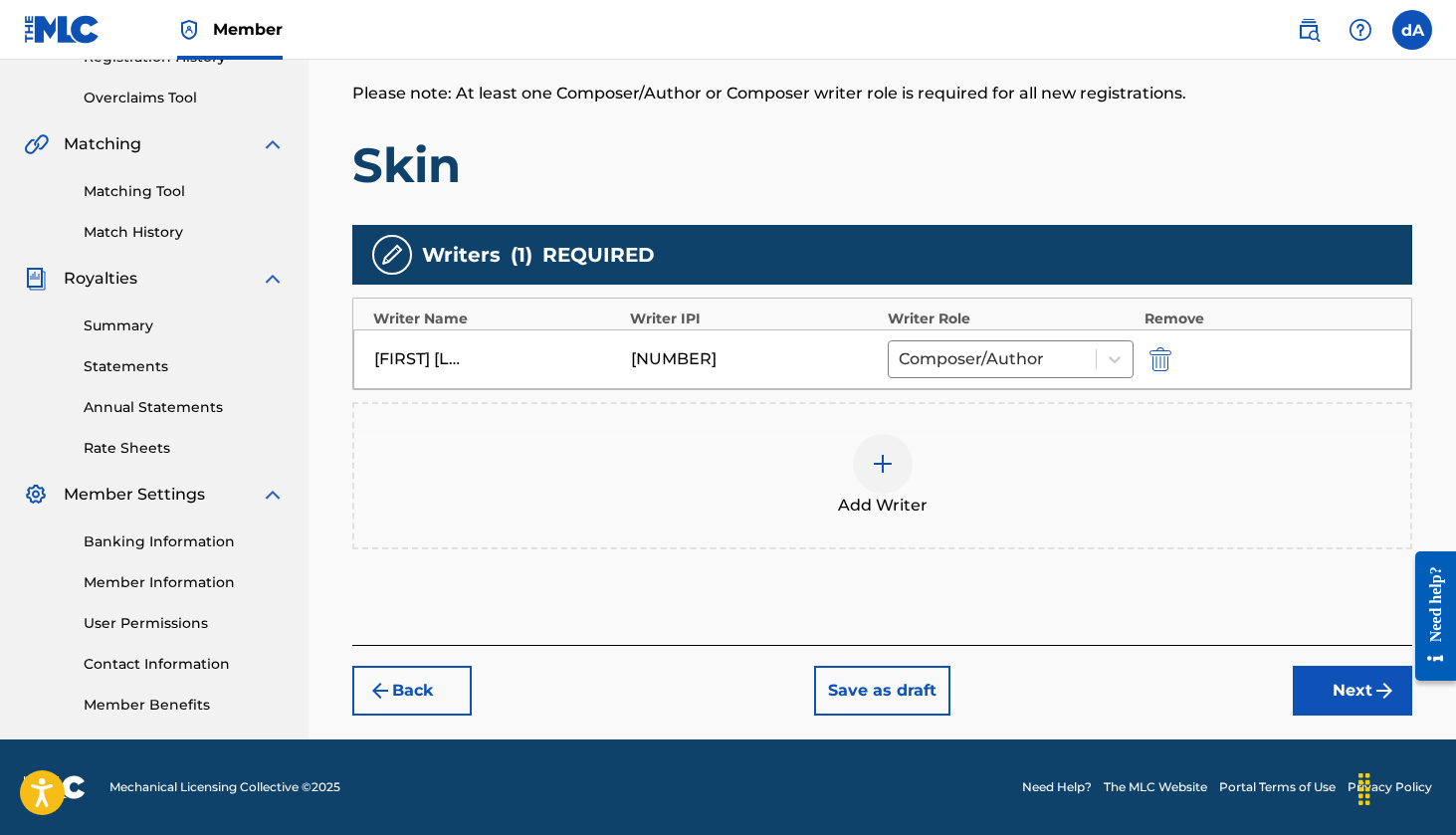 click on "Next" at bounding box center (1352, 691) 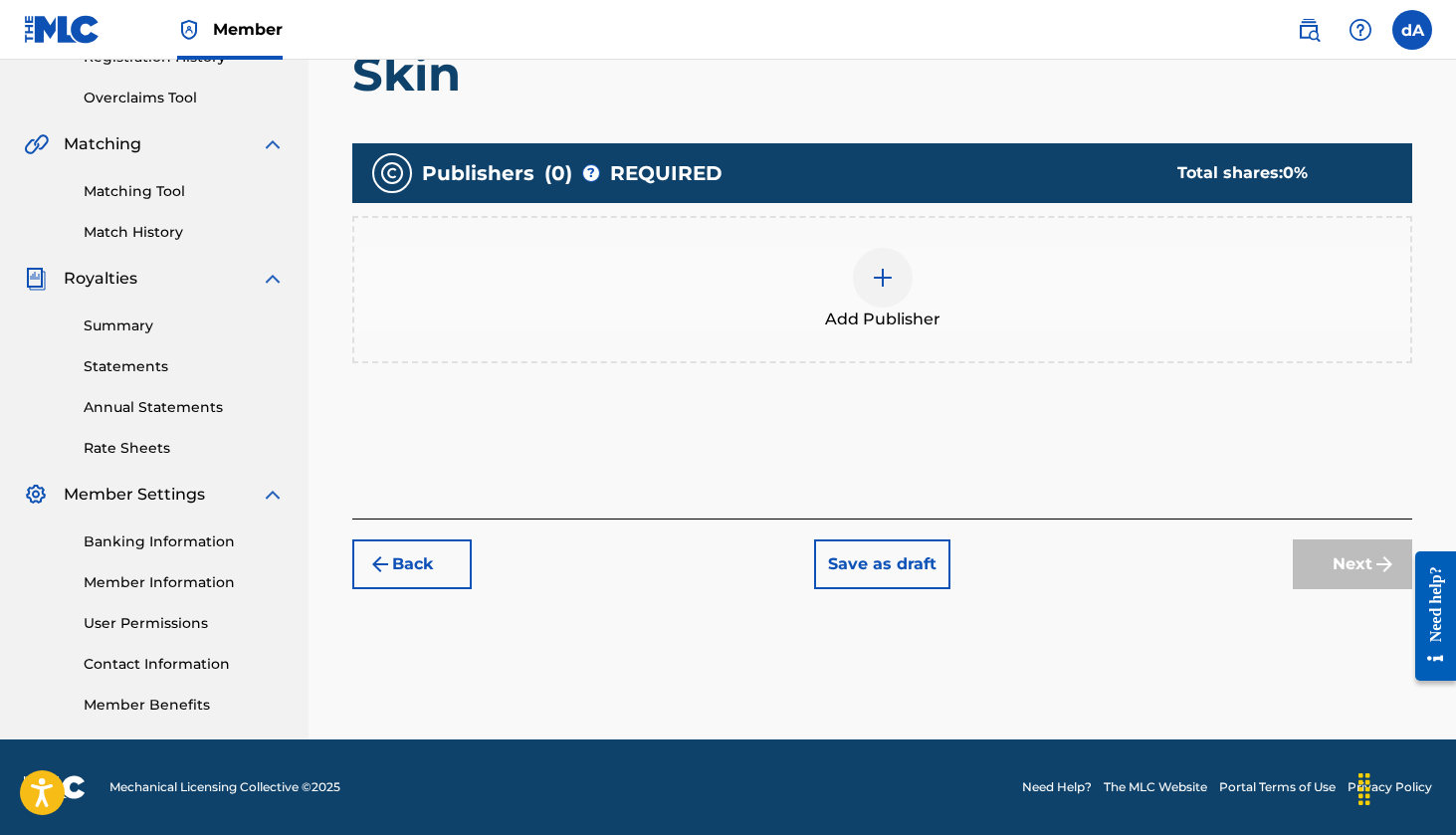 scroll, scrollTop: 90, scrollLeft: 0, axis: vertical 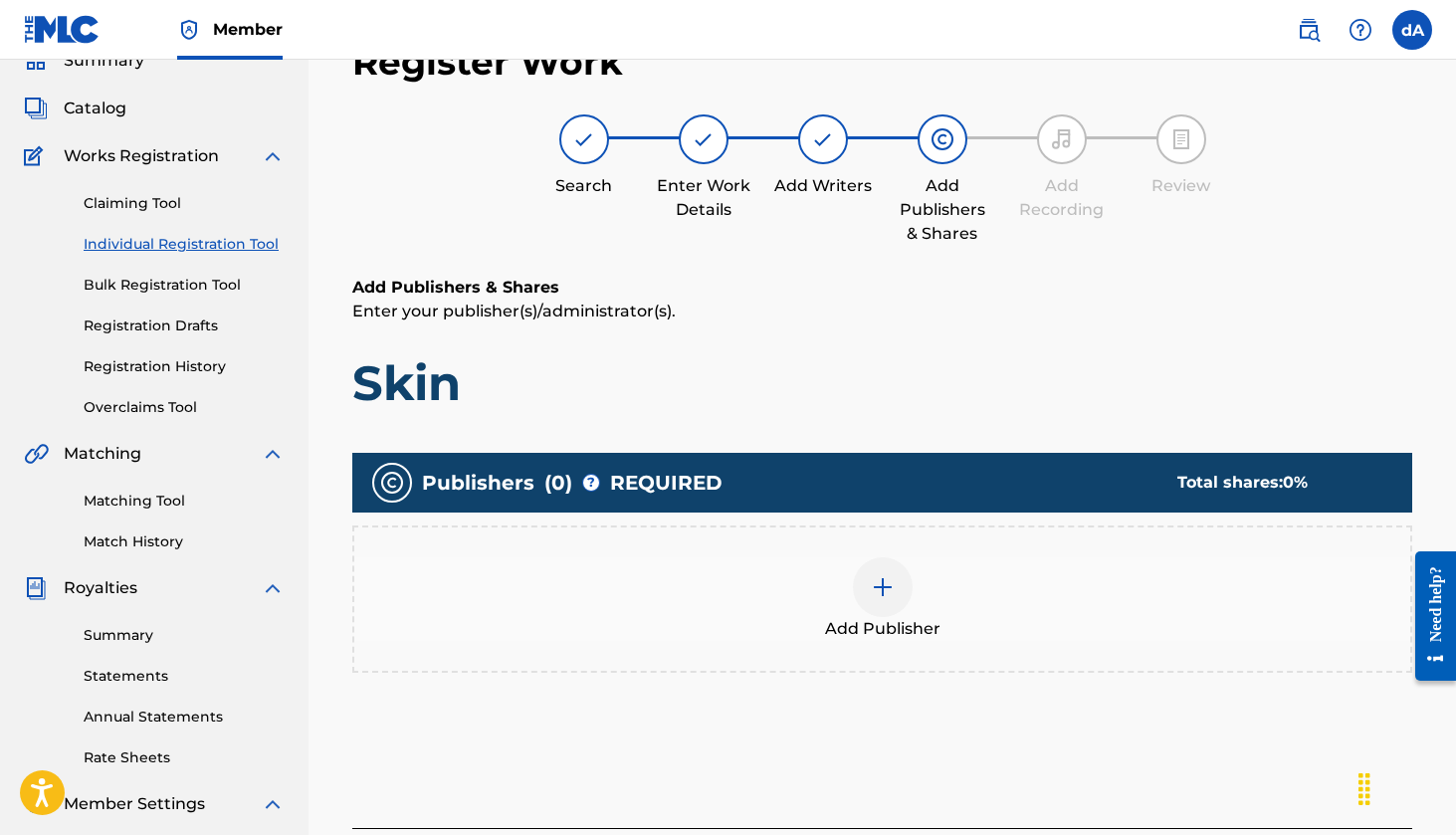 click at bounding box center [883, 587] 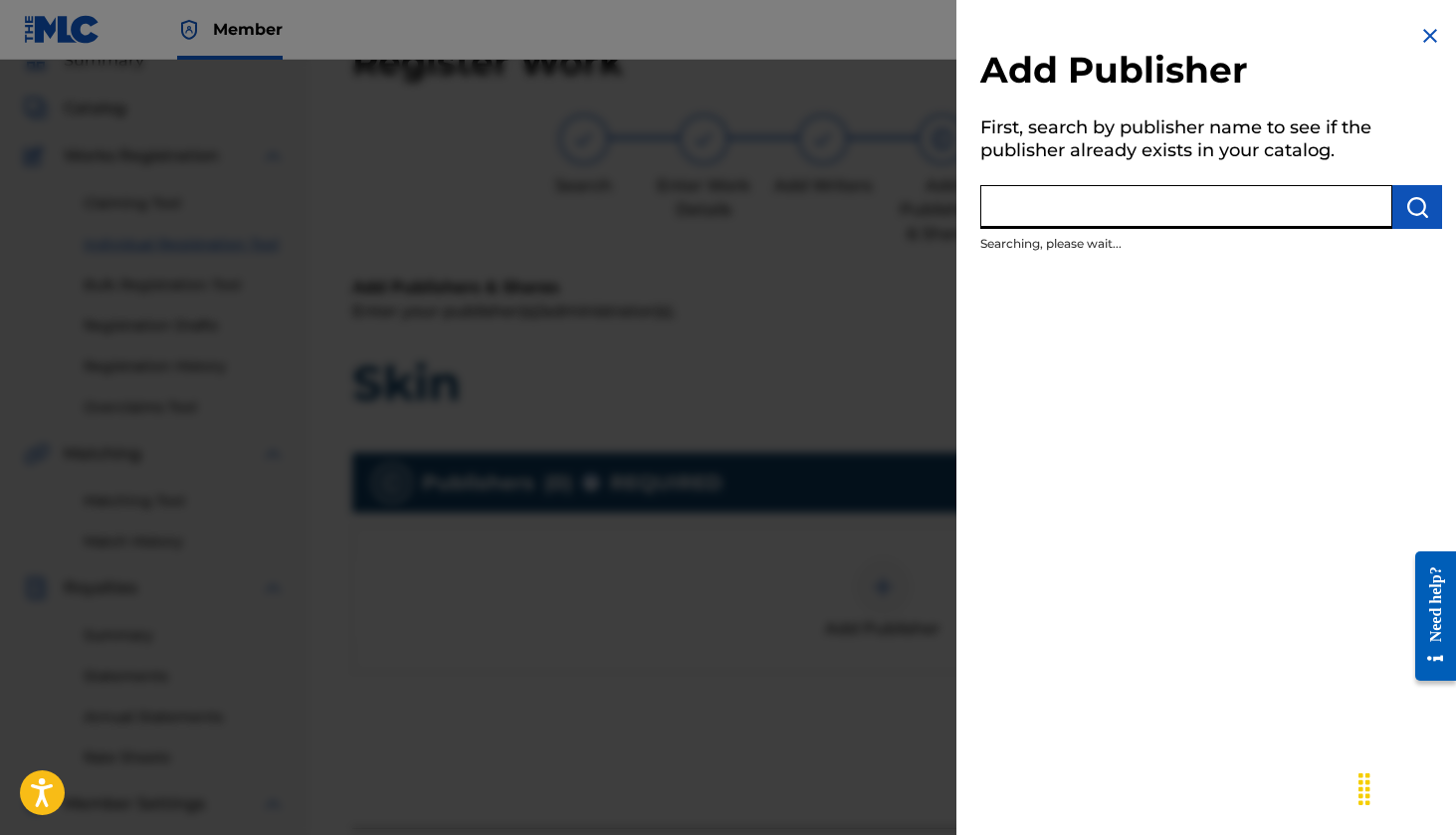 click at bounding box center (1186, 207) 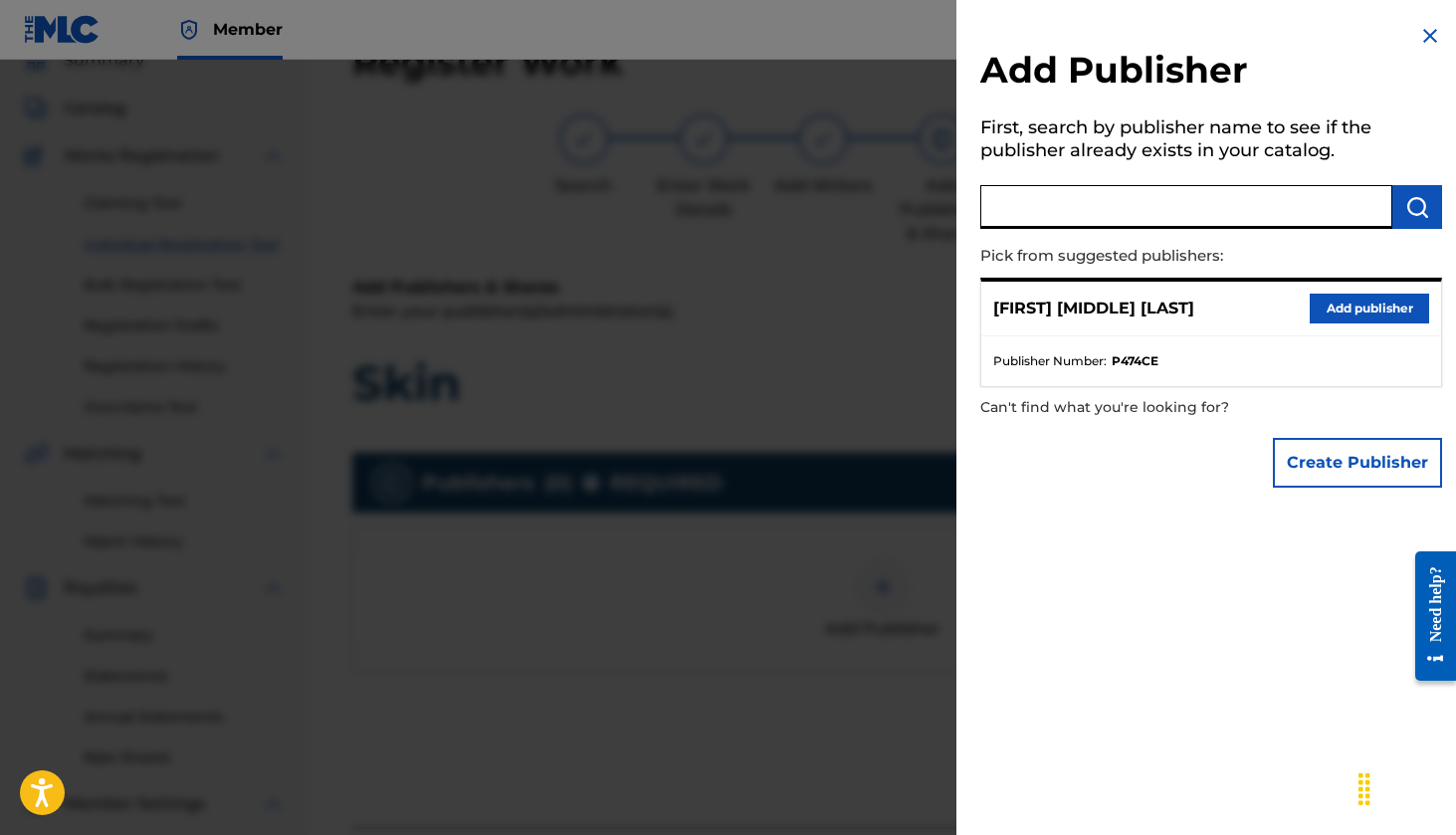 paste on "[NUMBER]" 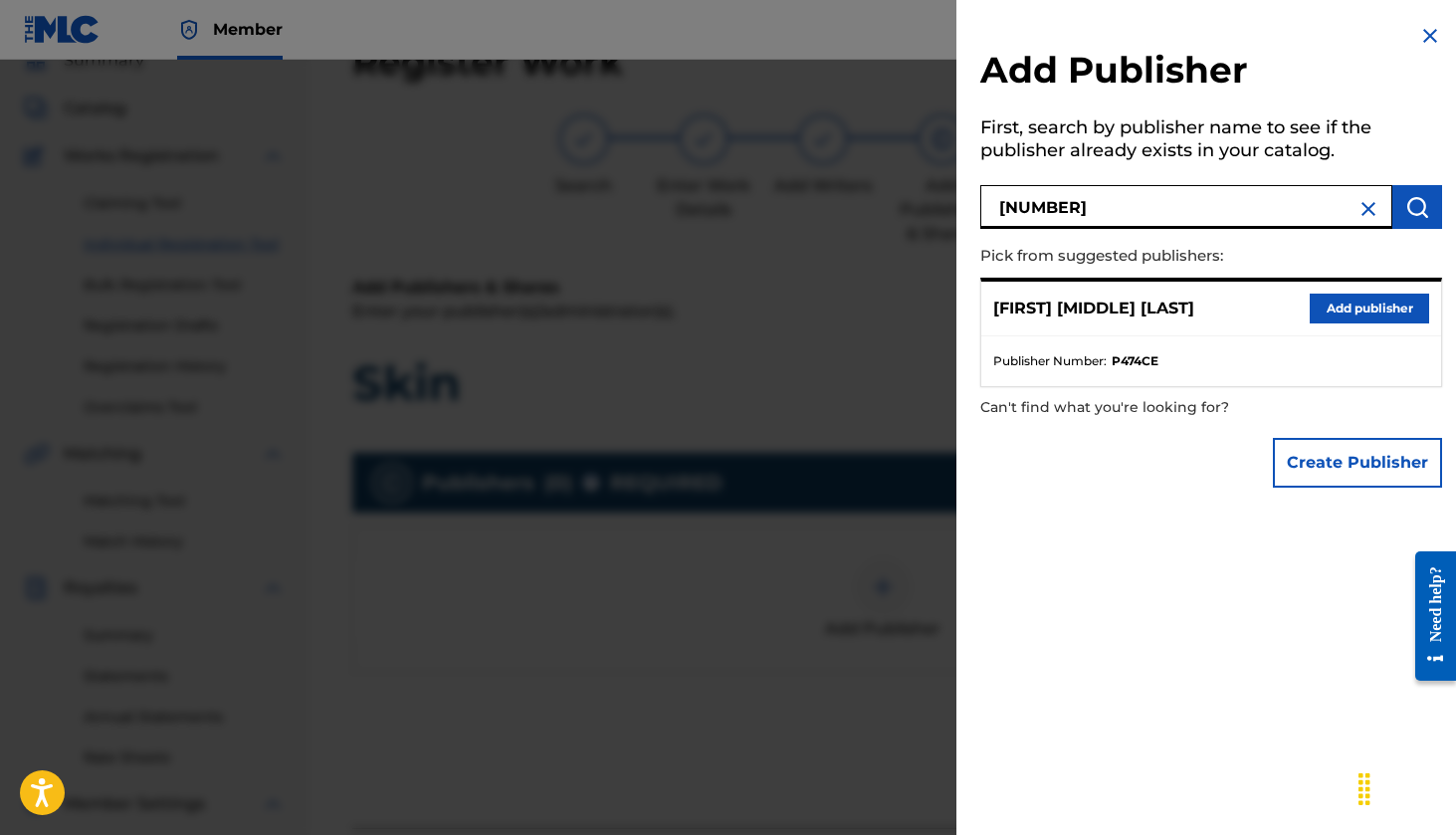 type on "[NUMBER]" 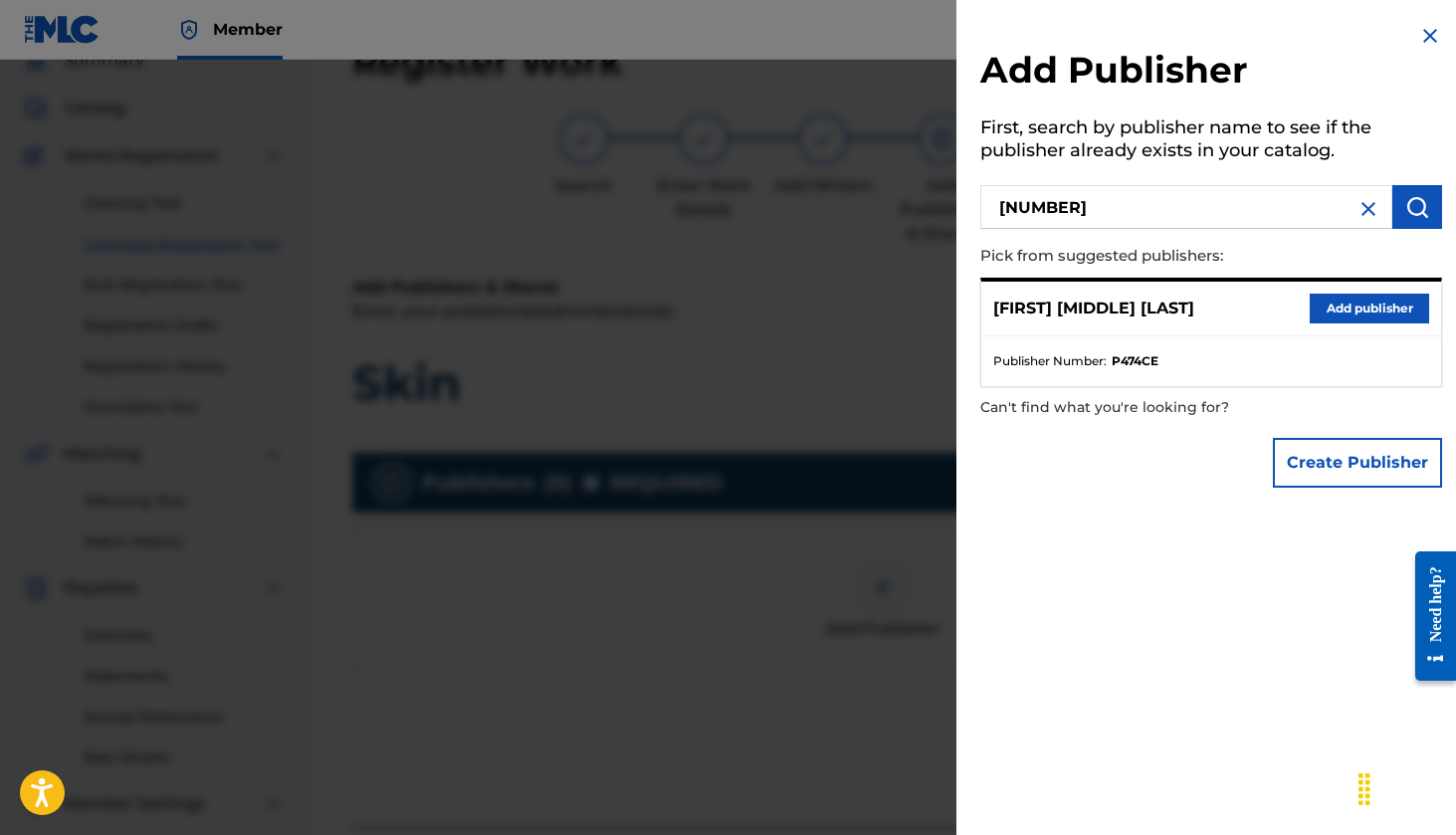 click on "Add publisher" at bounding box center [1369, 309] 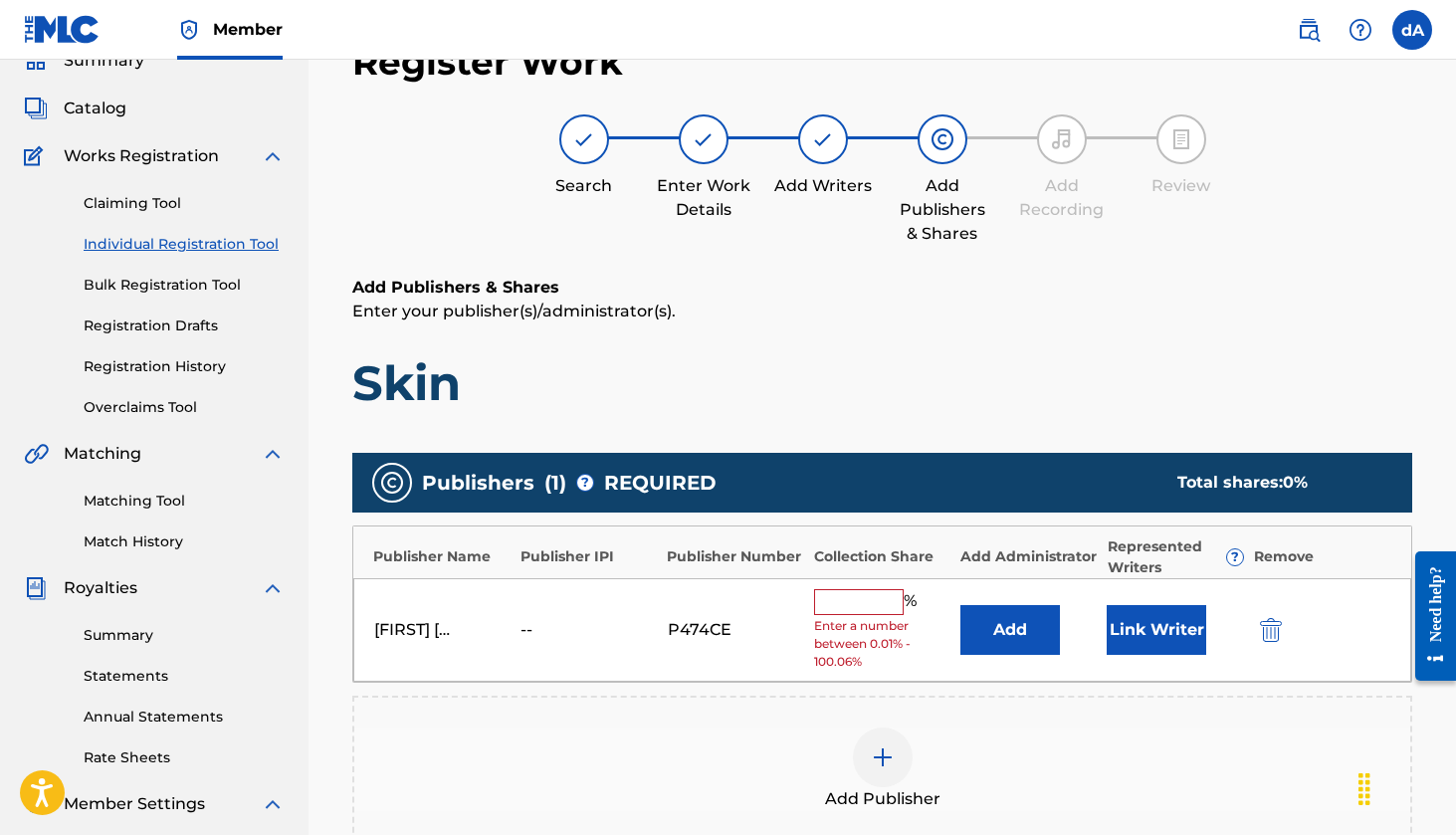 click at bounding box center [859, 602] 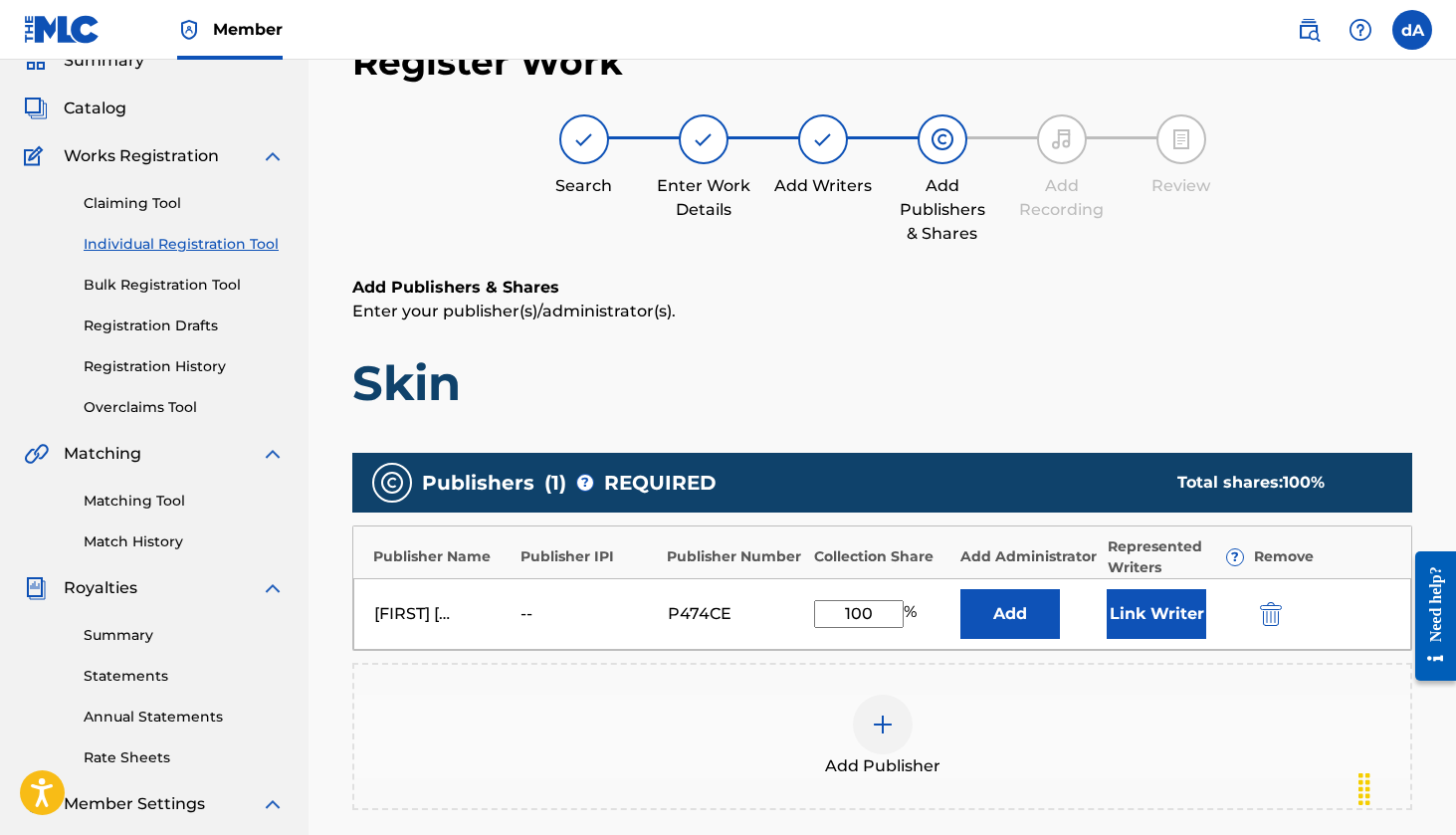 type on "100" 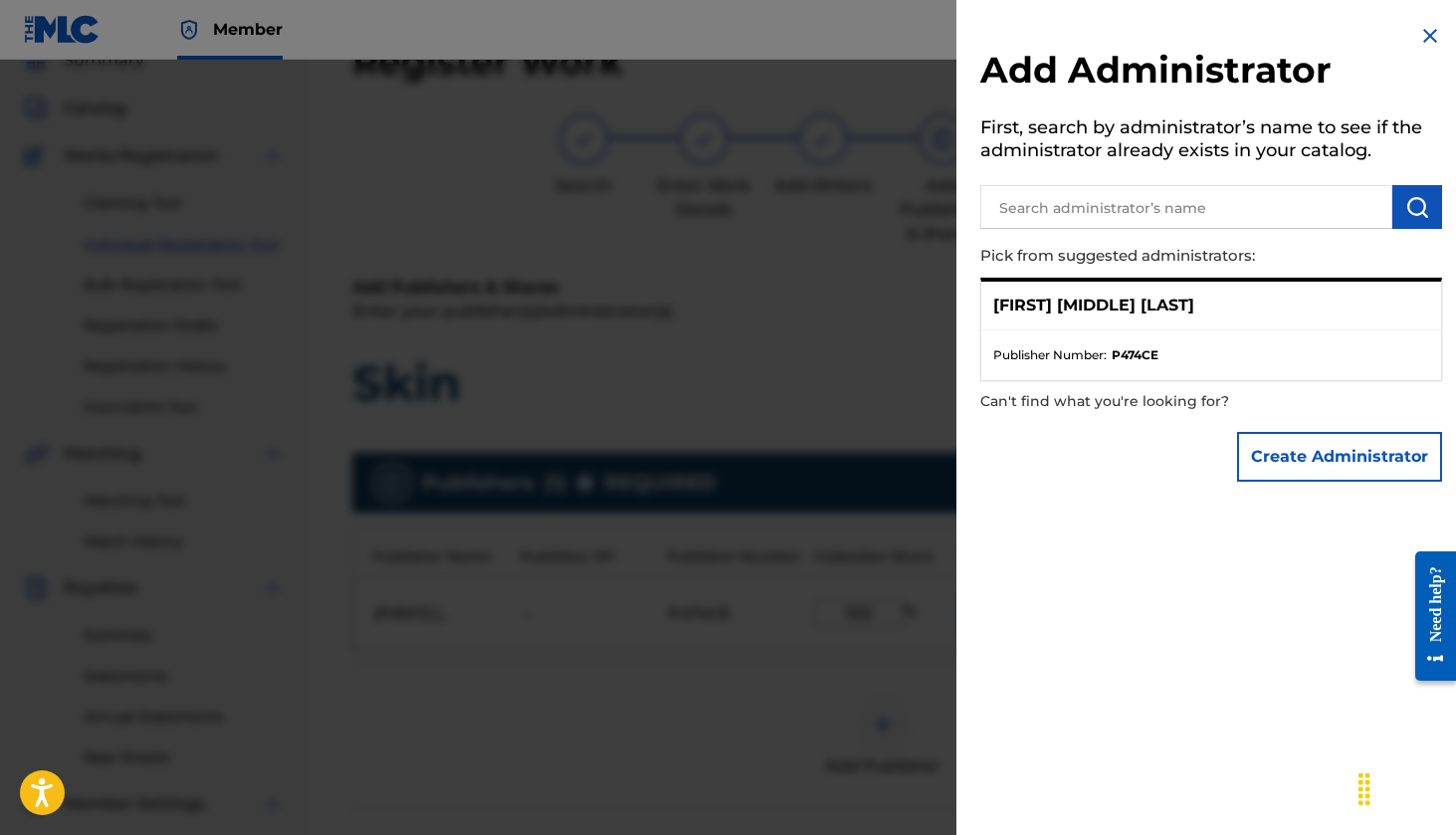 click at bounding box center [1430, 36] 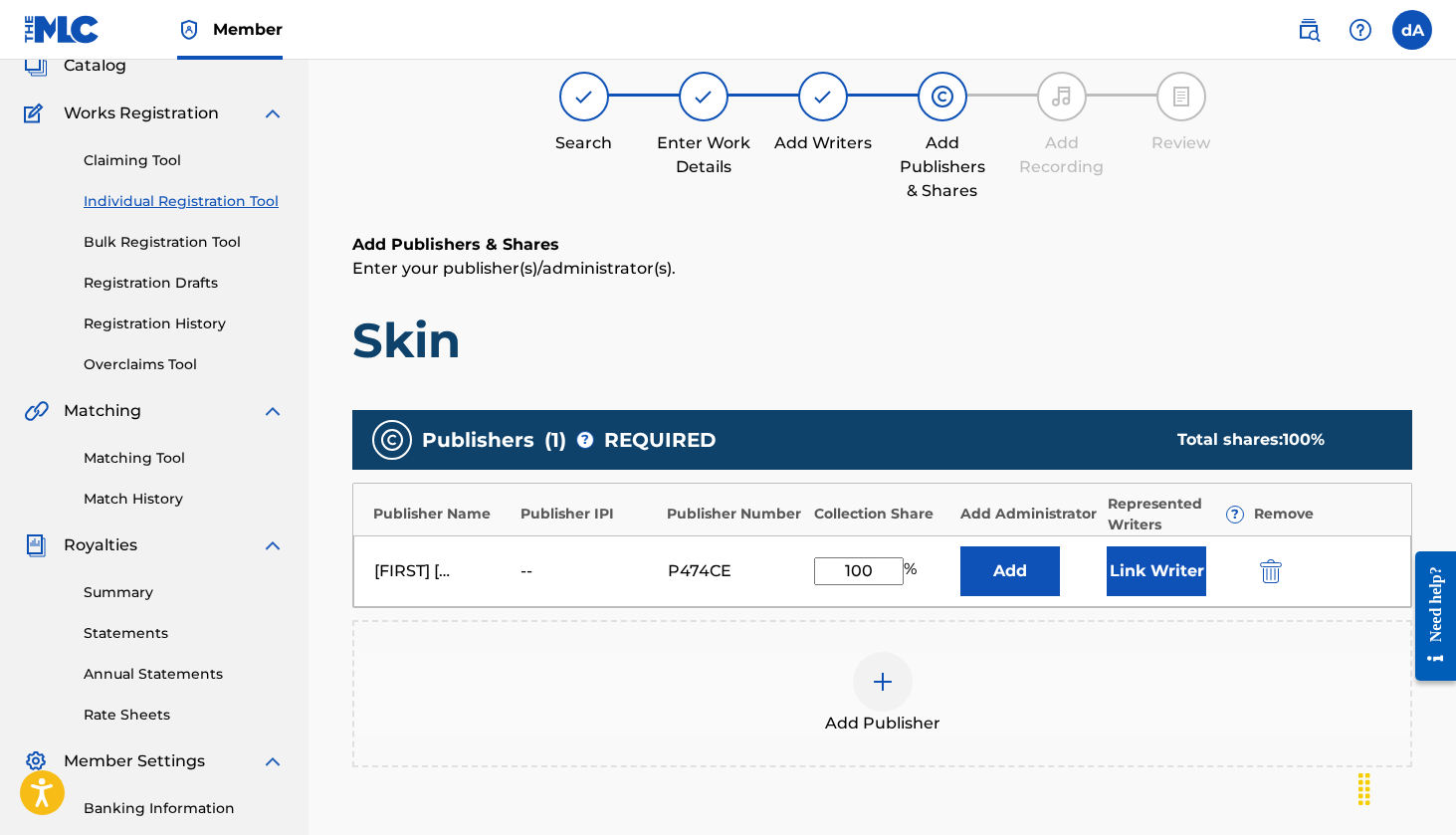 scroll, scrollTop: 135, scrollLeft: 0, axis: vertical 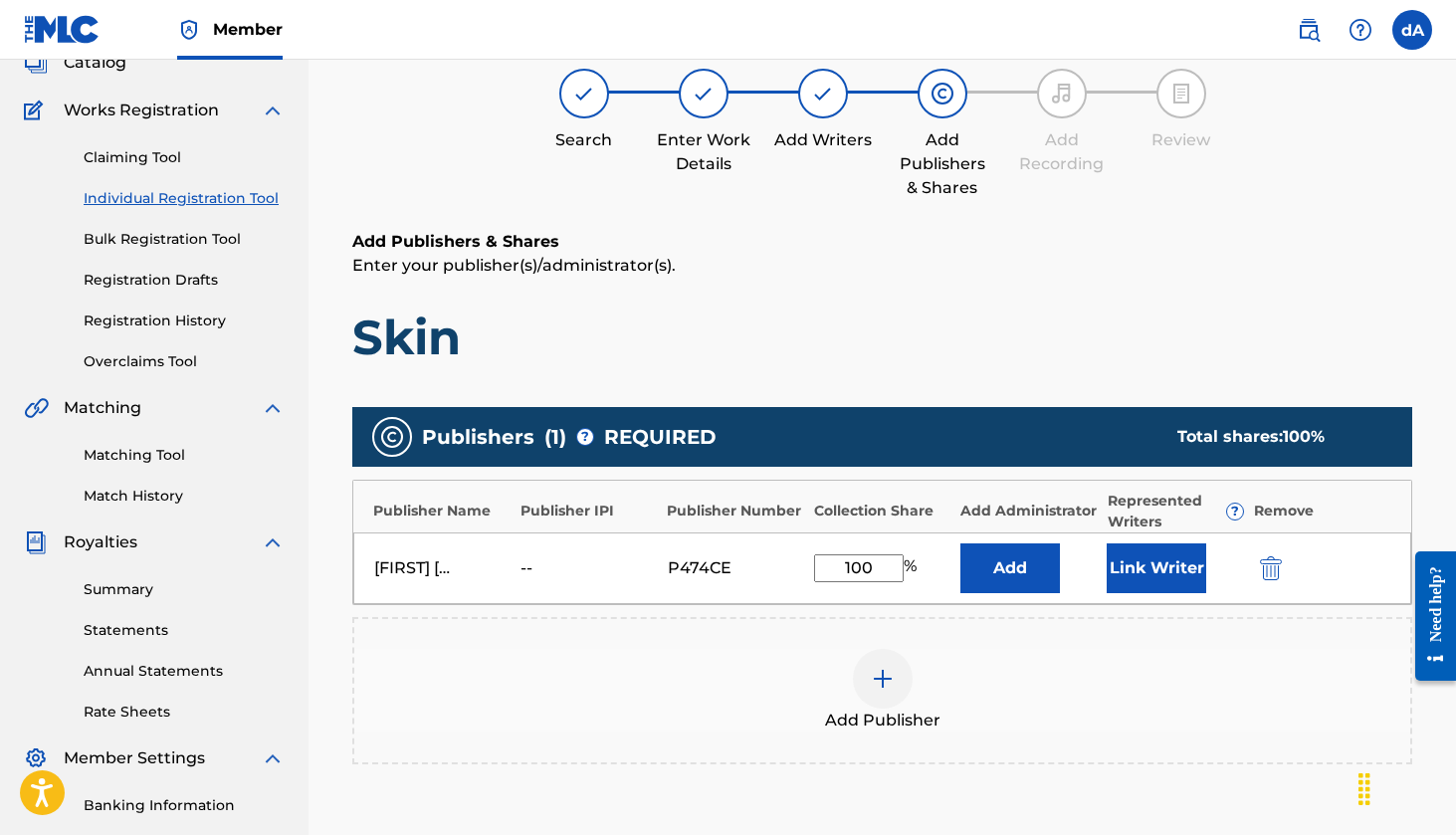 click on "Link Writer" at bounding box center (1156, 568) 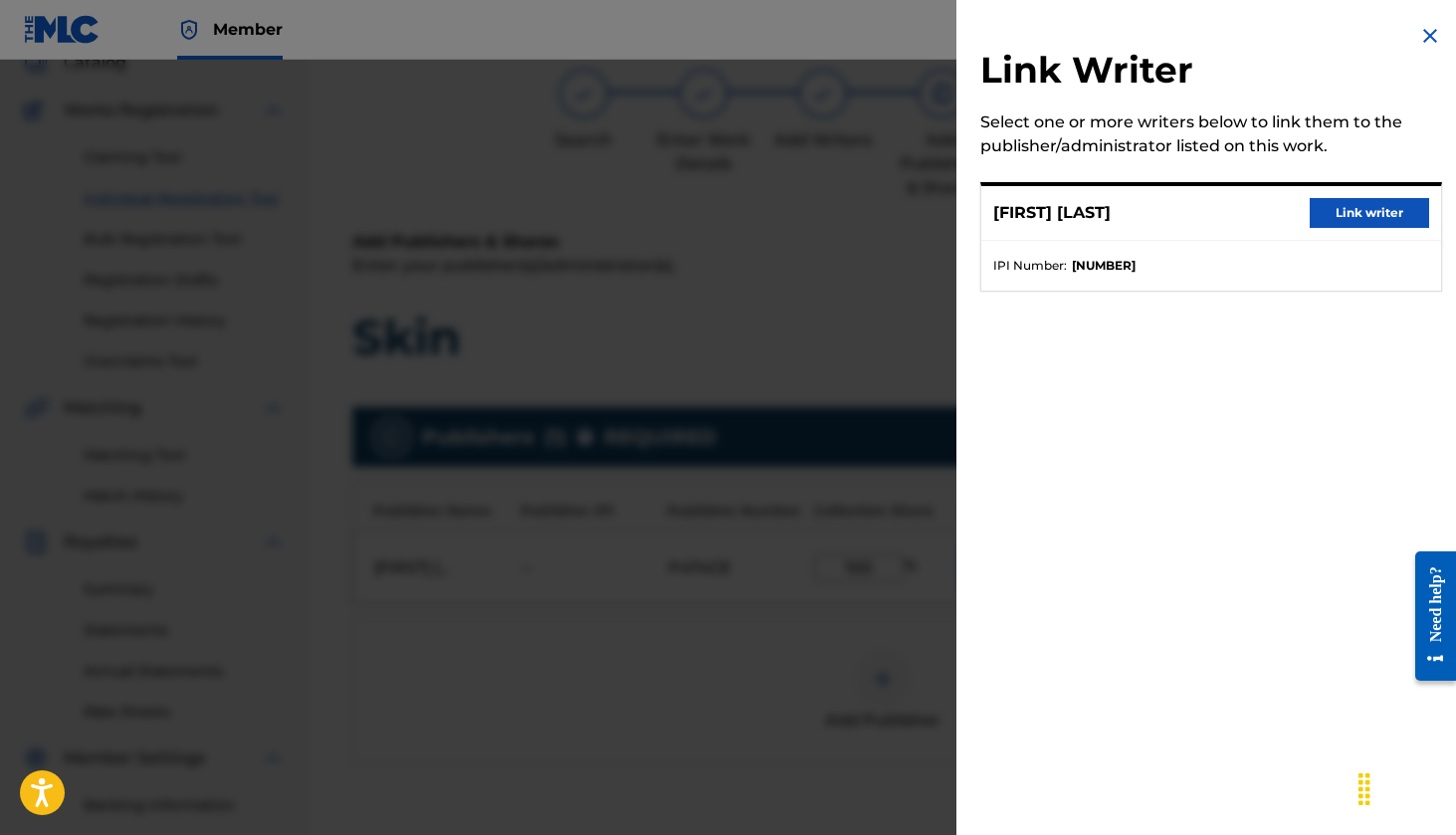 click on "Link writer" at bounding box center (1369, 213) 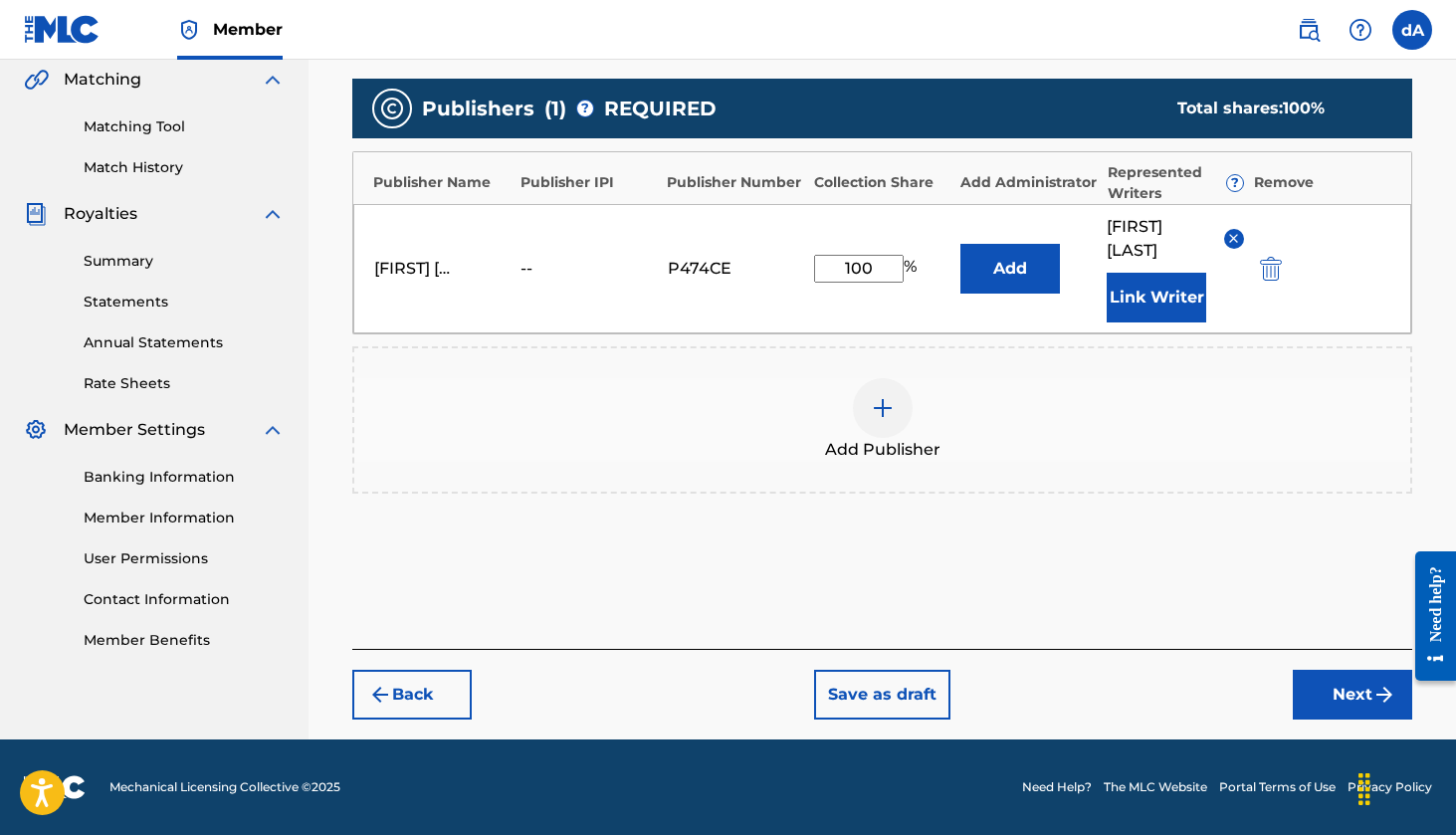 scroll, scrollTop: 464, scrollLeft: 0, axis: vertical 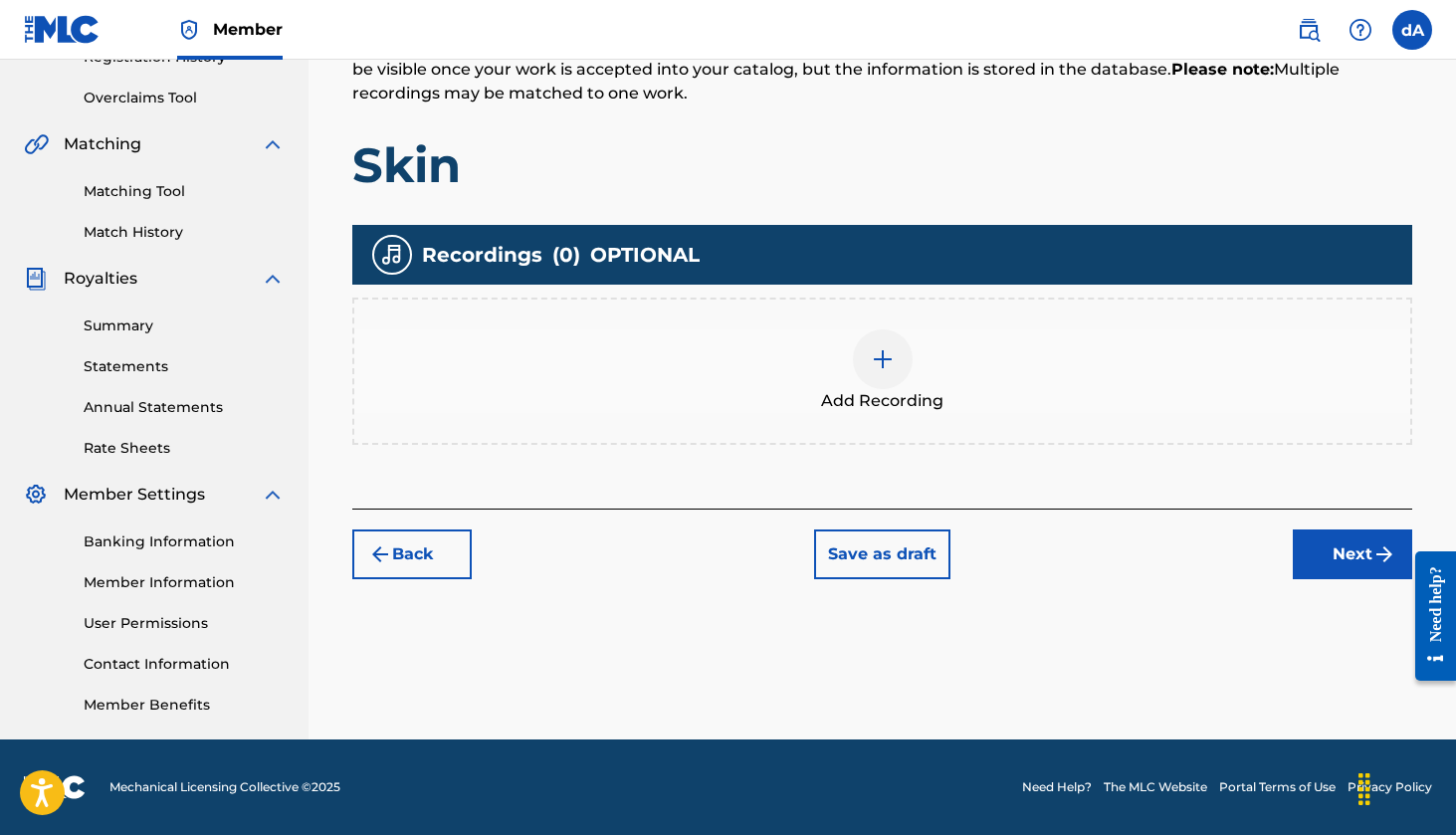 click at bounding box center (883, 359) 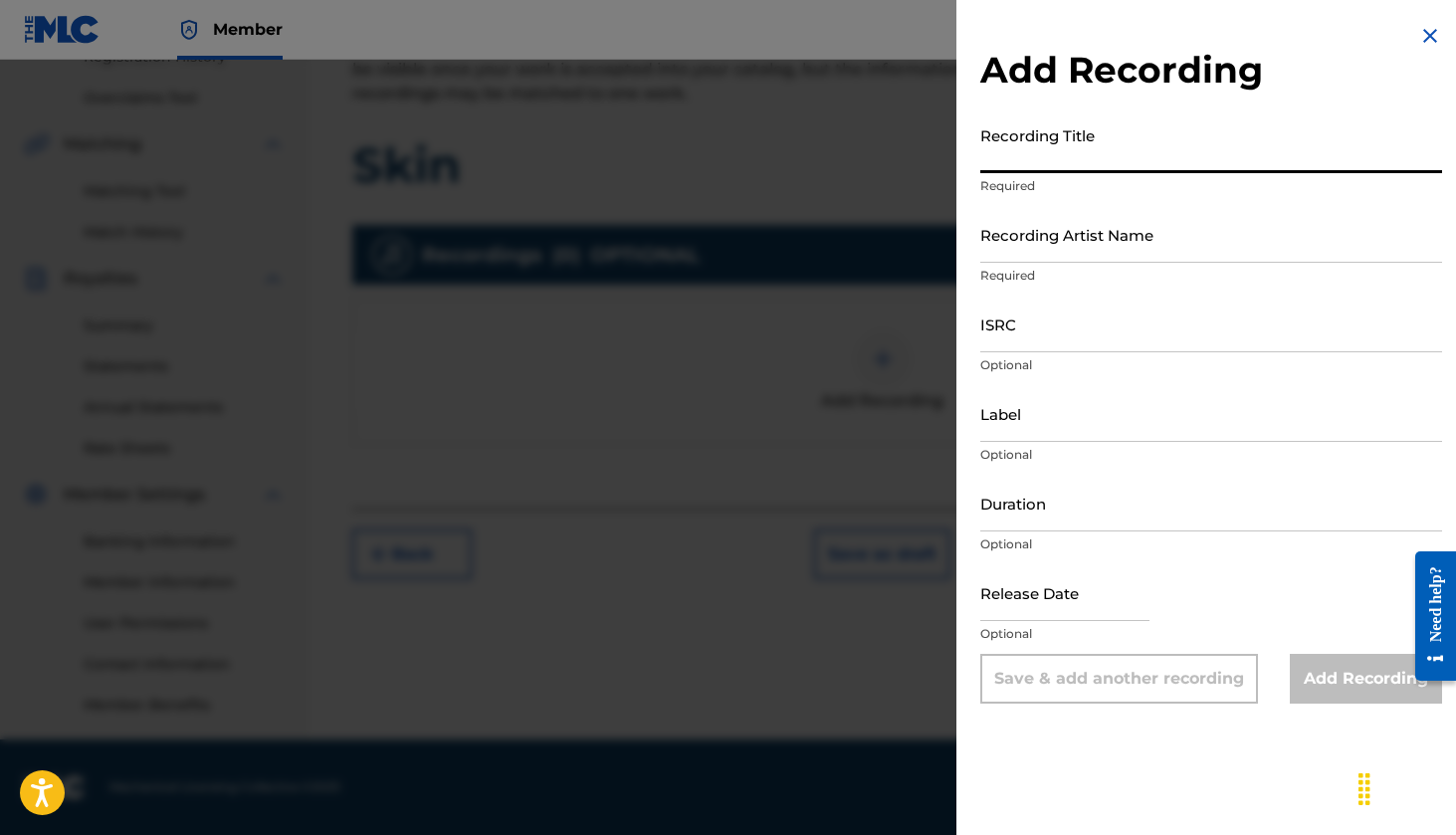 click on "Recording Title" at bounding box center (1211, 144) 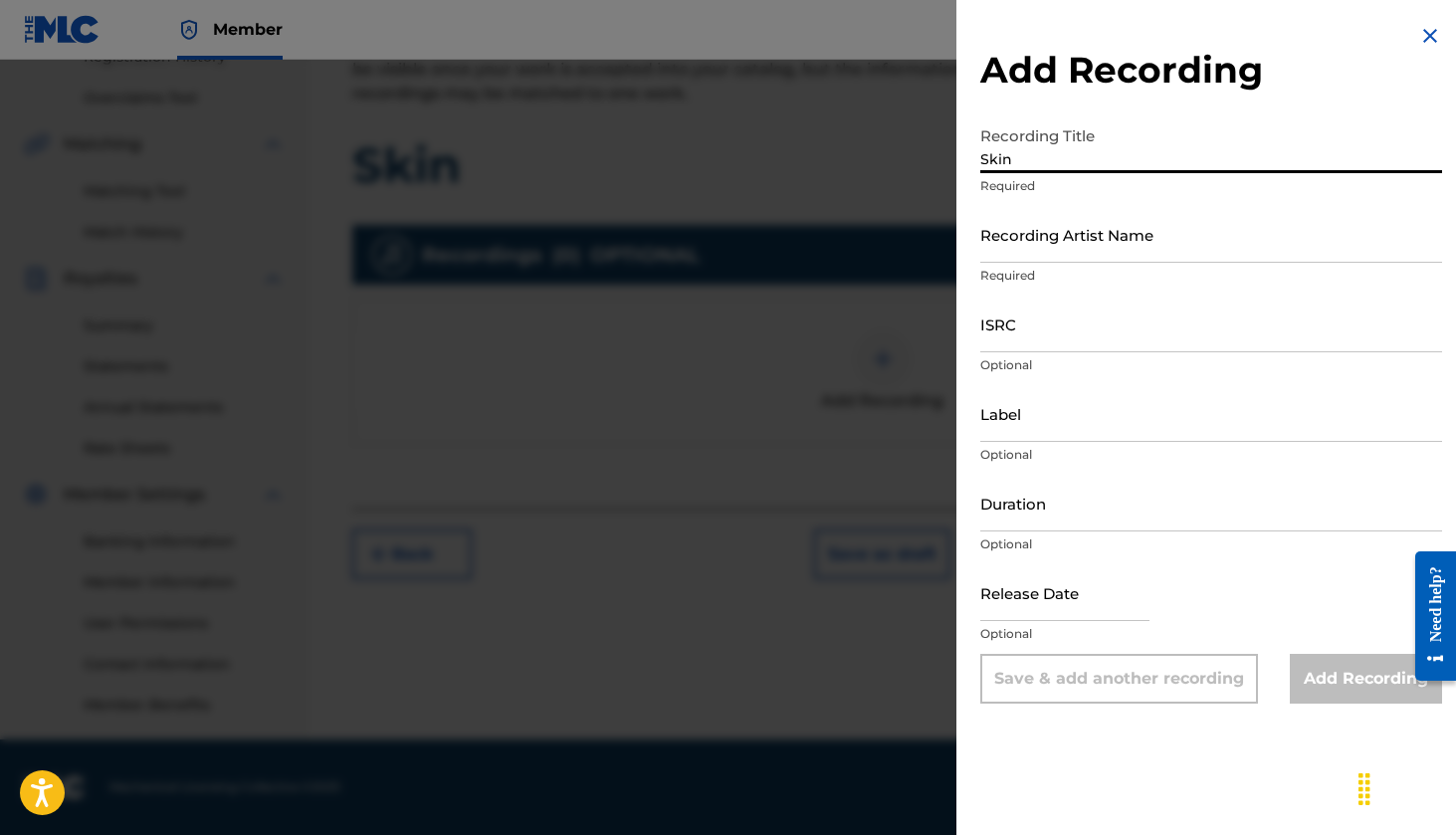 type on "Skin" 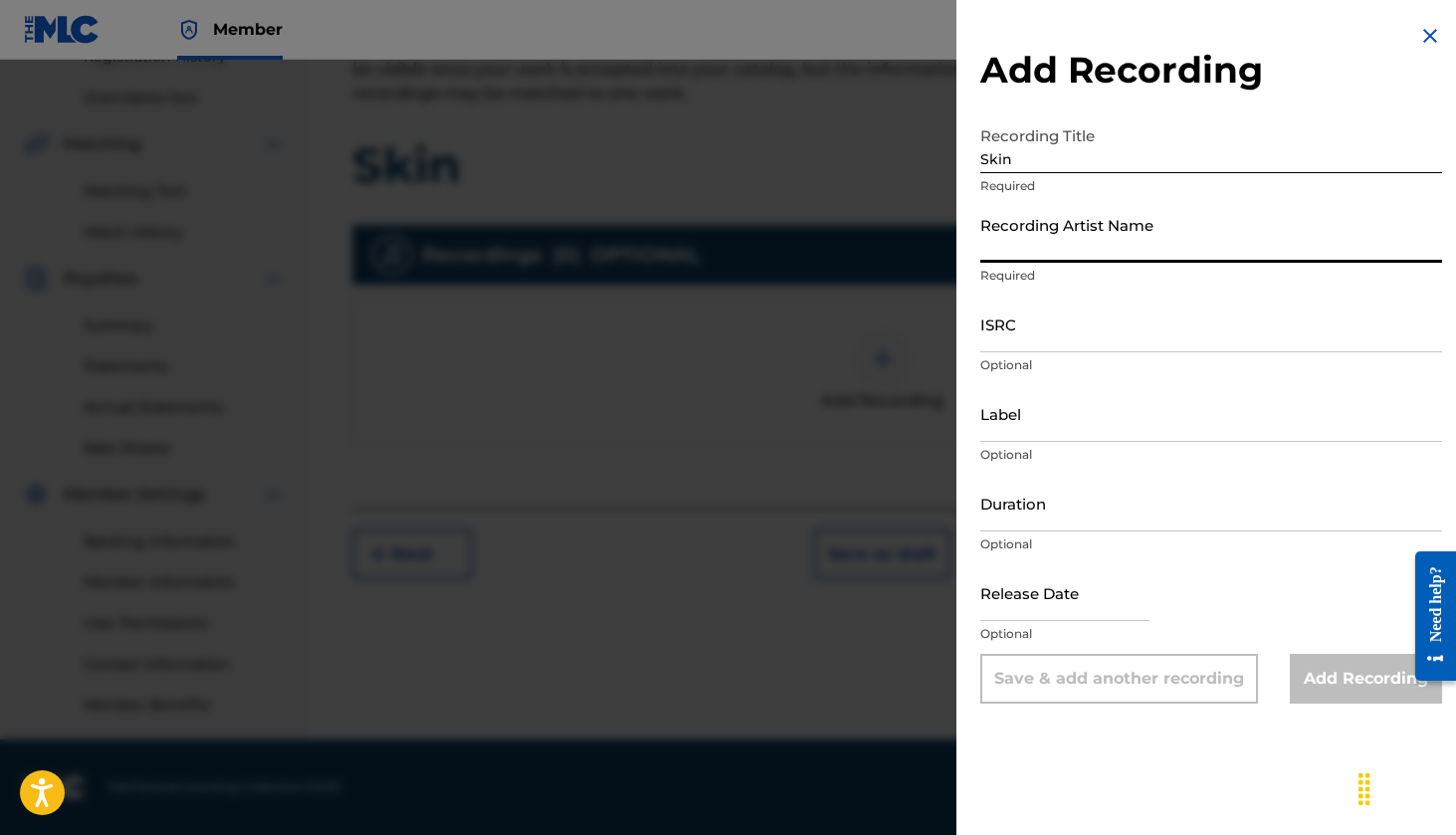 click on "Recording Artist Name" at bounding box center (1211, 234) 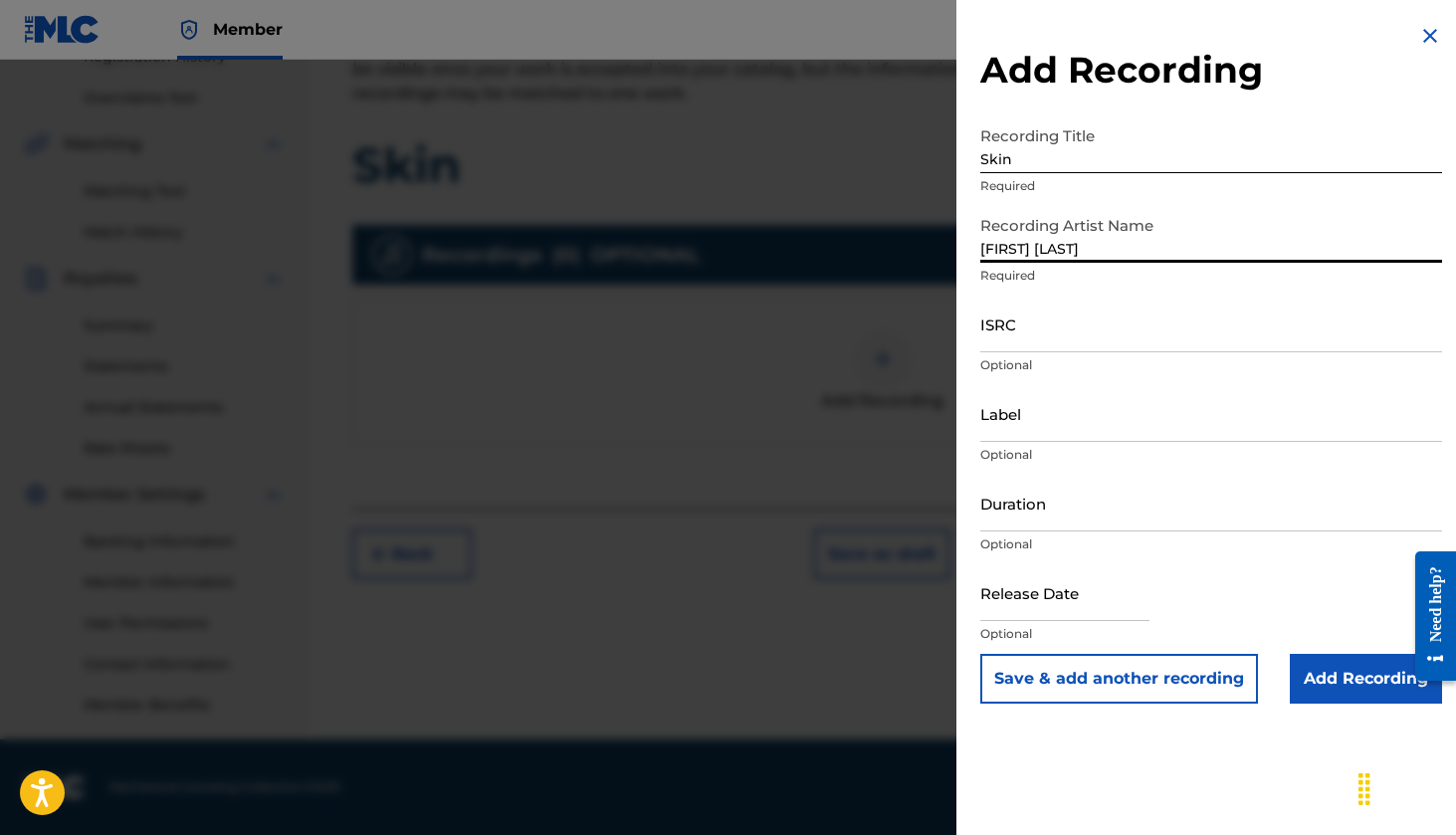type on "[FIRST] [LAST]" 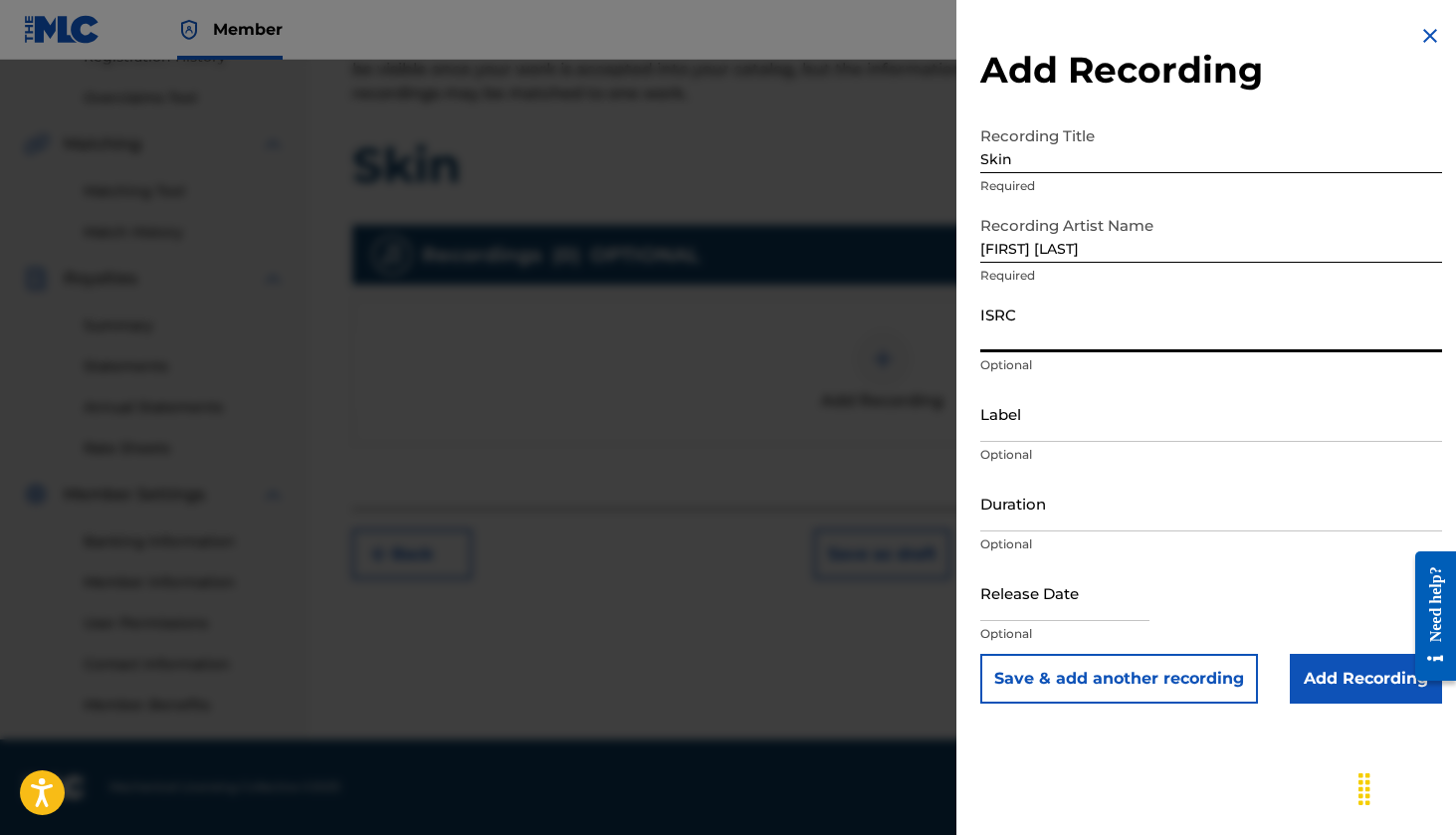 click on "ISRC" at bounding box center (1211, 323) 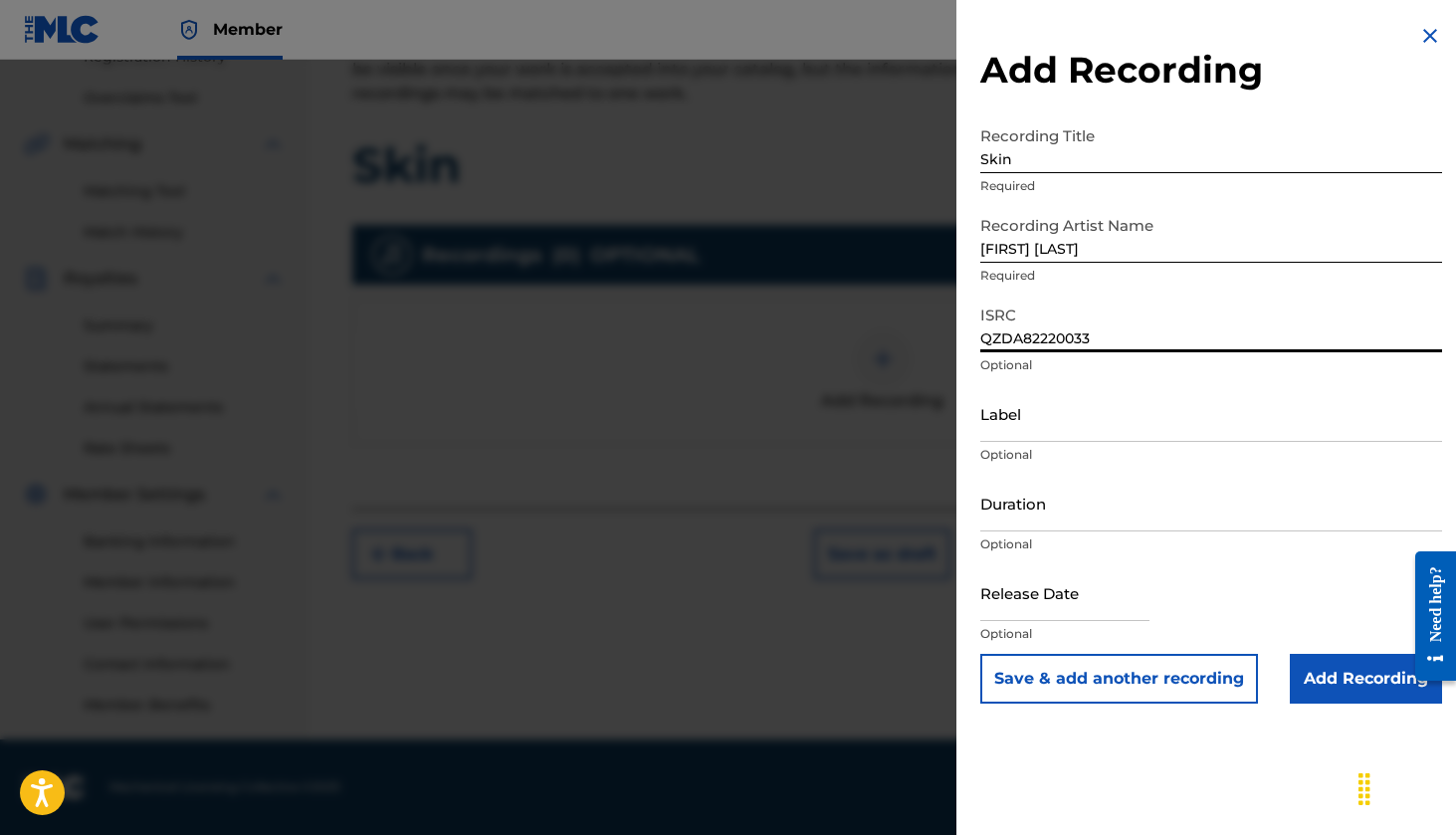 type on "QZDA82220033" 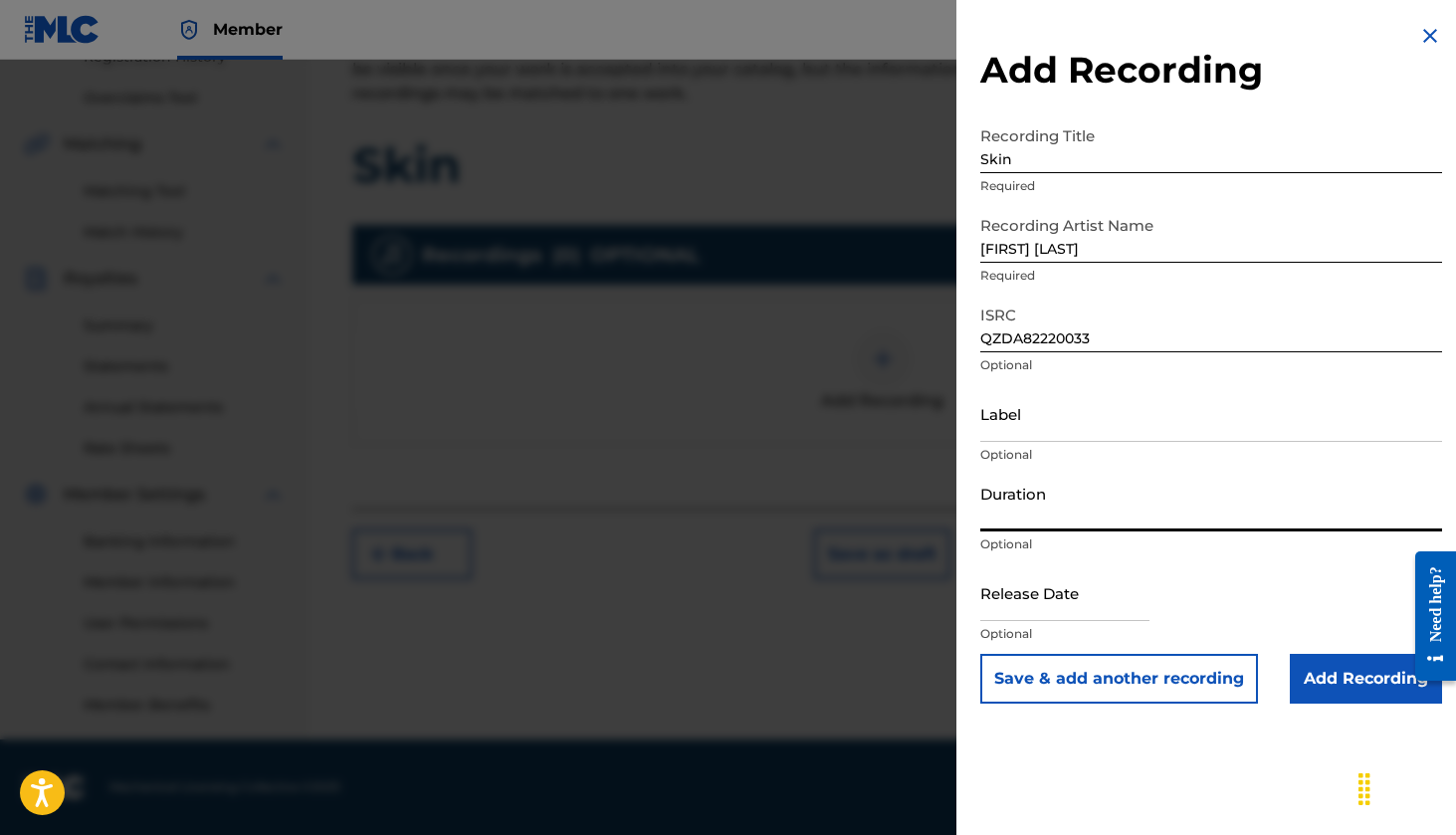 click on "Duration" at bounding box center [1211, 503] 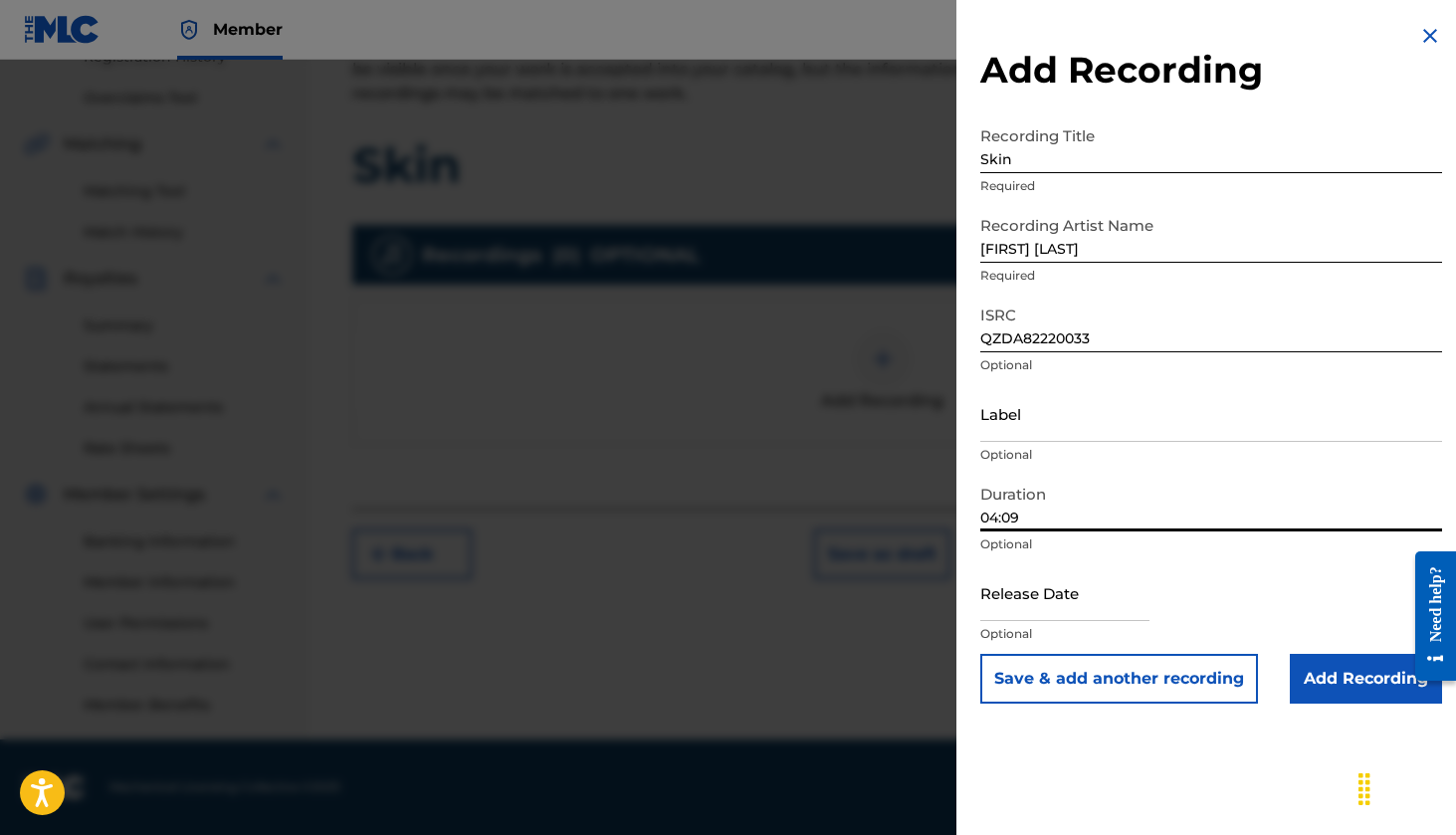type on "04:09" 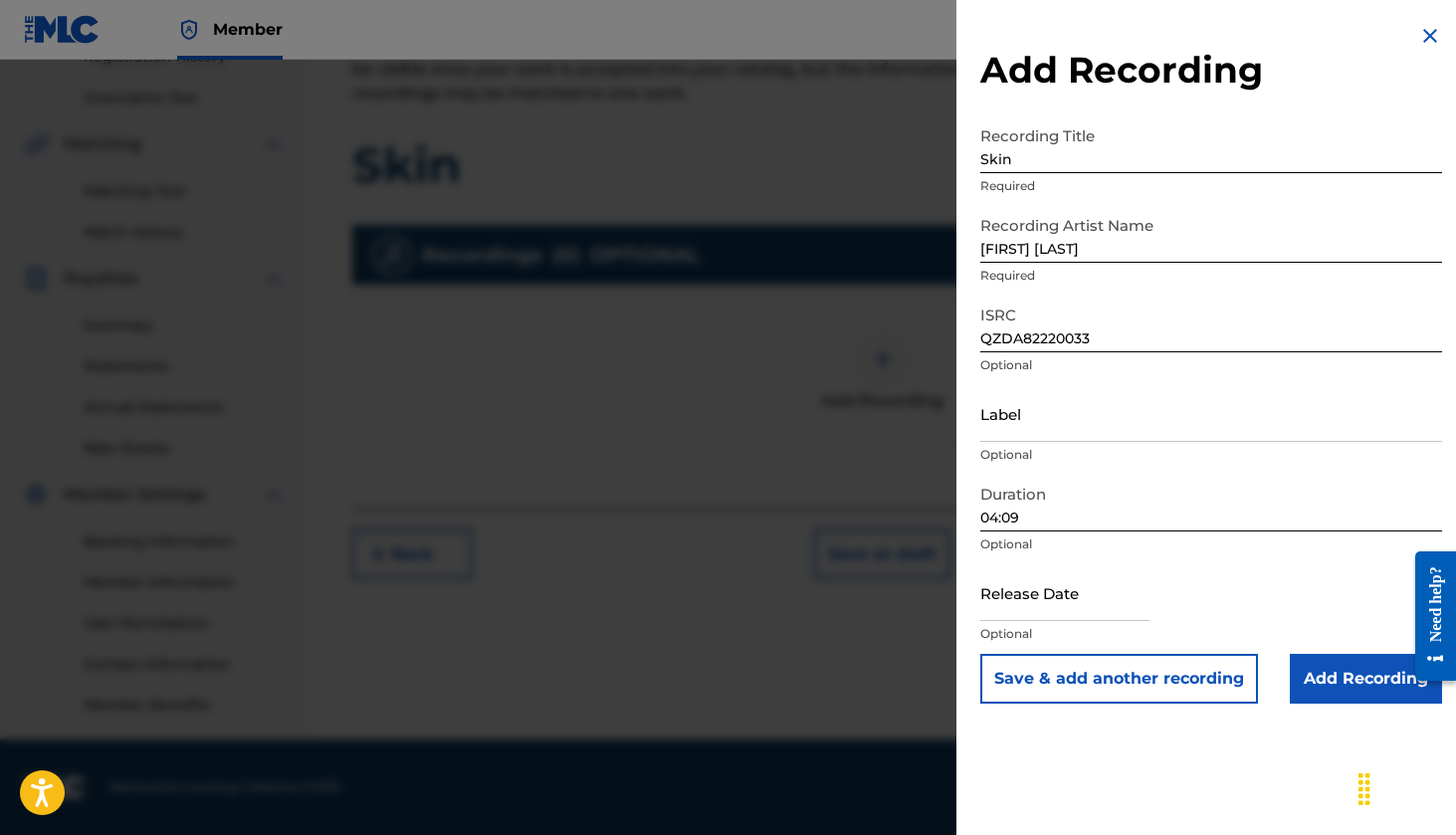 select on "7" 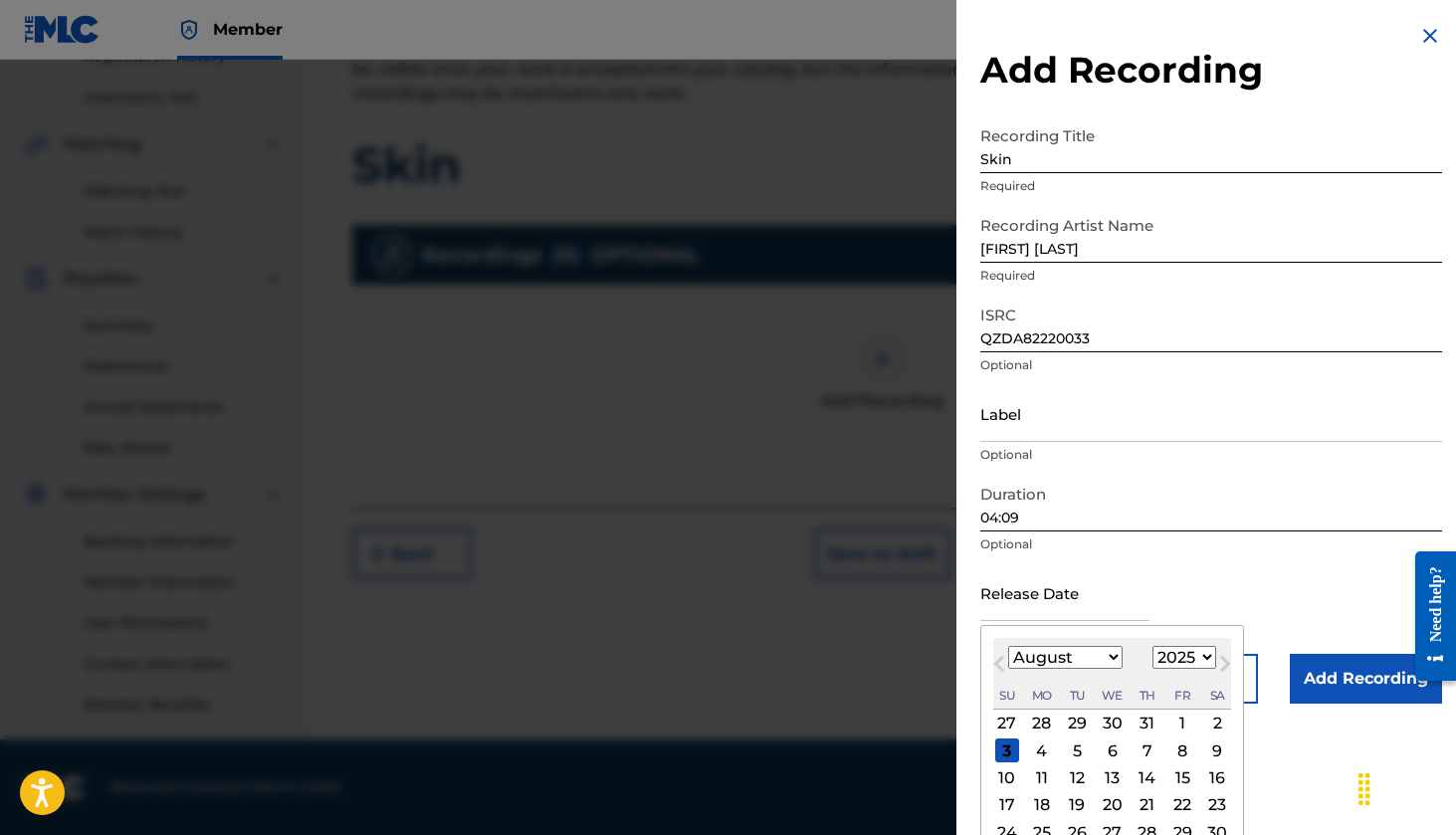 click at bounding box center (1065, 592) 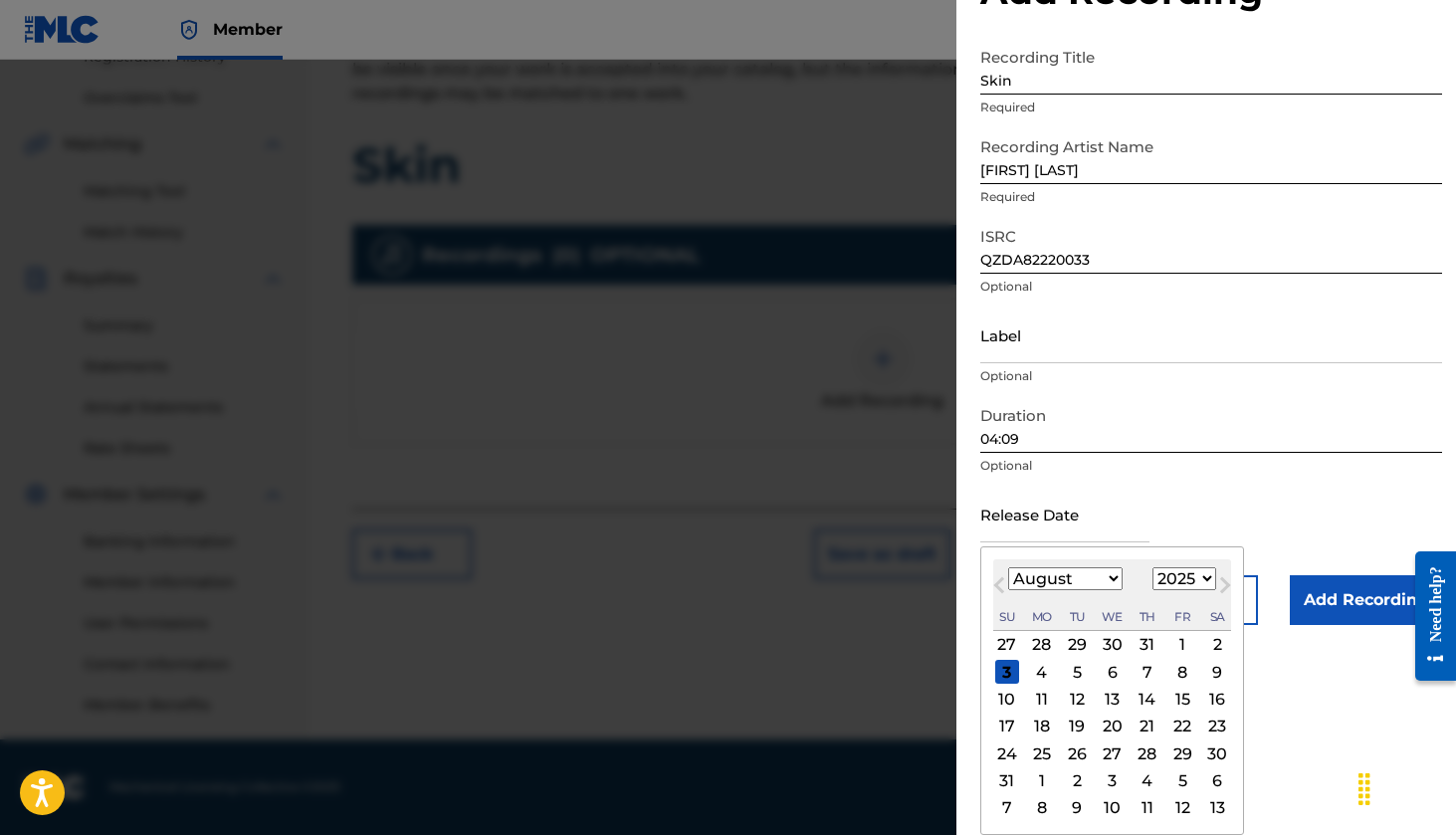 scroll, scrollTop: 79, scrollLeft: 0, axis: vertical 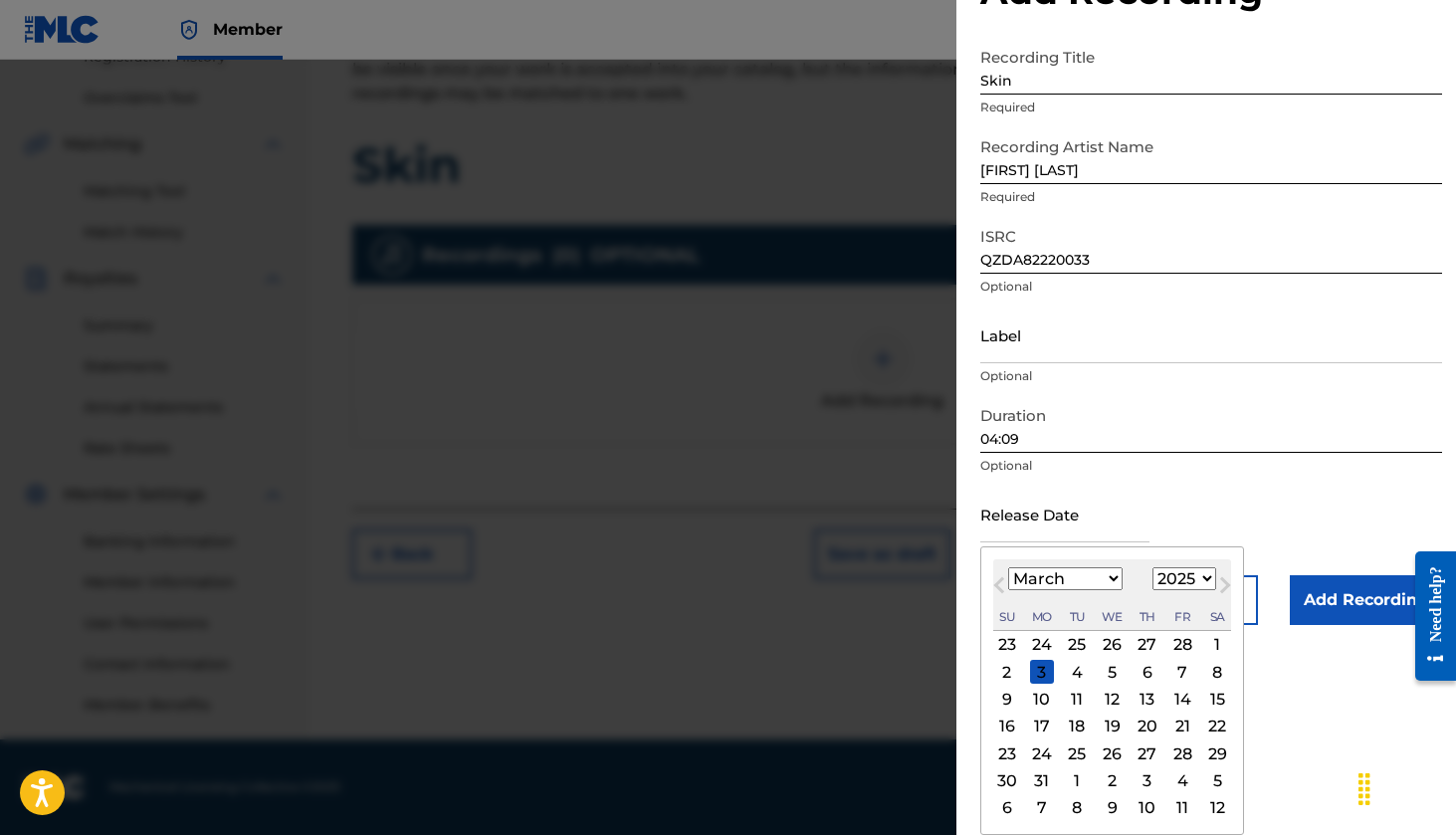 select on "2022" 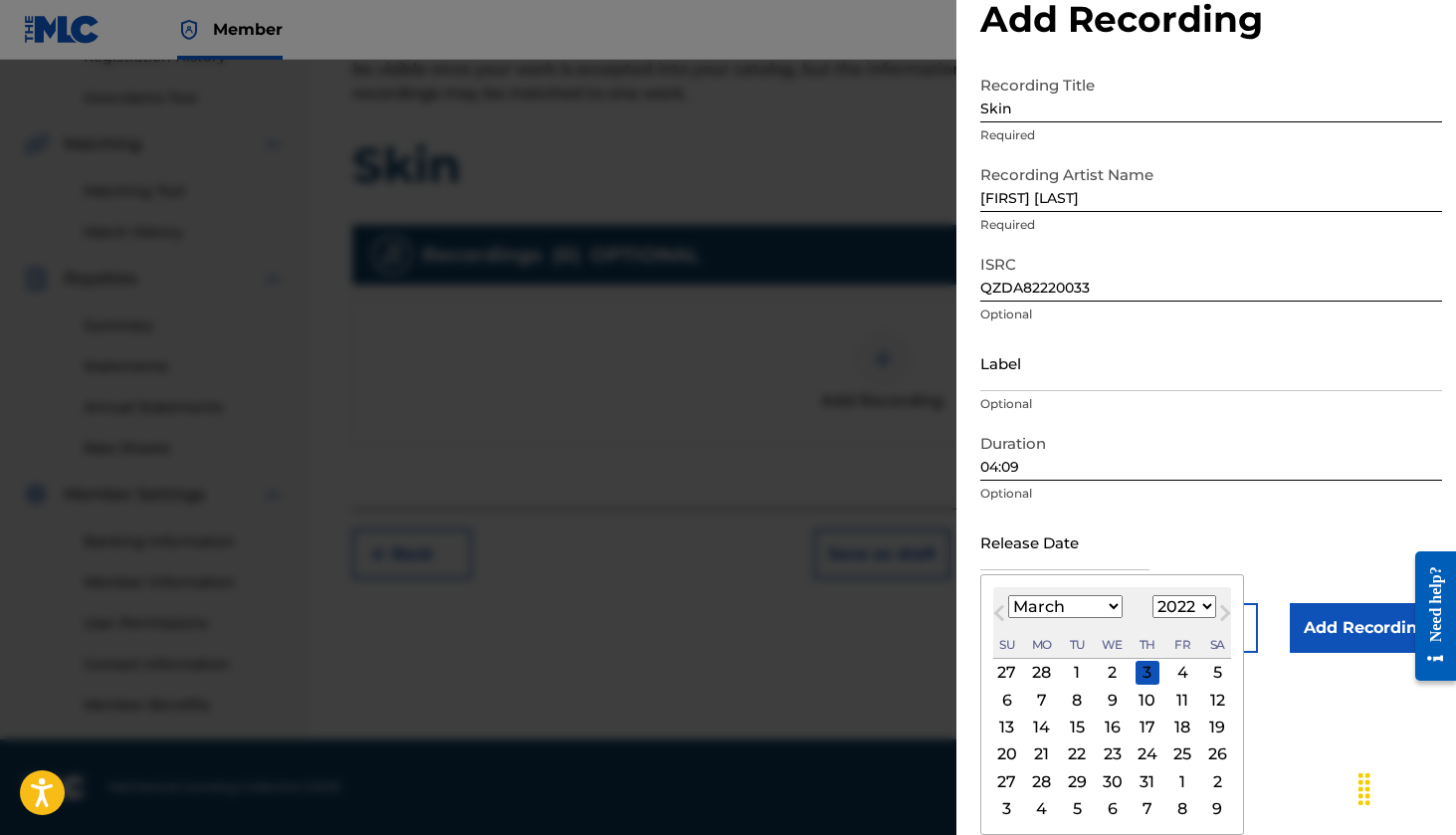 scroll, scrollTop: 51, scrollLeft: 0, axis: vertical 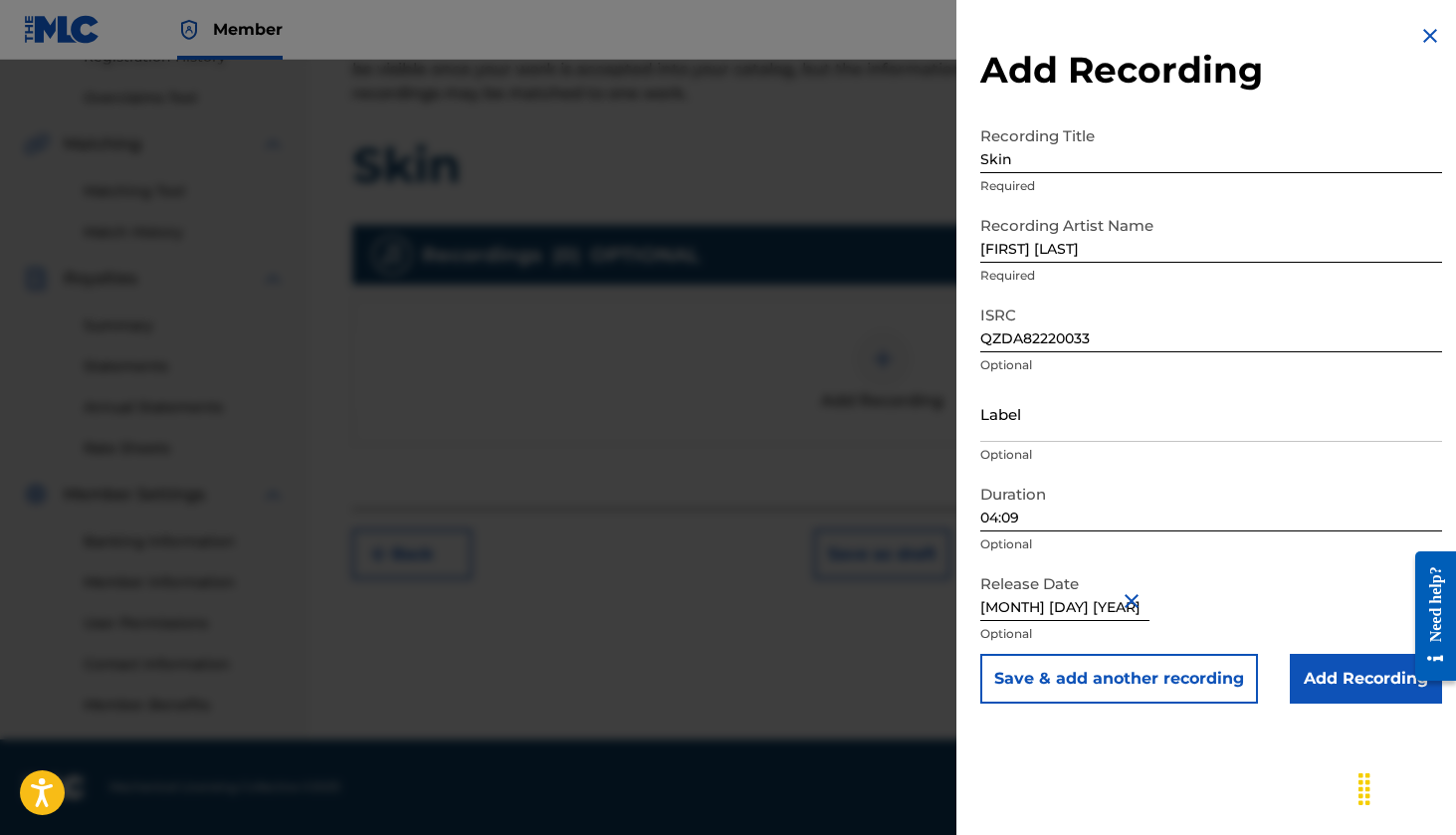 click on "Add Recording" at bounding box center [1365, 679] 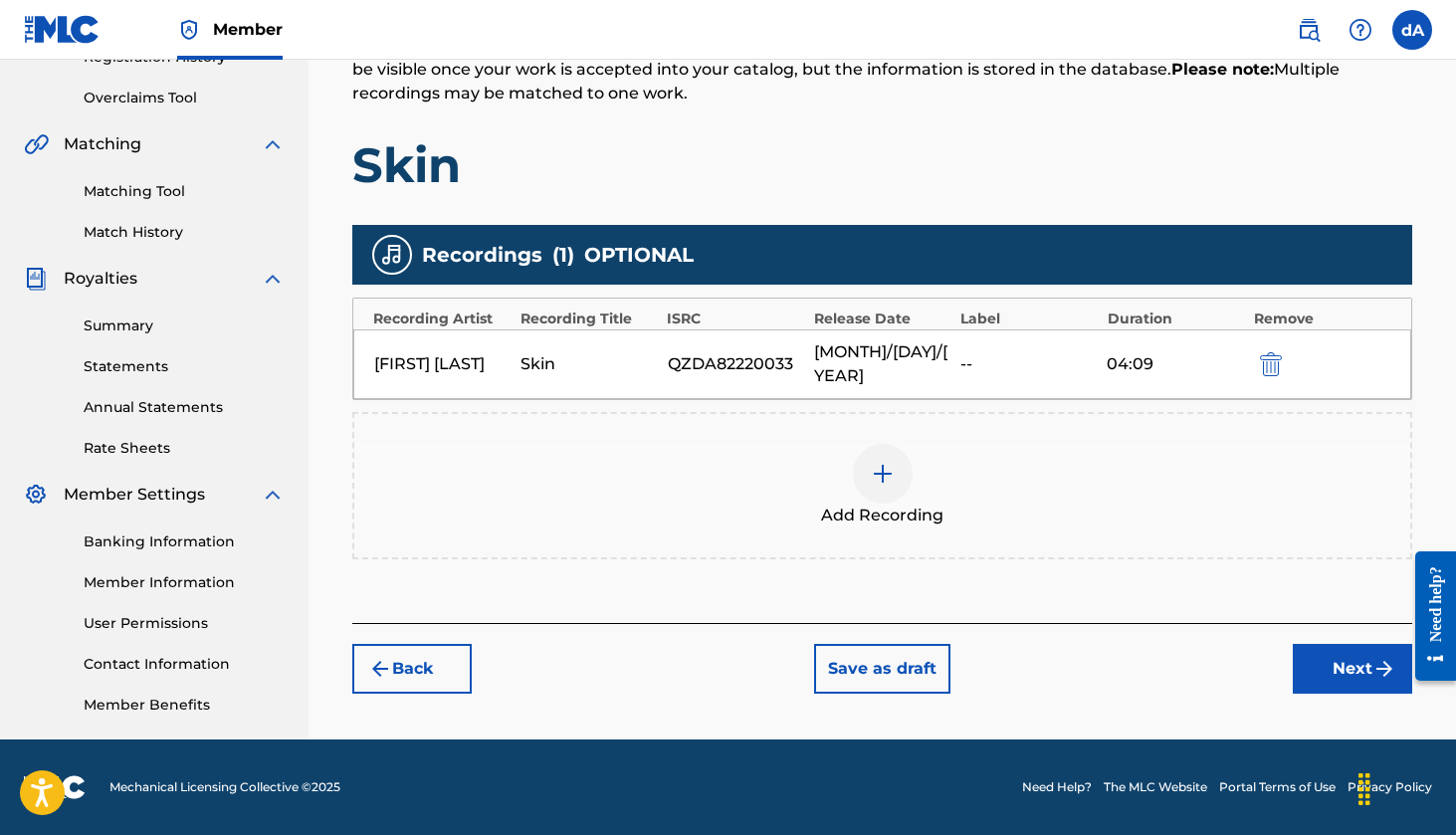 click on "Next" at bounding box center (1352, 669) 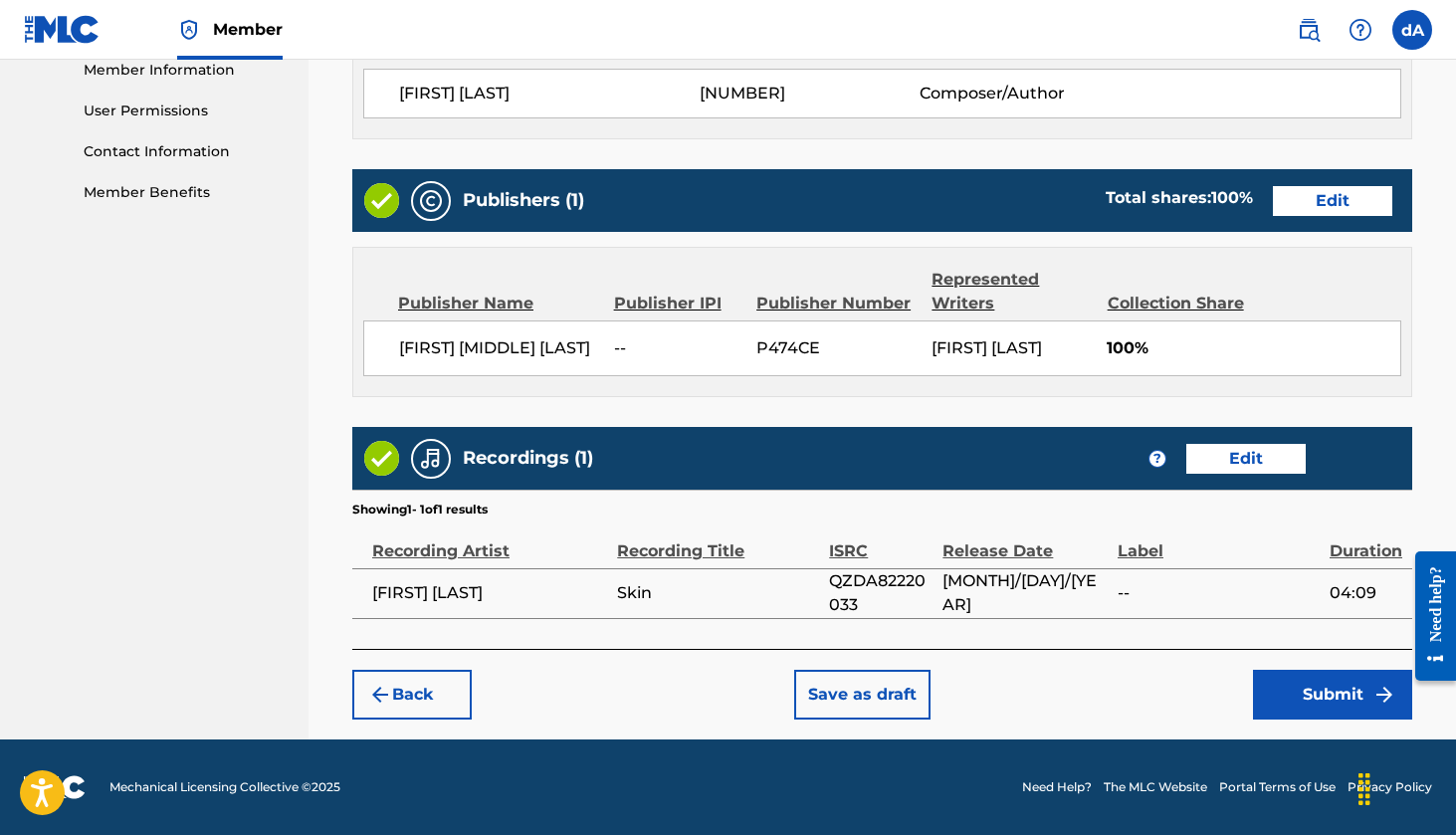 scroll, scrollTop: 935, scrollLeft: 0, axis: vertical 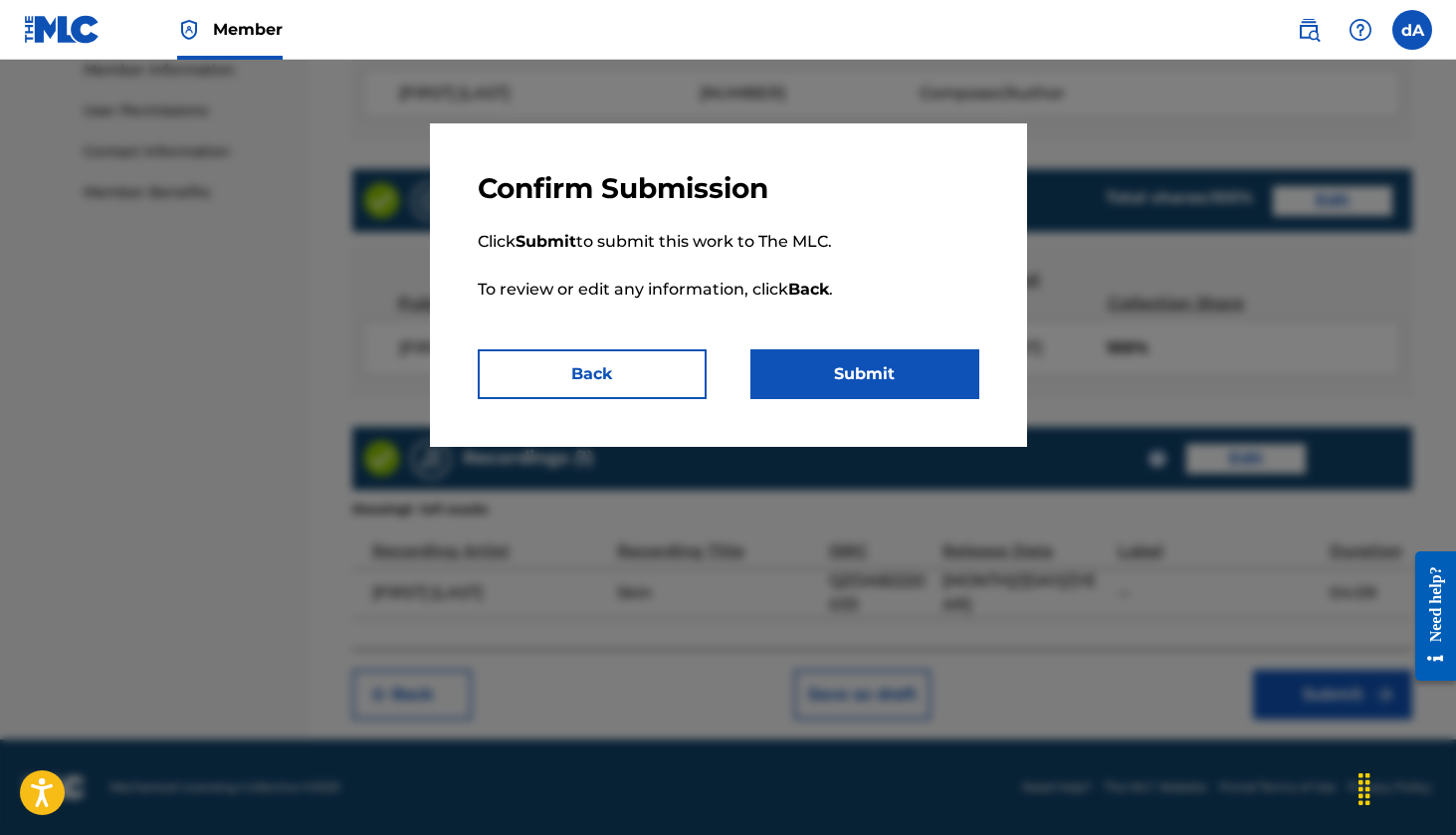click on "Submit" at bounding box center (865, 374) 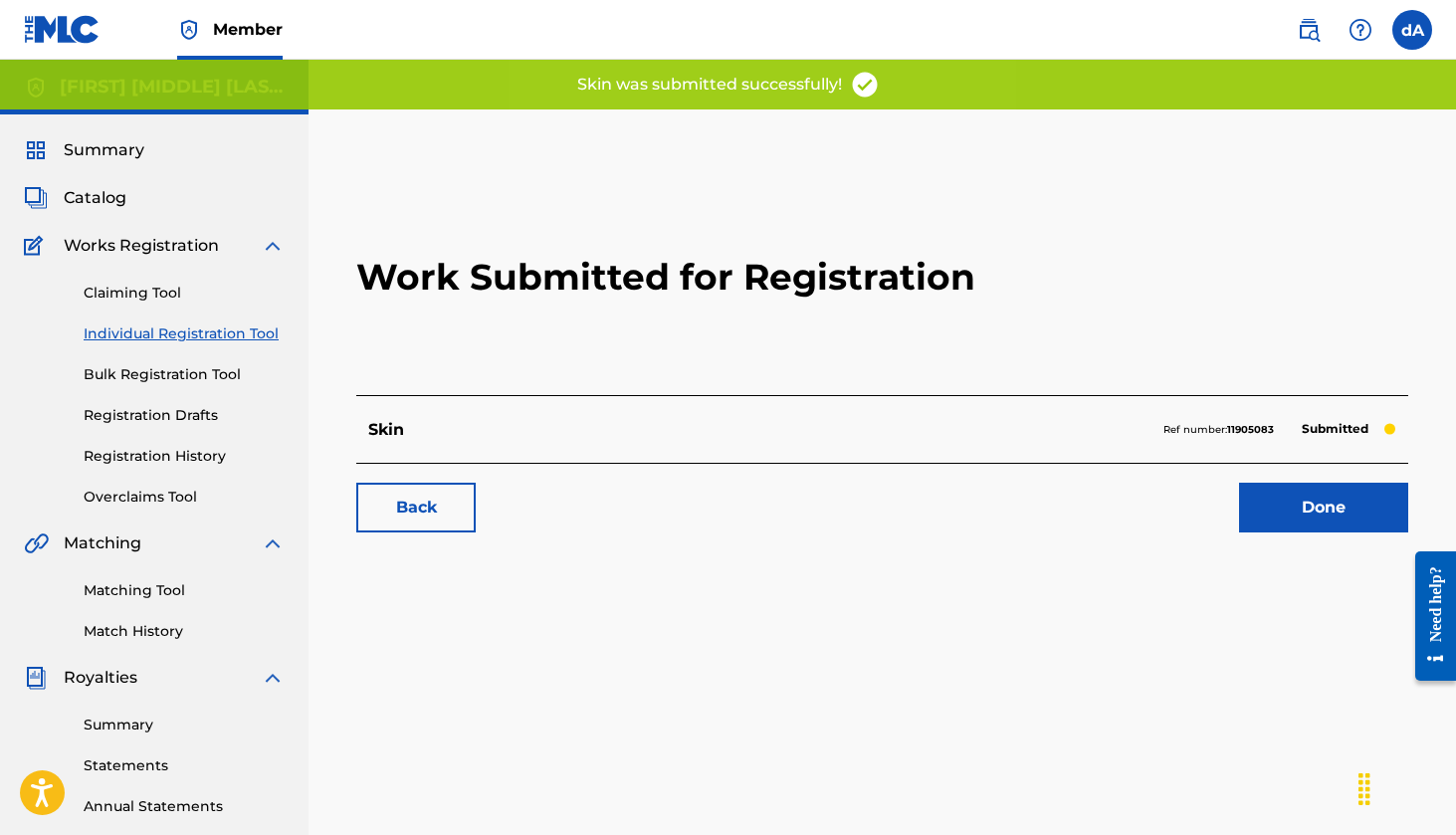 click on "Done" at bounding box center (1324, 508) 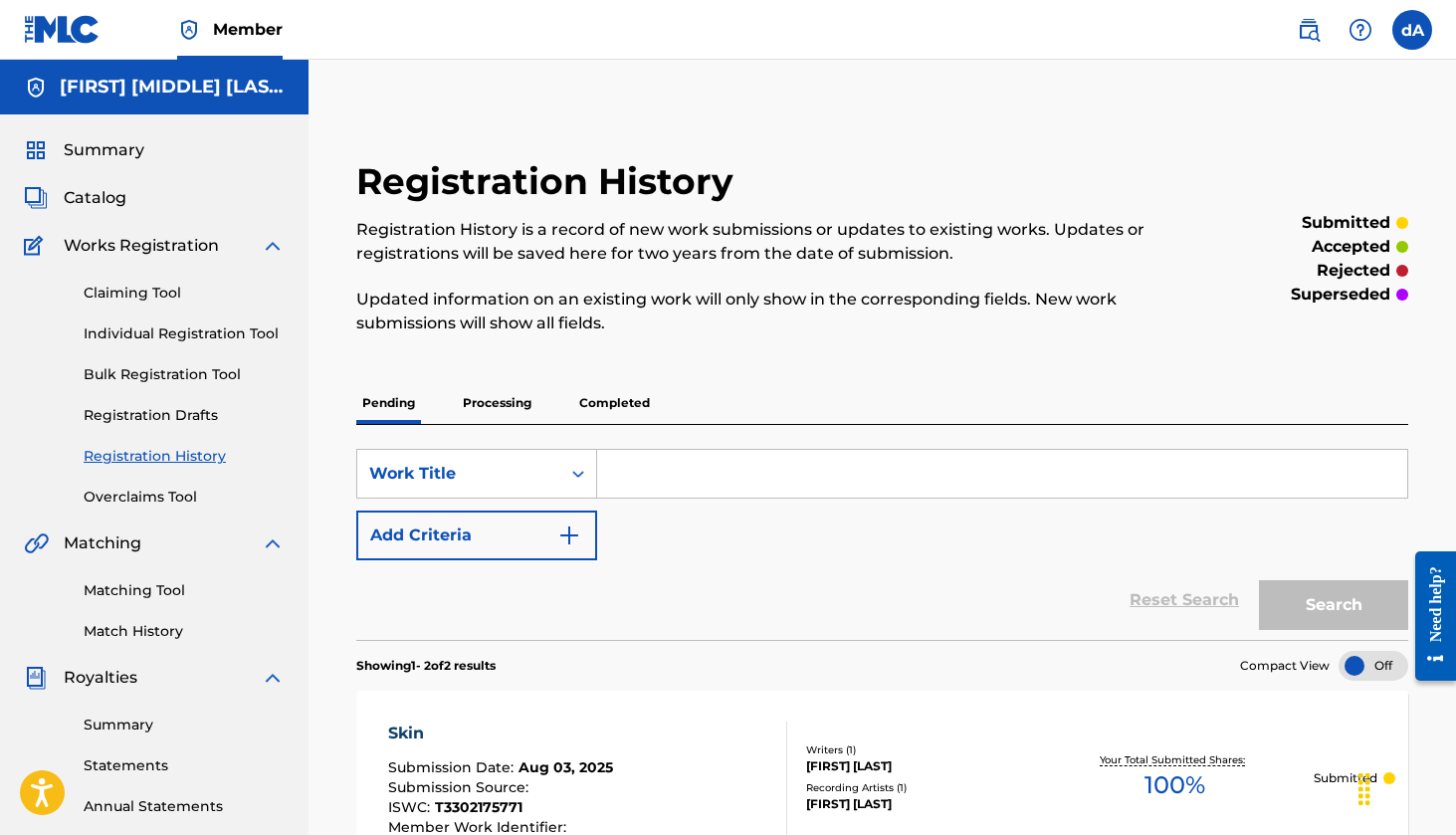 scroll, scrollTop: 0, scrollLeft: 0, axis: both 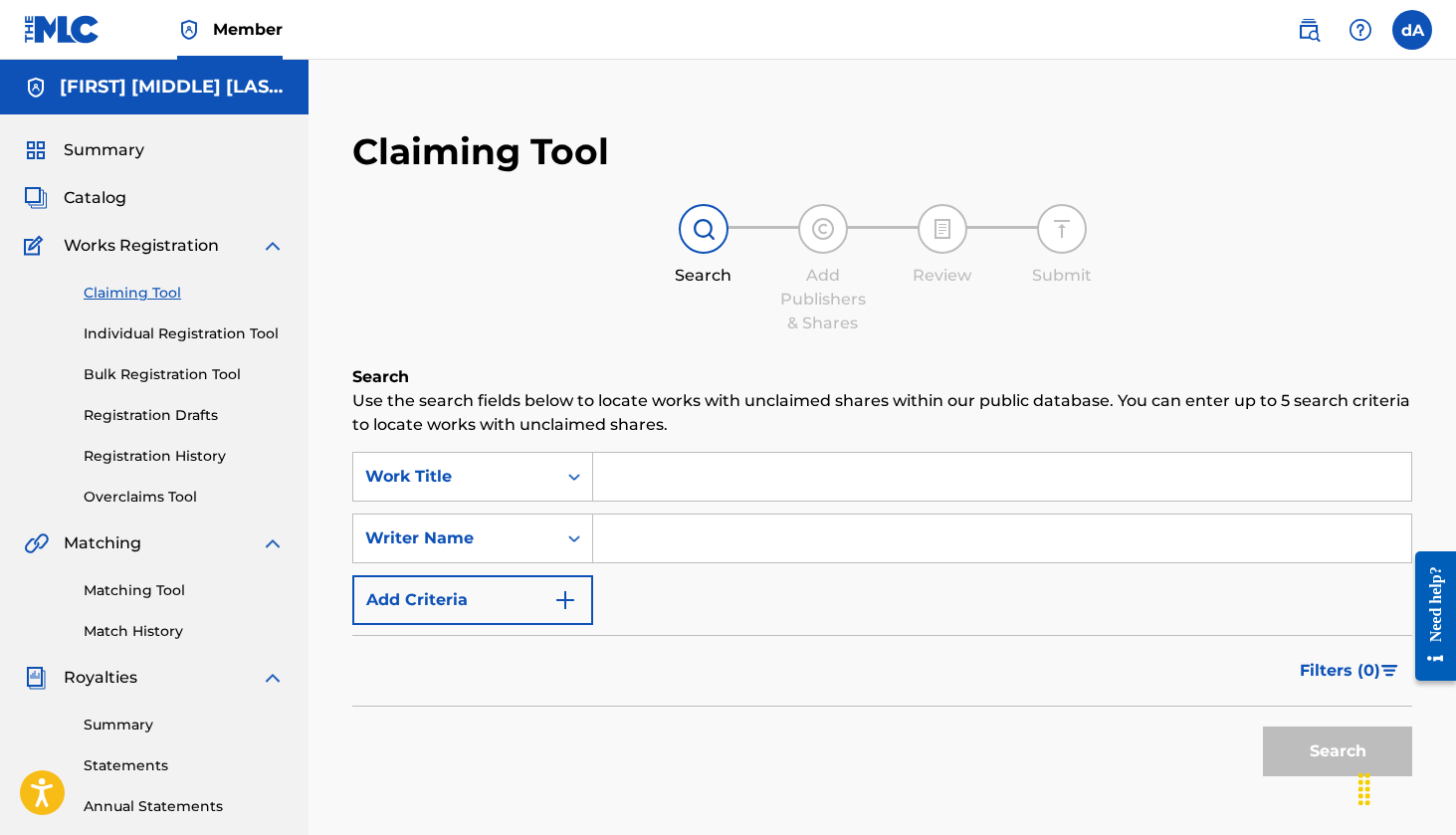 click at bounding box center [1002, 477] 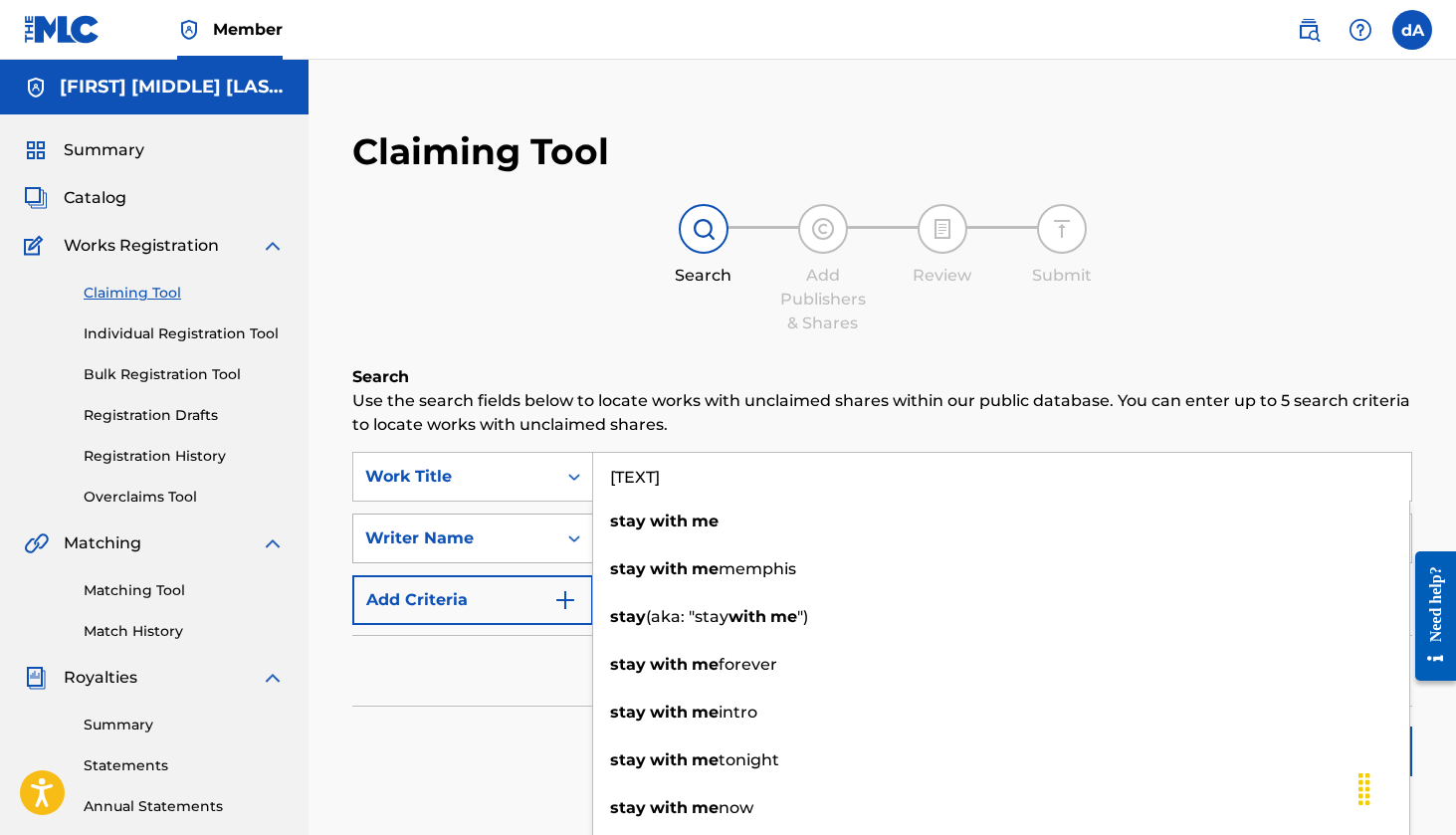 type on "[TEXT]" 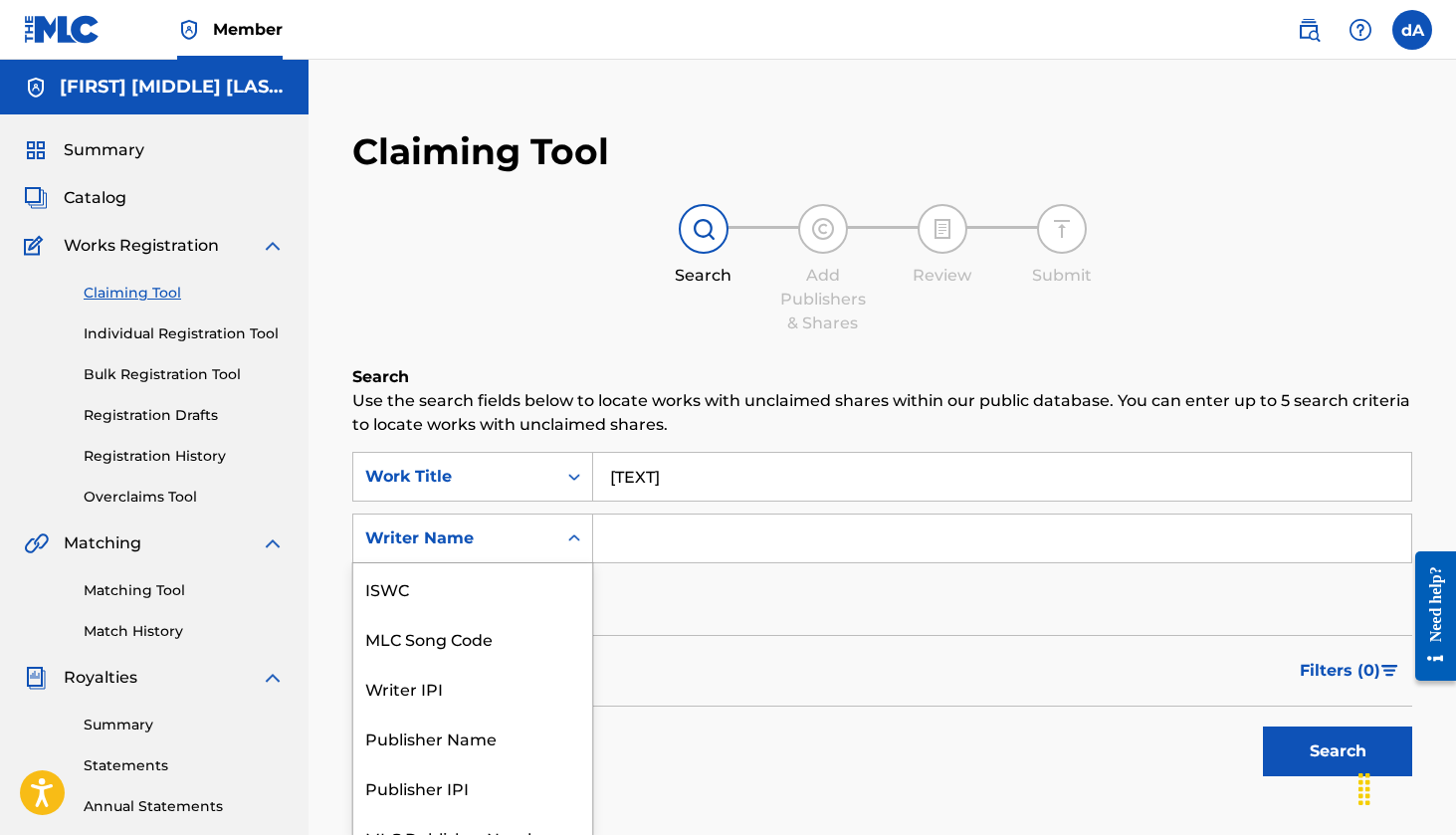 scroll, scrollTop: 27, scrollLeft: 0, axis: vertical 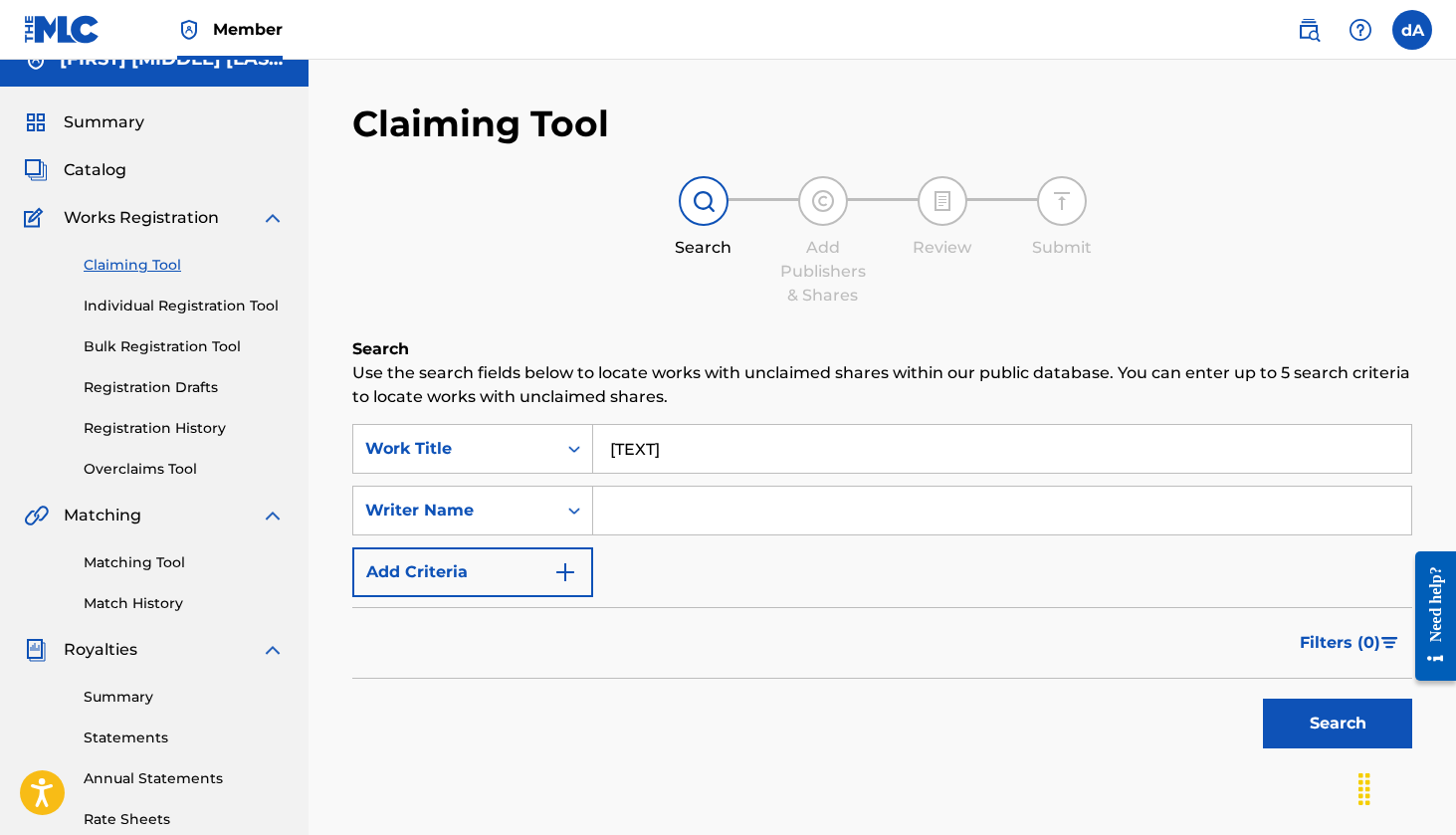 click at bounding box center (1002, 511) 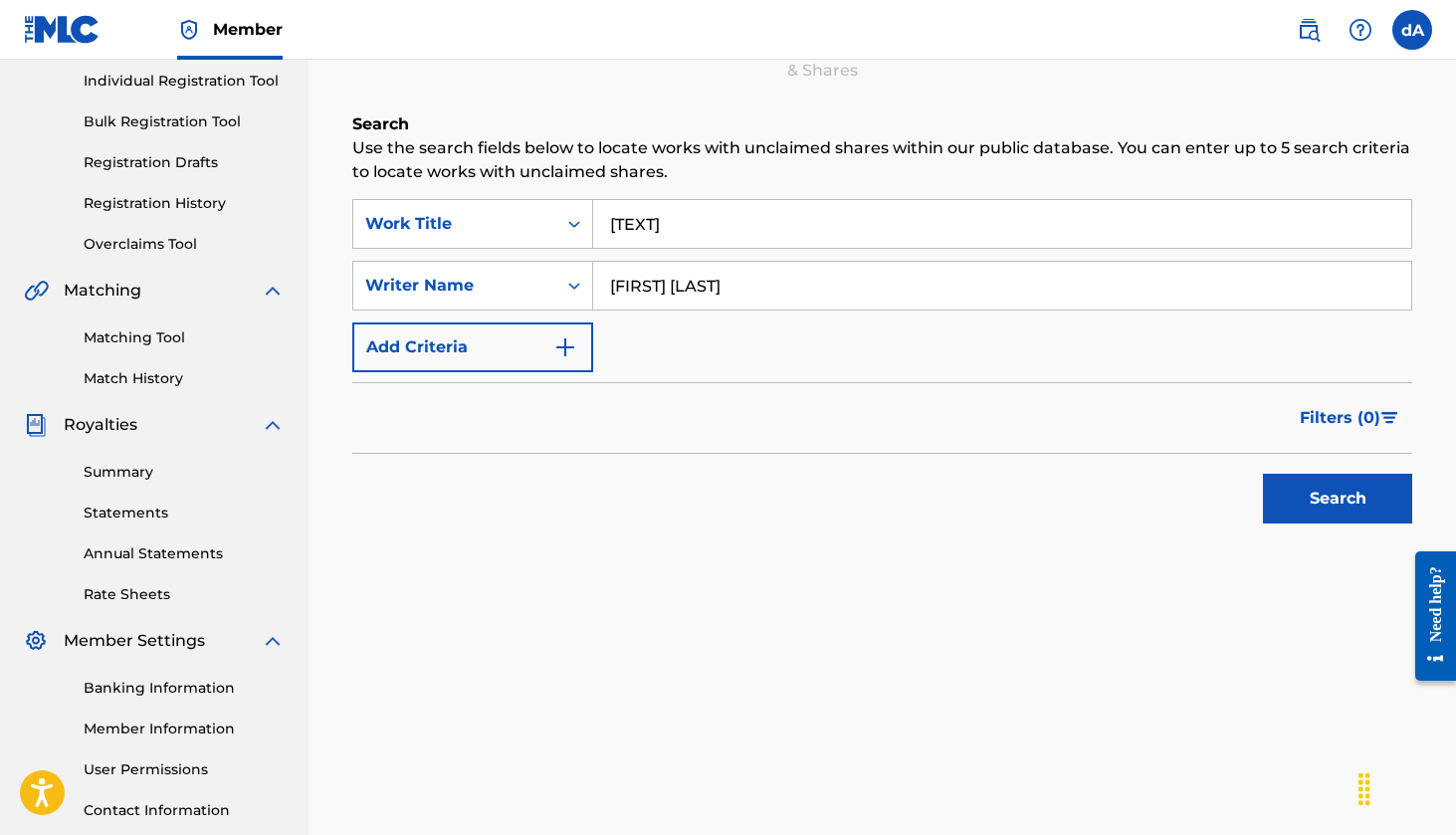 scroll, scrollTop: 269, scrollLeft: 0, axis: vertical 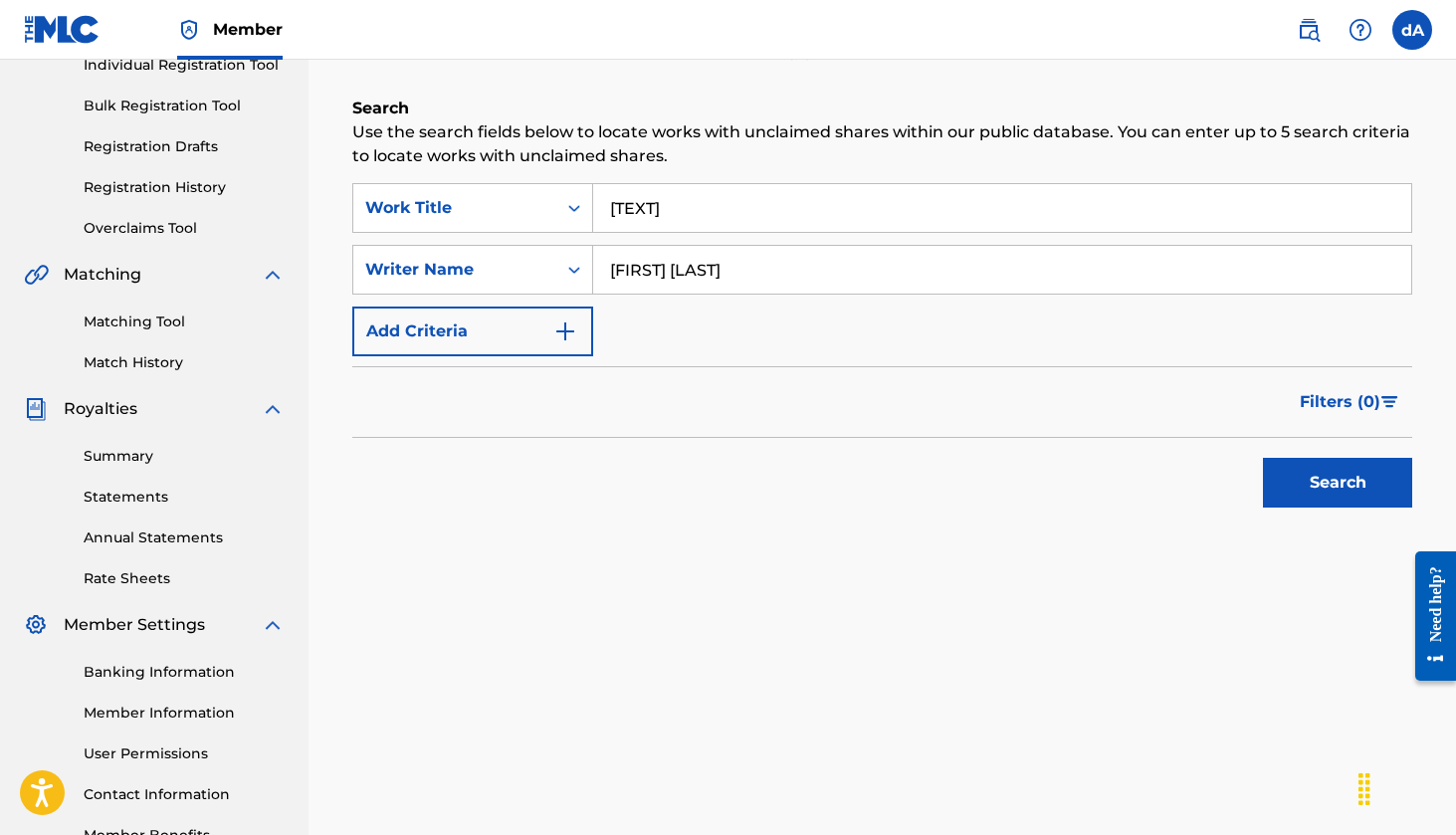 type on "[FIRST] [LAST]" 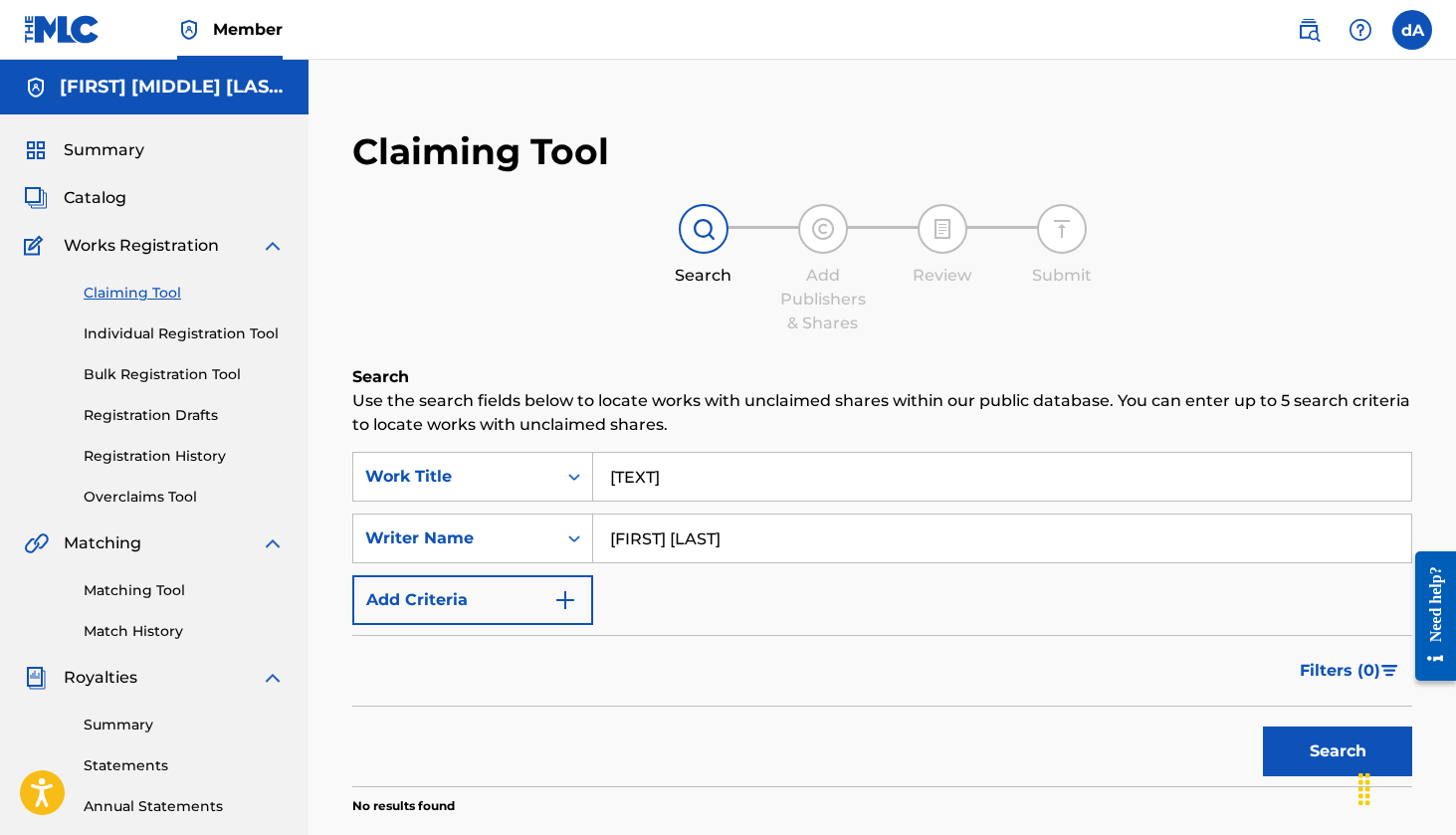scroll, scrollTop: 0, scrollLeft: 0, axis: both 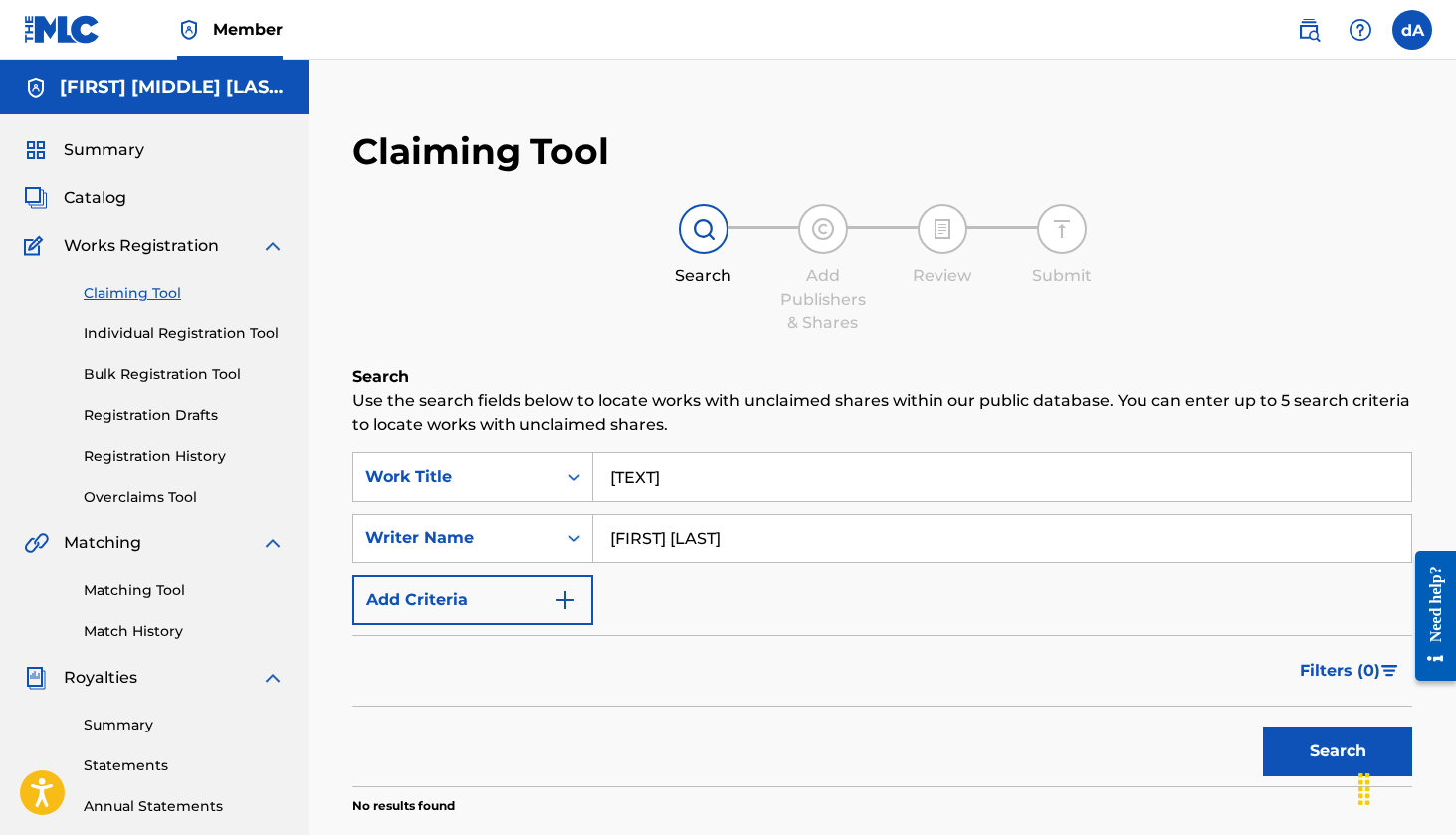 click on "Individual Registration Tool" at bounding box center [184, 333] 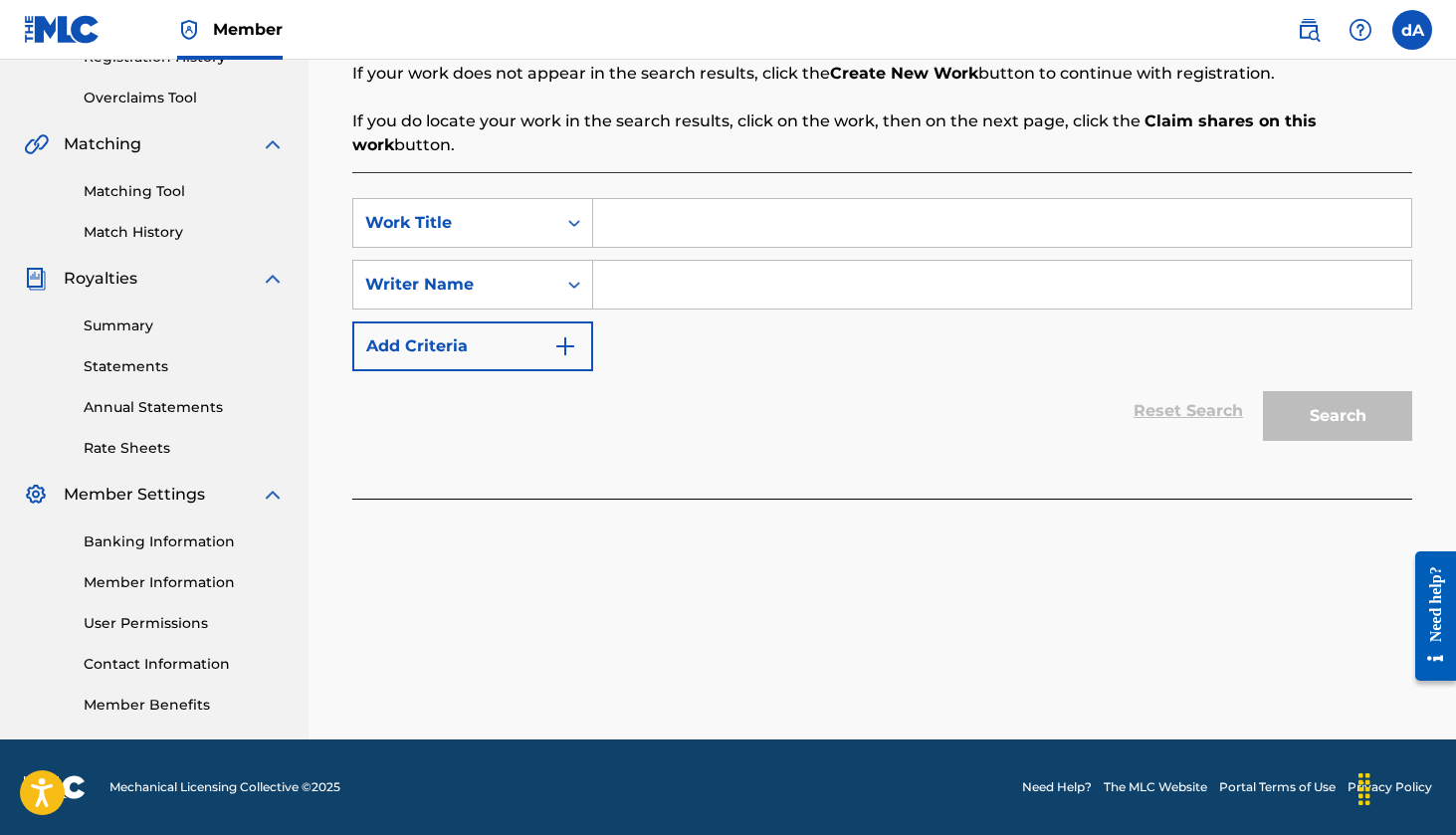 scroll, scrollTop: 399, scrollLeft: 0, axis: vertical 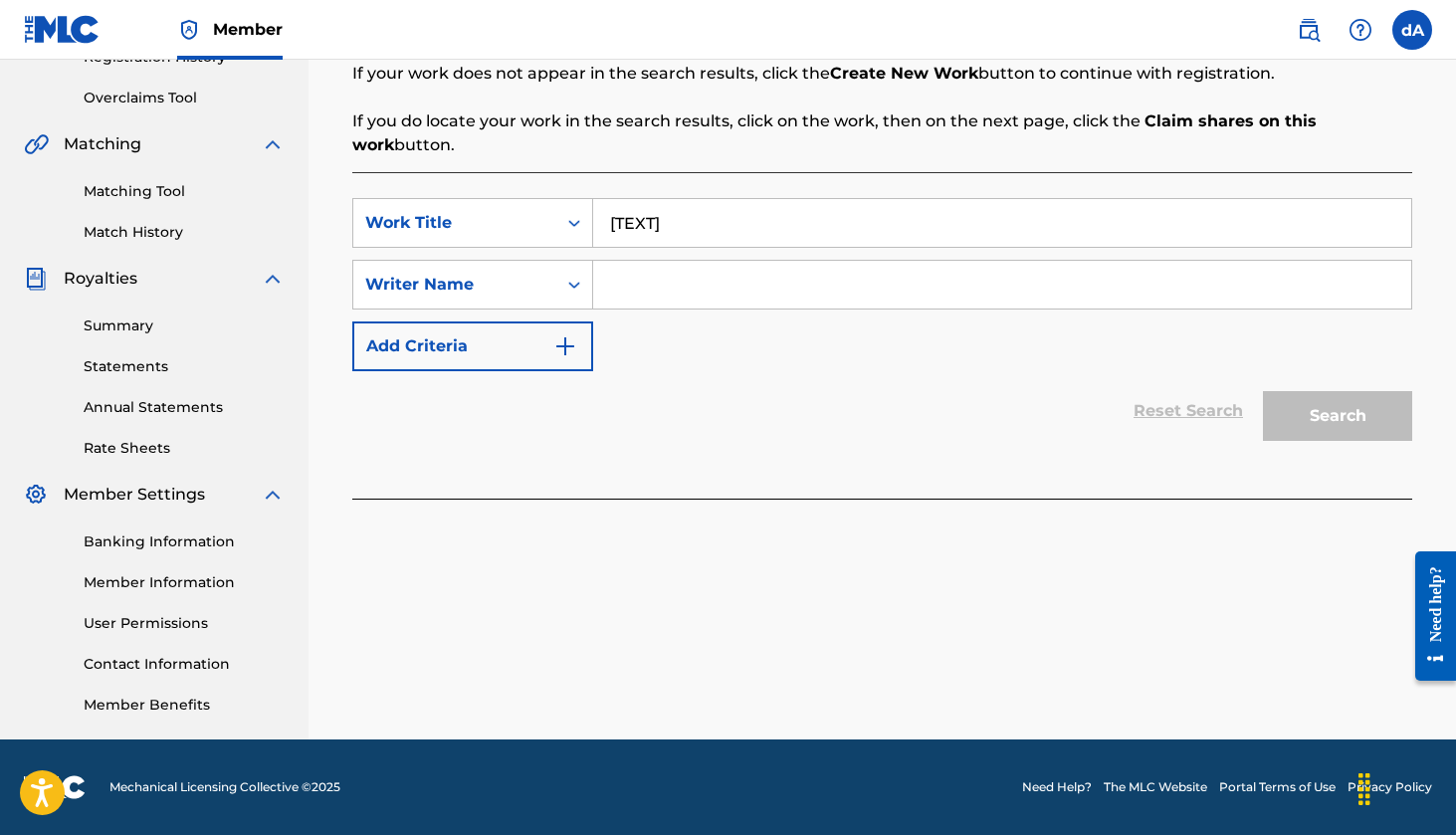 type on "[TEXT]" 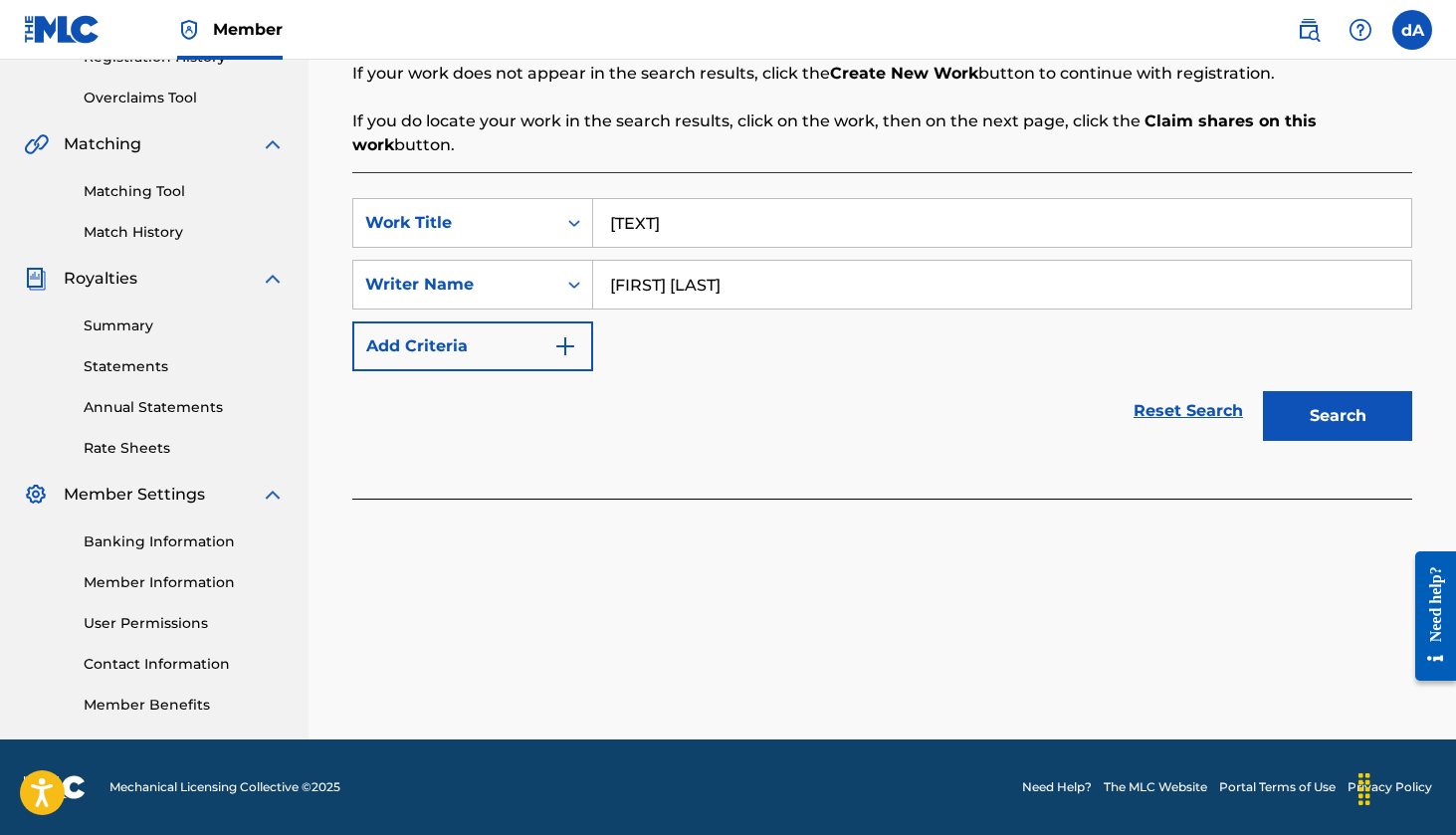 type on "[FIRST] [LAST]" 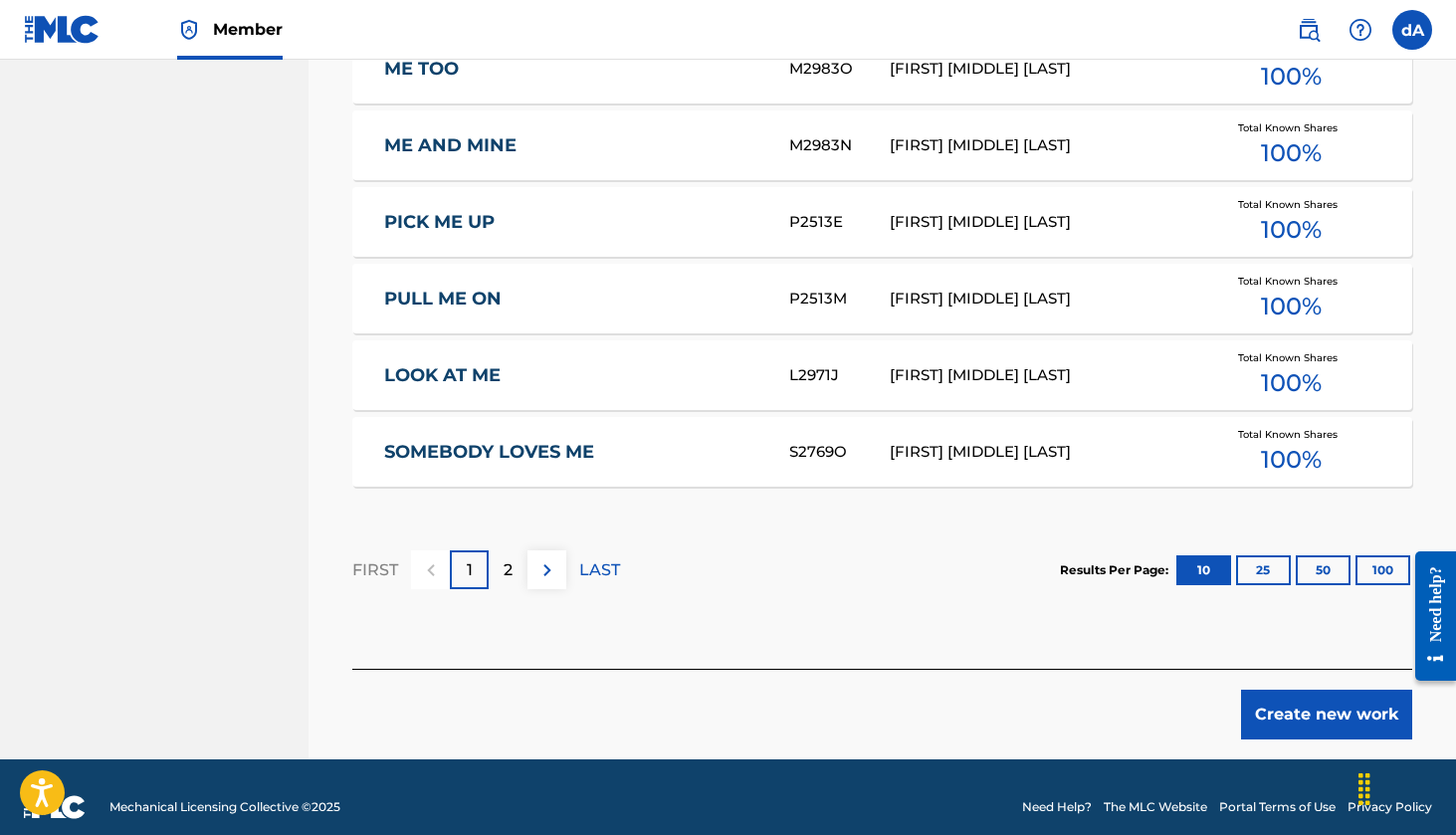 click on "2" at bounding box center [508, 570] 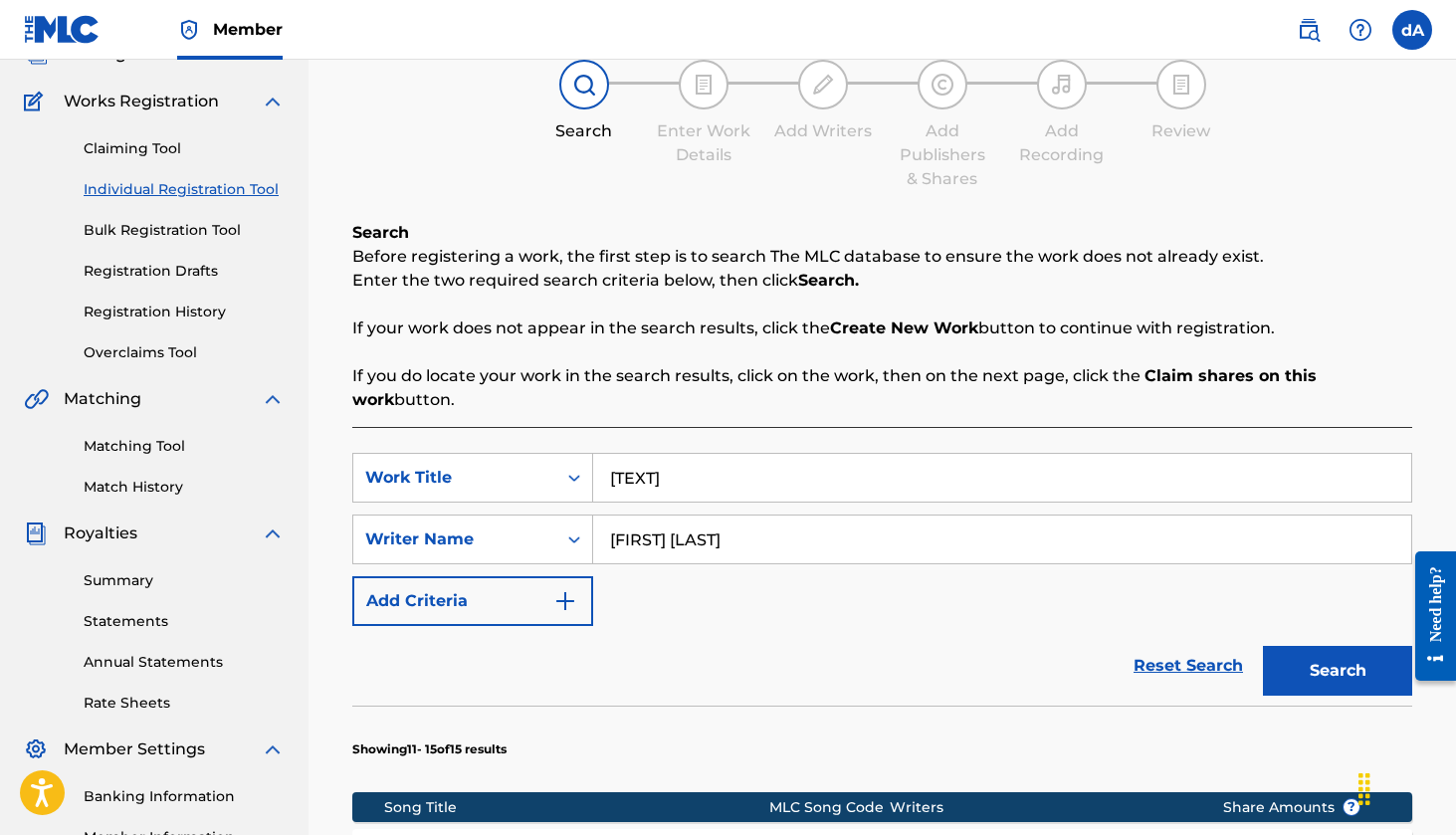 scroll, scrollTop: 170, scrollLeft: 0, axis: vertical 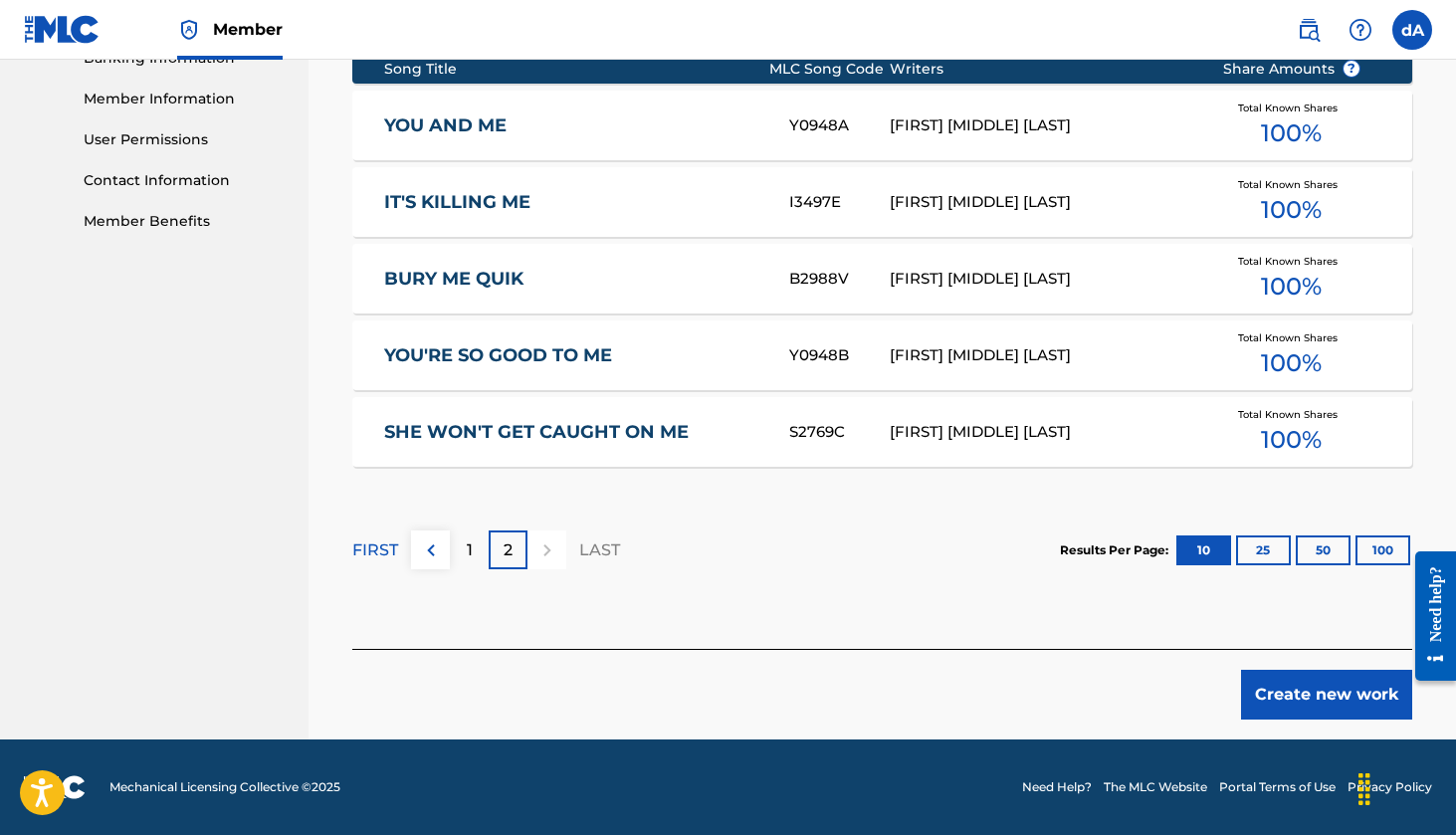 click on "Create new work" at bounding box center [1327, 695] 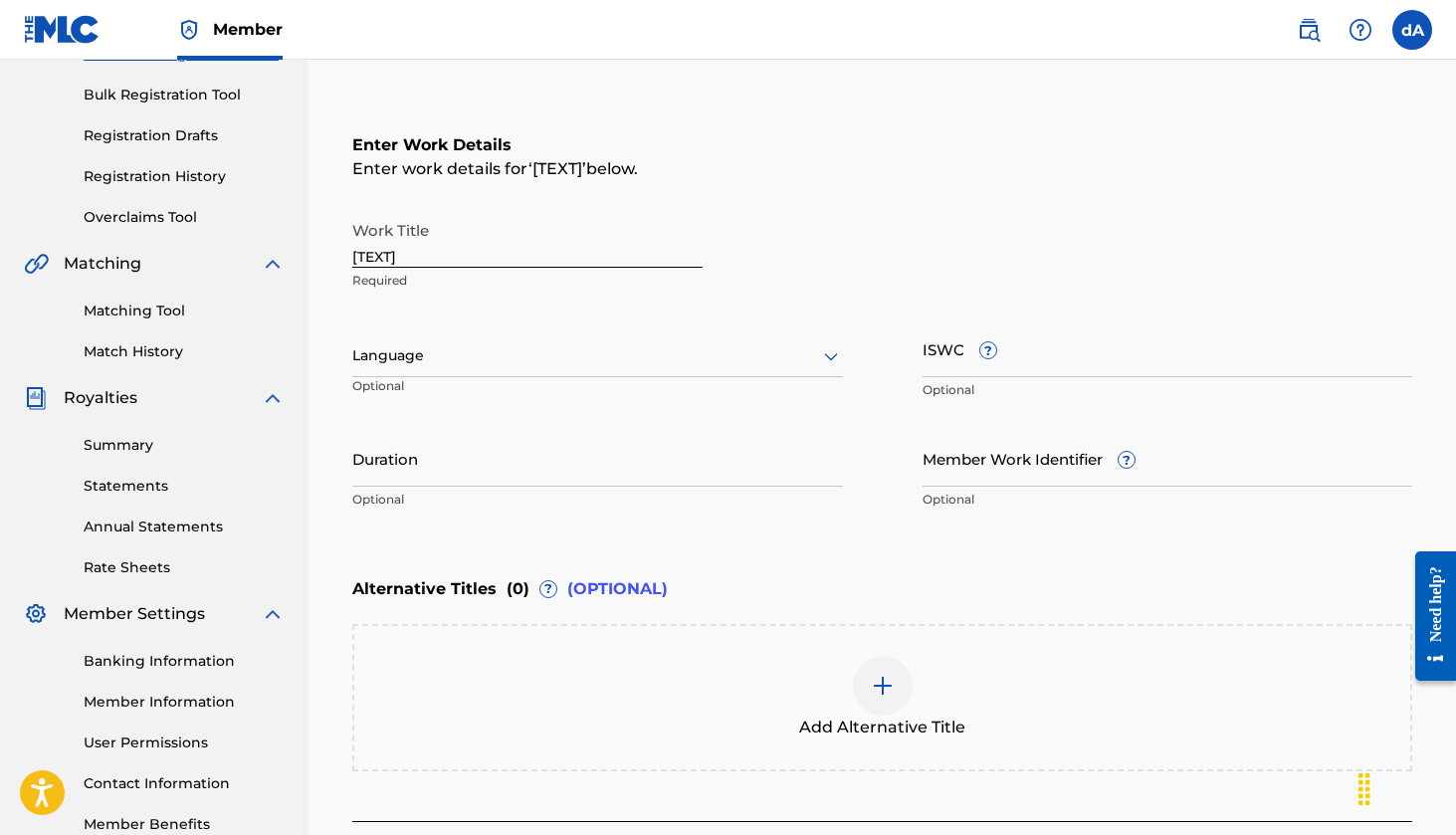 scroll, scrollTop: 278, scrollLeft: 0, axis: vertical 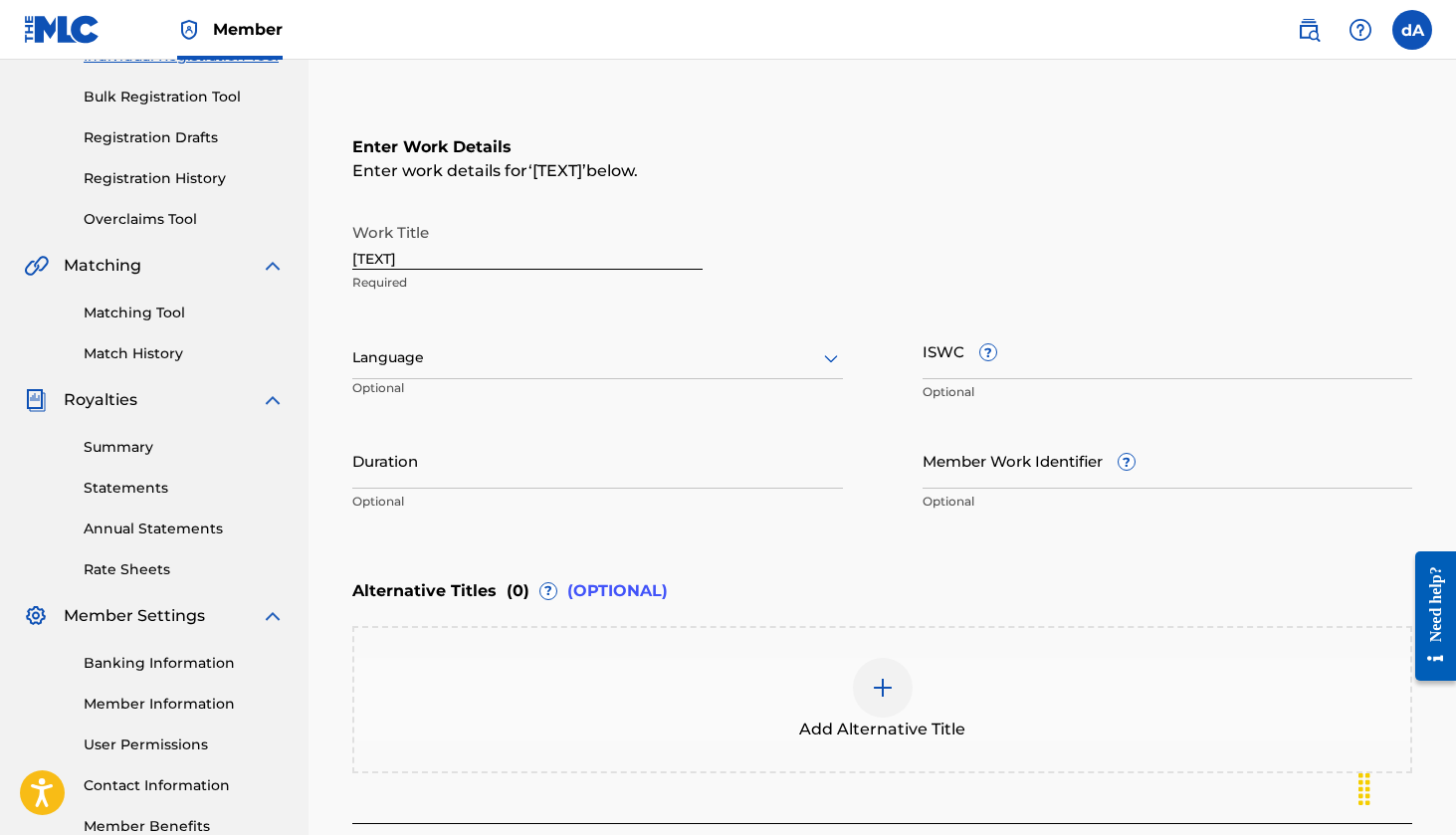 click on "ISWC   ?" at bounding box center (1167, 350) 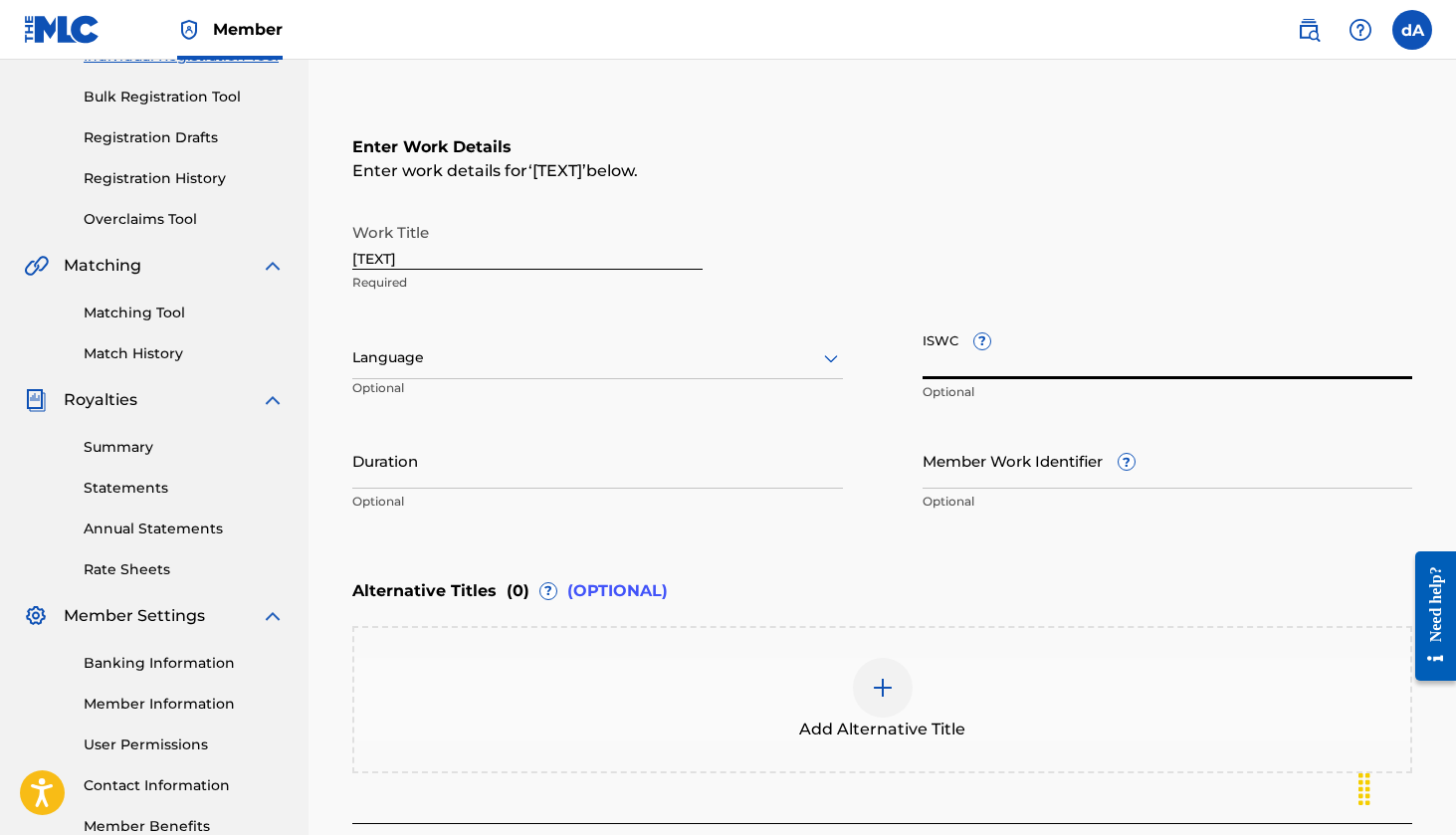 paste on "[TEXT]" 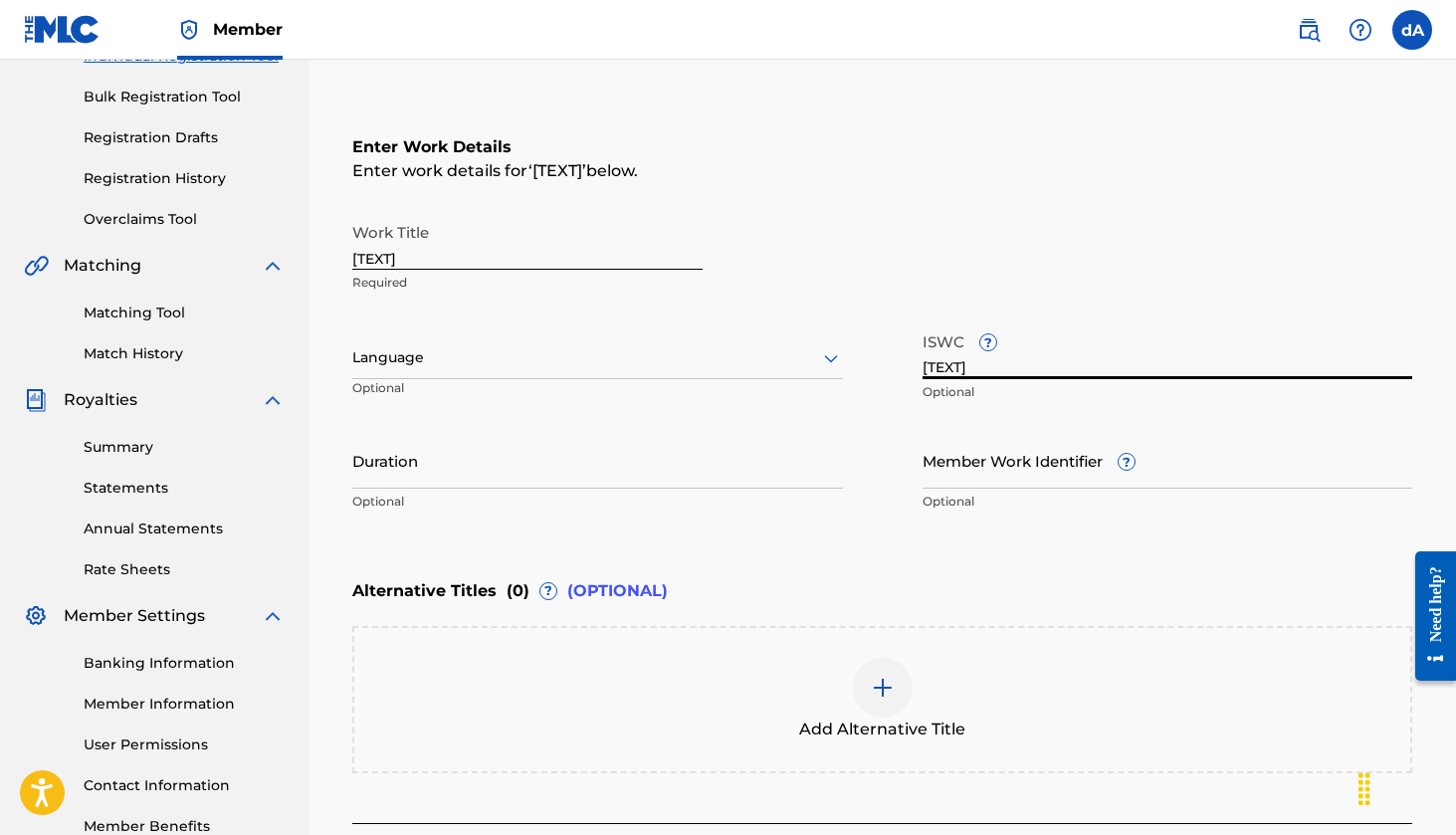 type on "[TEXT]" 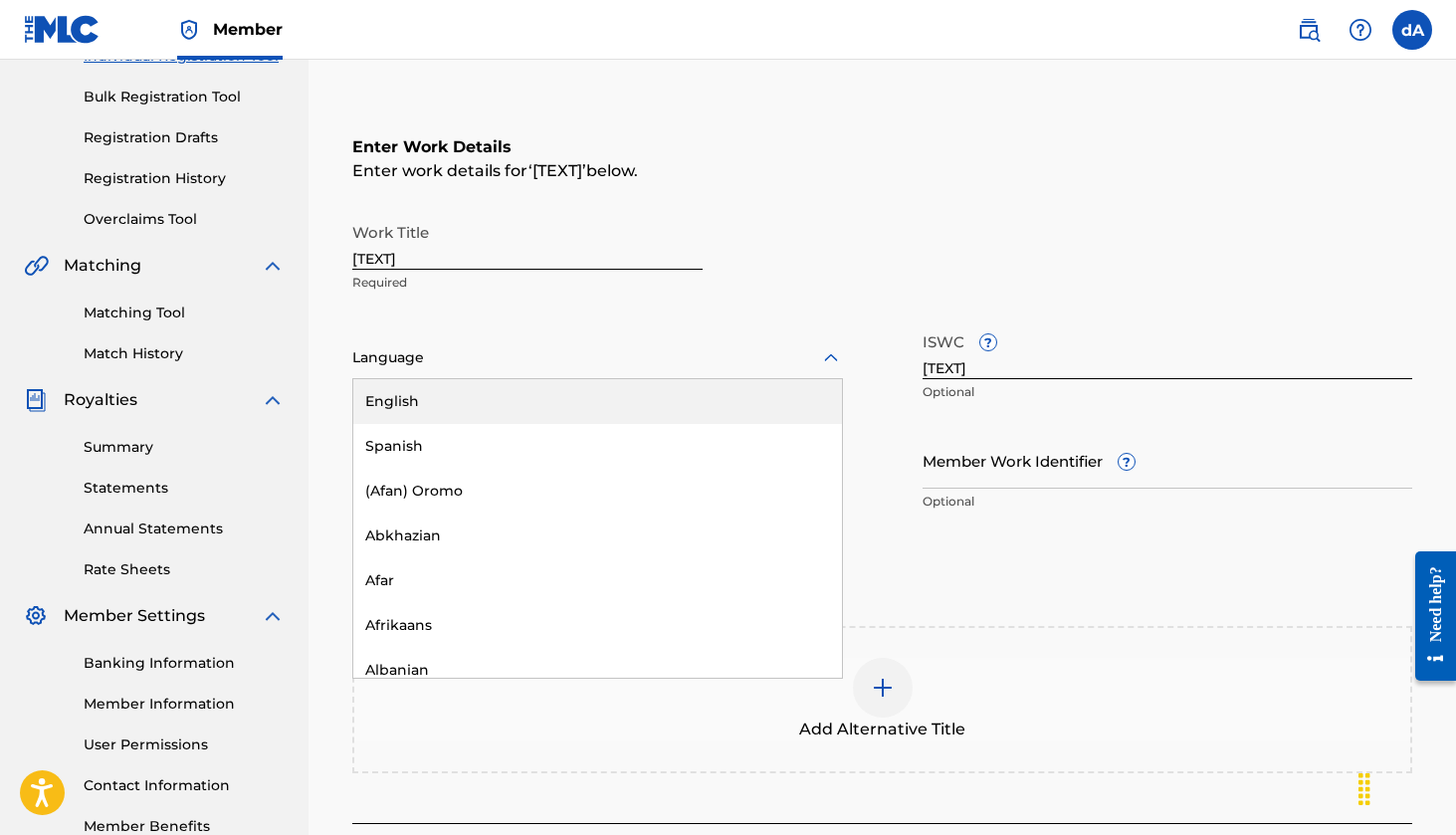 click at bounding box center [597, 357] 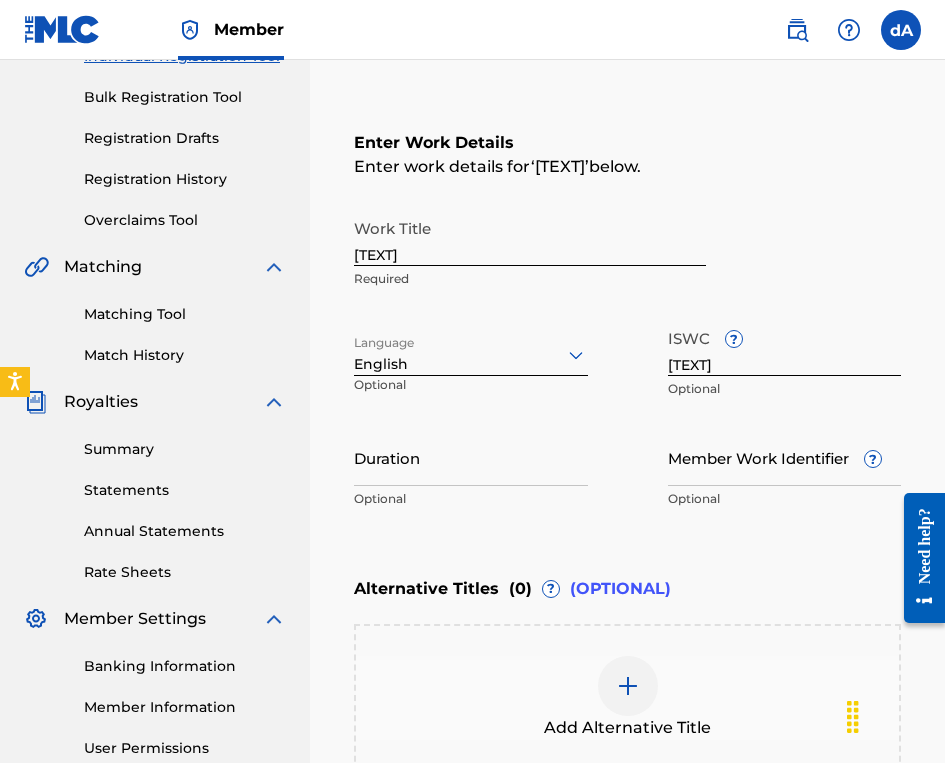 click on "Duration" at bounding box center (471, 457) 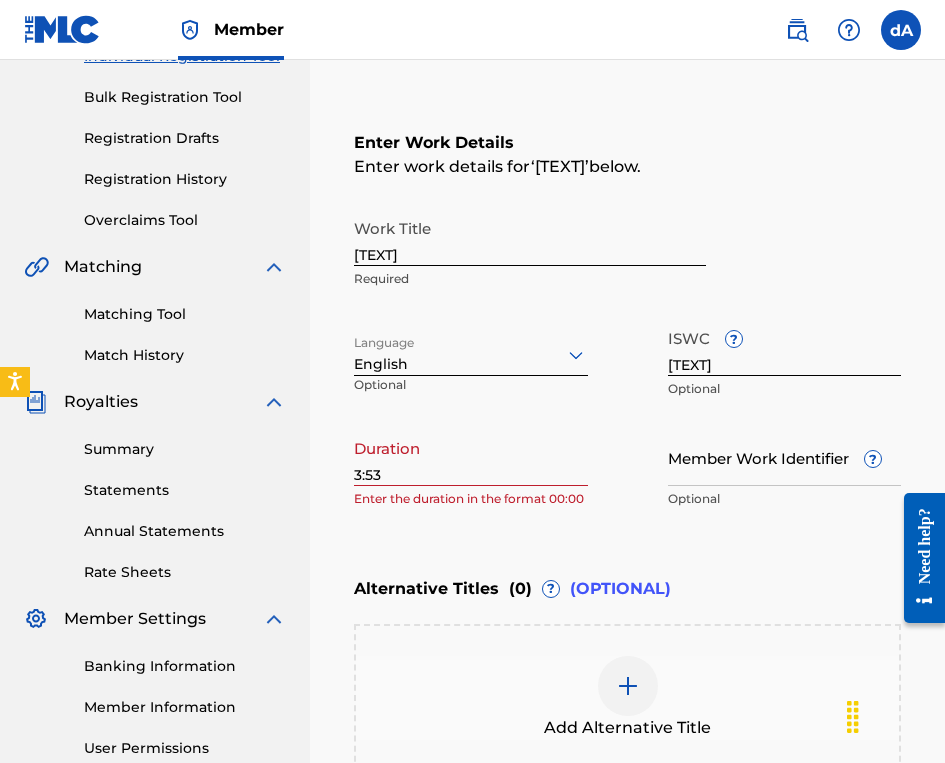 click on "Writer Last Name [LAST] Required Writer First Name [FIRST] Optional Writer Last Name [LAST] Required Writer Role ? Required Click here for a list of writer roles and their definitions. IPI Optional Save & Add Another Writer Continue Work Title Stay with me Required Language English Optional ISWC ? [TEXT] Optional Duration 00:00 Member Work Identifier ? Optional Alternative Titles (0) ? (OPTIONAL) Add Alternative Title Back Save as draft Next" at bounding box center (627, 372) 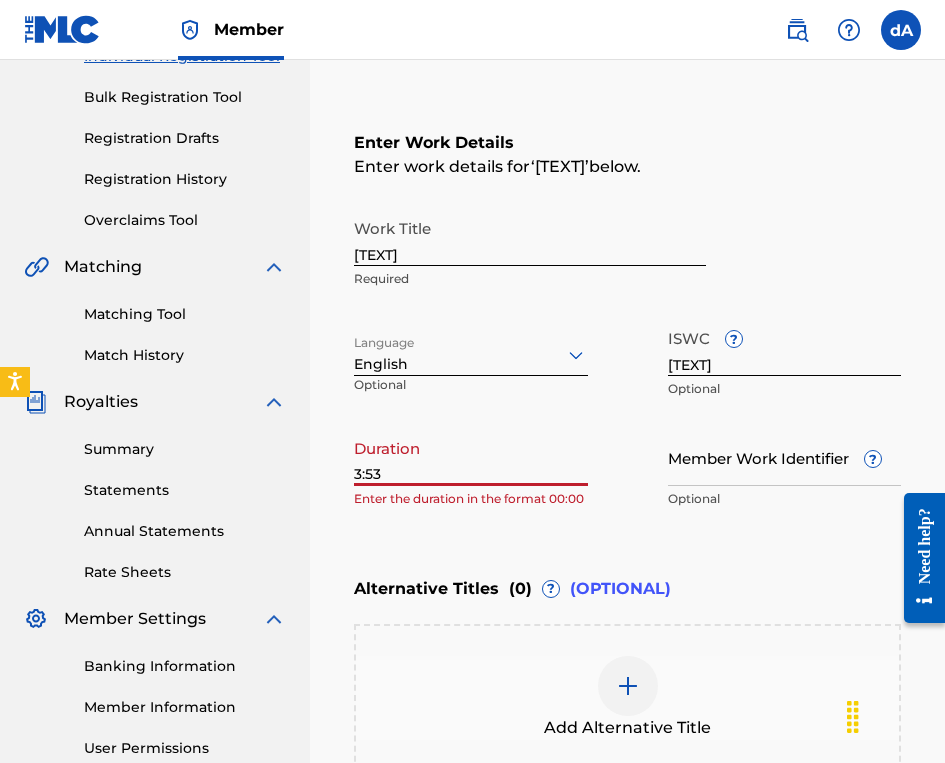 click on "3:53" at bounding box center (471, 457) 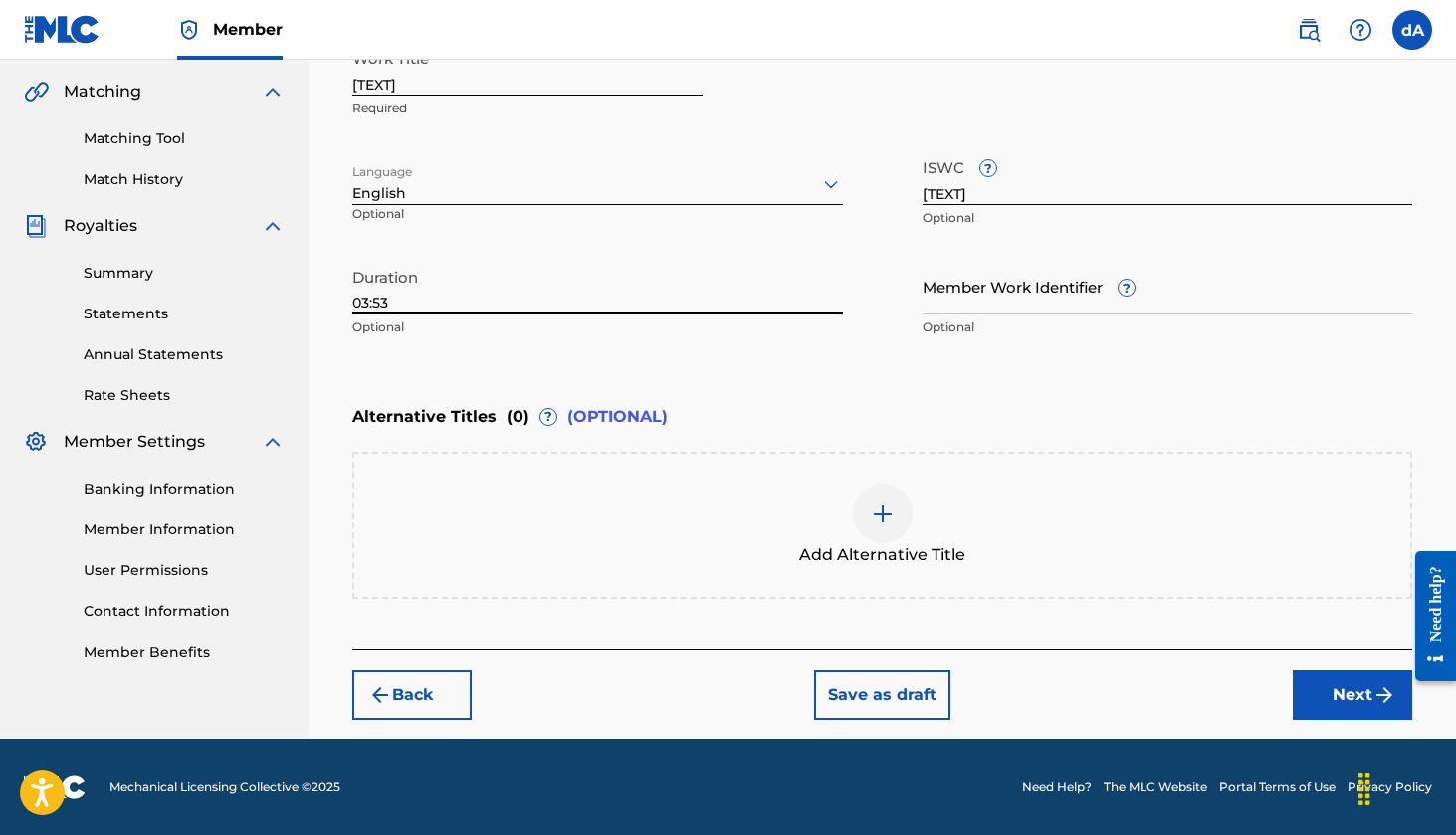 scroll, scrollTop: 452, scrollLeft: 0, axis: vertical 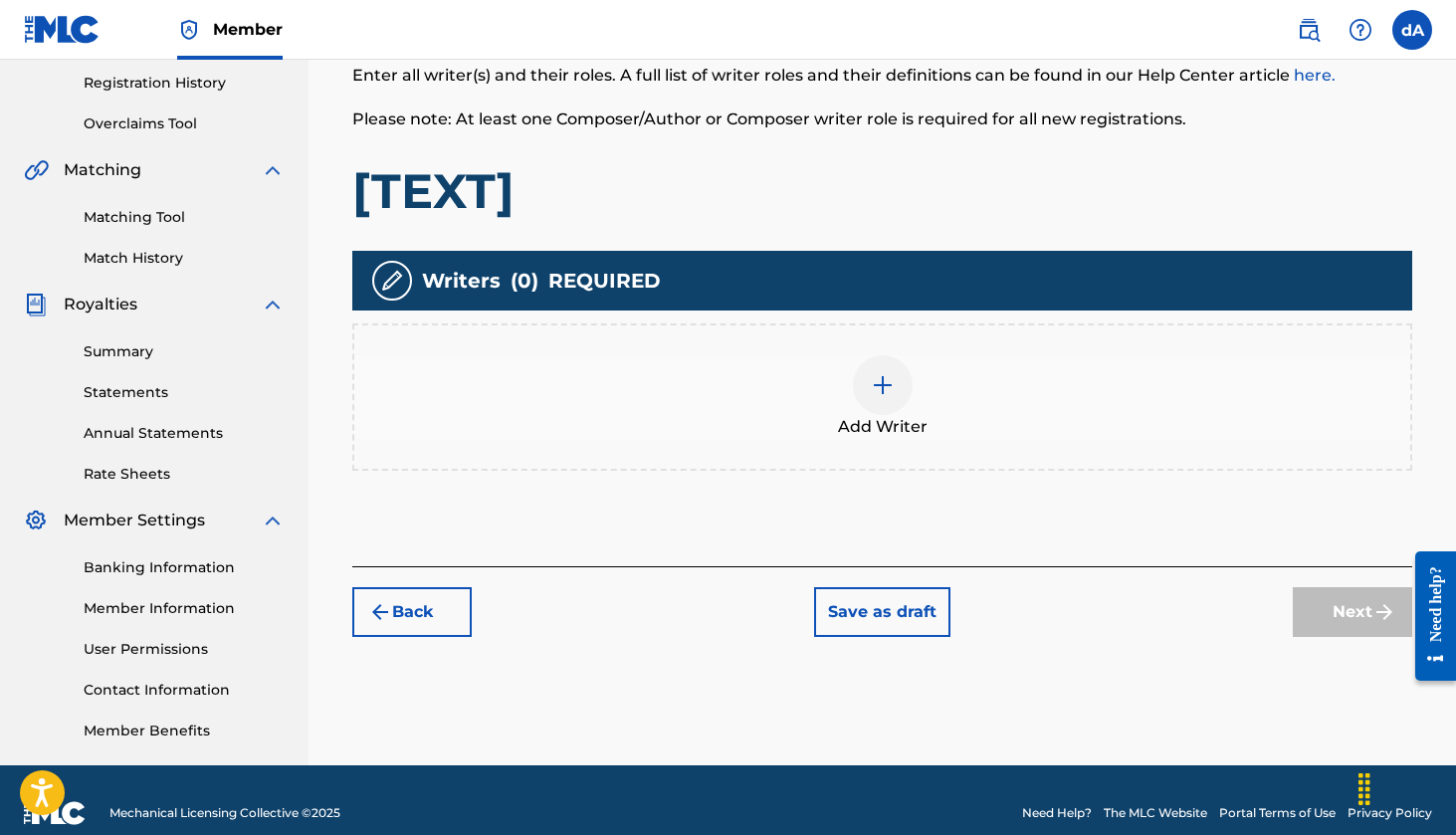 click at bounding box center [883, 385] 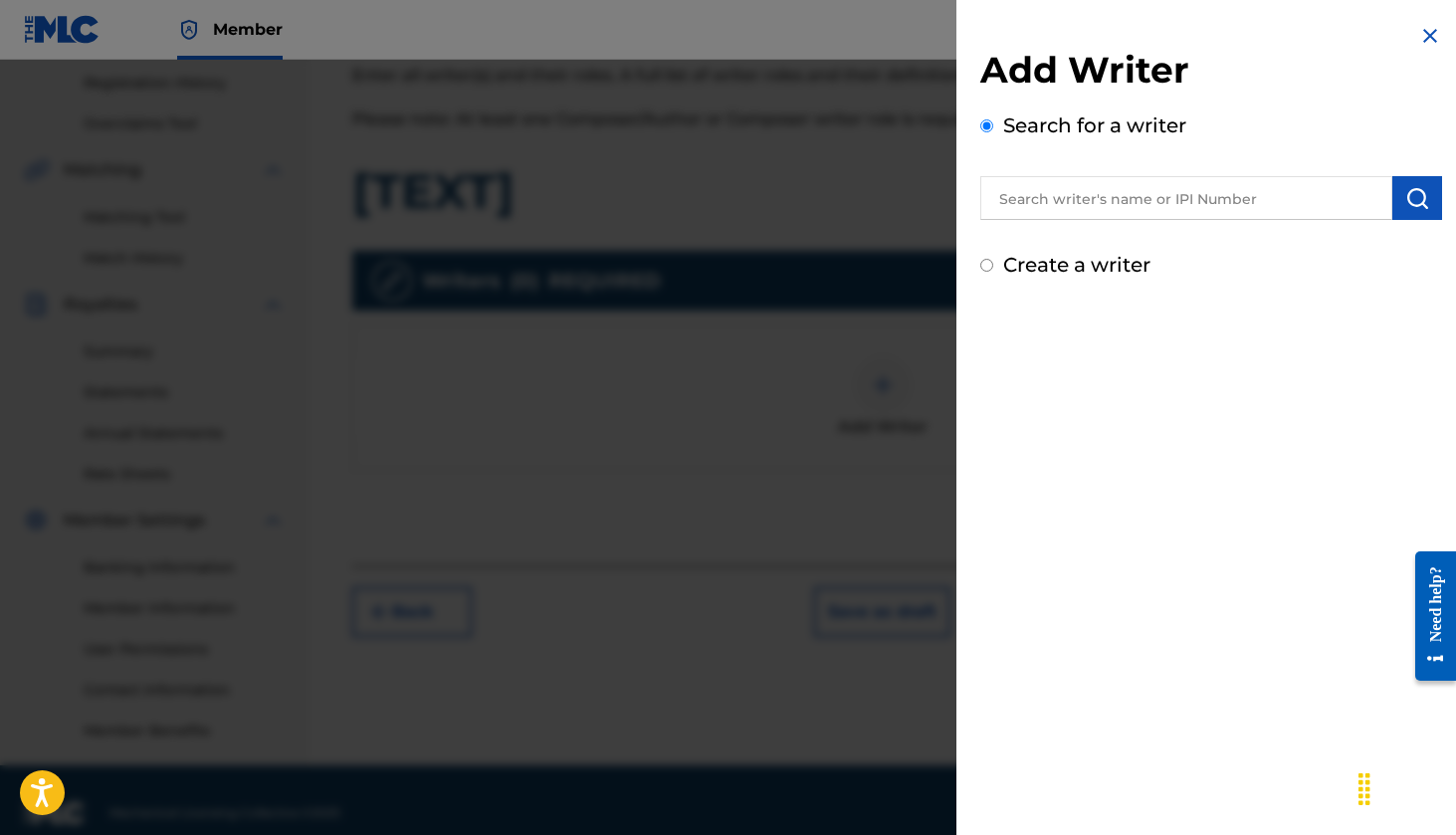 click at bounding box center (1186, 198) 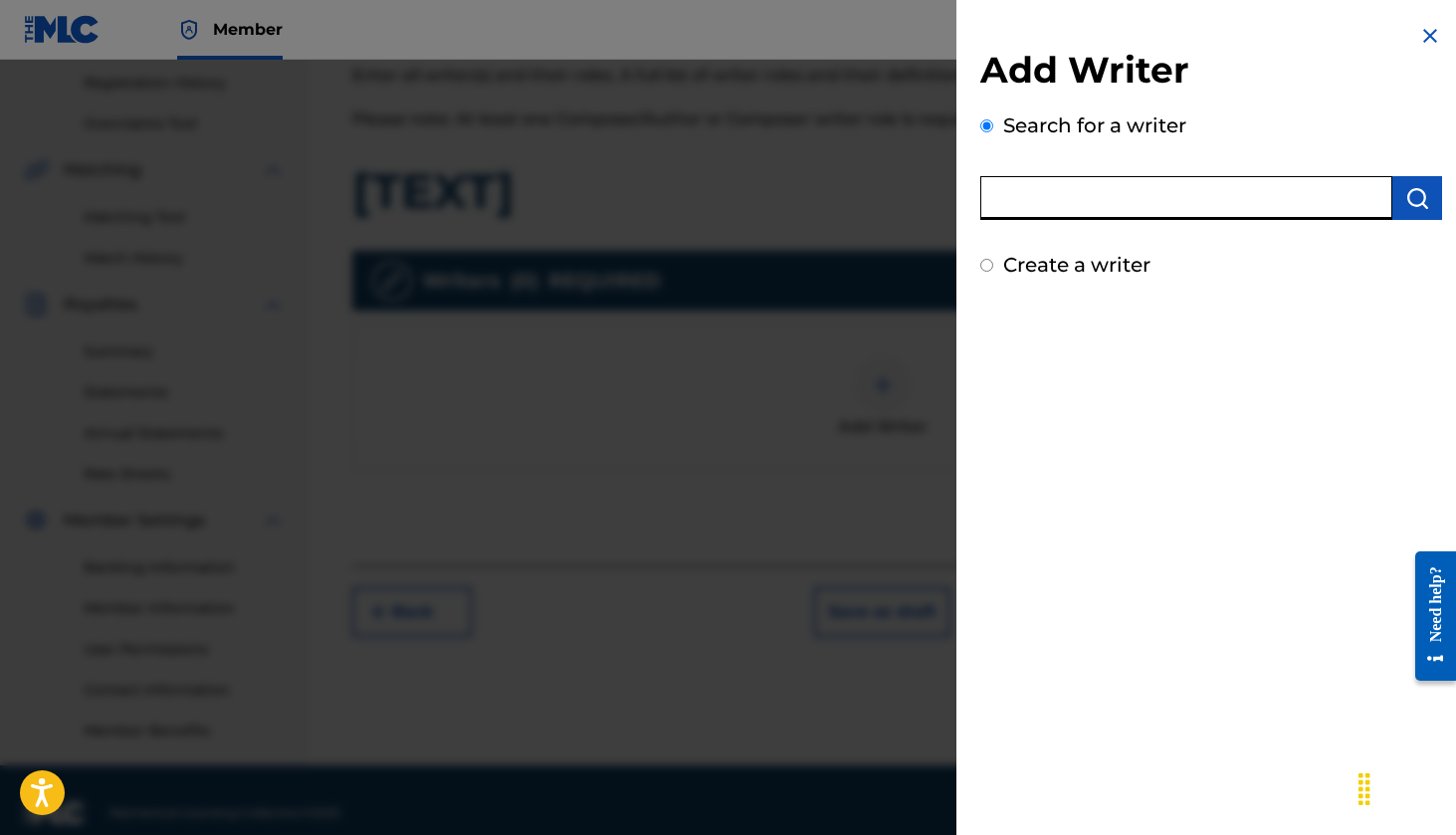 paste on "[TEXT]" 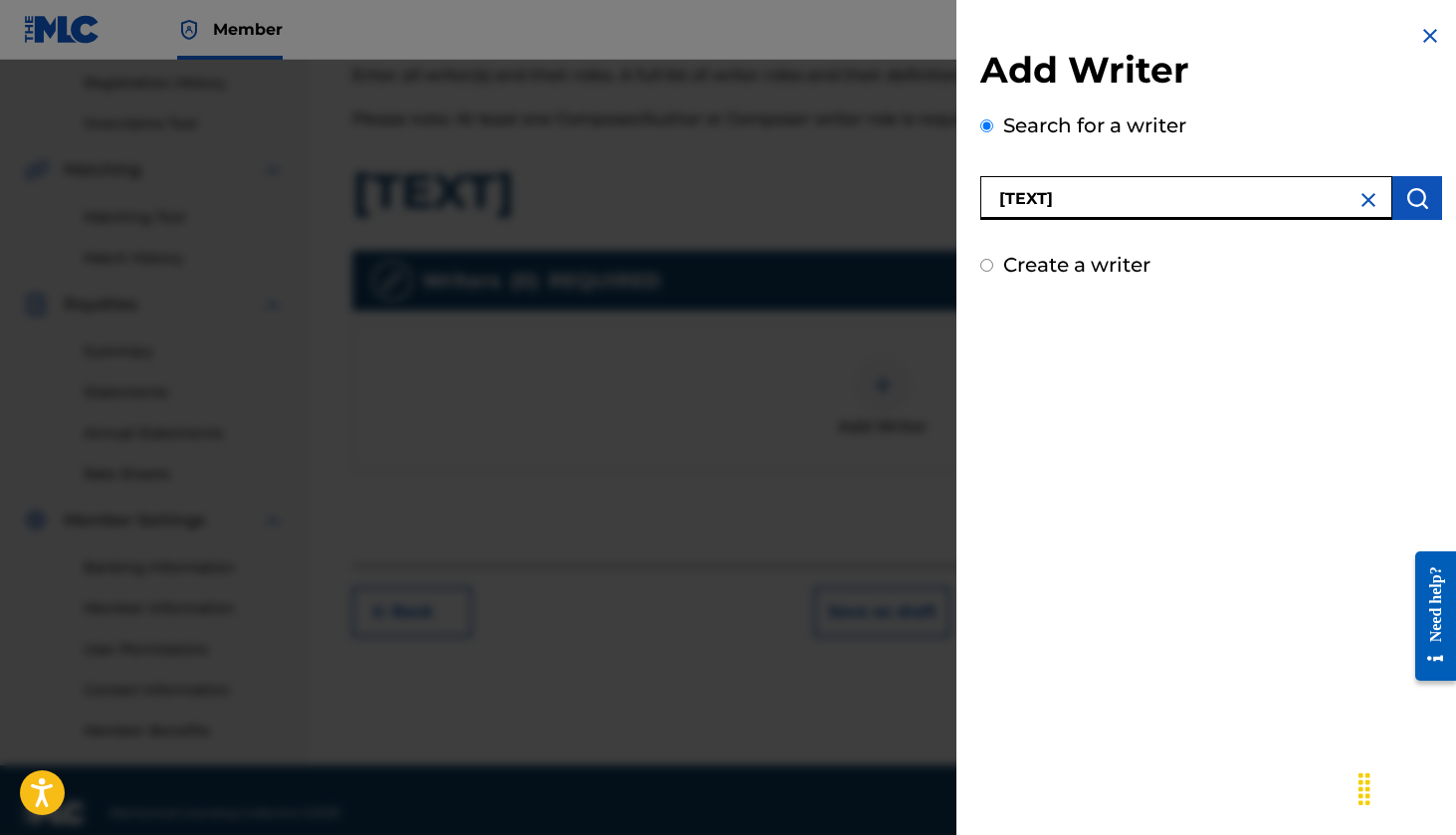 type on "[TEXT]" 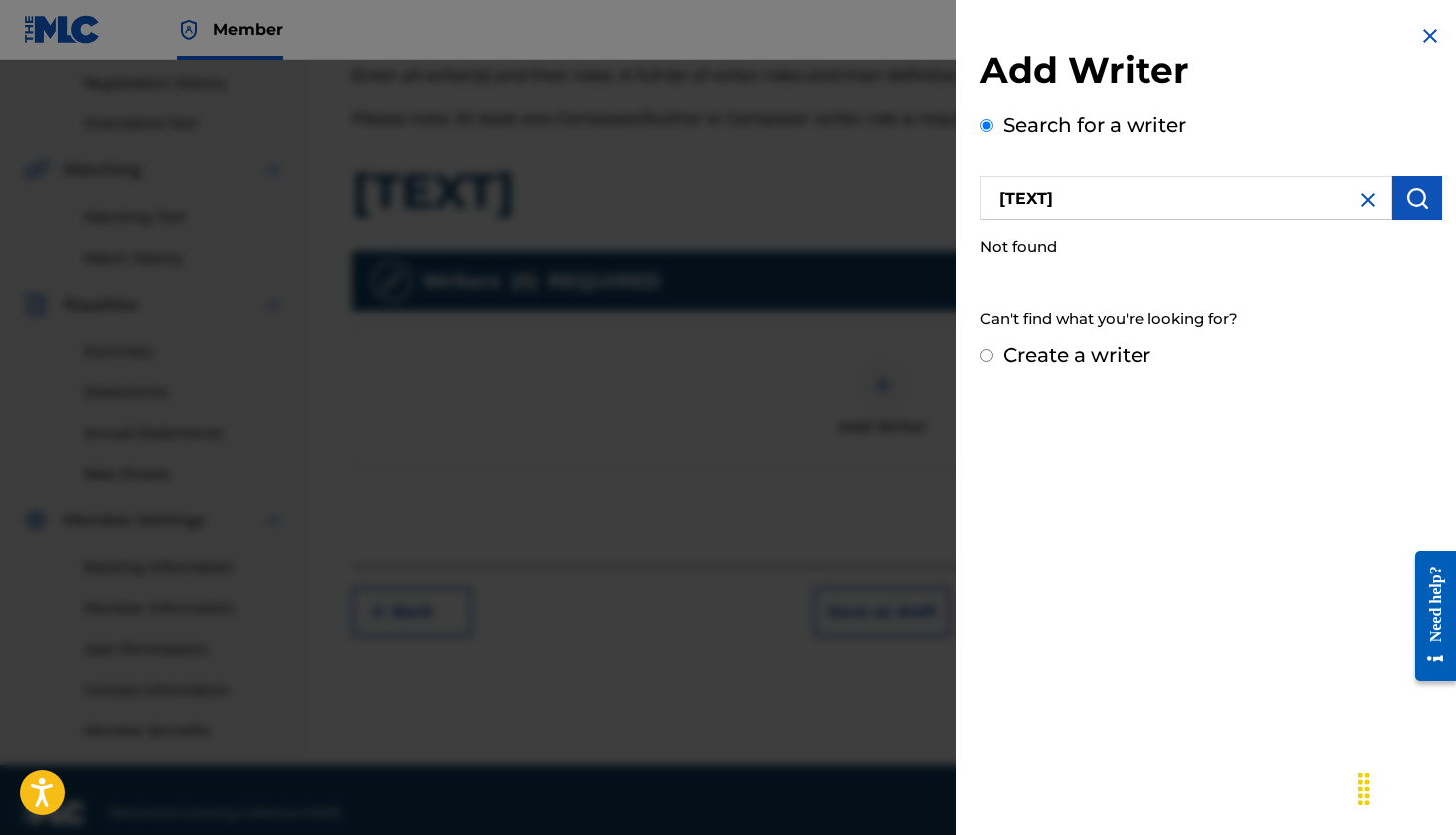 click at bounding box center [1368, 200] 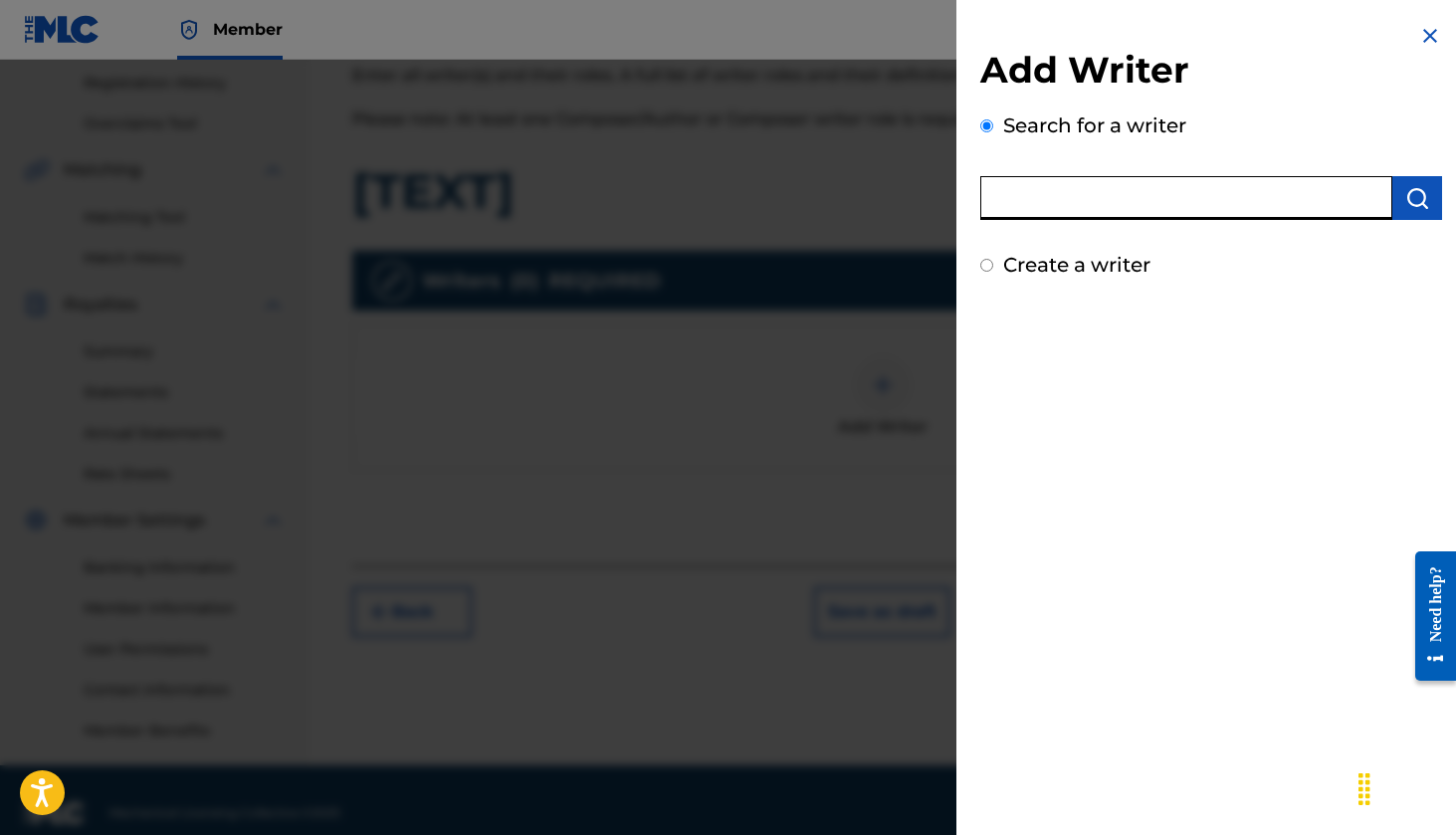 click at bounding box center [1186, 198] 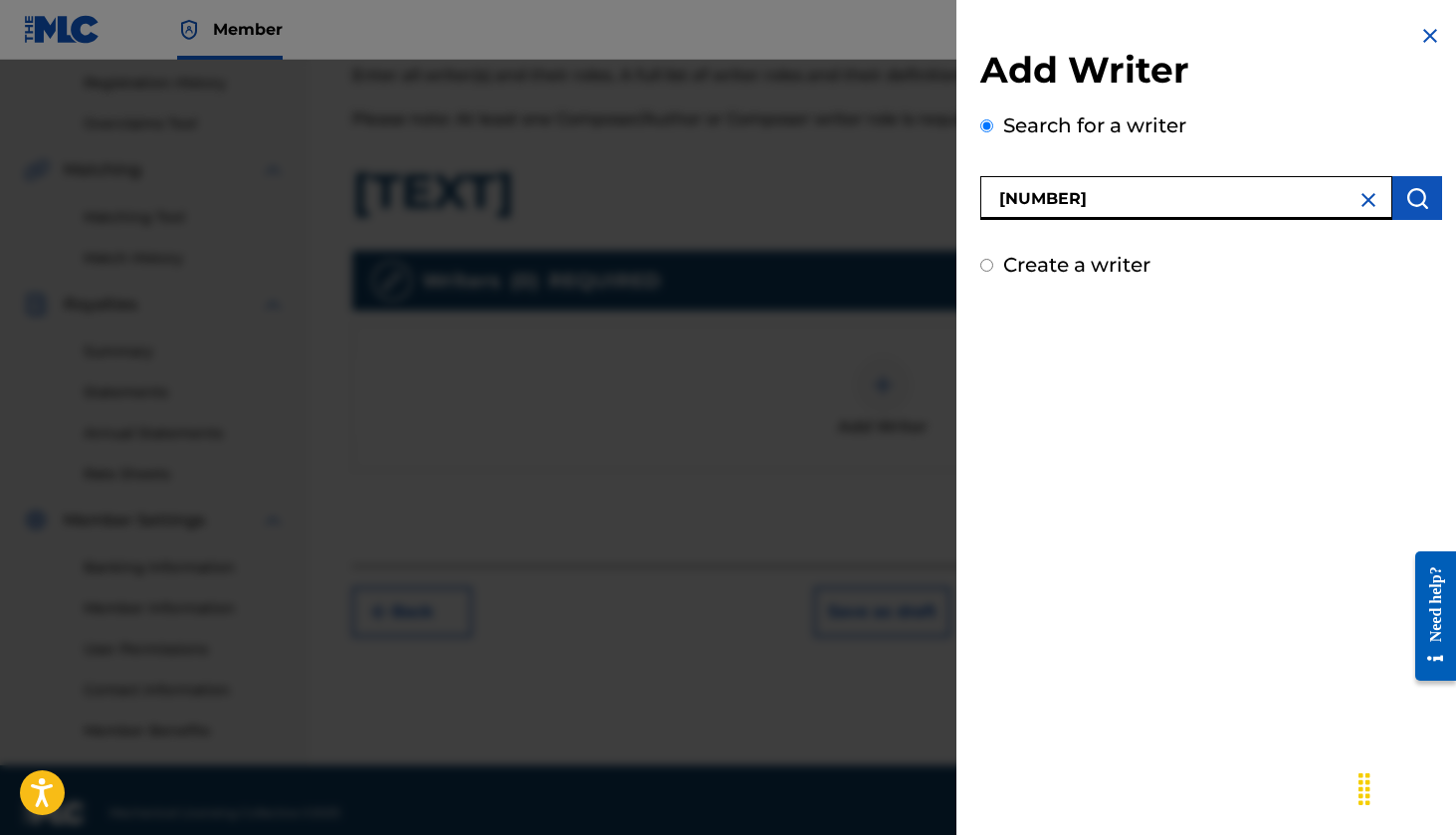 type on "[NUMBER]" 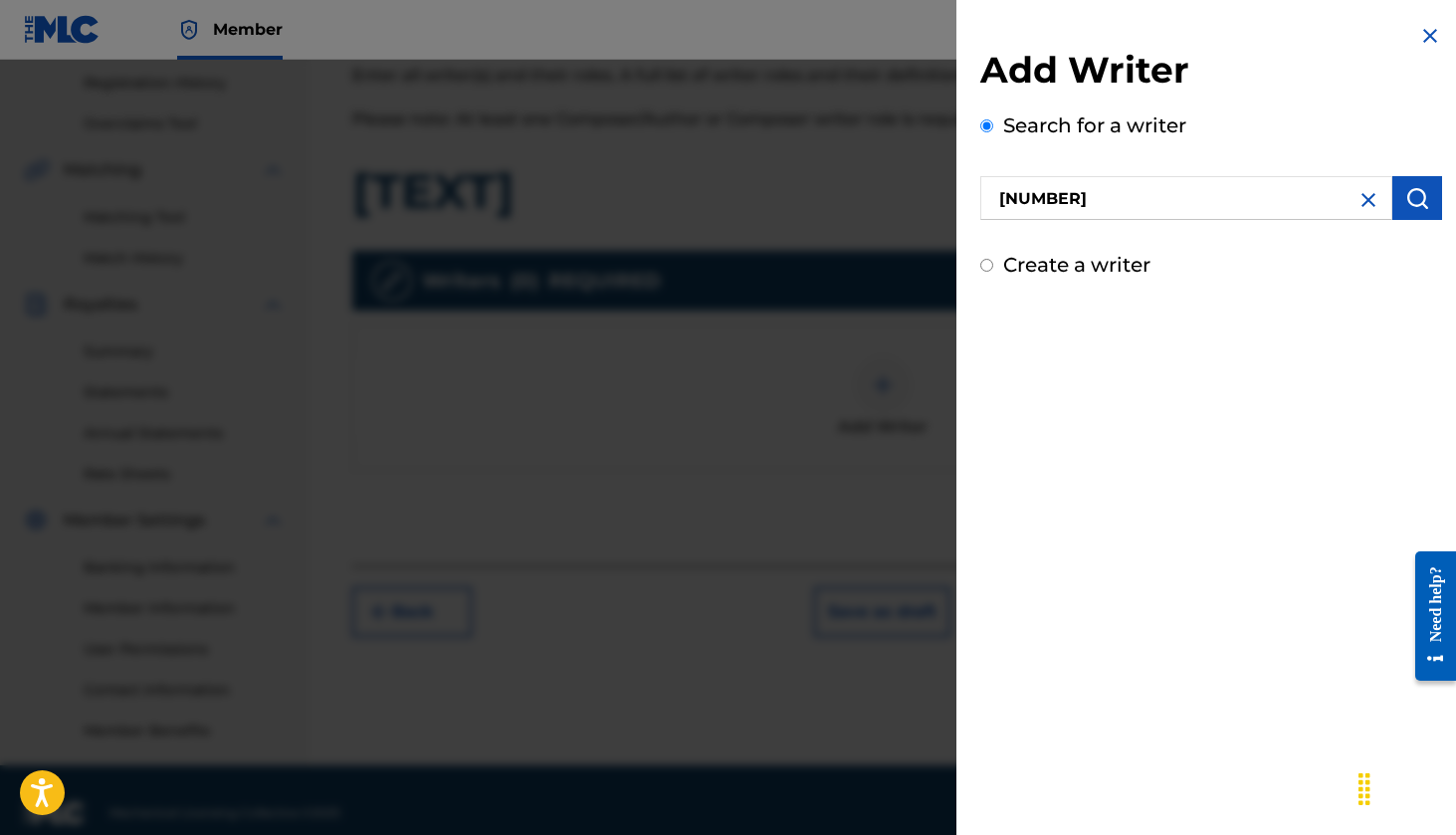 click at bounding box center [1417, 198] 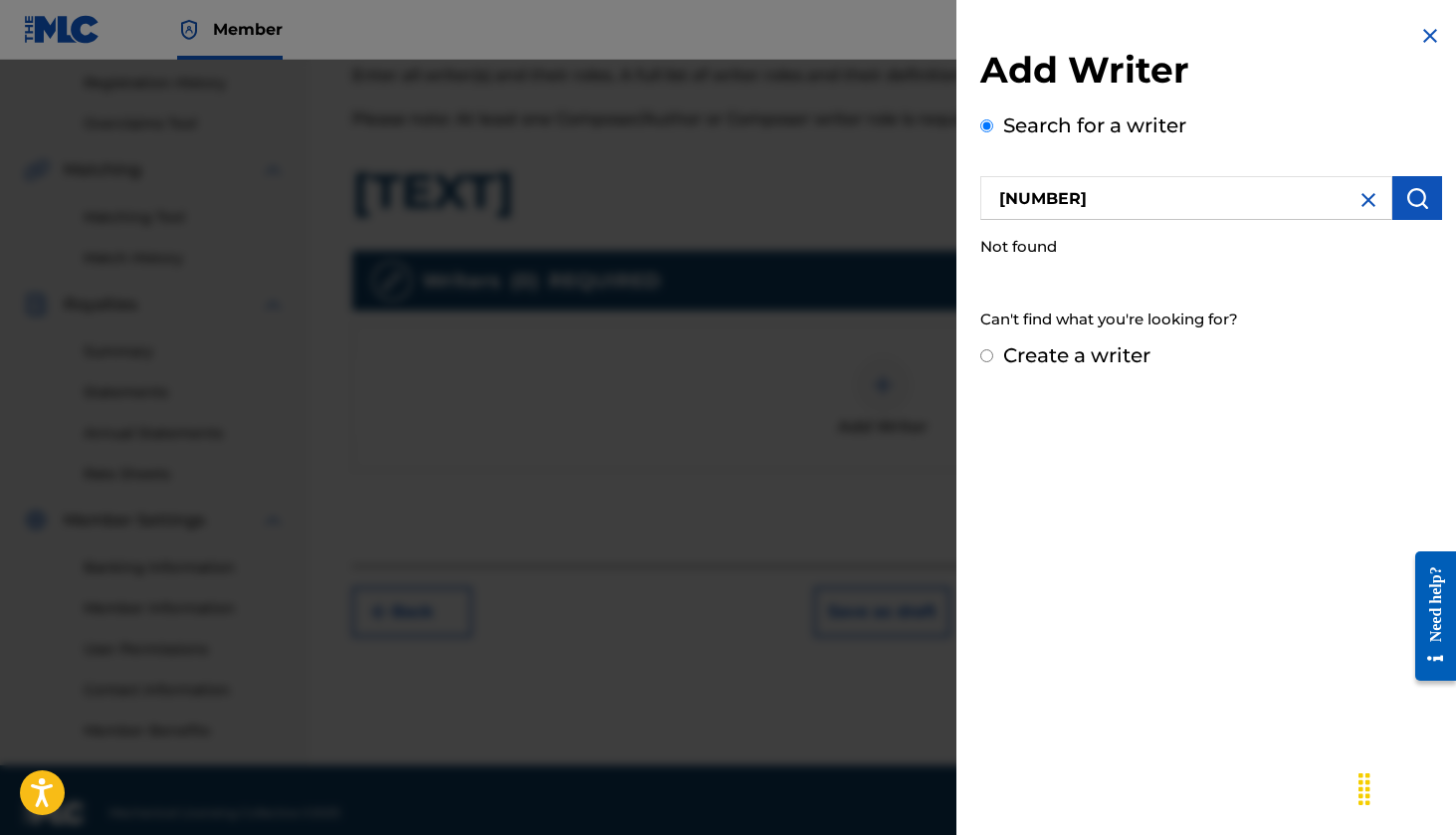 click on "Create a writer" at bounding box center (986, 355) 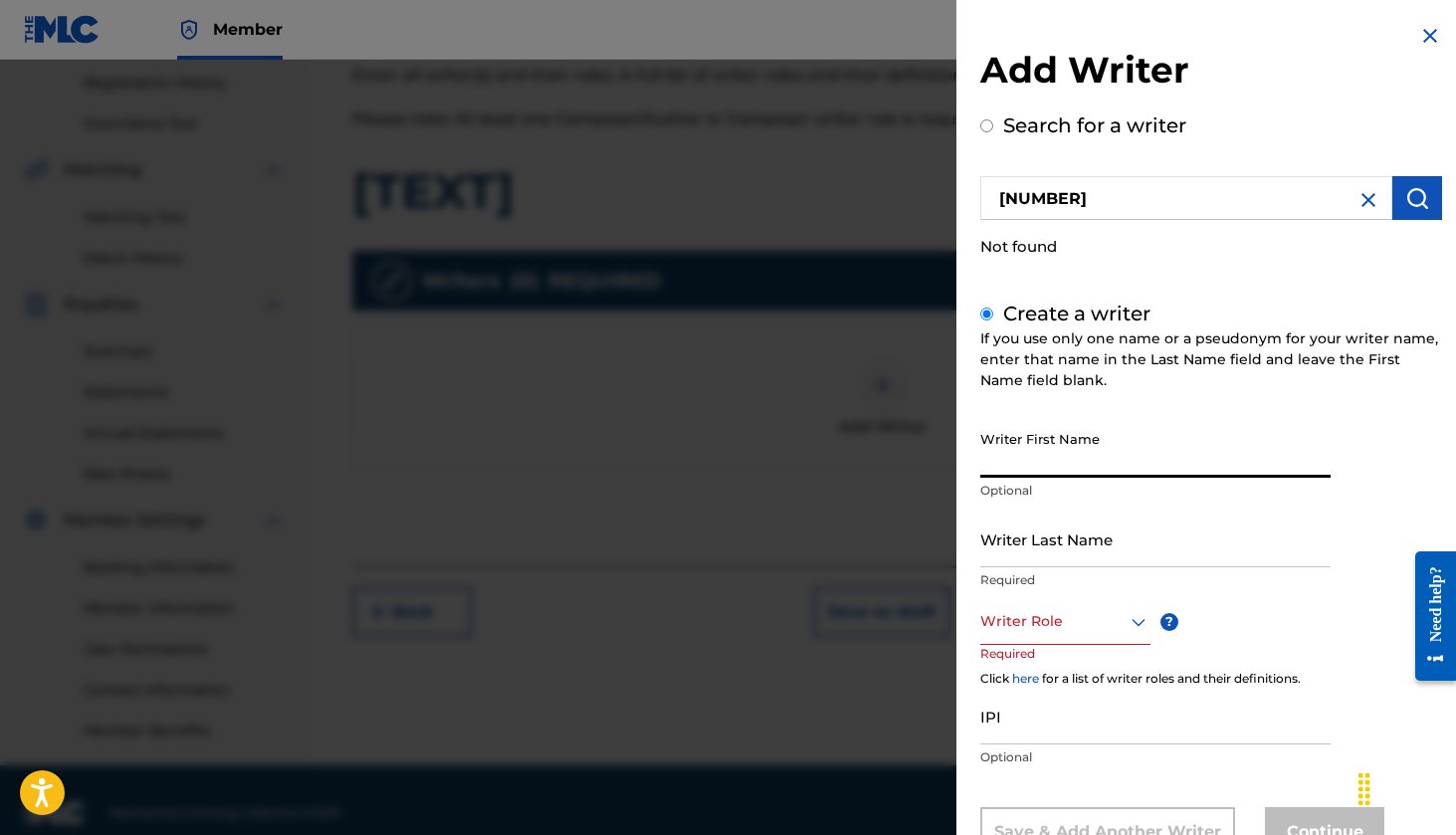 click on "Writer First Name" at bounding box center (1155, 449) 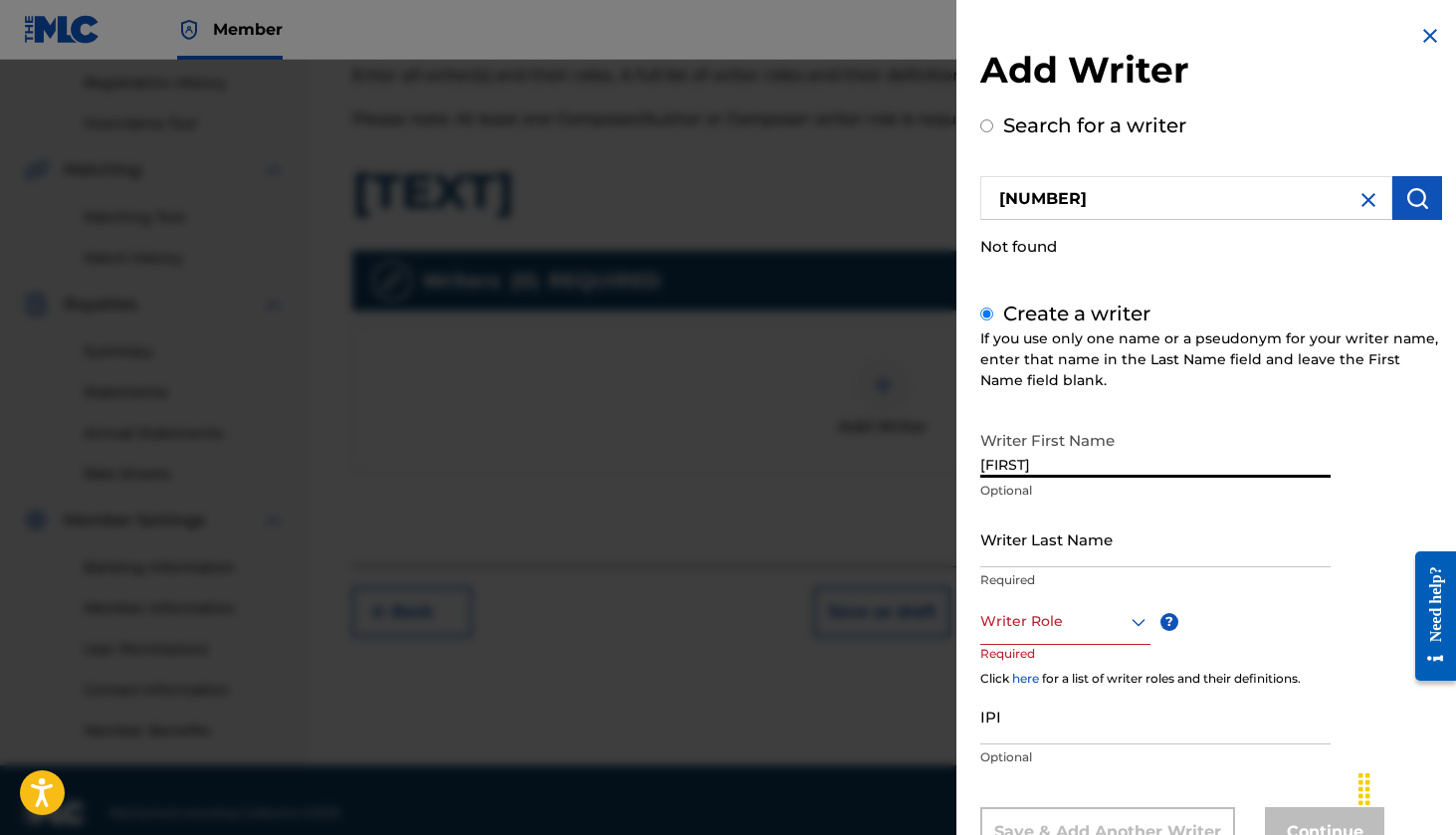 type on "[FIRST]" 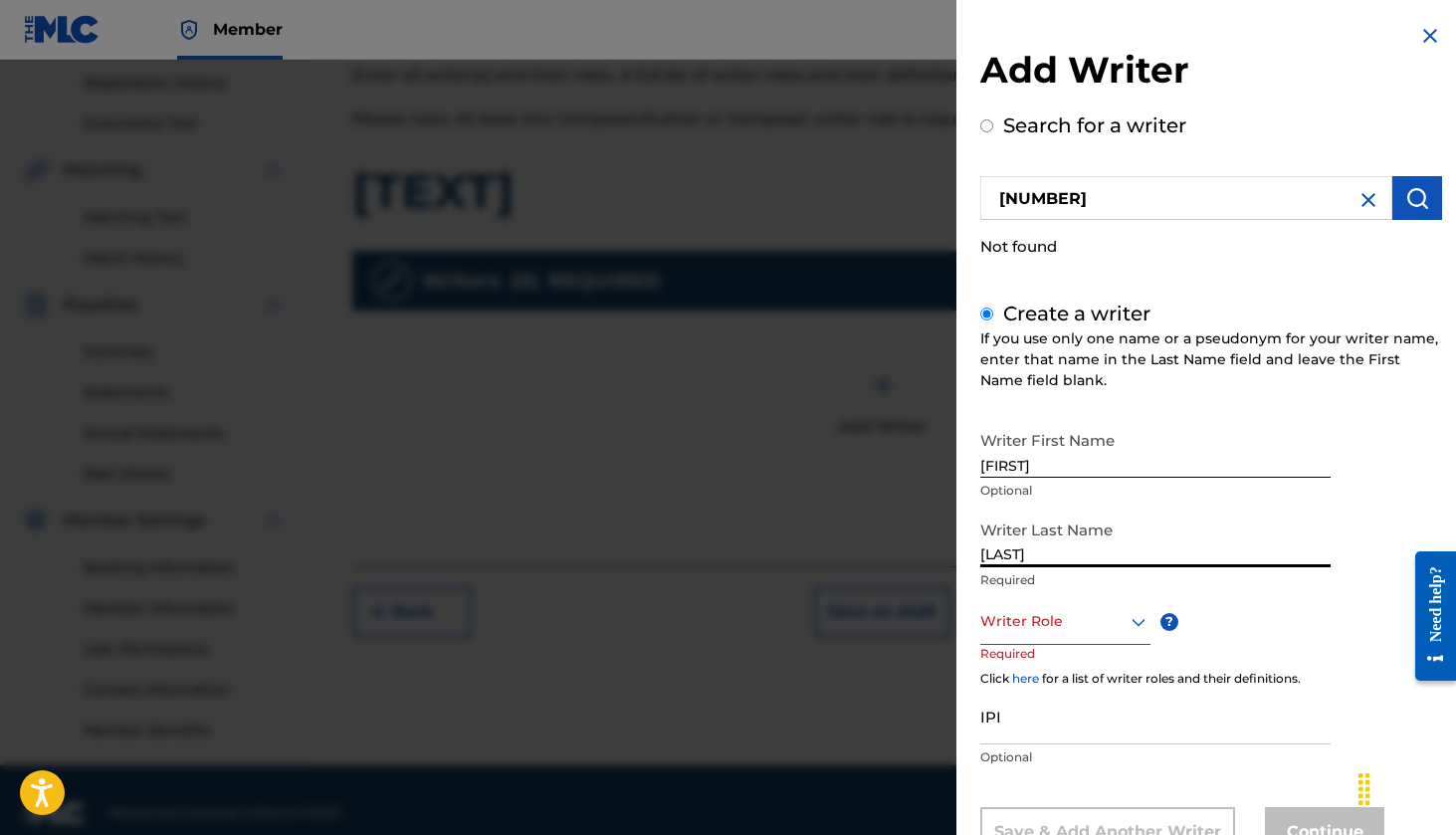 type on "[LAST]" 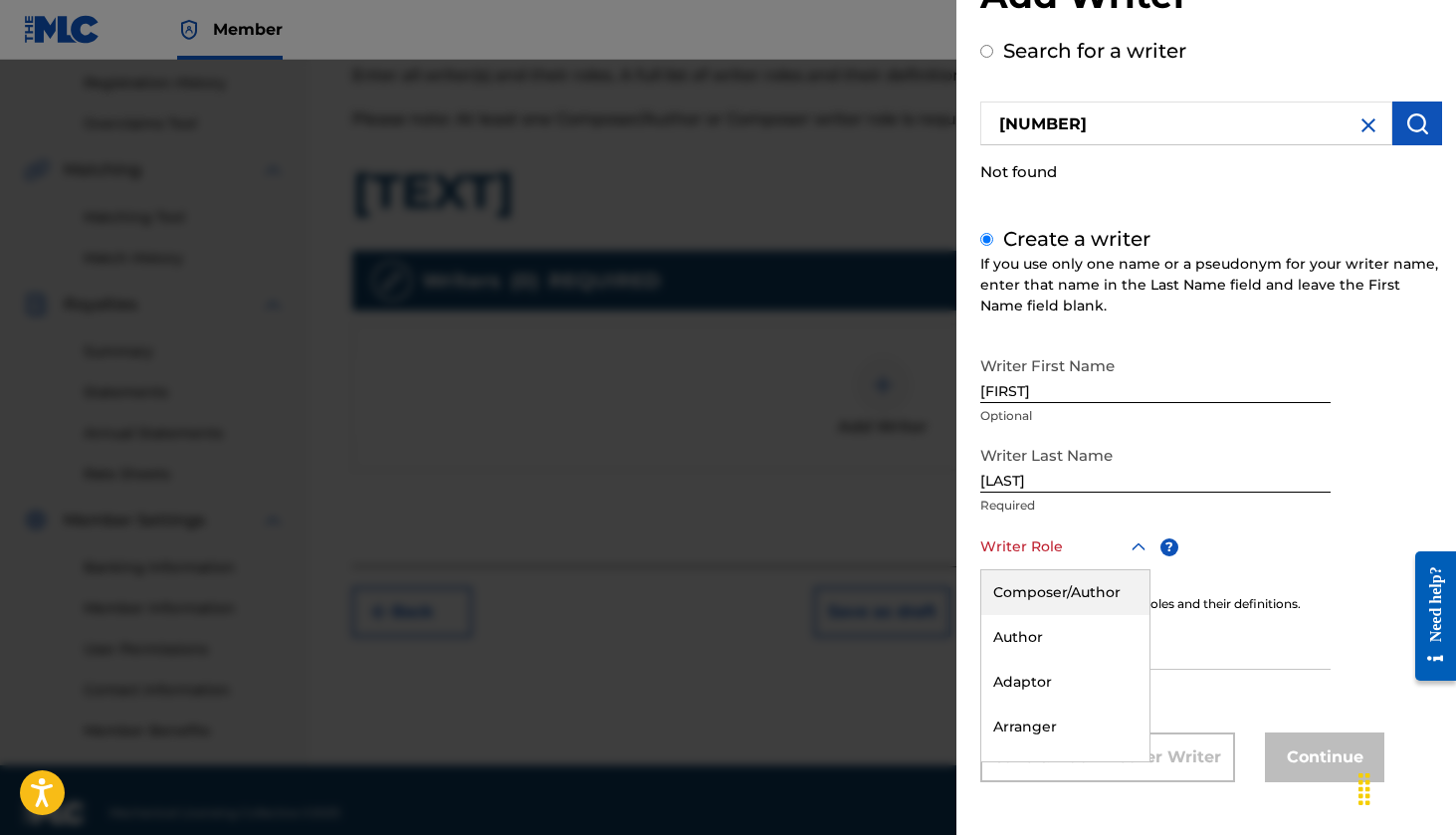 click on "Composer/Author" at bounding box center (1065, 592) 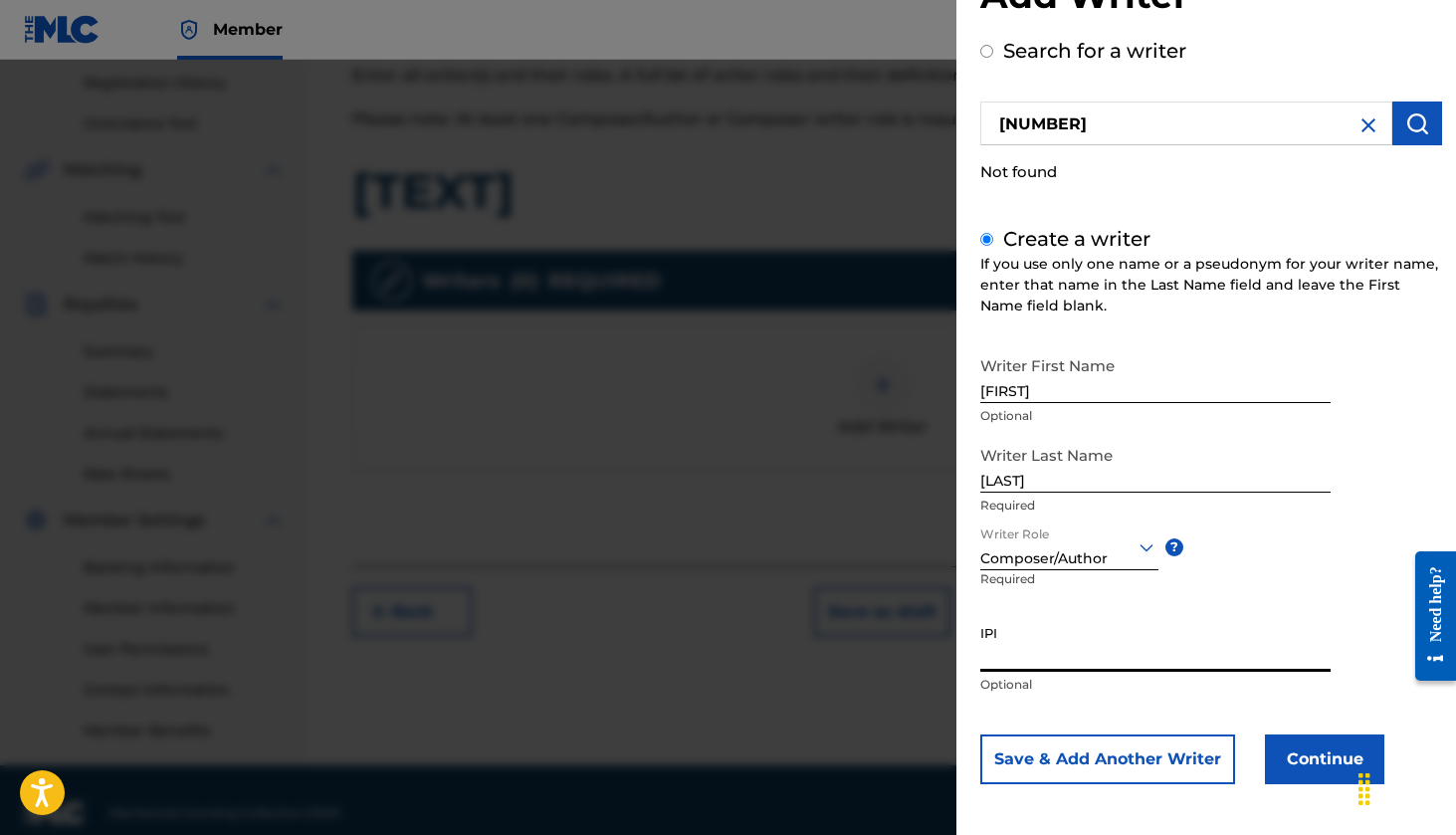 click on "IPI" at bounding box center (1155, 643) 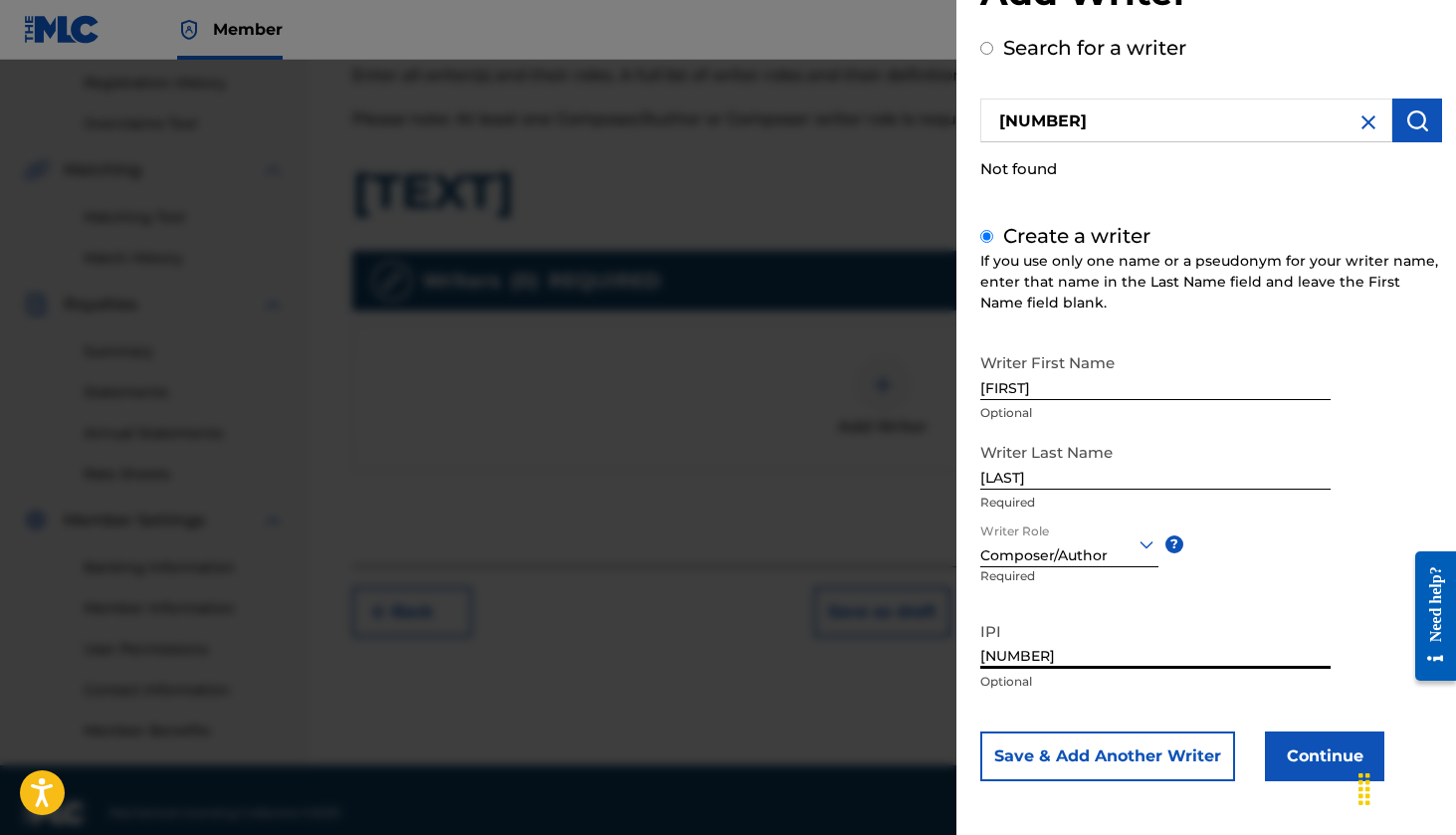 scroll, scrollTop: 77, scrollLeft: 0, axis: vertical 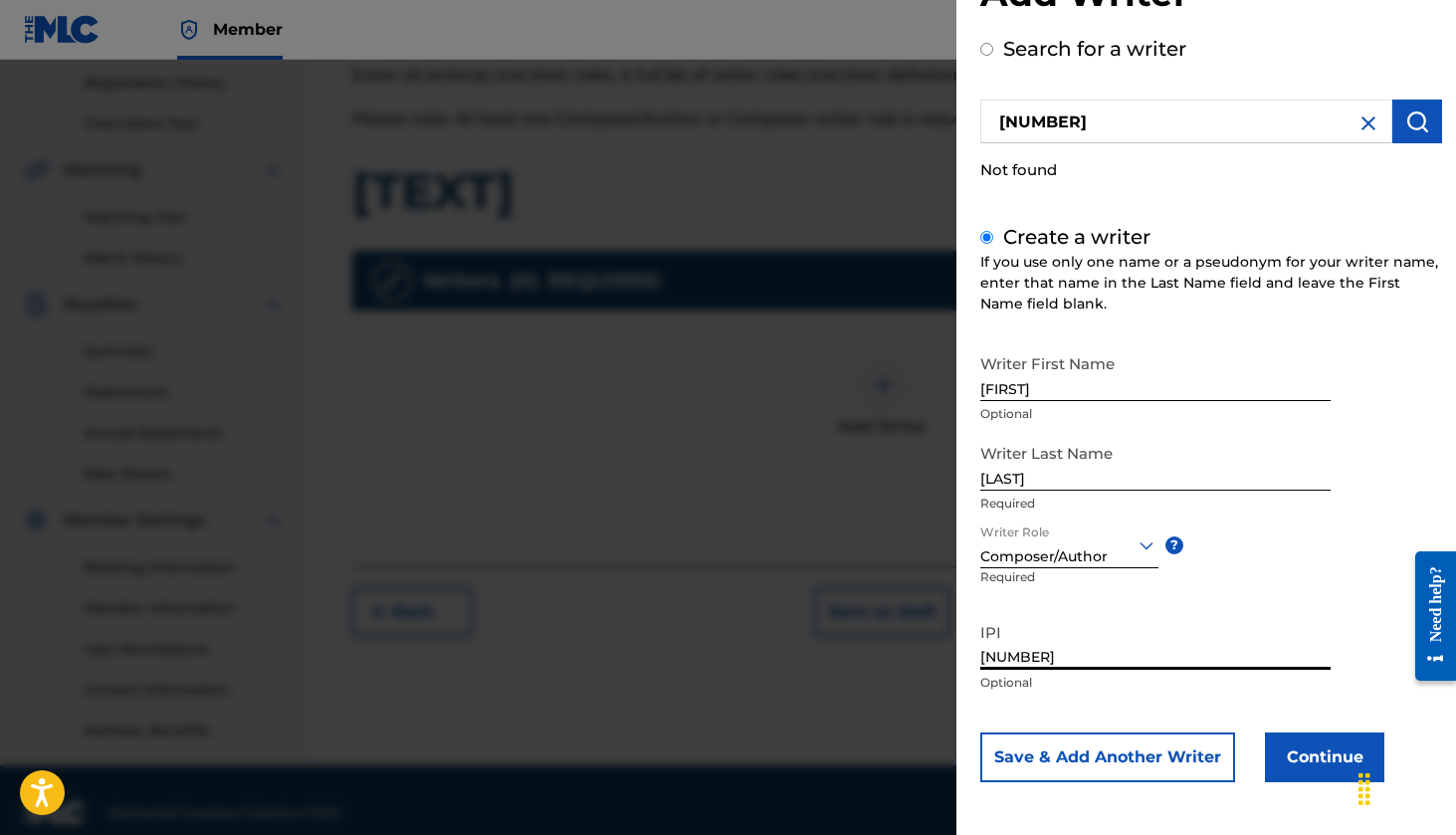type on "[NUMBER]" 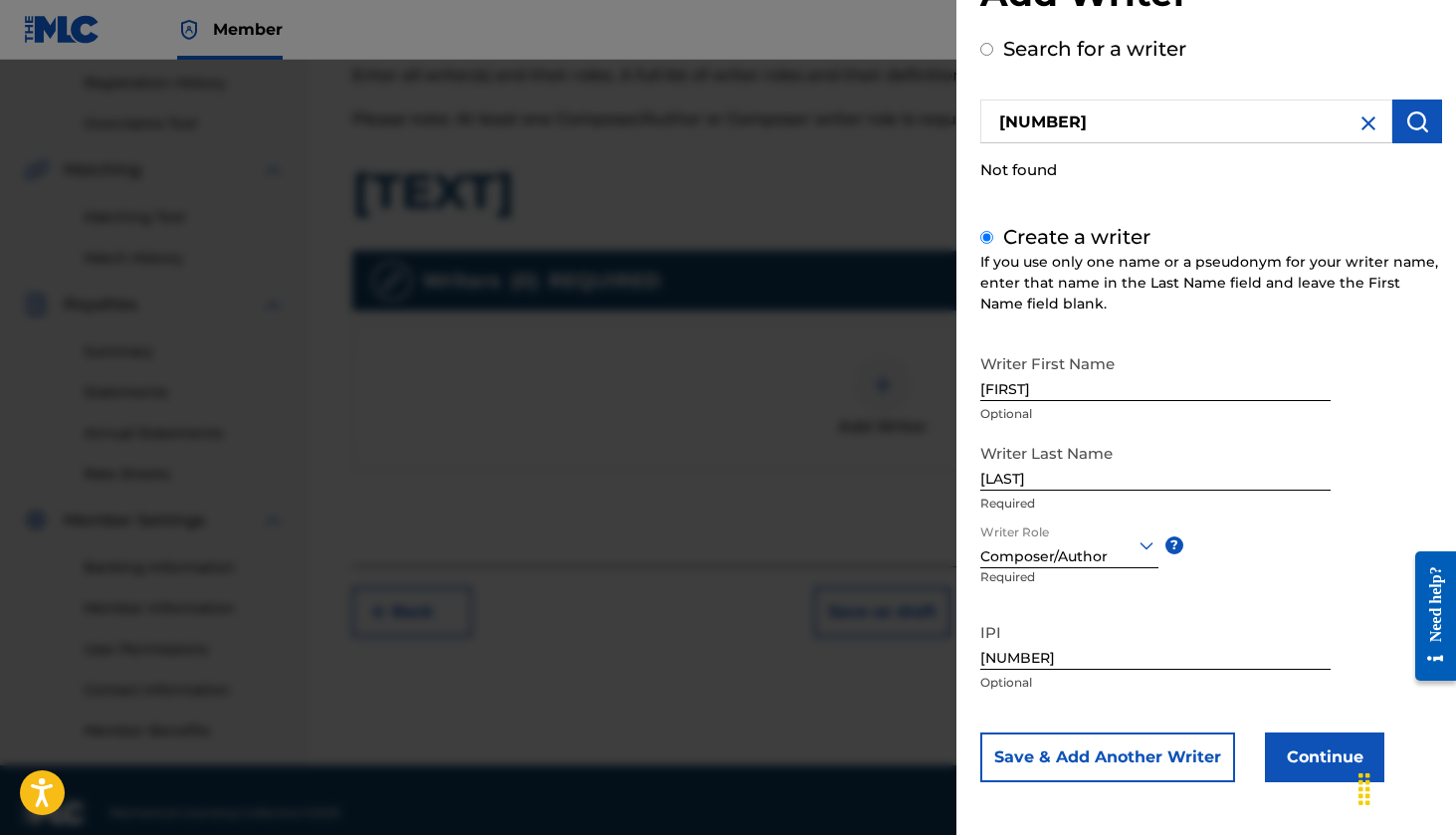 click on "Continue" at bounding box center (1325, 757) 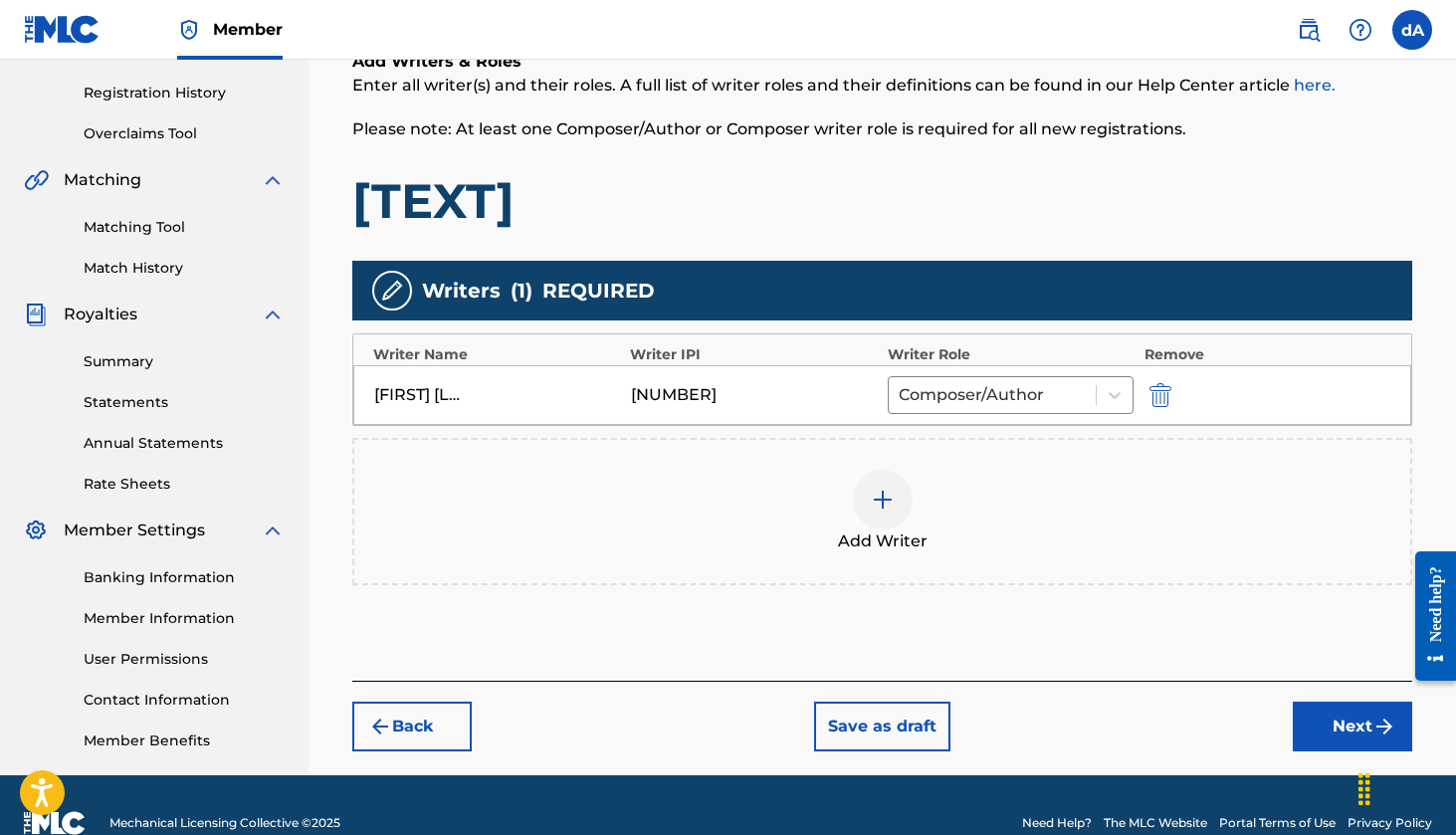 scroll, scrollTop: 365, scrollLeft: 0, axis: vertical 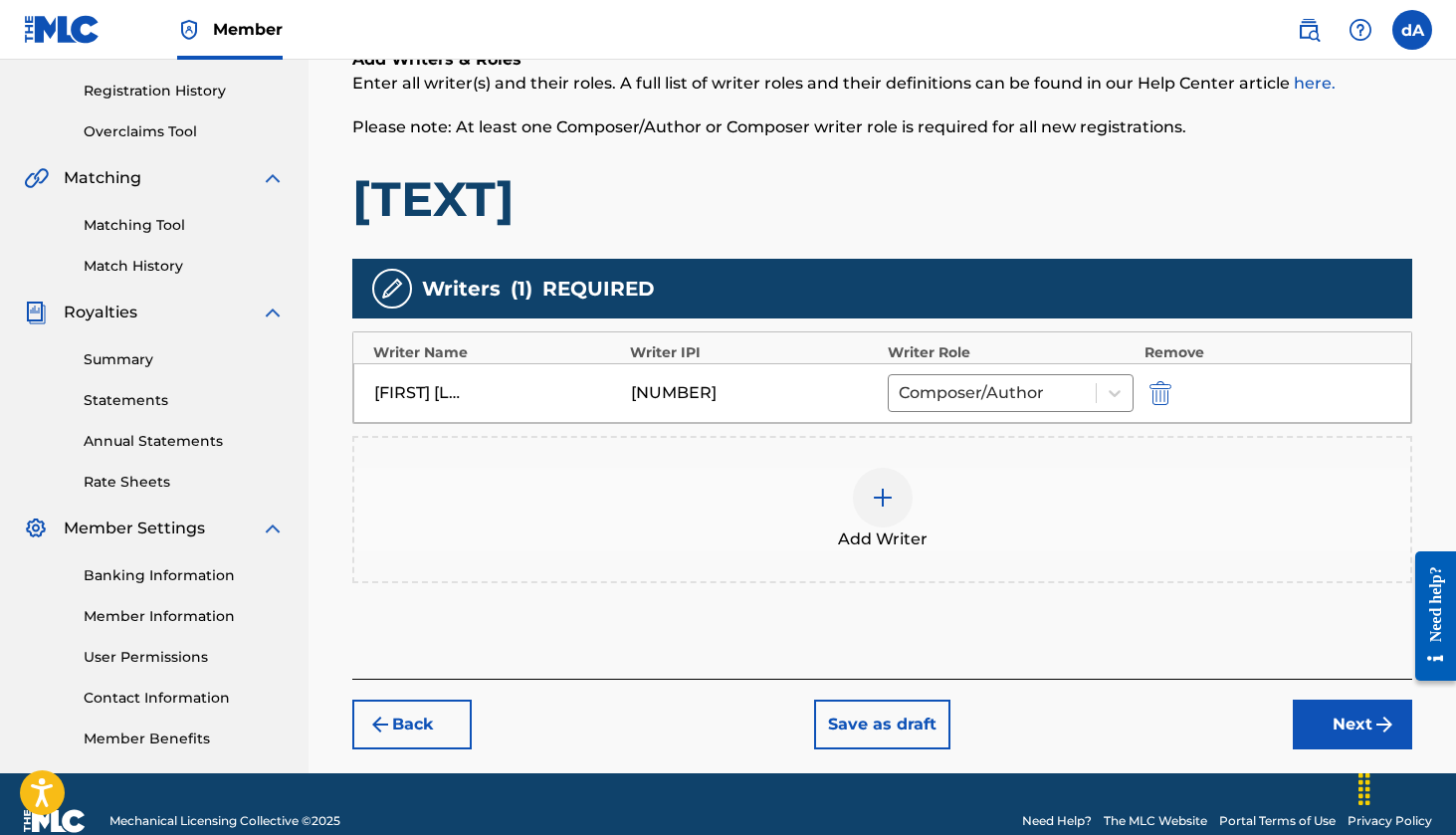 click on "Next" at bounding box center (1352, 725) 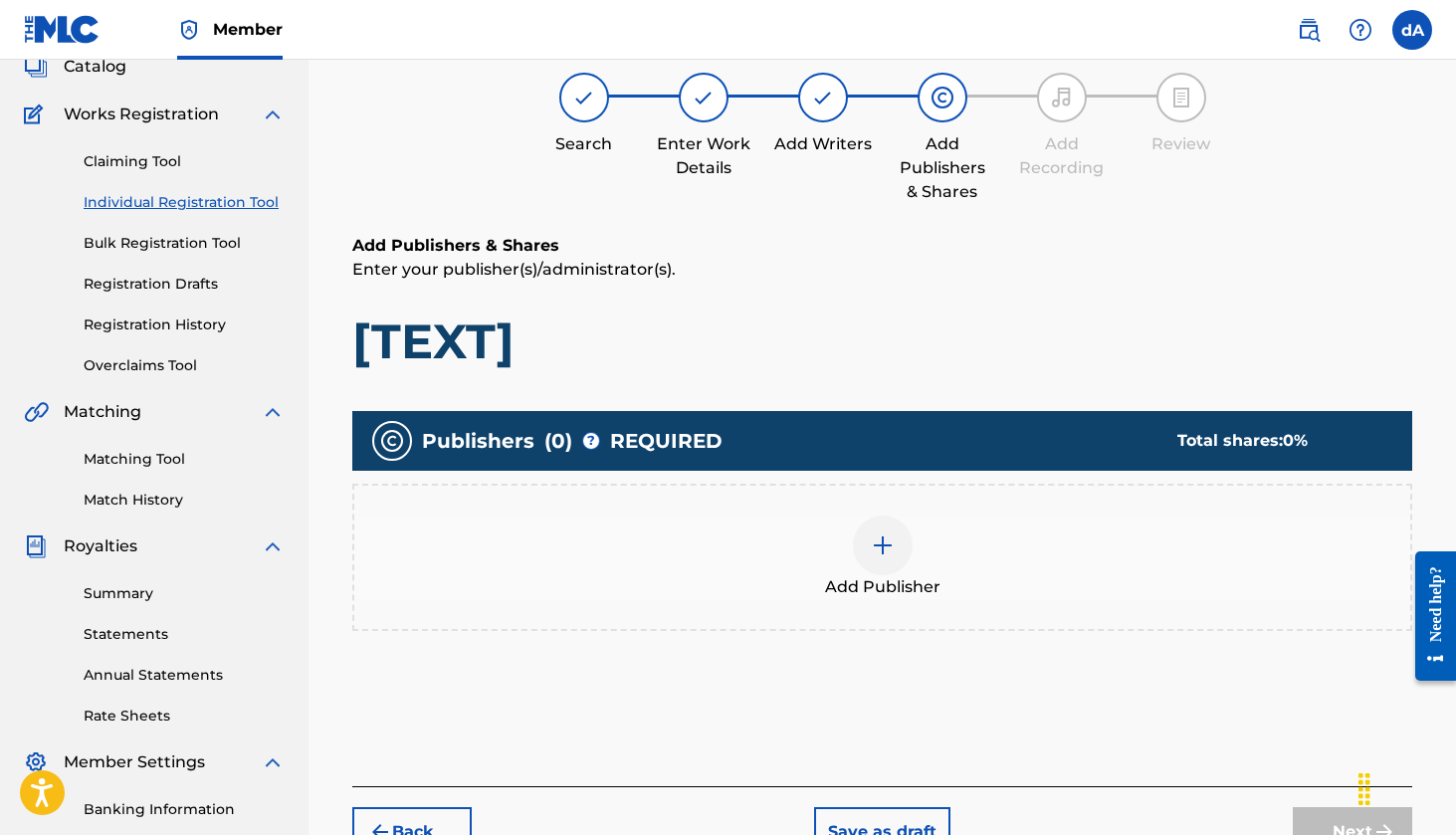 scroll, scrollTop: 90, scrollLeft: 0, axis: vertical 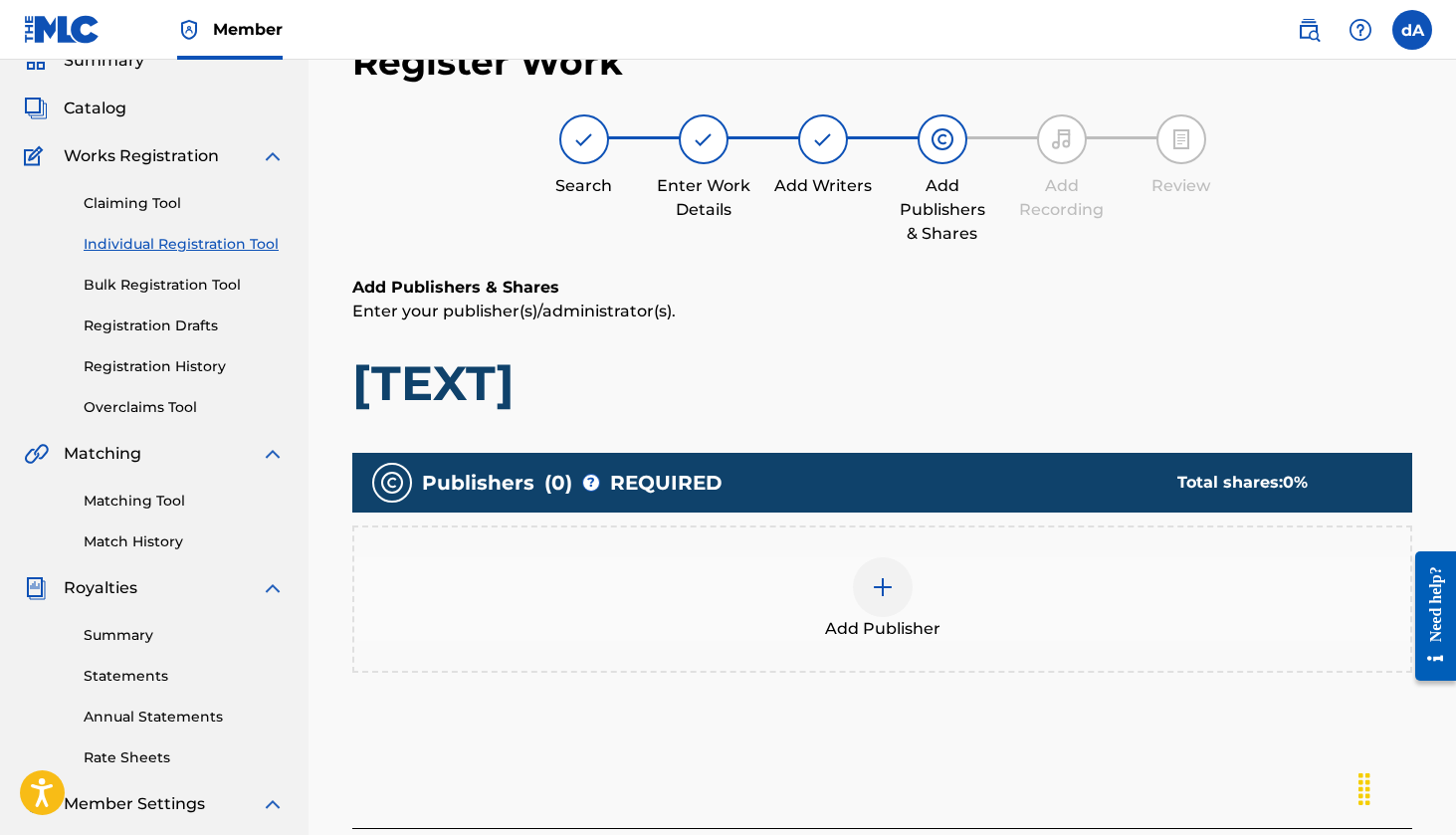 click at bounding box center (883, 587) 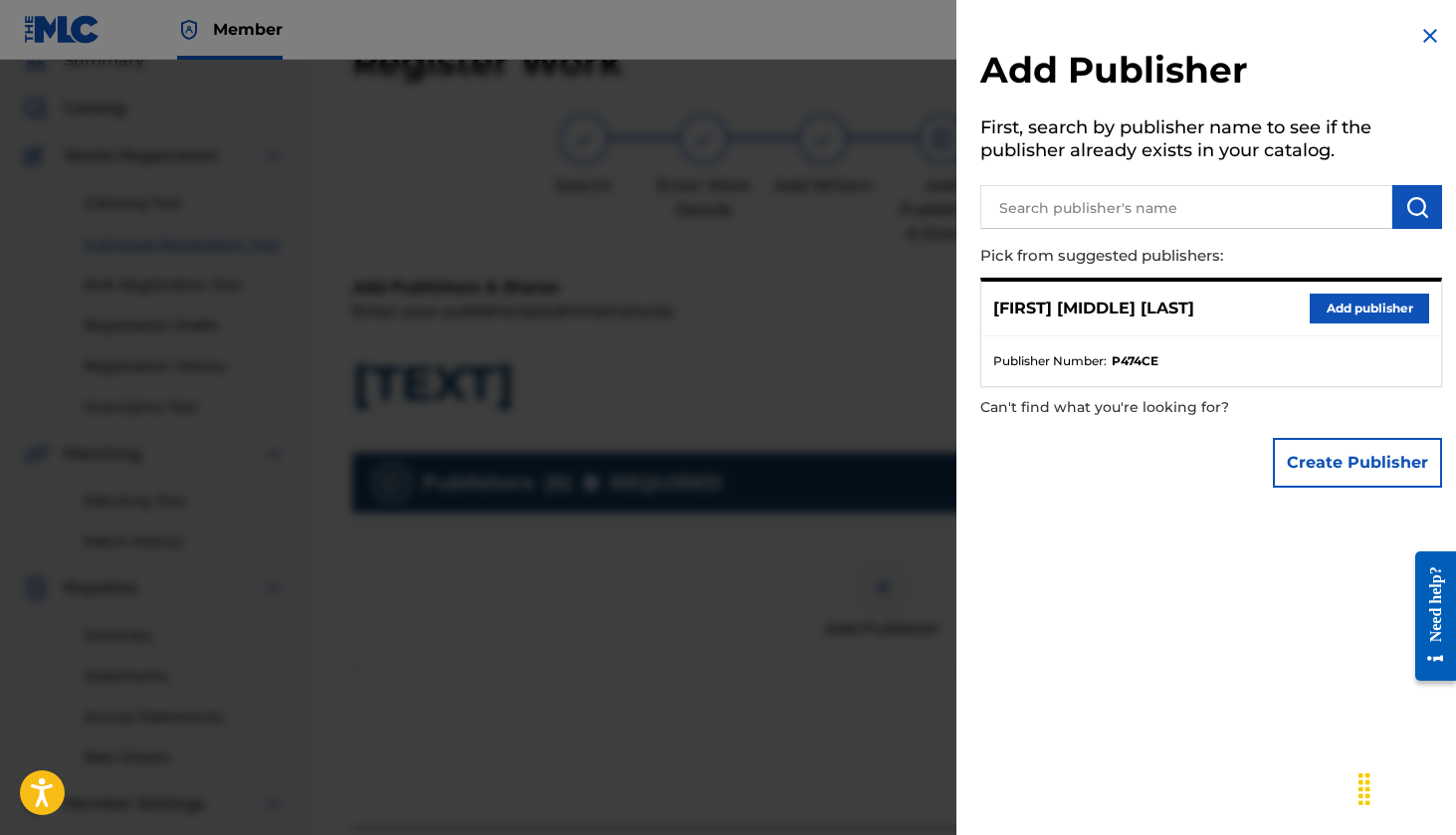 click on "Add publisher" at bounding box center [1369, 309] 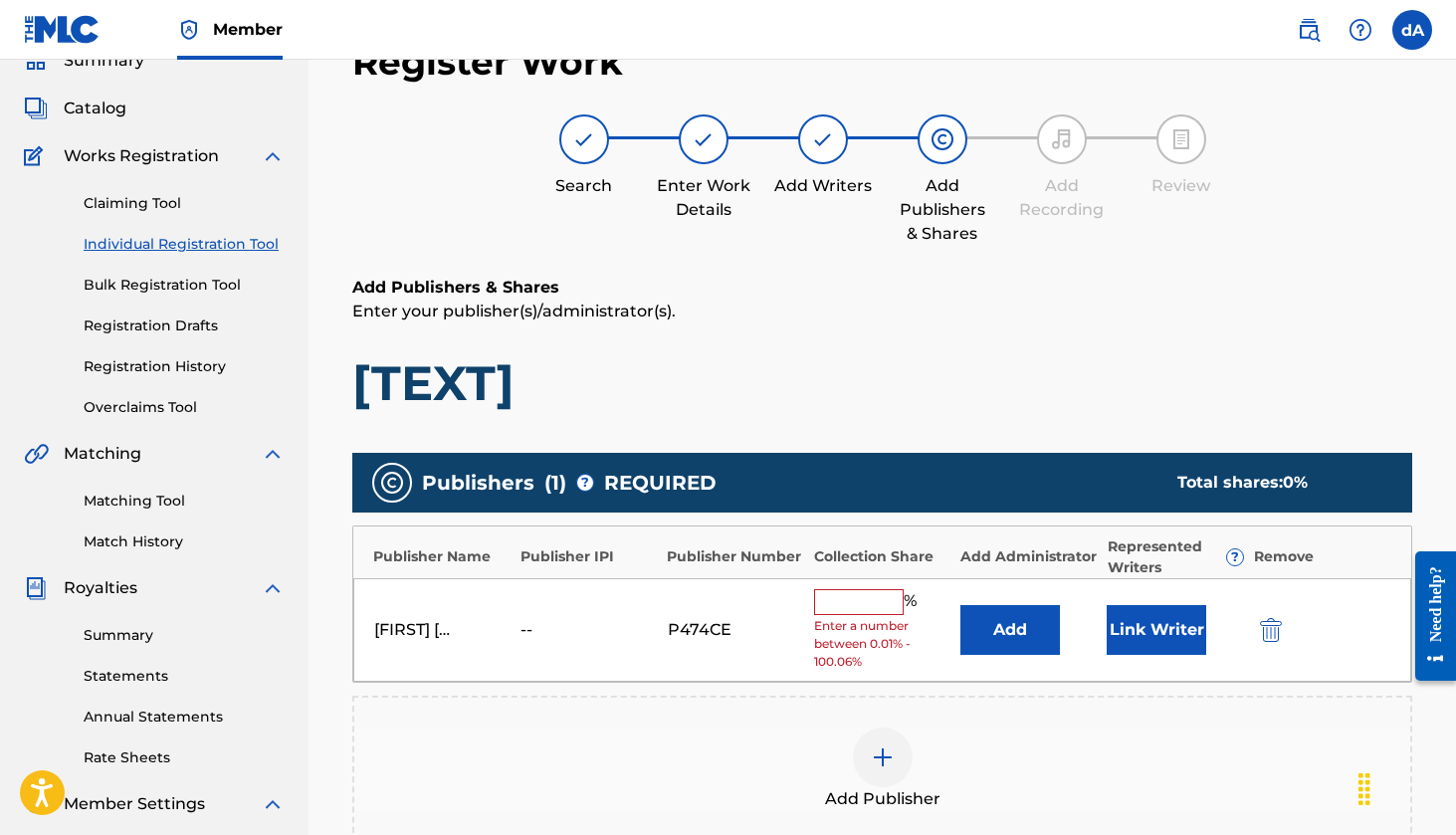click at bounding box center (859, 602) 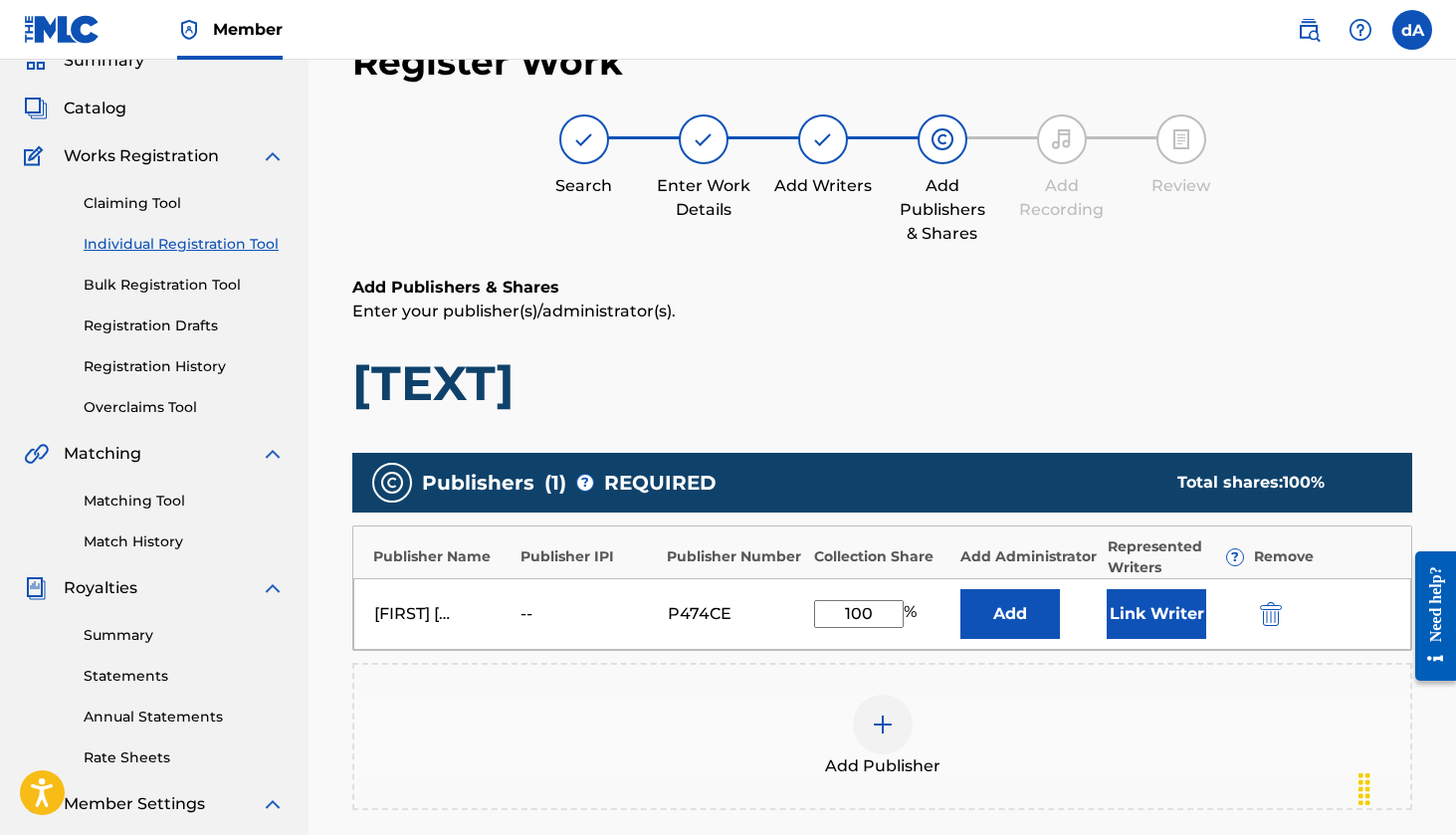 type on "100" 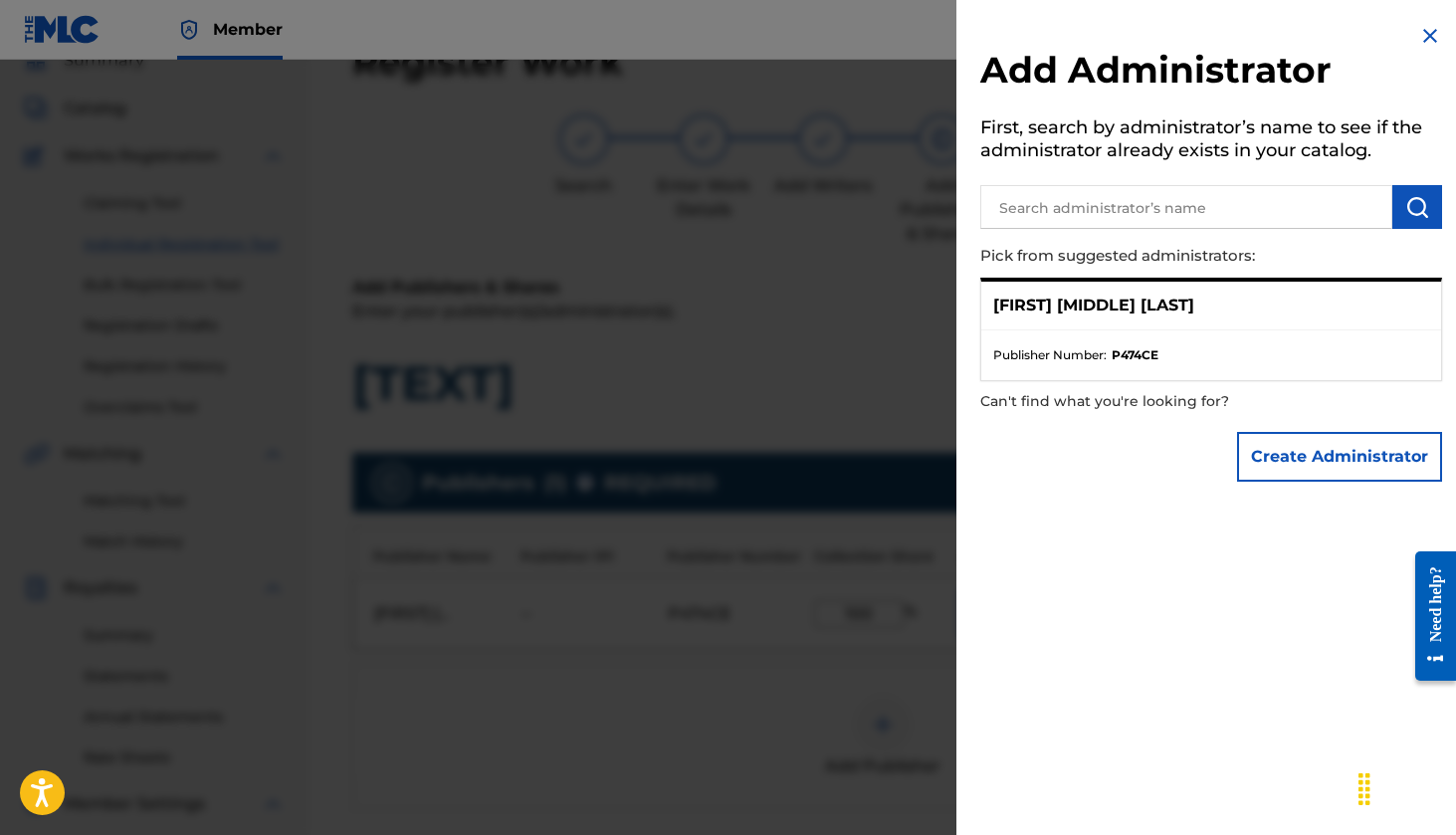 click at bounding box center [1430, 36] 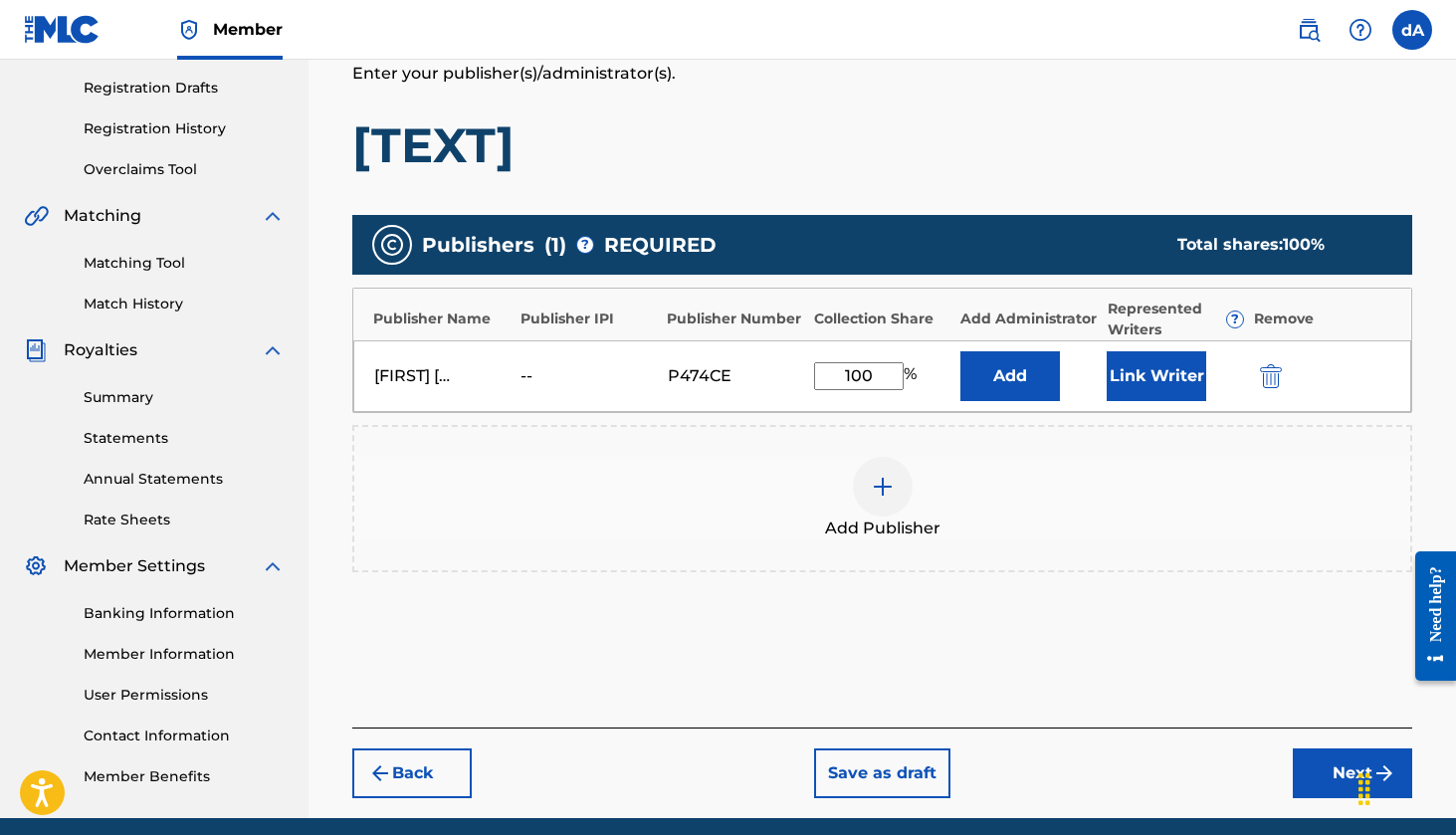 scroll, scrollTop: 331, scrollLeft: 0, axis: vertical 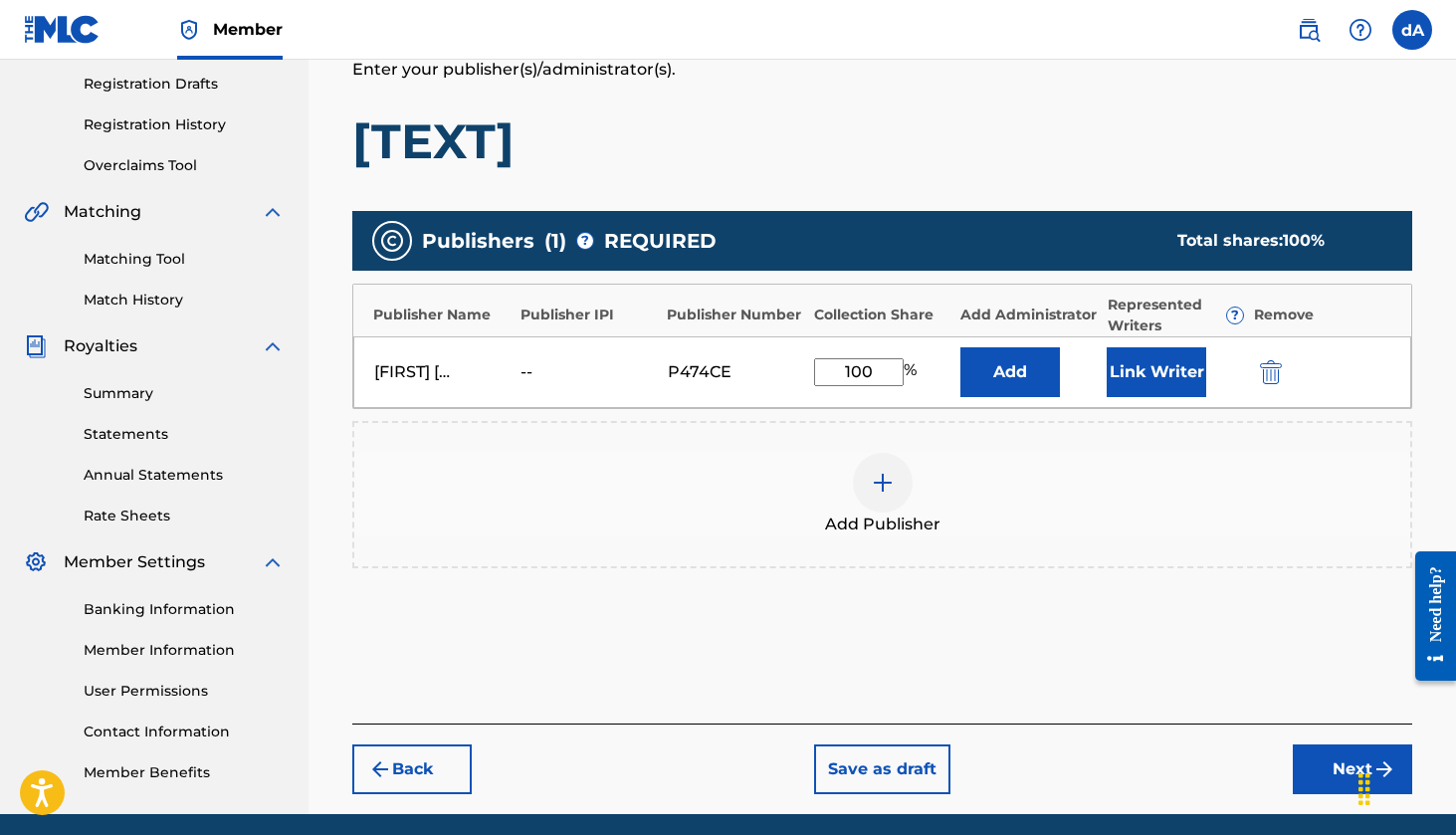 click on "Link Writer" at bounding box center (1156, 372) 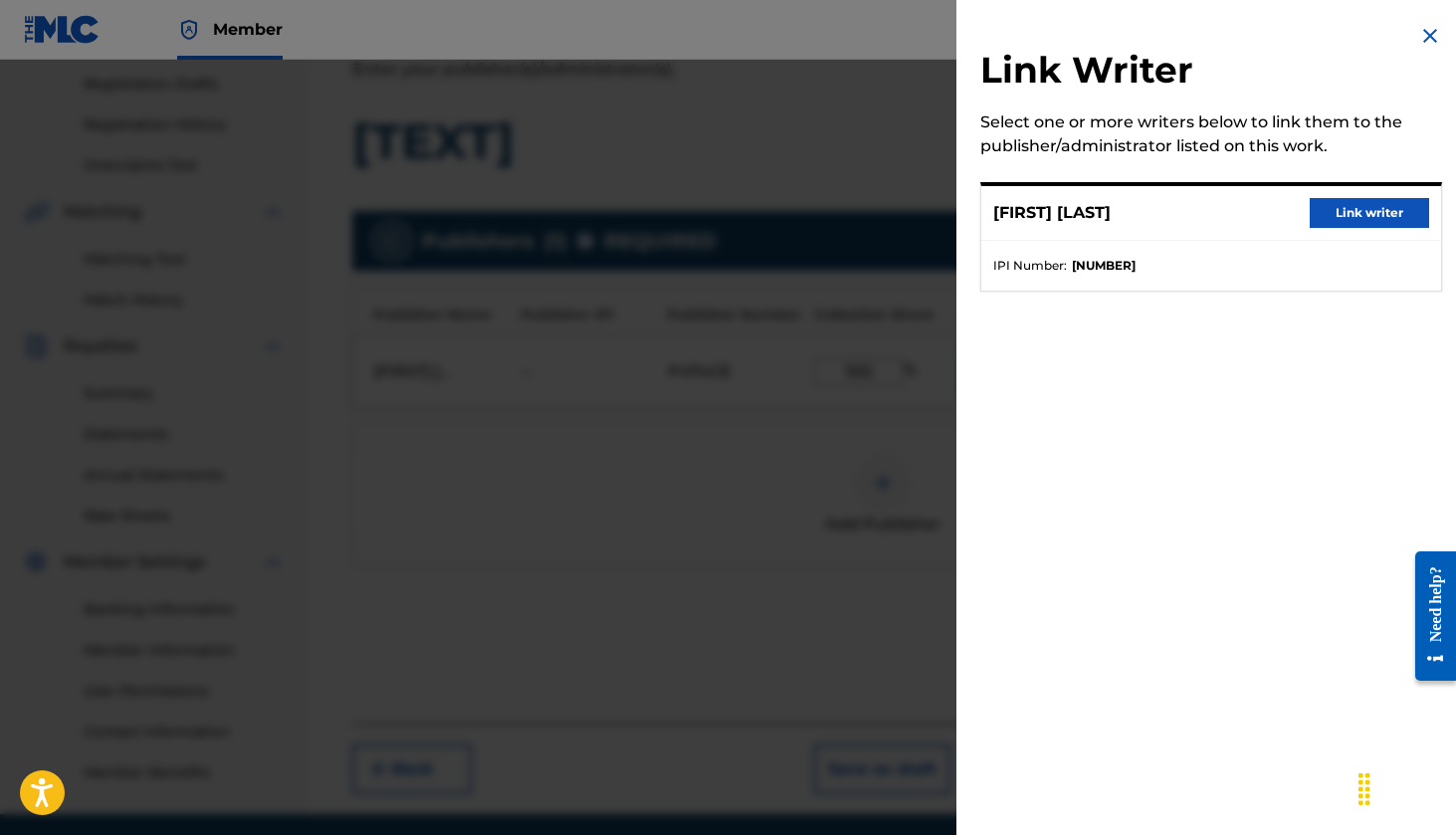 click on "Link writer" at bounding box center (1369, 213) 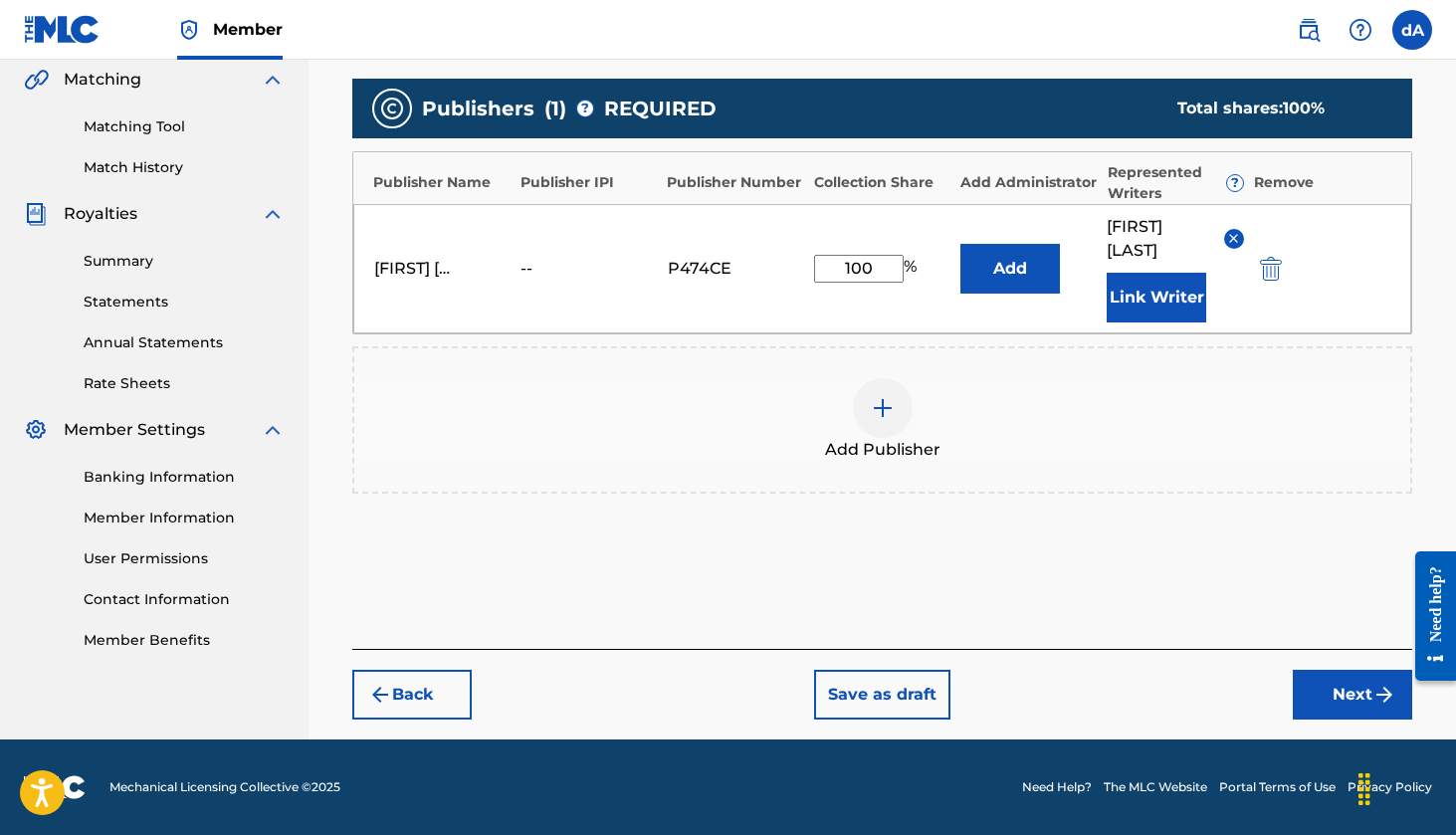 click on "Next" at bounding box center (1352, 695) 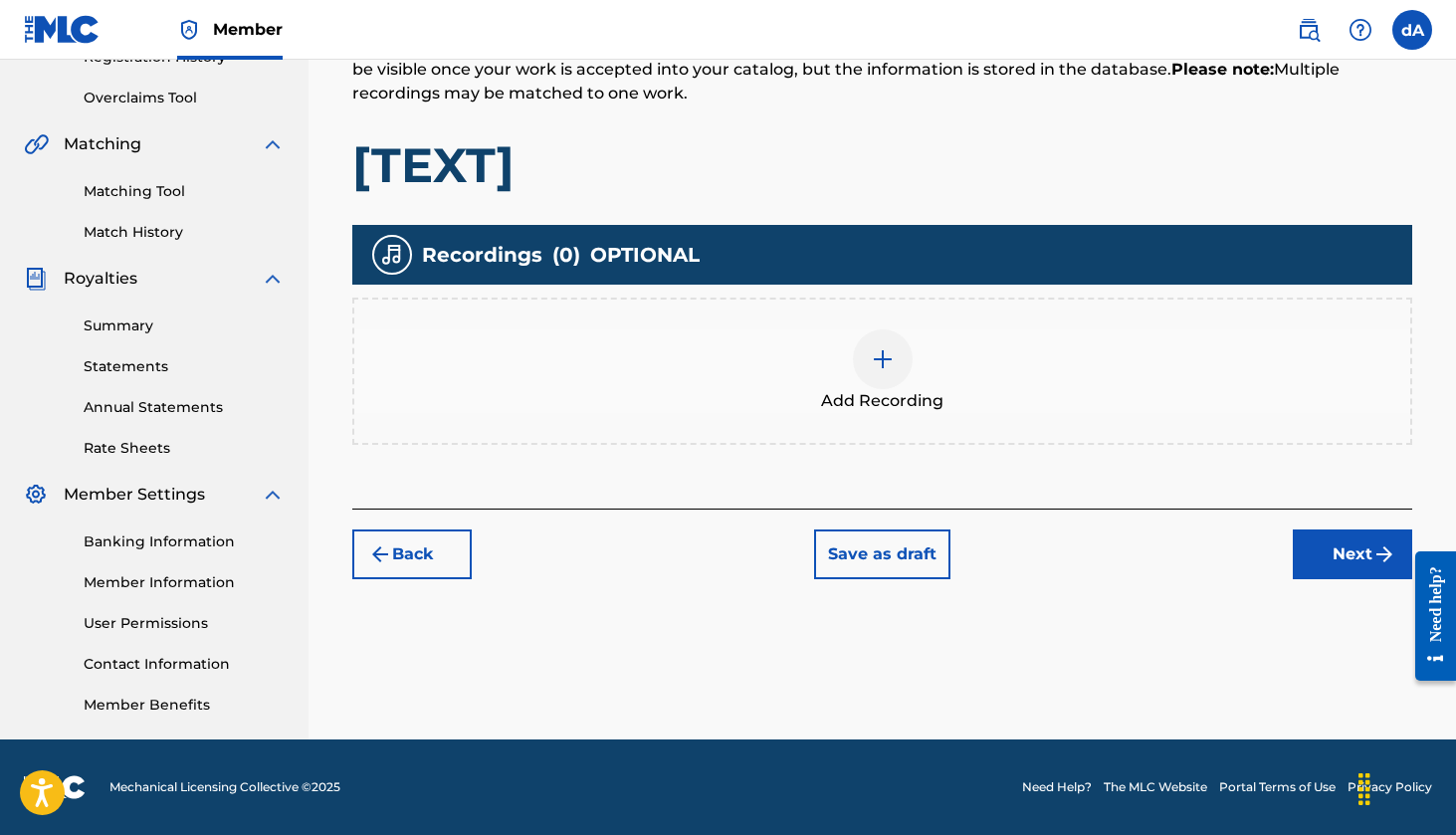 click at bounding box center [883, 359] 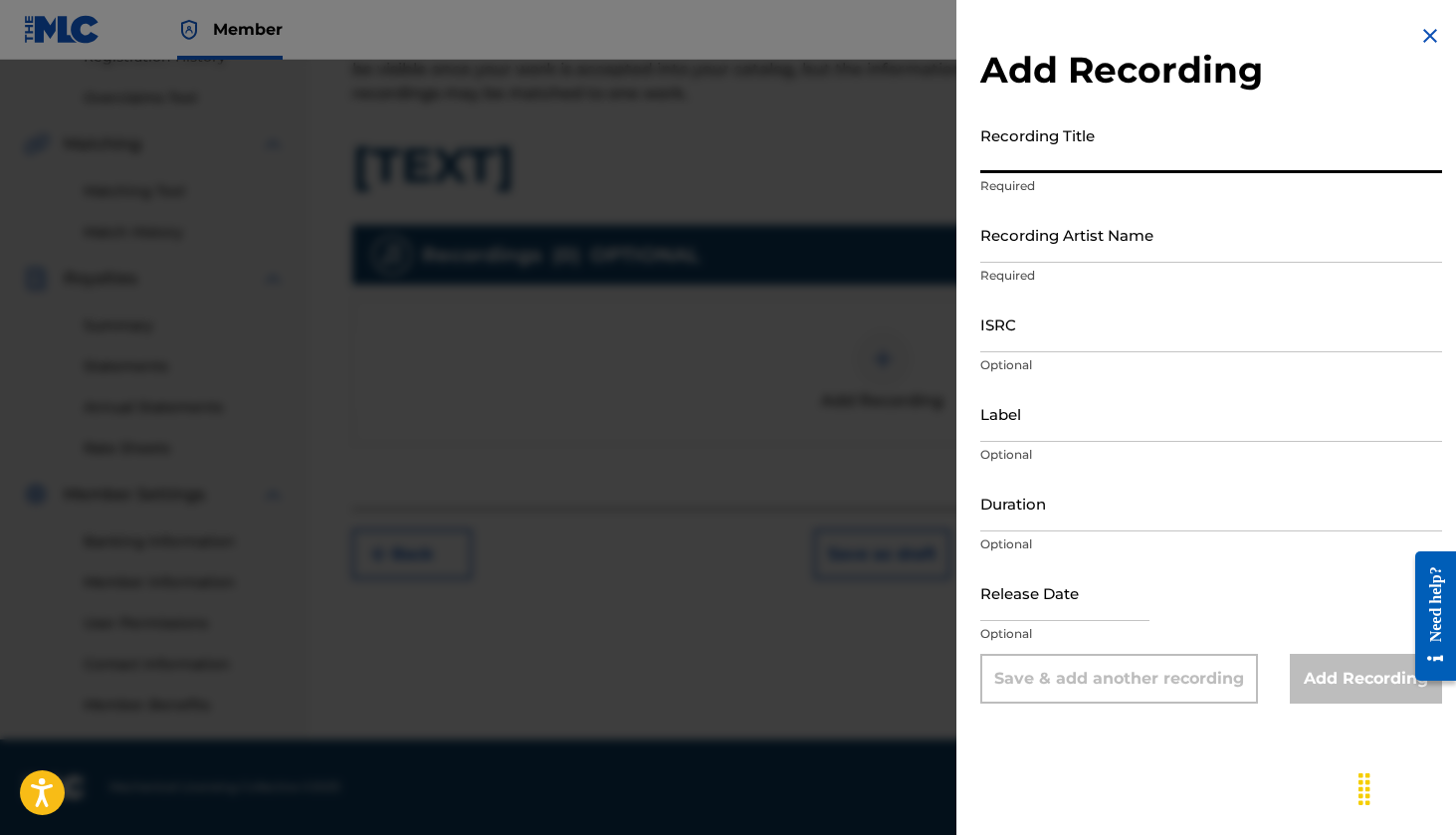 click on "Recording Title" at bounding box center (1211, 144) 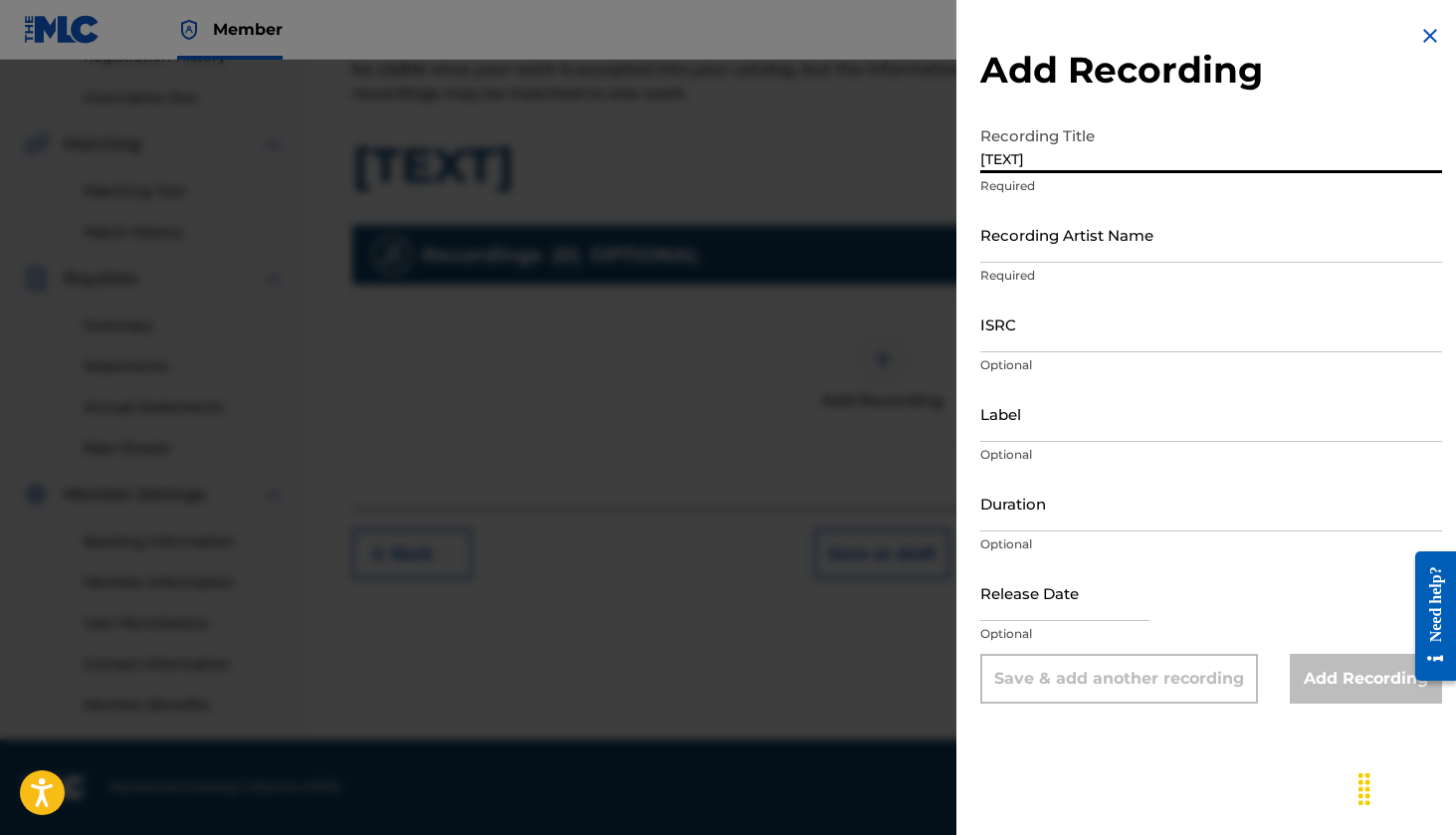type on "[TEXT]" 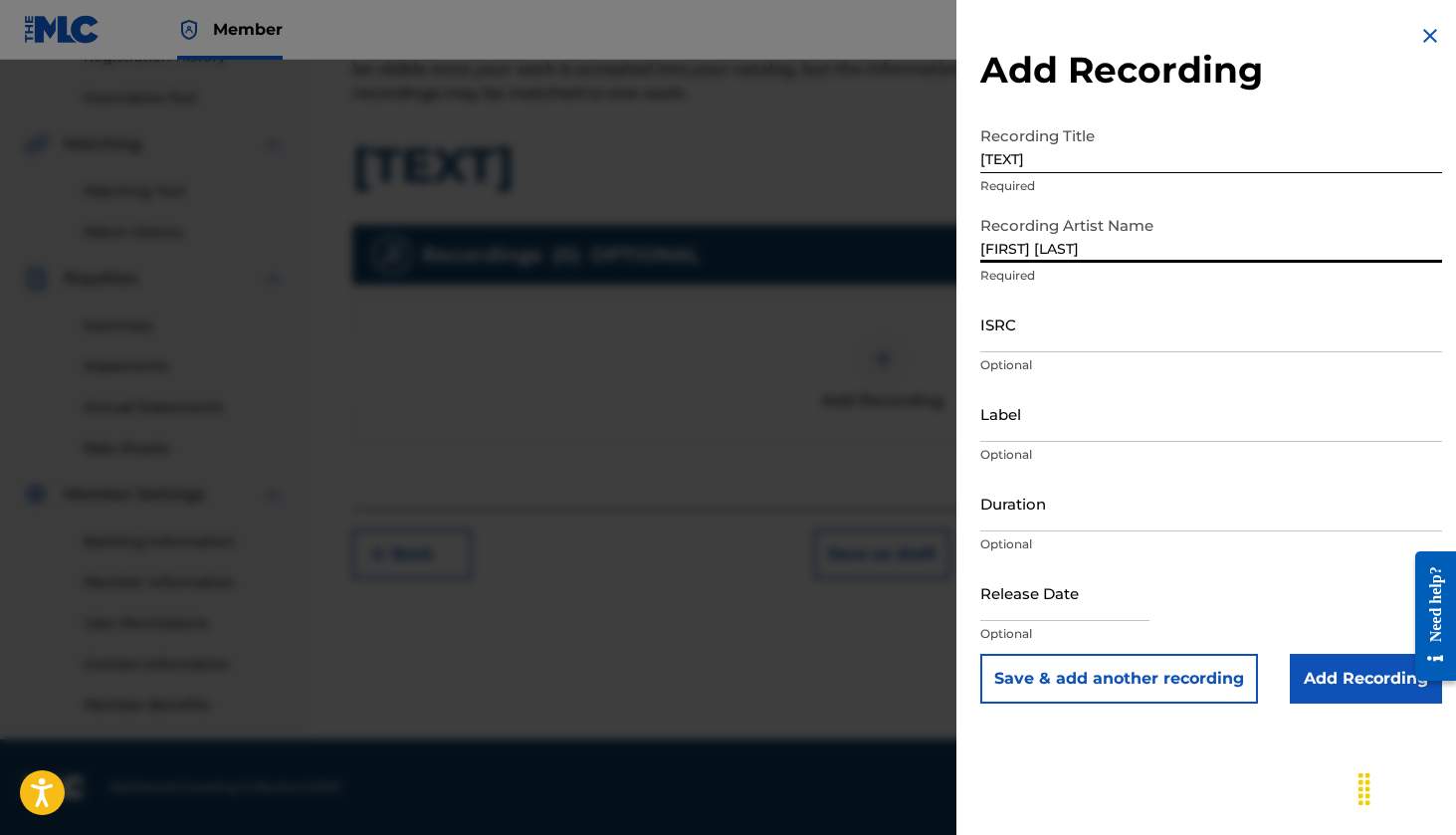 type on "[FIRST] [LAST]" 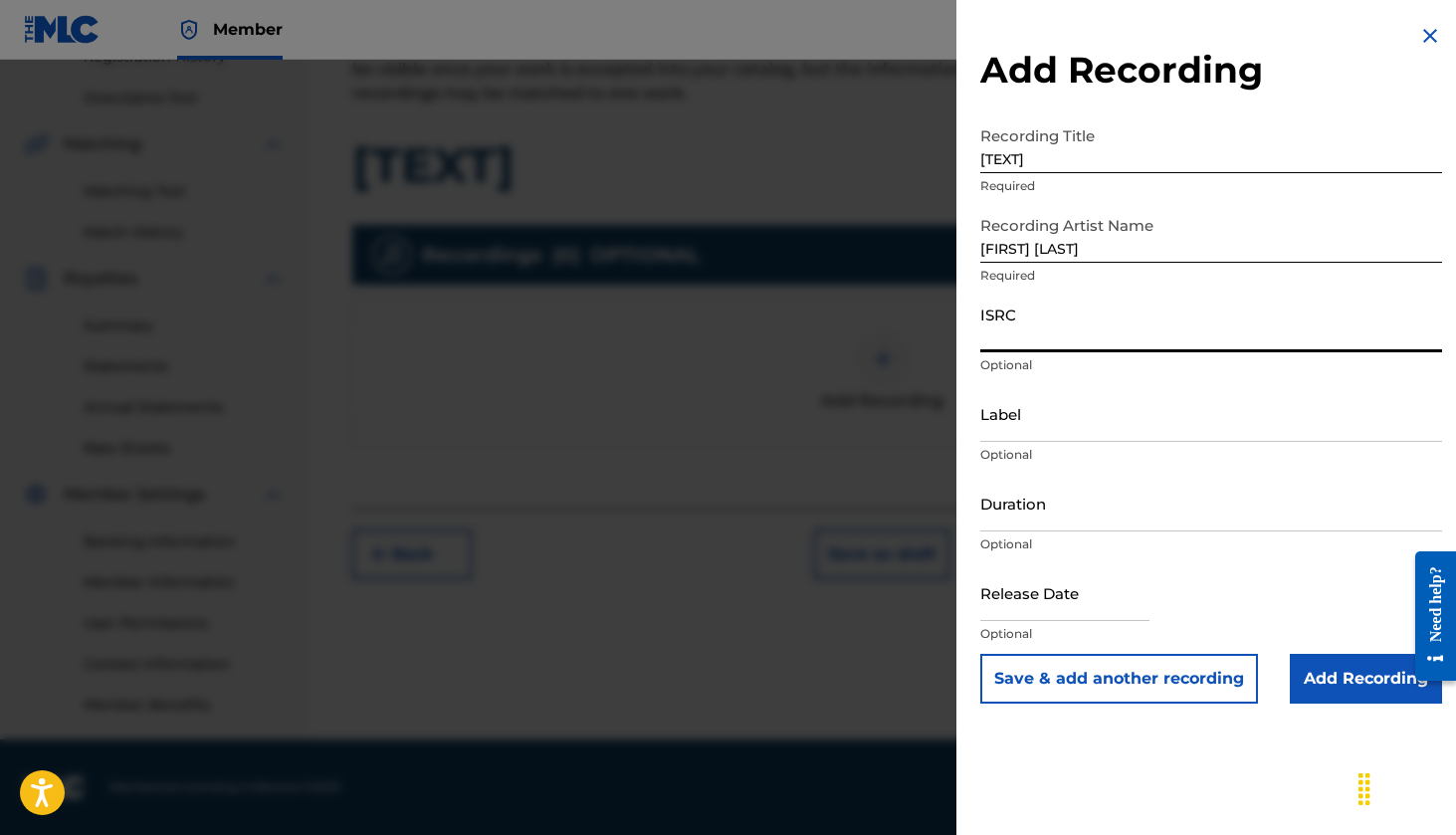 click on "ISRC" at bounding box center [1211, 323] 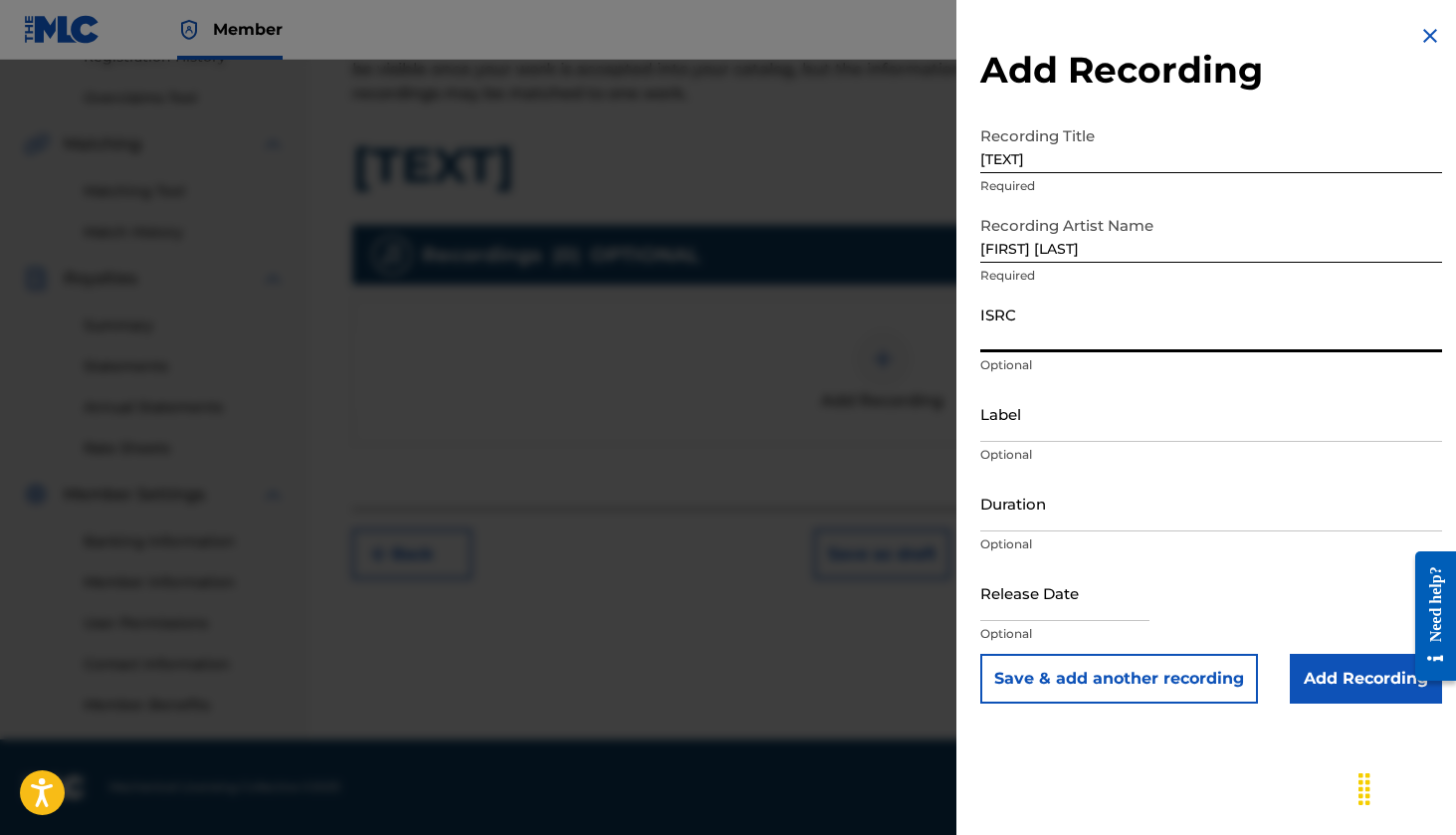 click on "ISRC" at bounding box center (1211, 323) 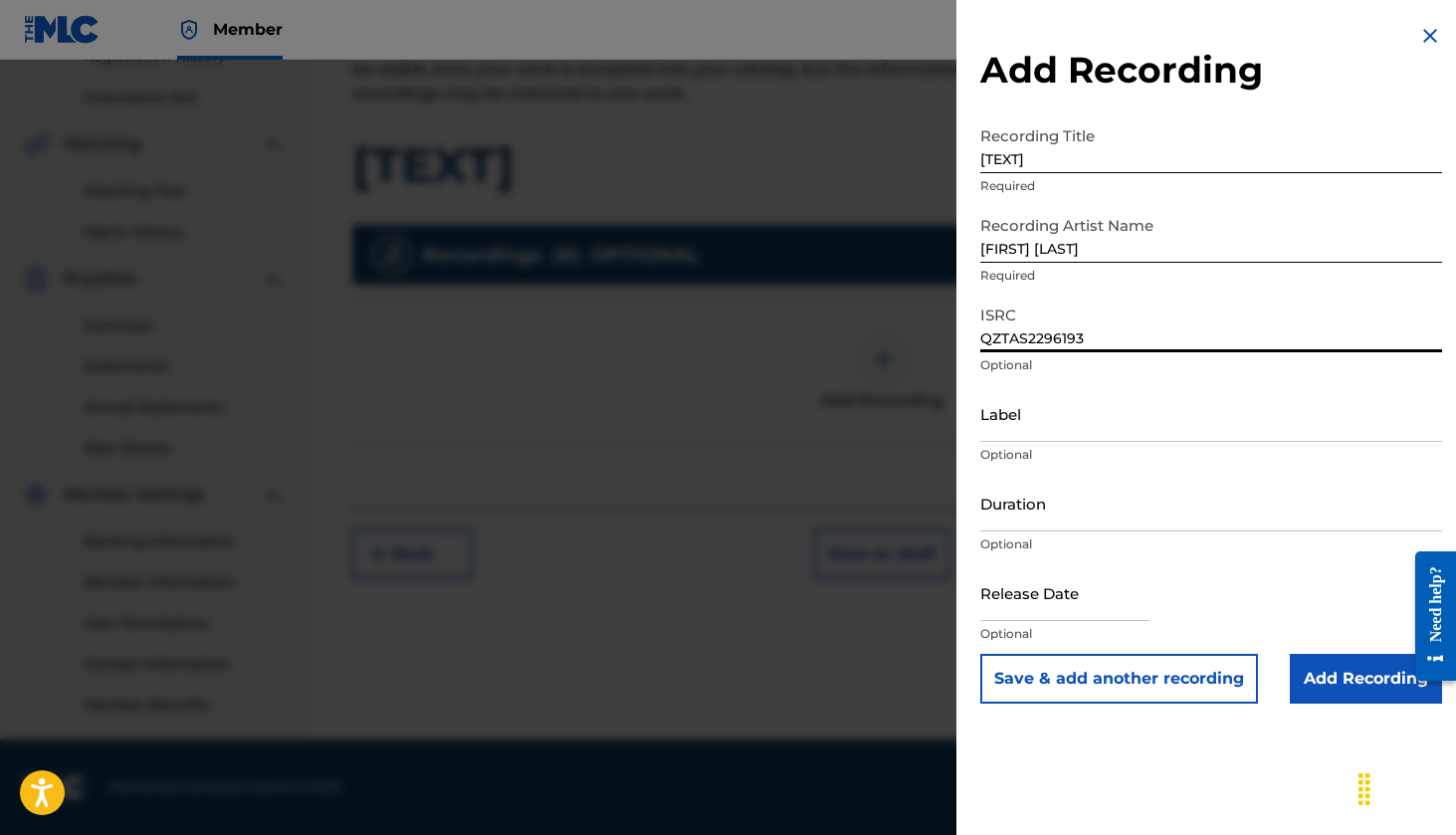 scroll, scrollTop: 399, scrollLeft: 0, axis: vertical 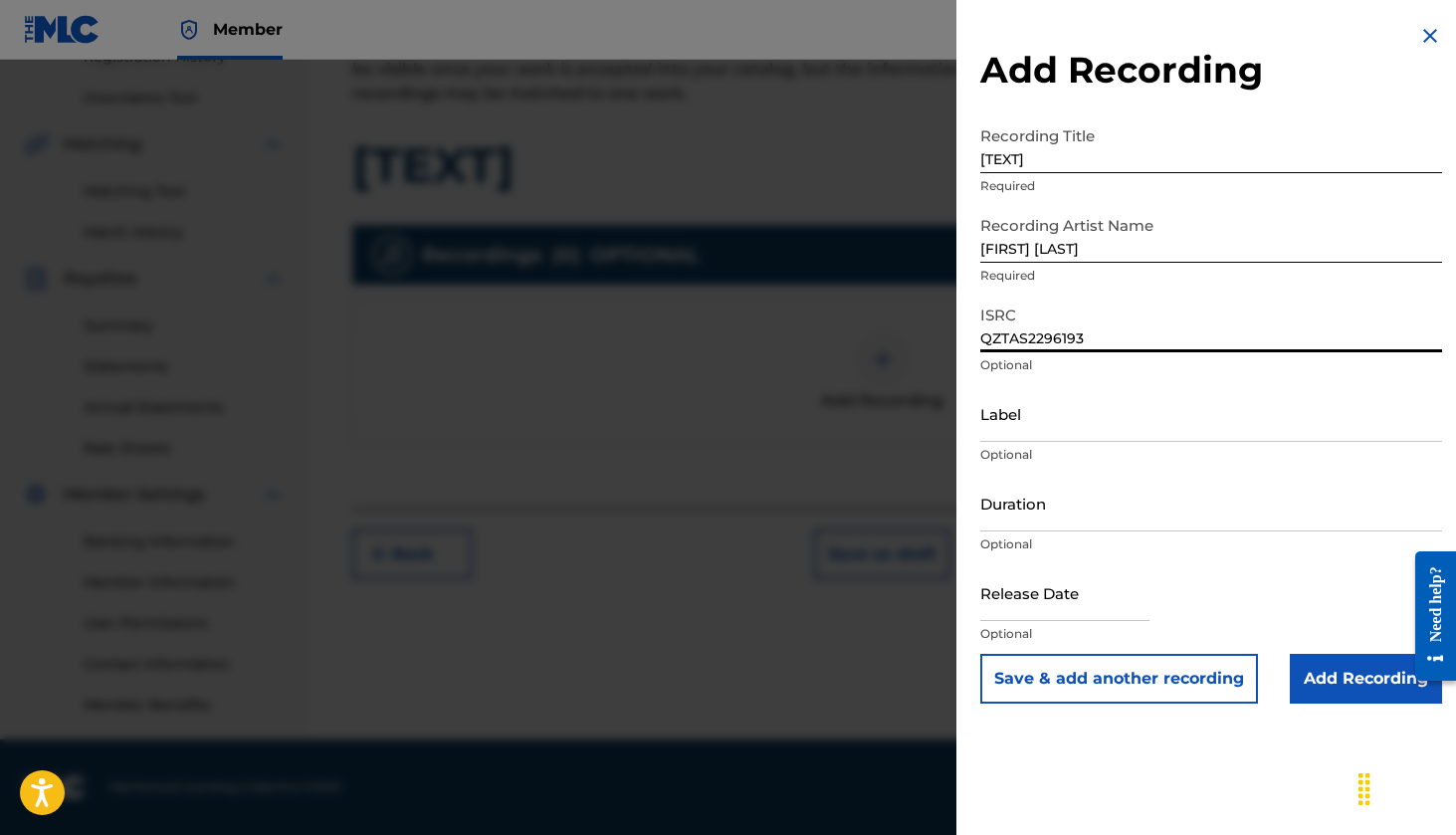 type on "QZTAS2296193" 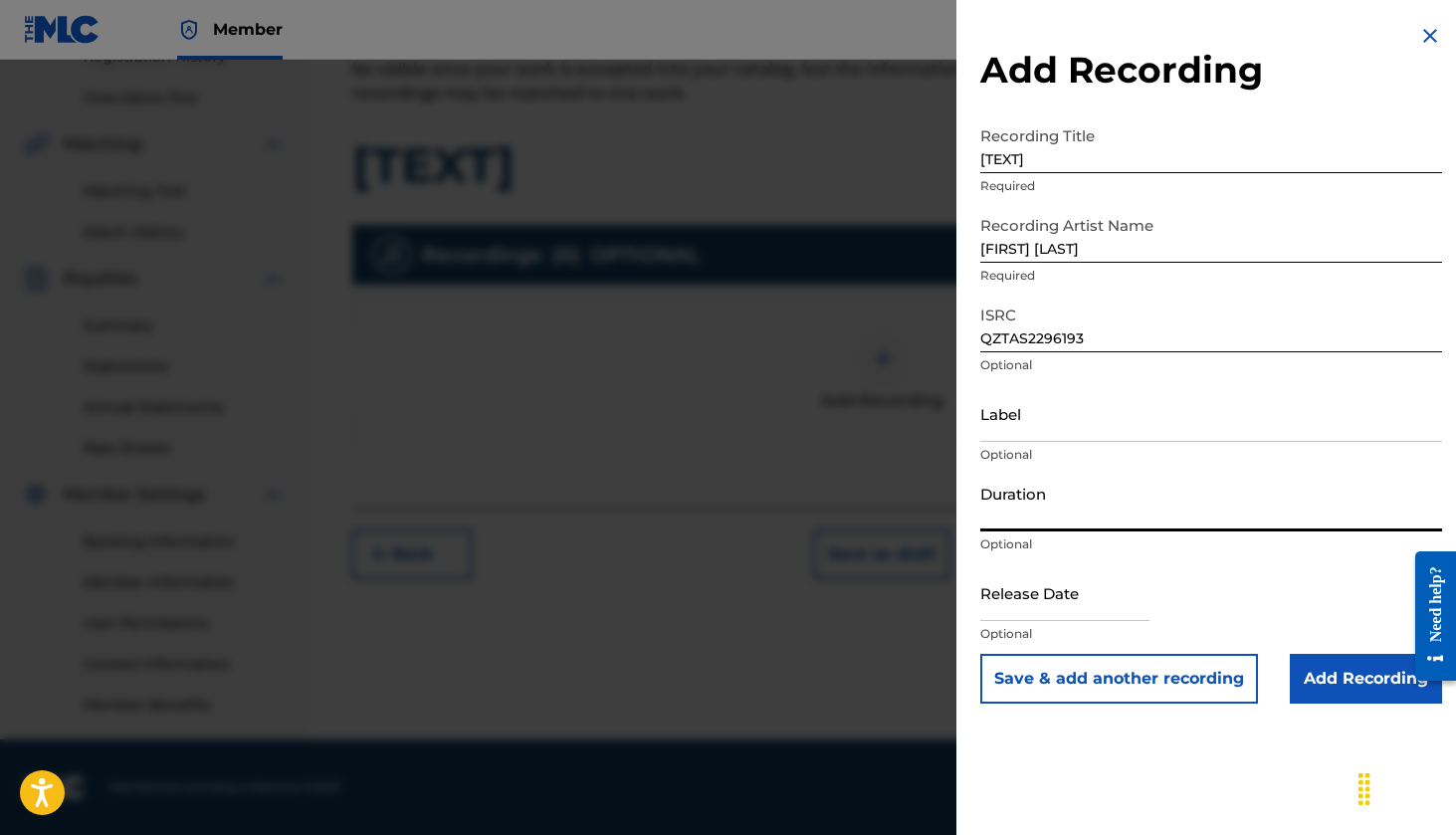click on "Duration" at bounding box center (1211, 503) 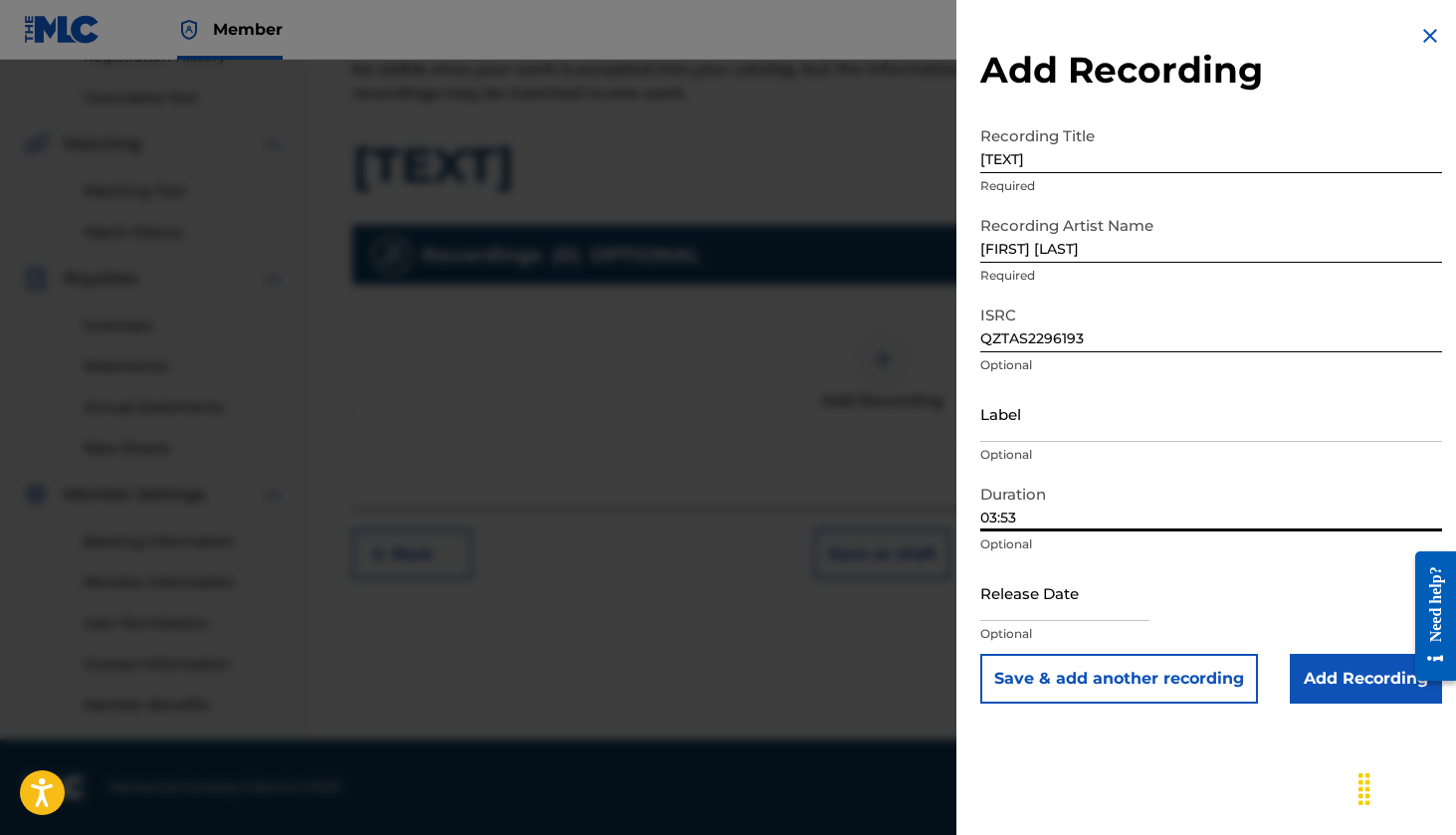 scroll, scrollTop: 399, scrollLeft: 0, axis: vertical 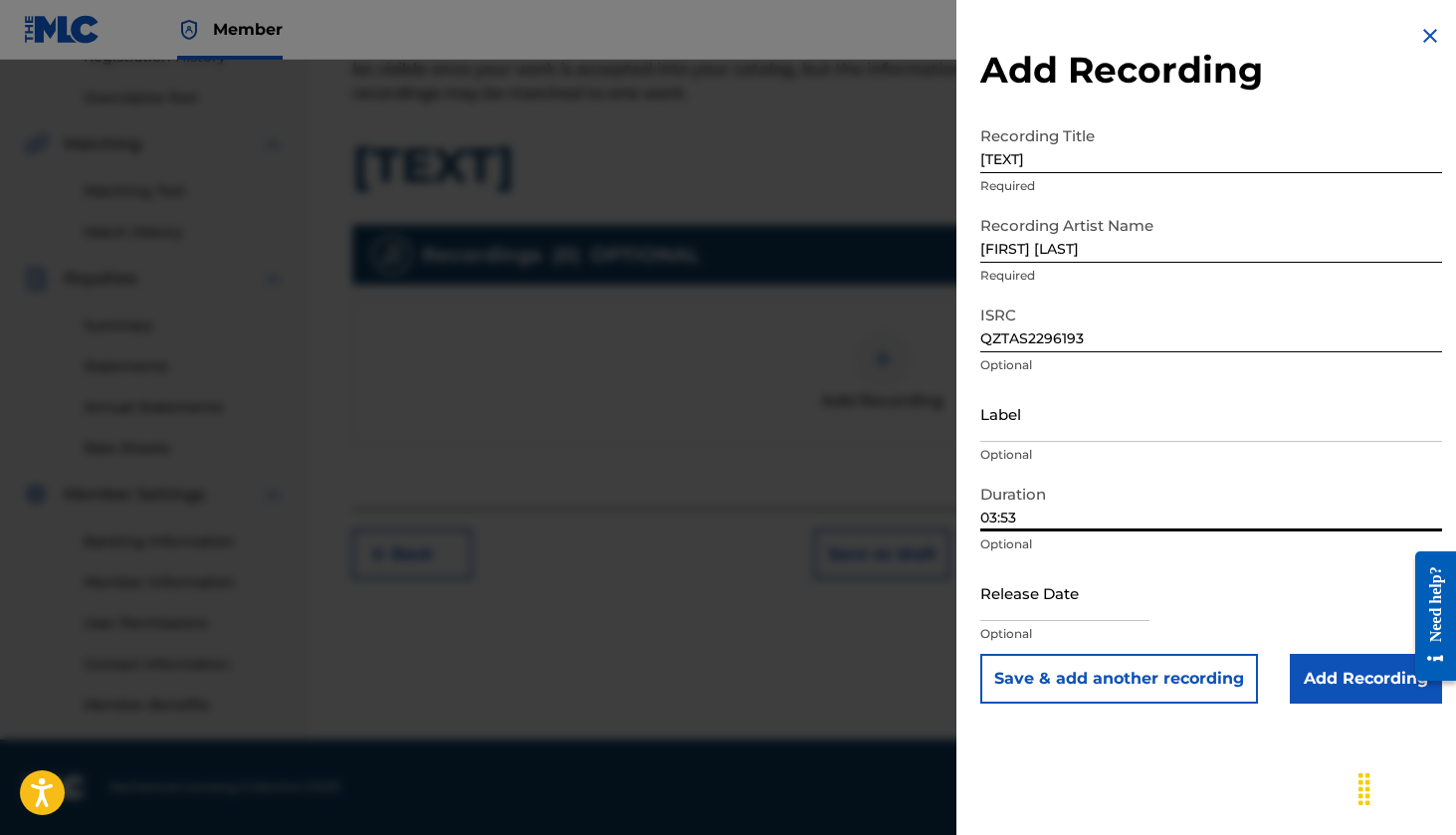 type on "03:53" 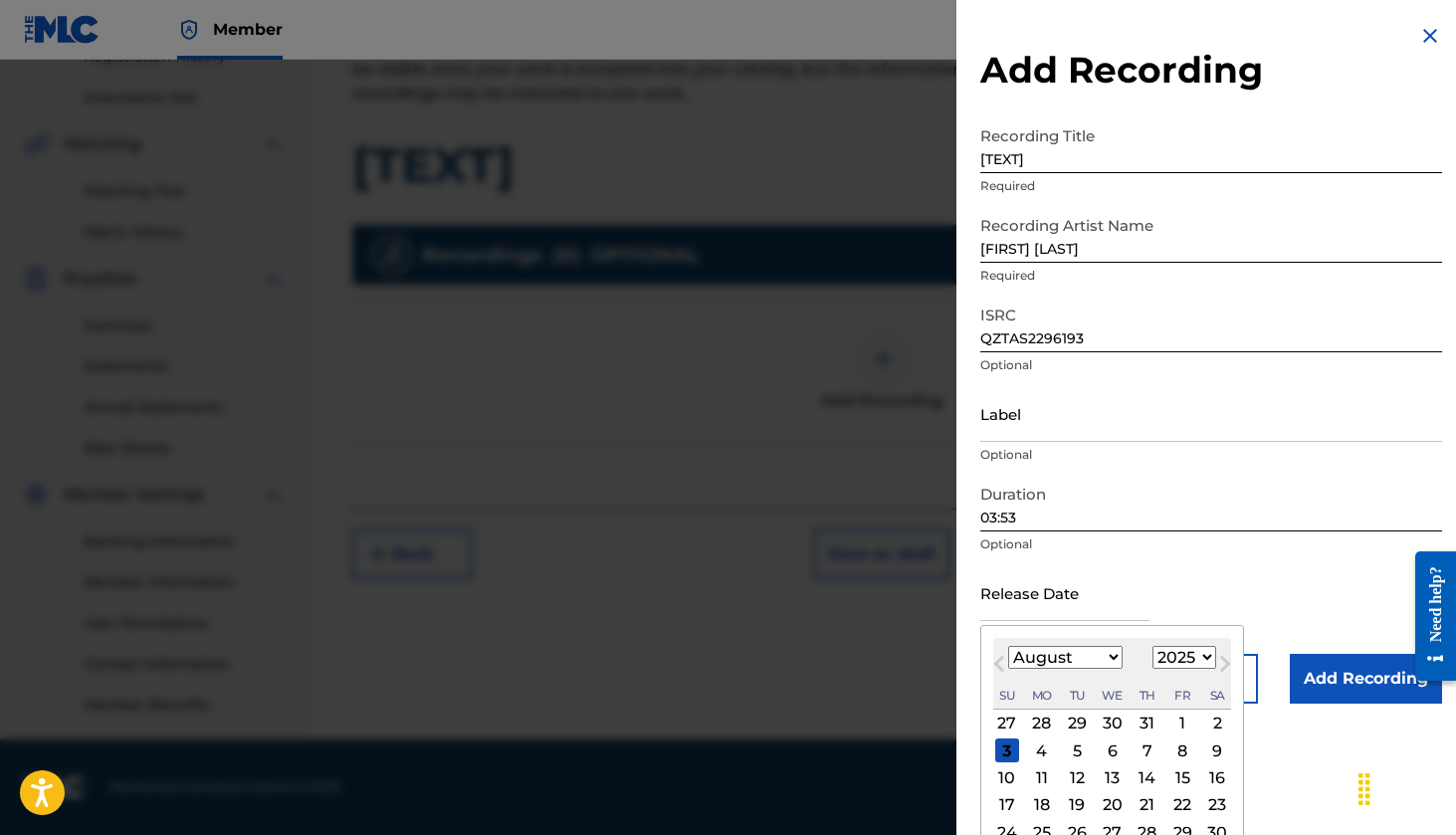 select on "10" 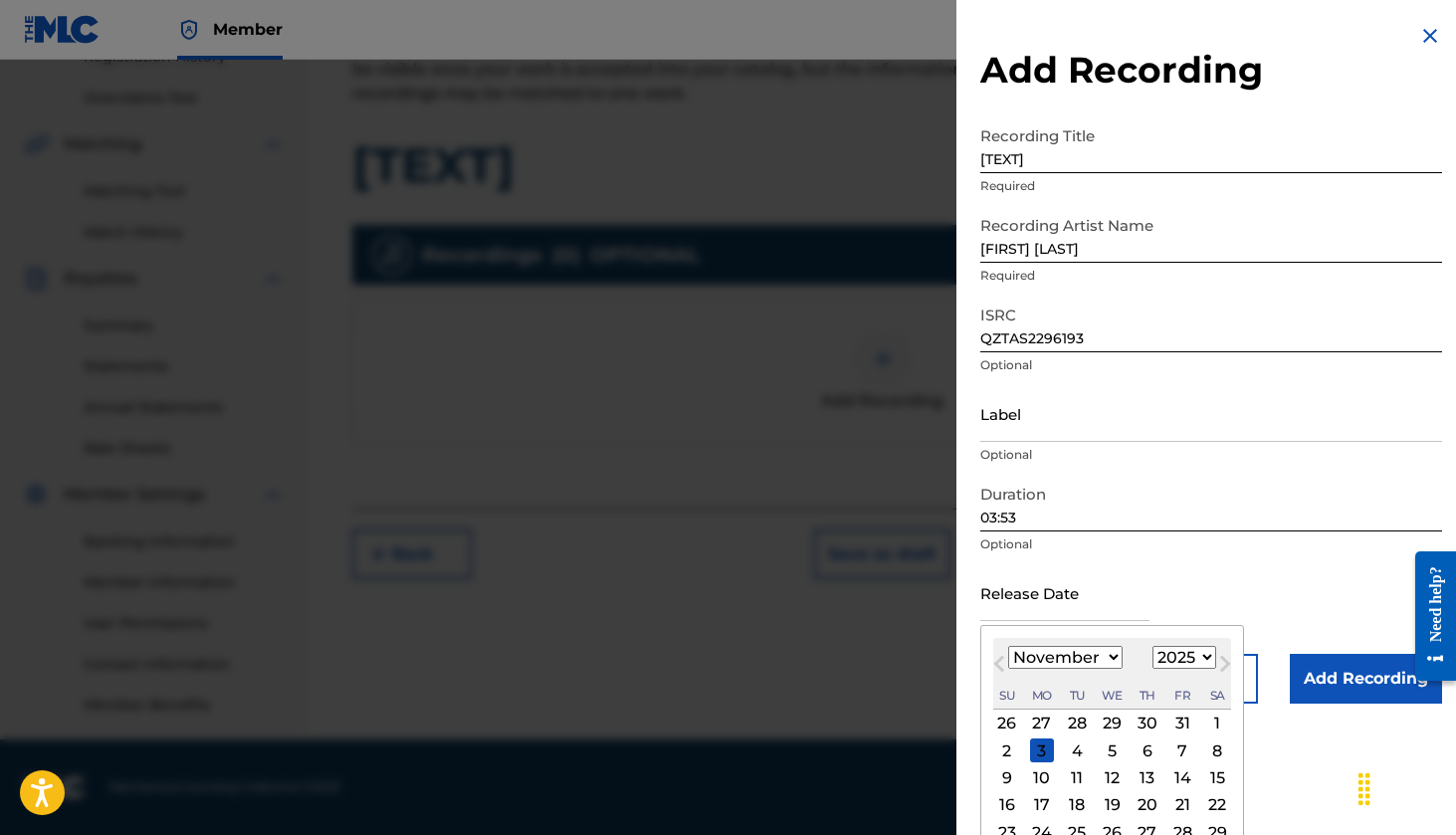 select on "2022" 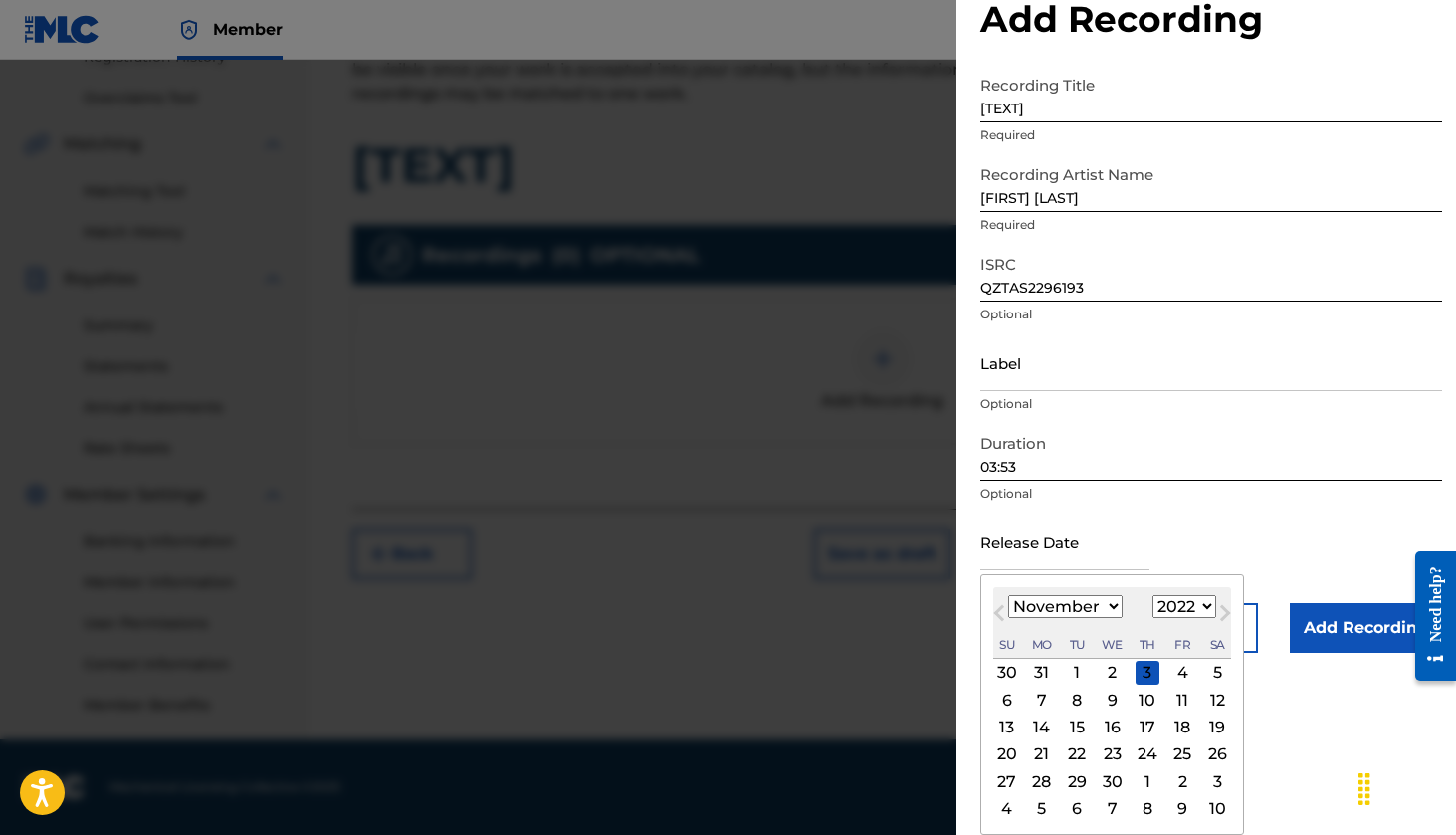 scroll, scrollTop: 51, scrollLeft: 0, axis: vertical 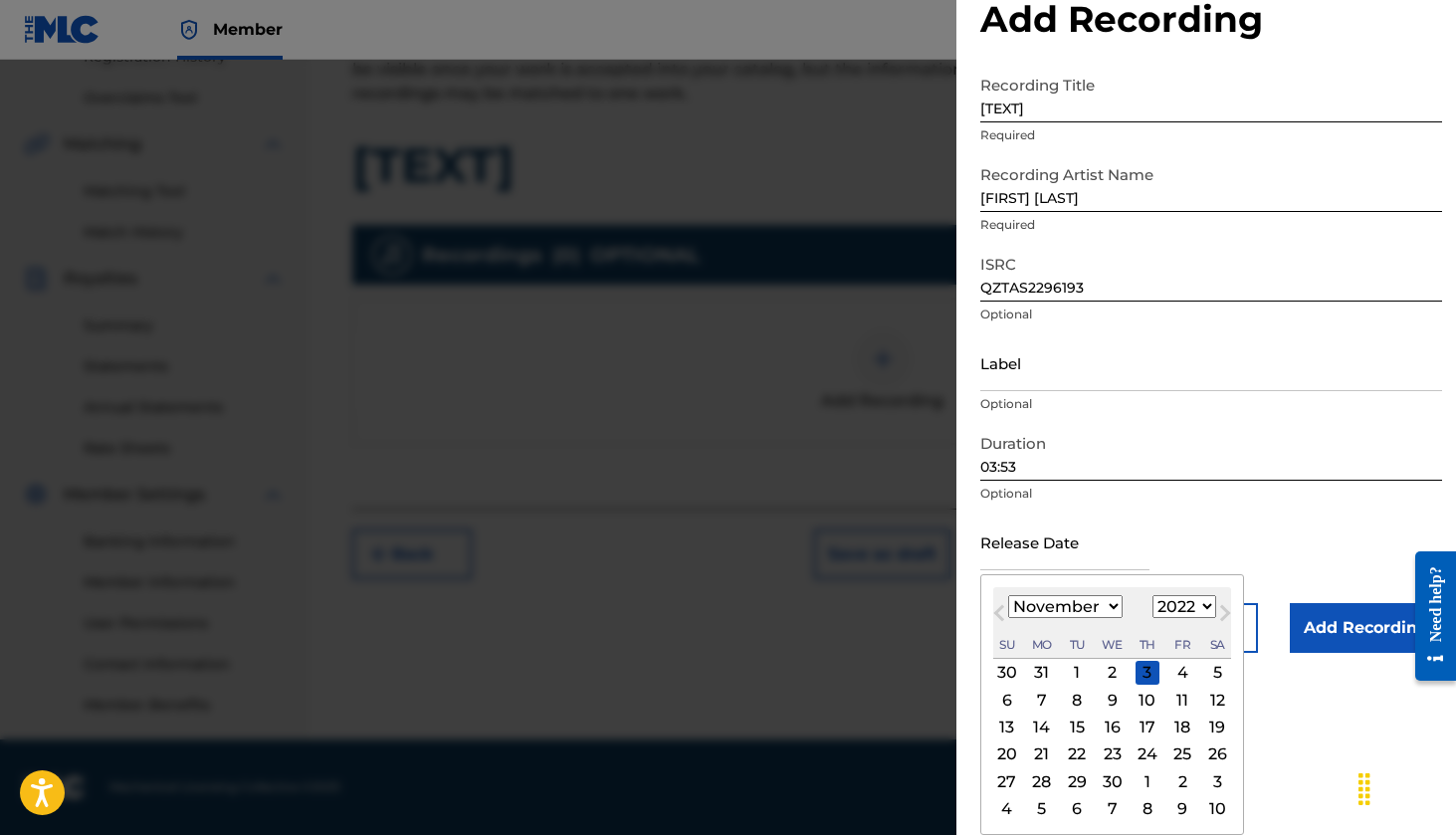 click on "18" at bounding box center [1182, 728] 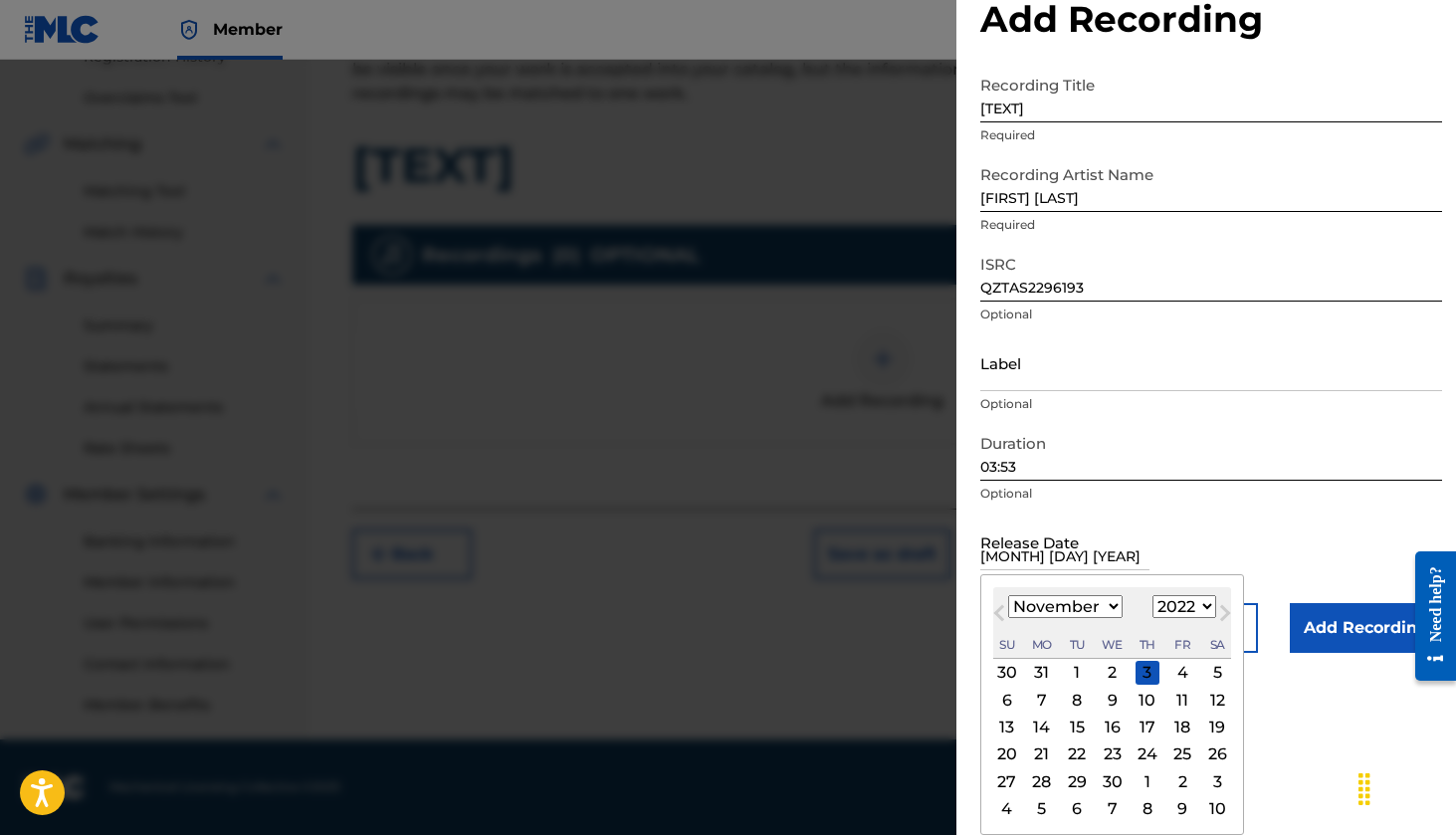 scroll, scrollTop: 0, scrollLeft: 0, axis: both 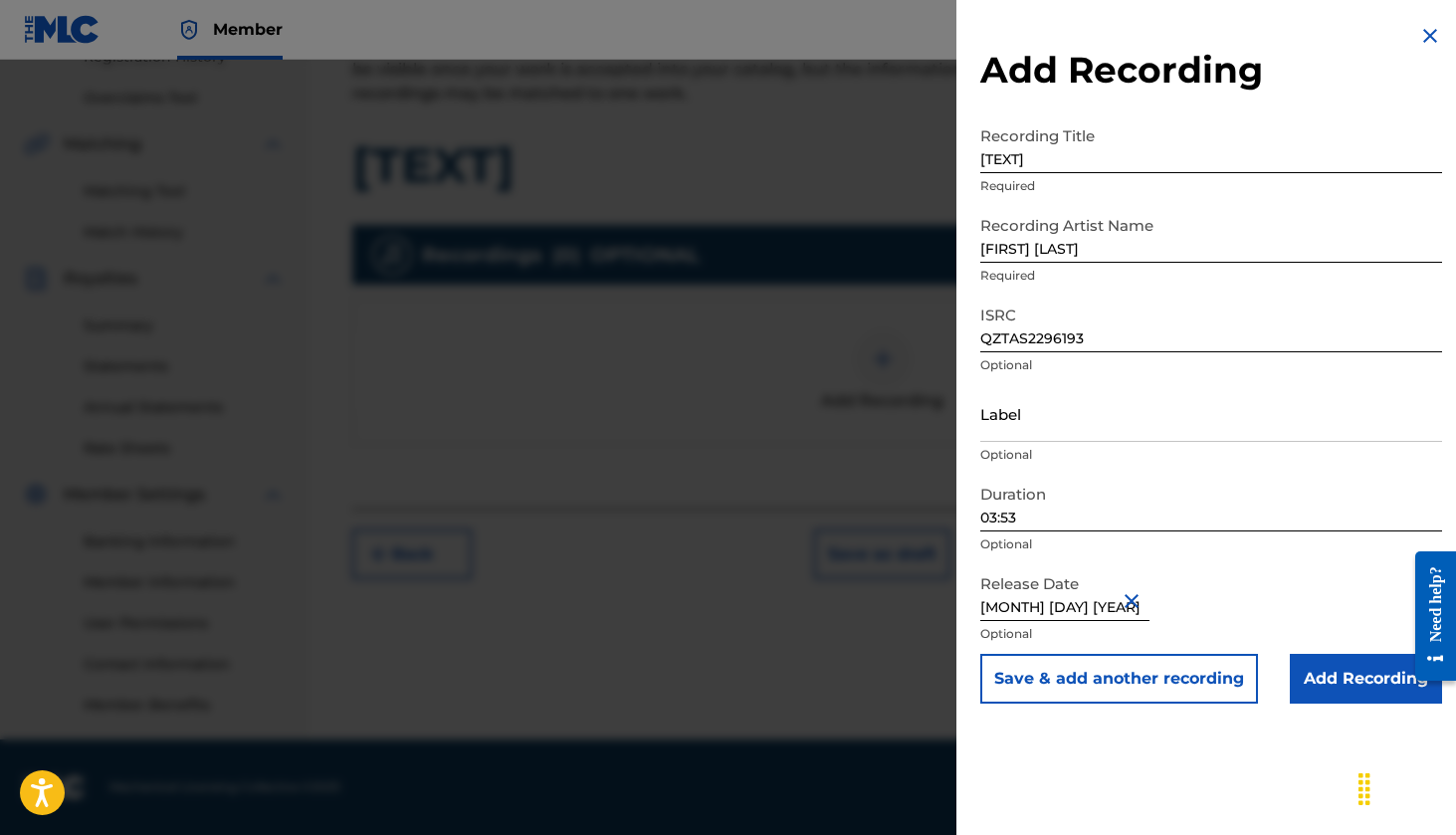 click on "Add Recording" at bounding box center [1365, 679] 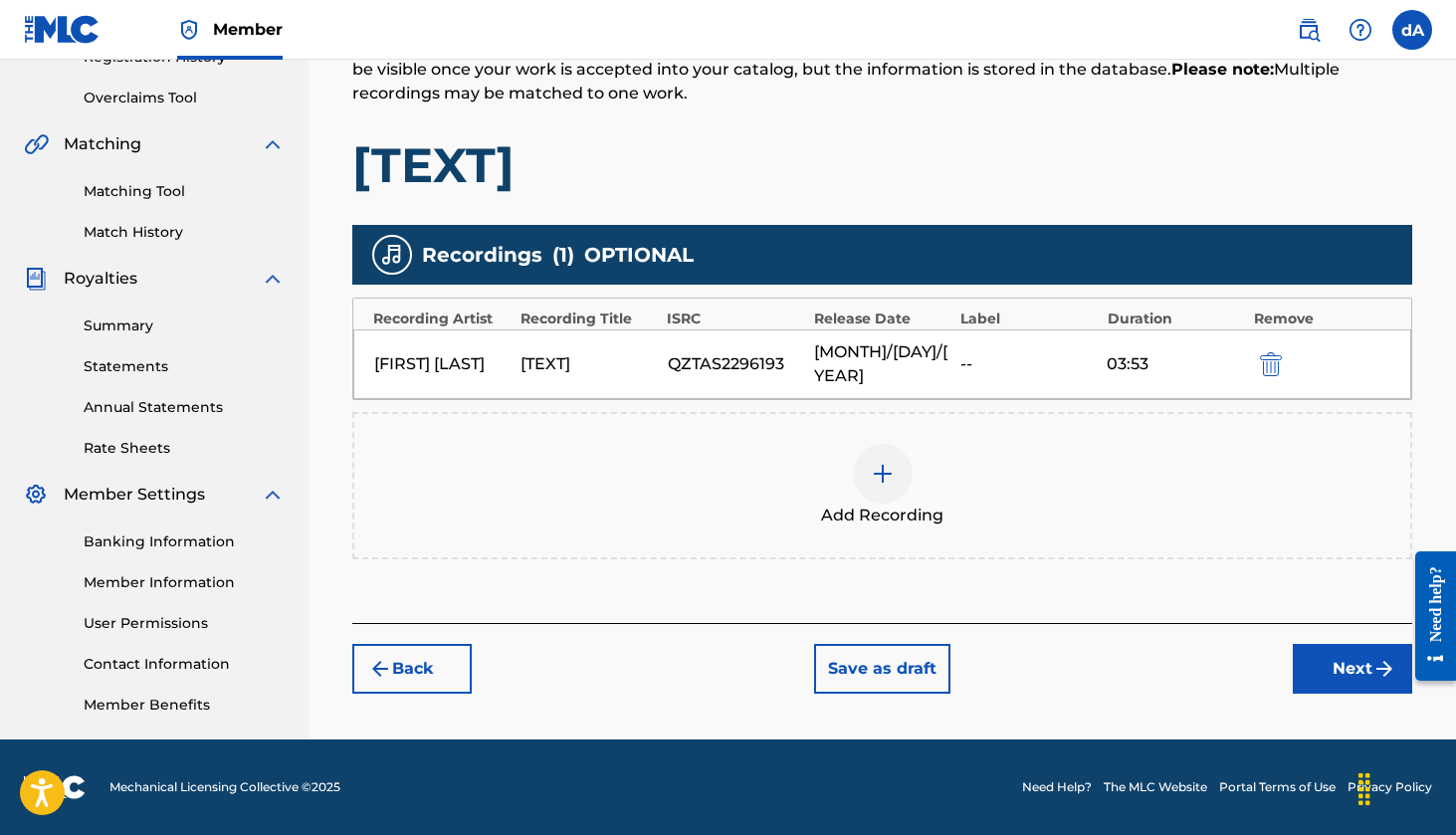 click on "Next" at bounding box center [1352, 669] 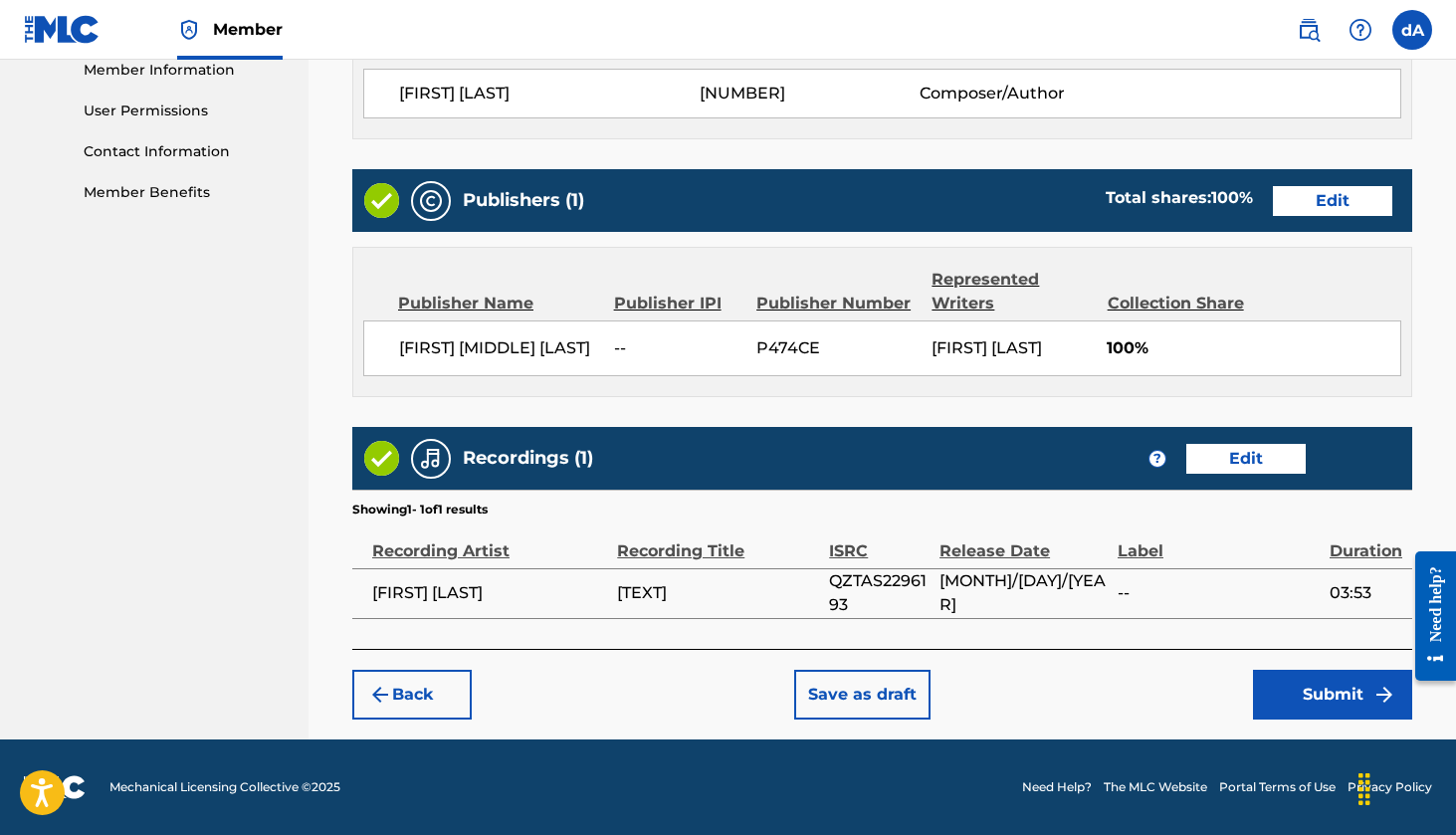 scroll, scrollTop: 935, scrollLeft: 0, axis: vertical 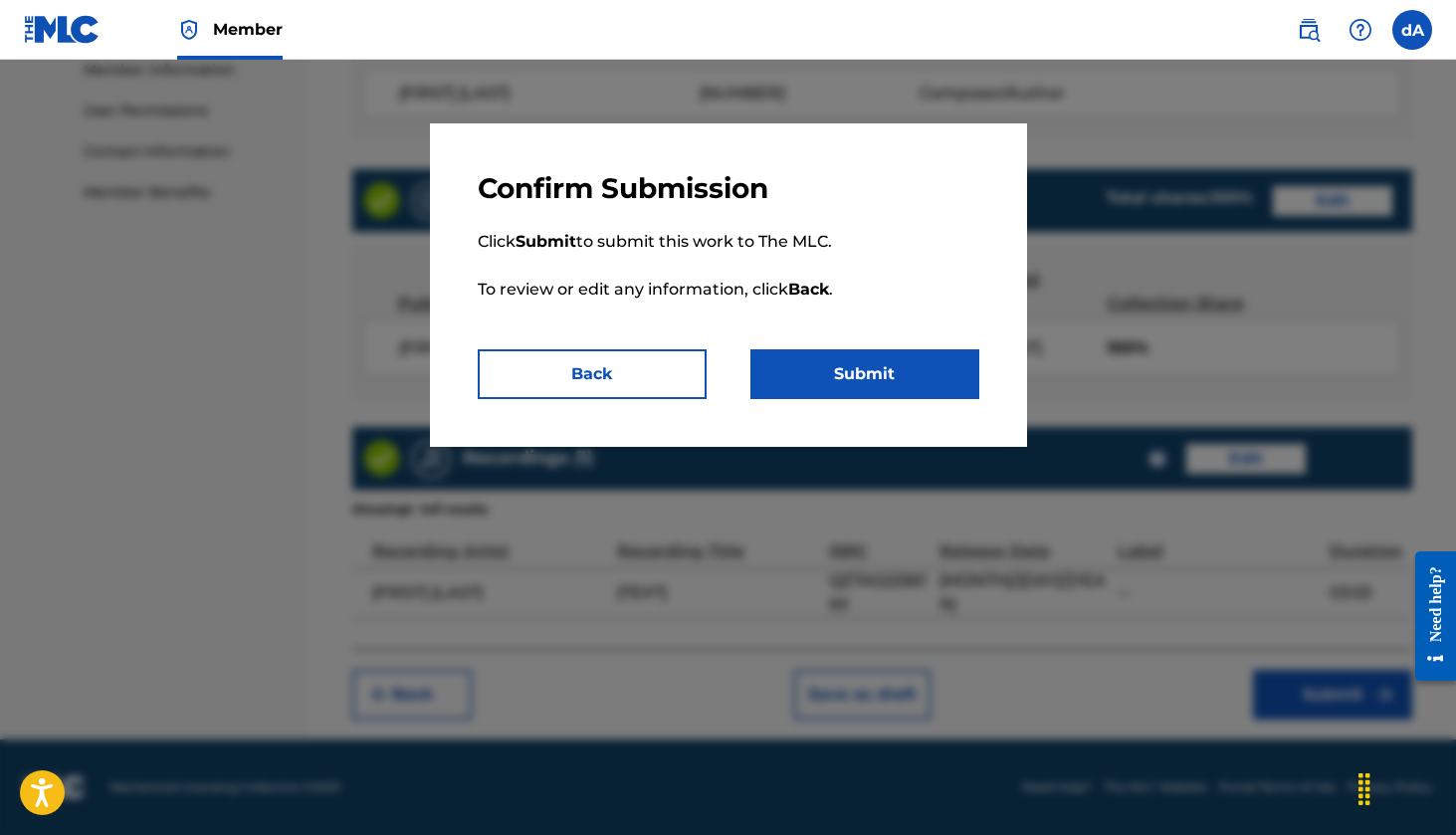 click on "Submit" at bounding box center [865, 374] 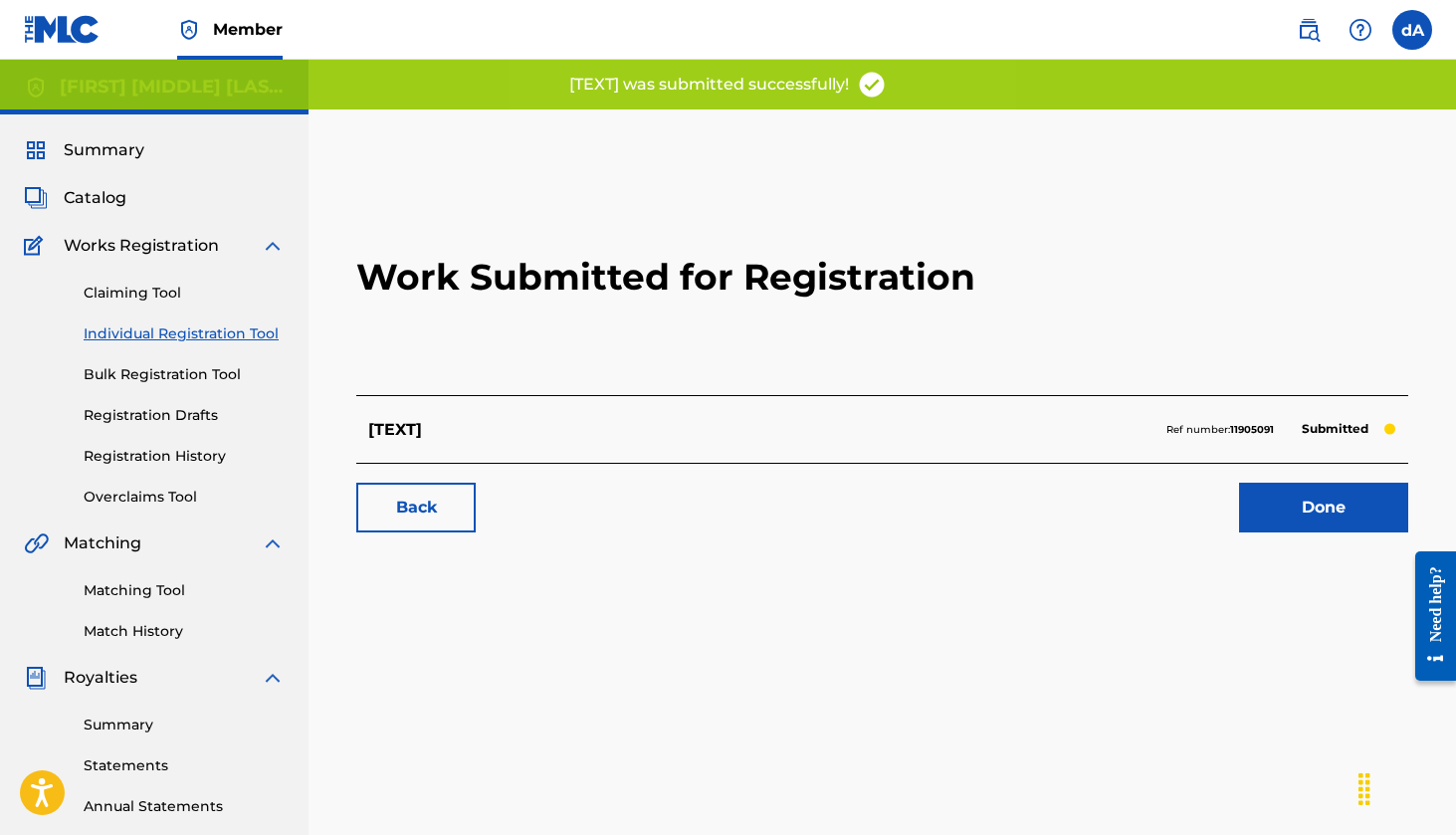 click on "Done" at bounding box center [1324, 508] 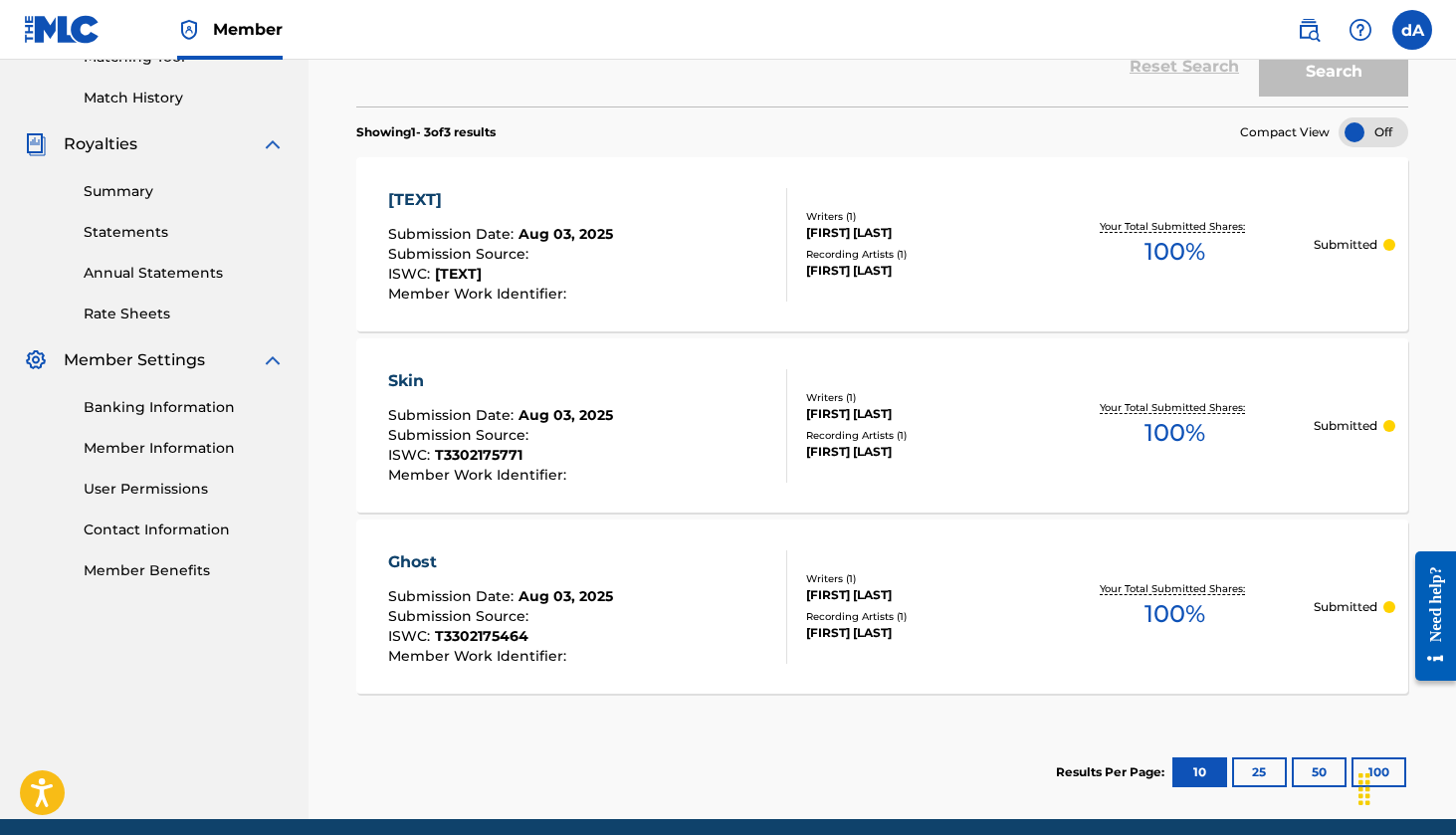 scroll, scrollTop: 538, scrollLeft: 0, axis: vertical 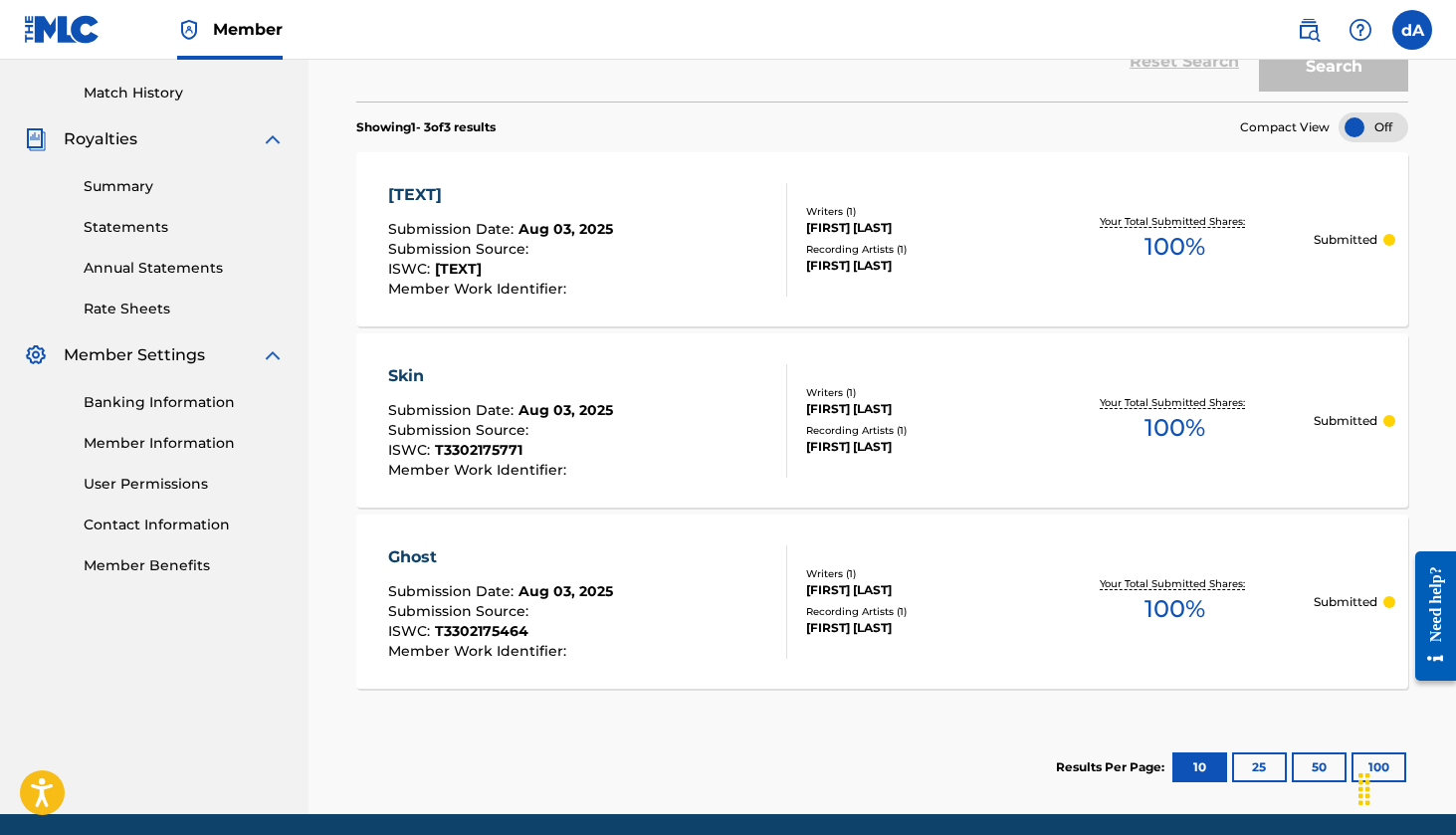 click at bounding box center [273, 355] 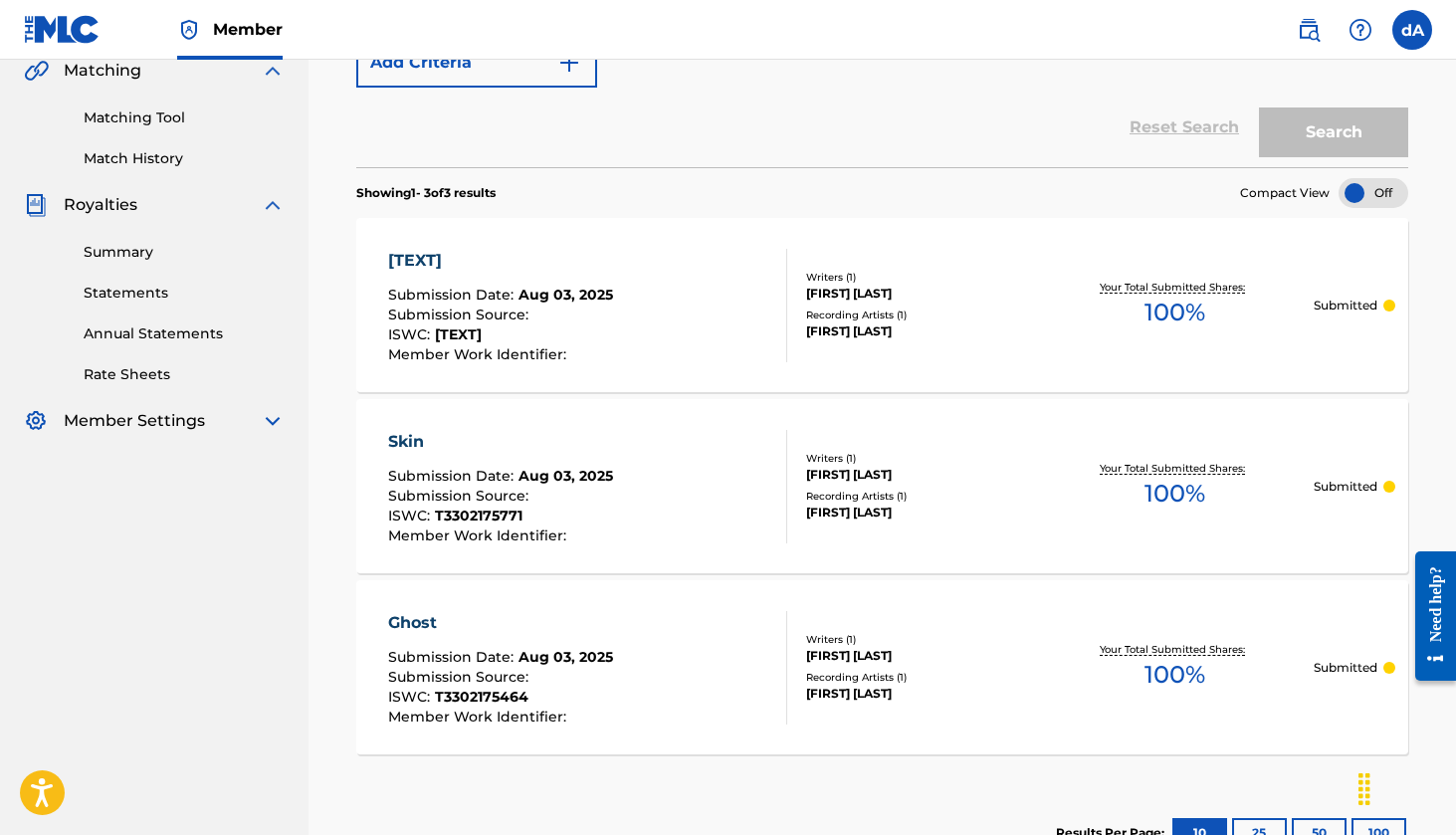 scroll, scrollTop: 463, scrollLeft: 0, axis: vertical 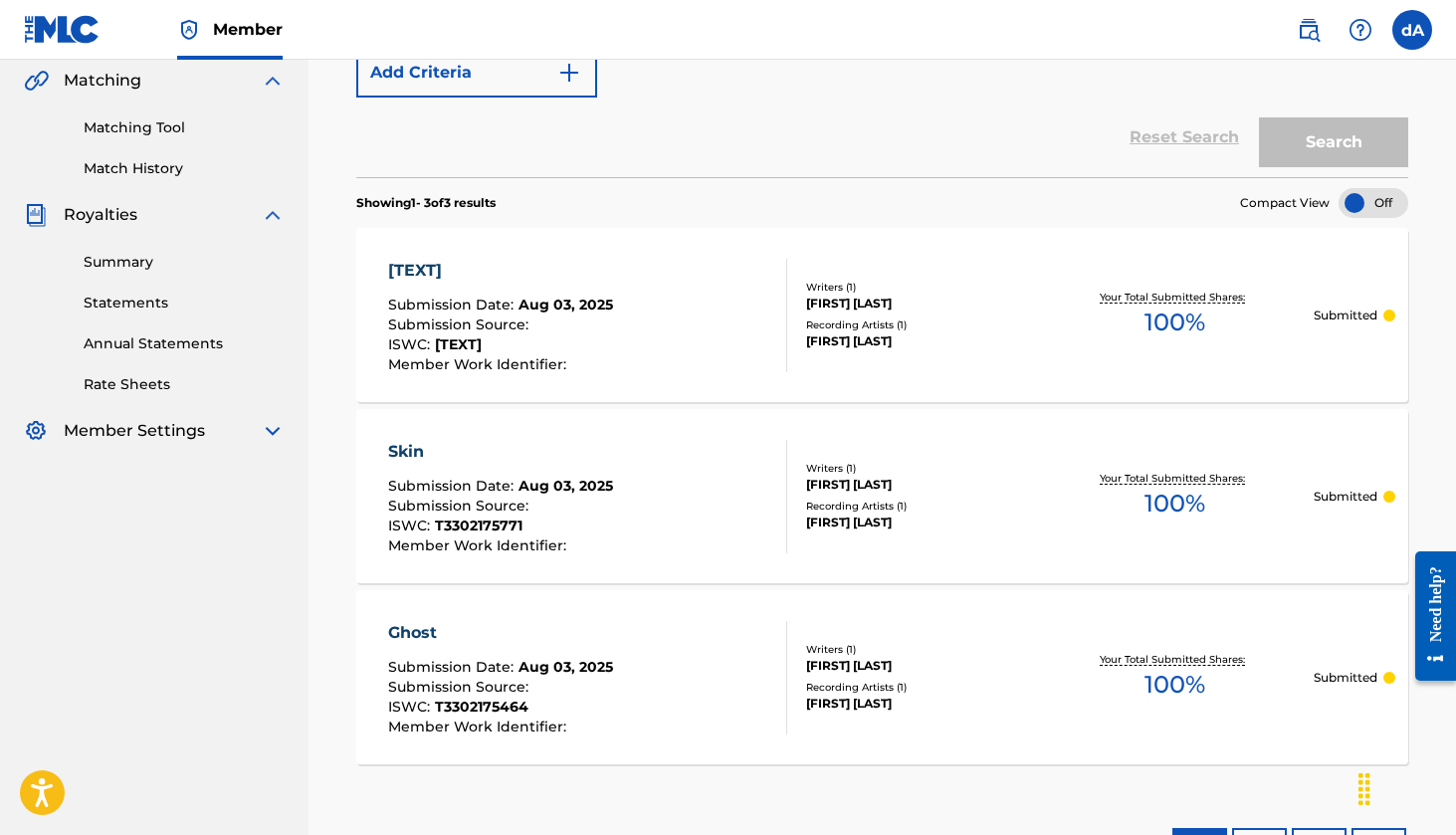click at bounding box center [273, 215] 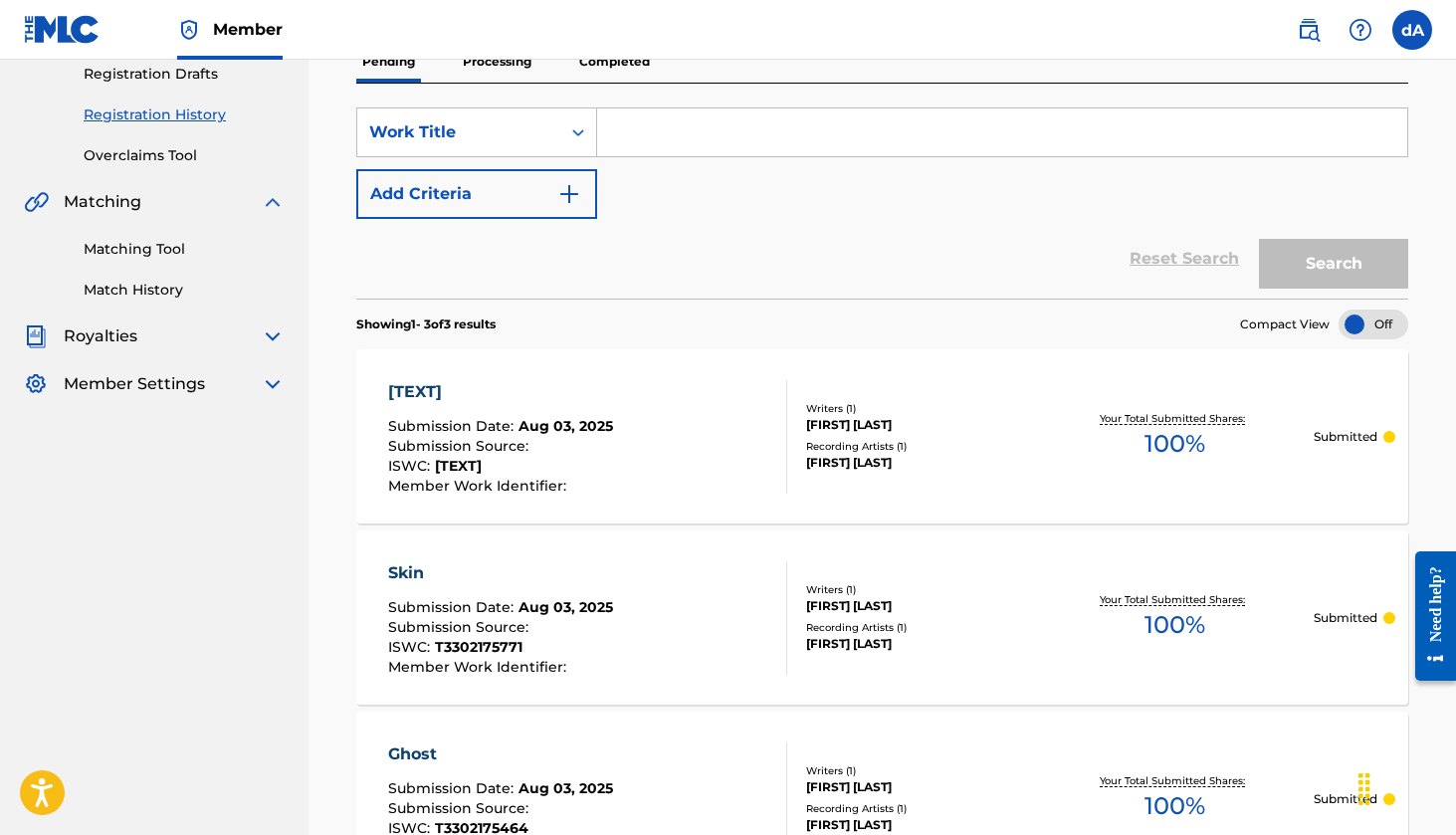 click at bounding box center (273, 202) 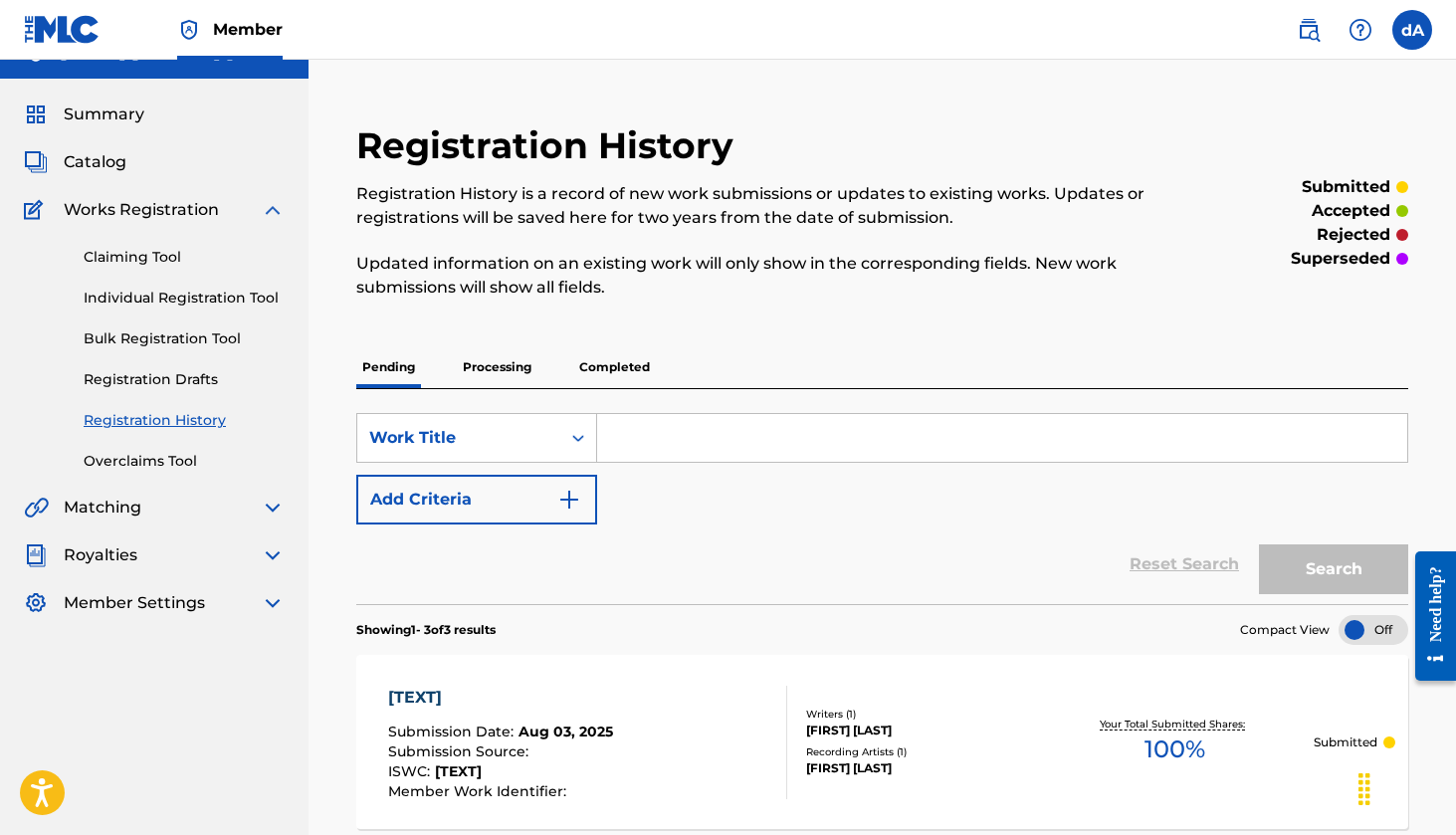 scroll, scrollTop: 33, scrollLeft: 0, axis: vertical 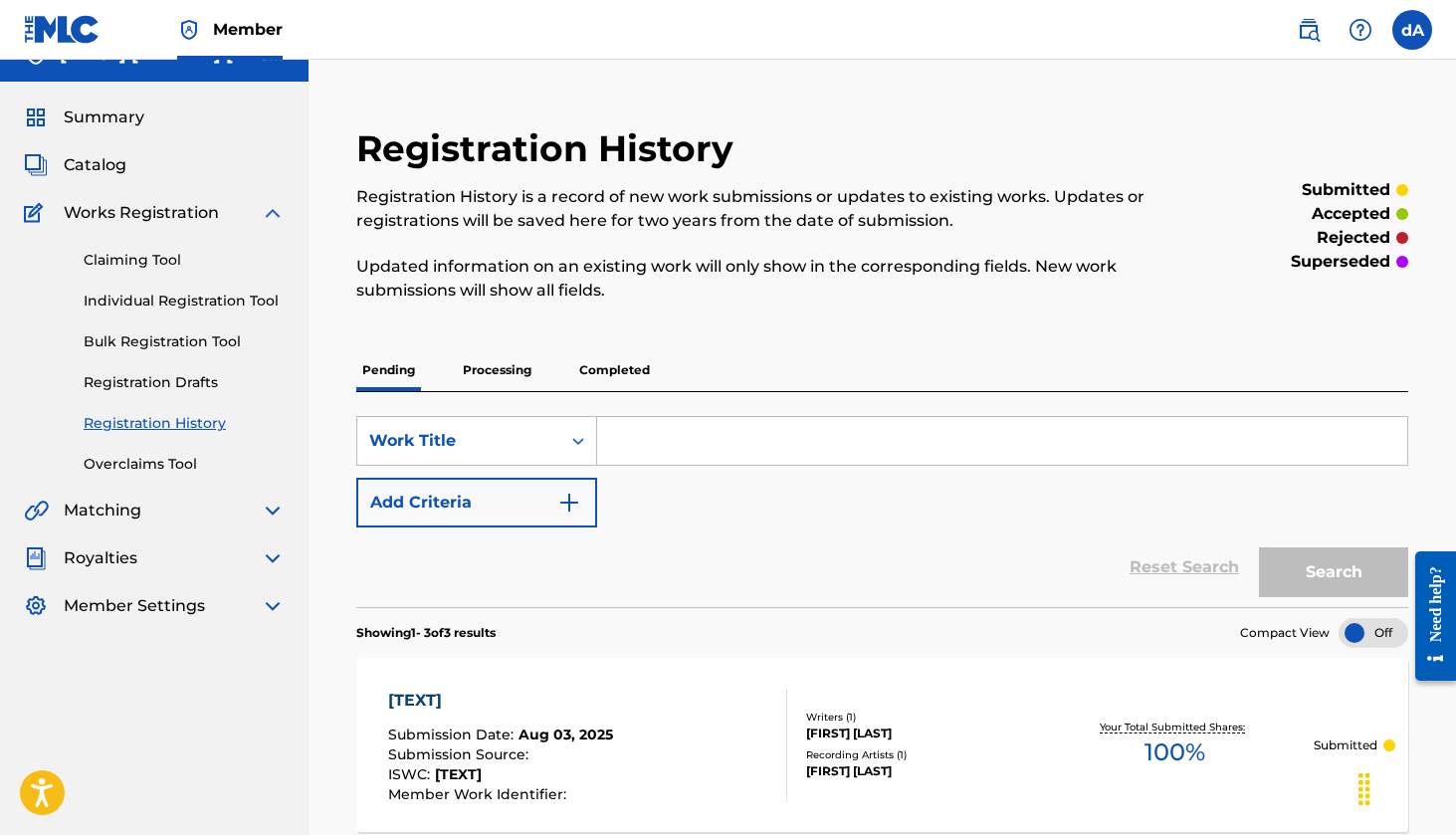 click at bounding box center [273, 213] 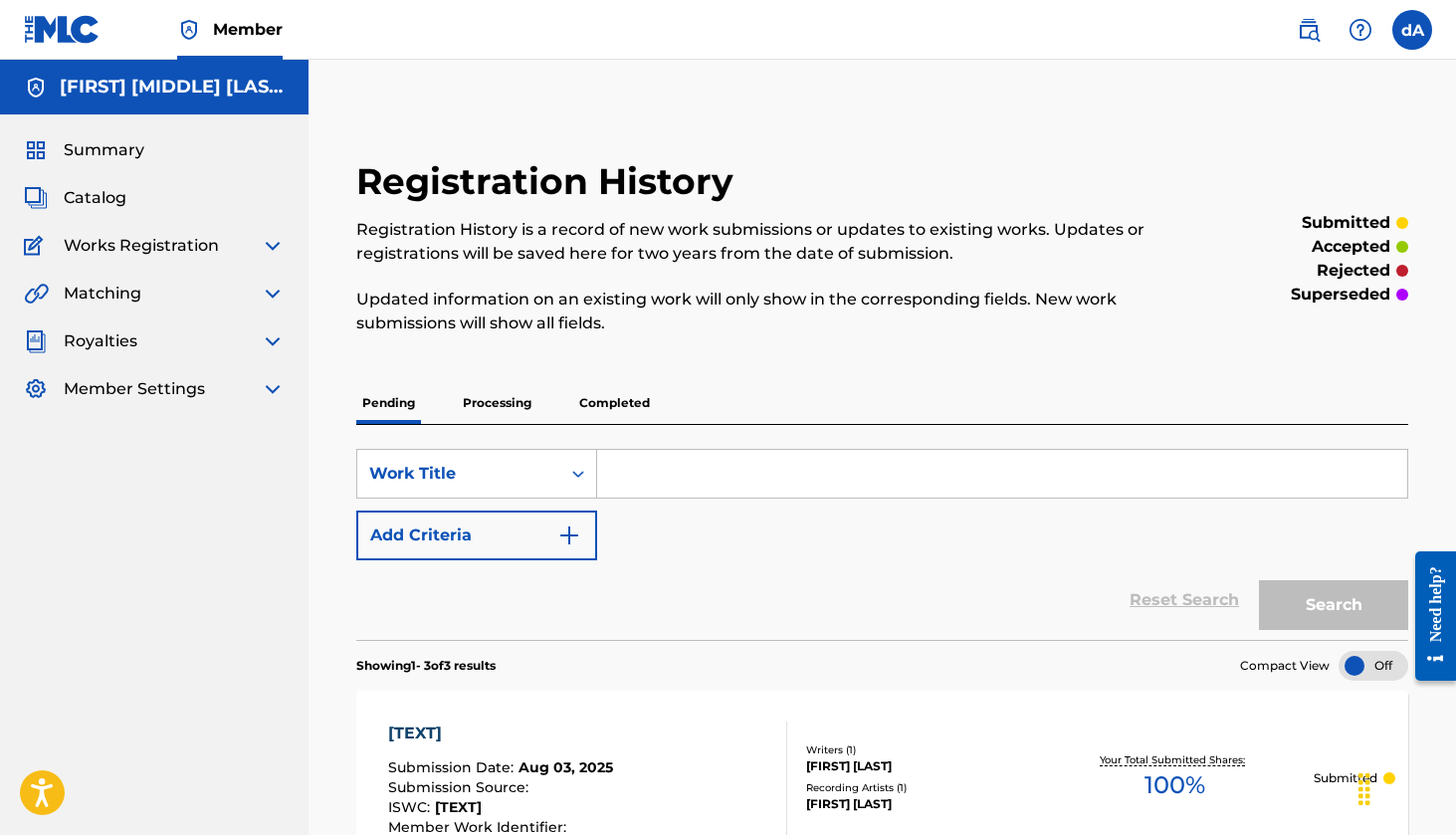 scroll, scrollTop: 0, scrollLeft: 0, axis: both 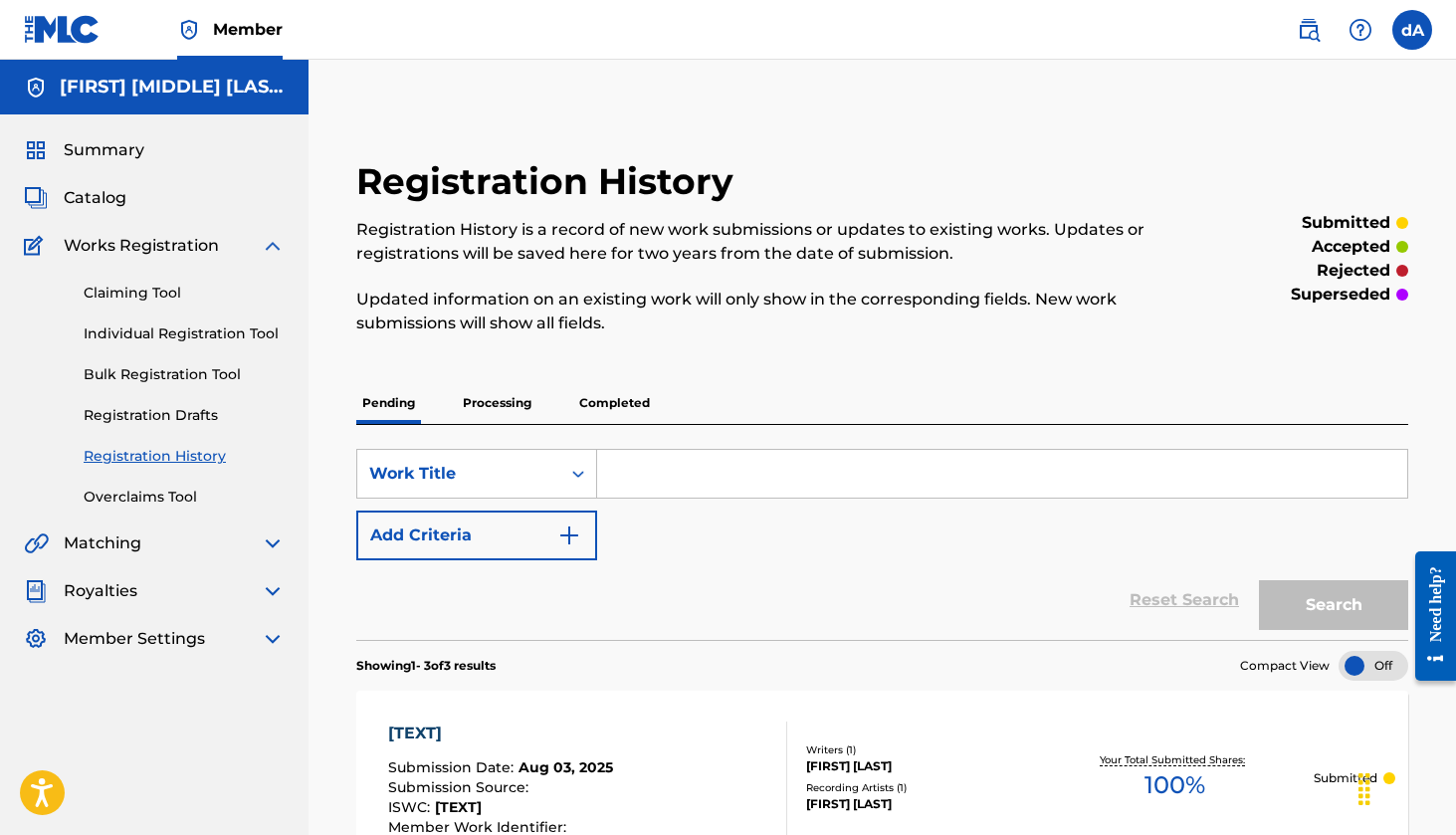 click on "Individual Registration Tool" at bounding box center [184, 333] 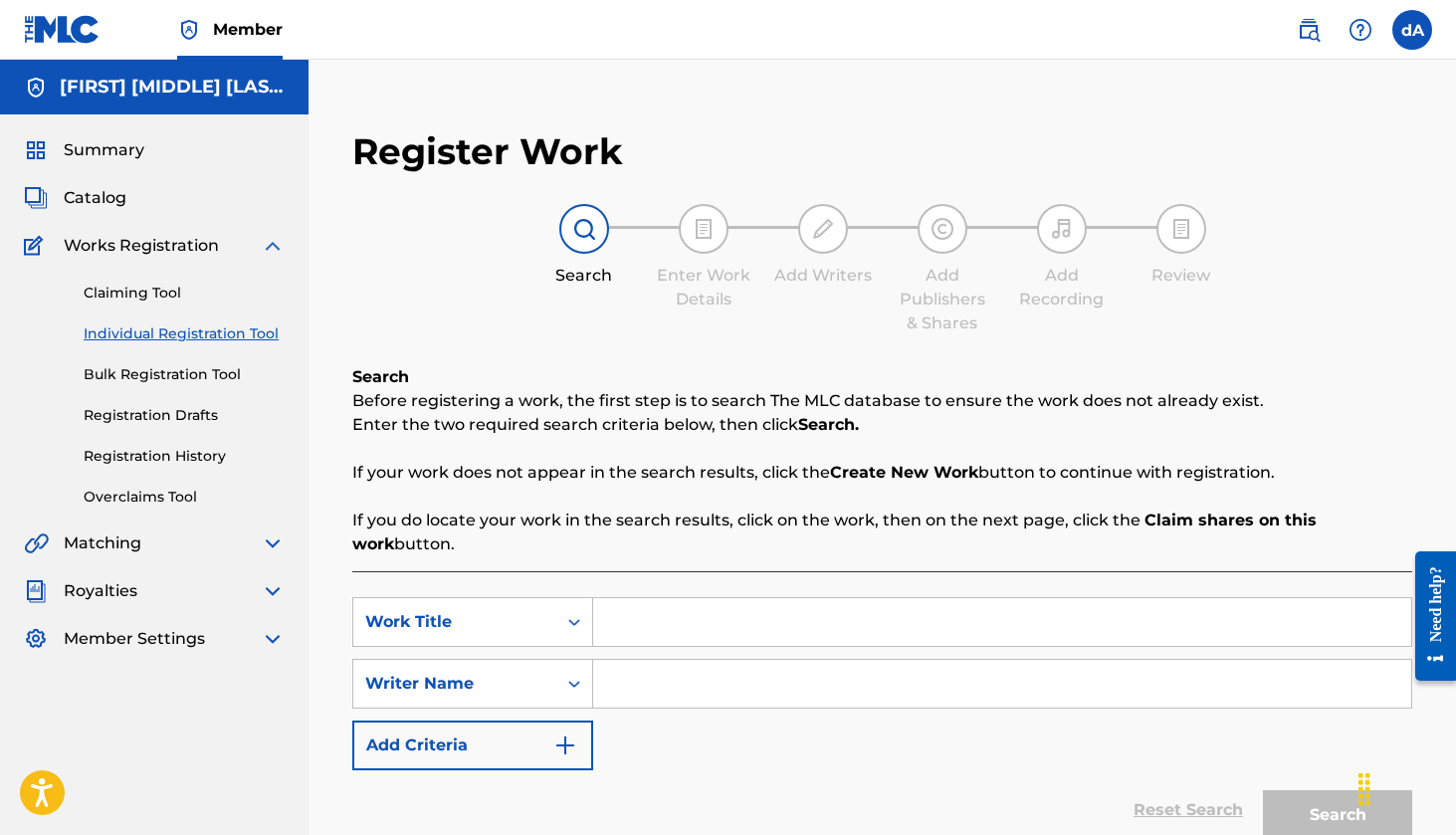 click at bounding box center (1002, 622) 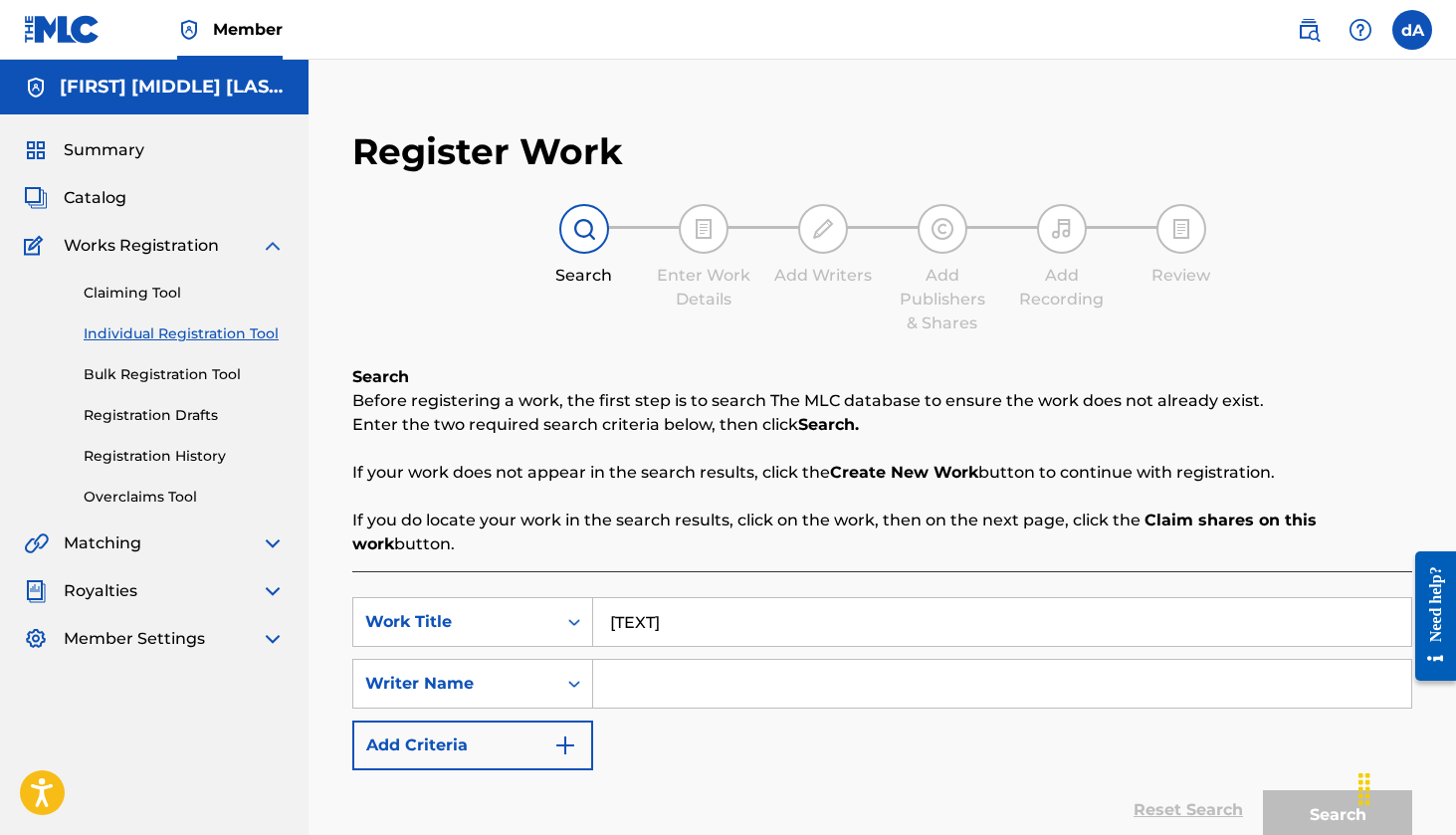 type on "[TEXT]" 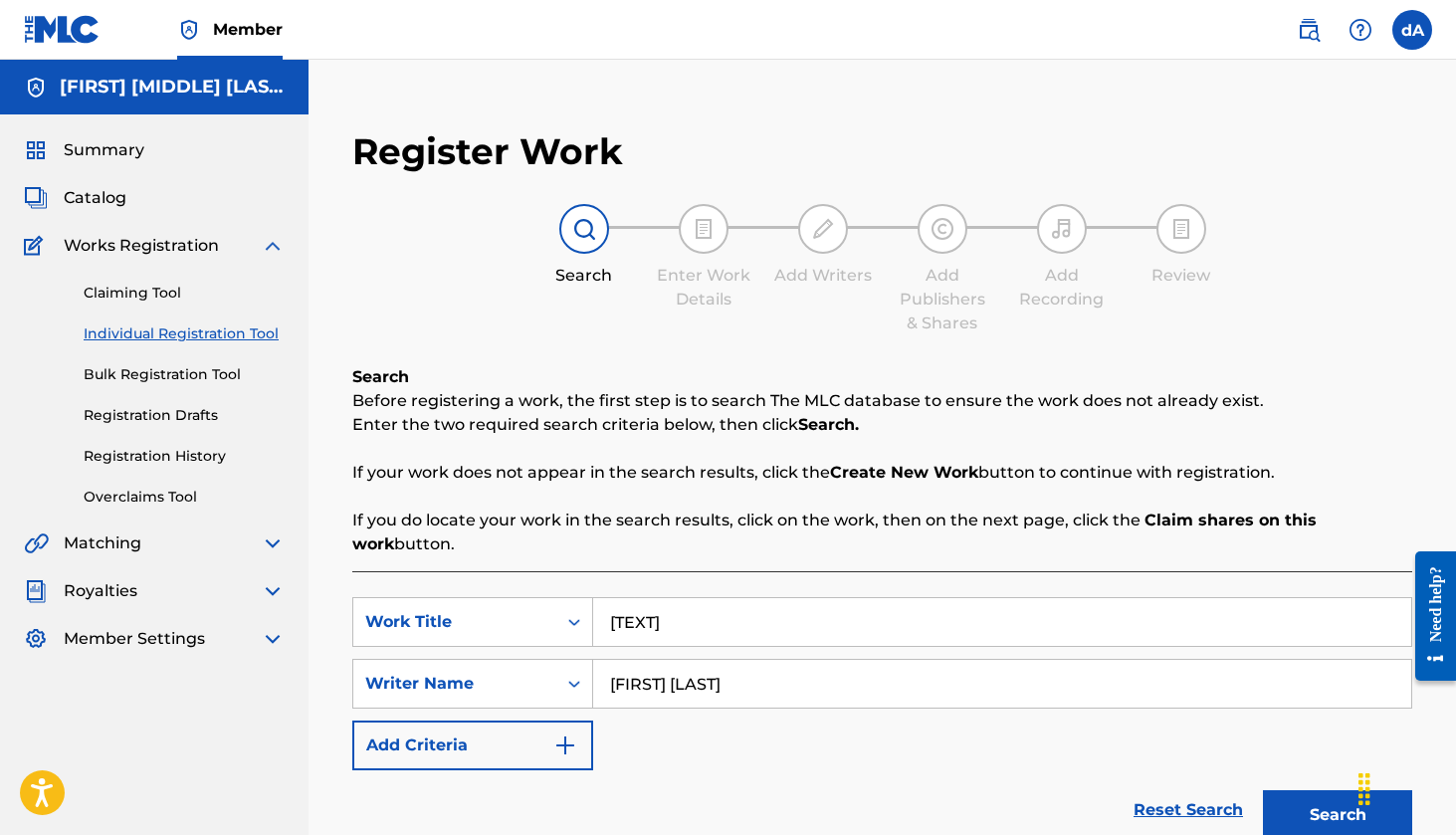 type on "[FIRST] [LAST]" 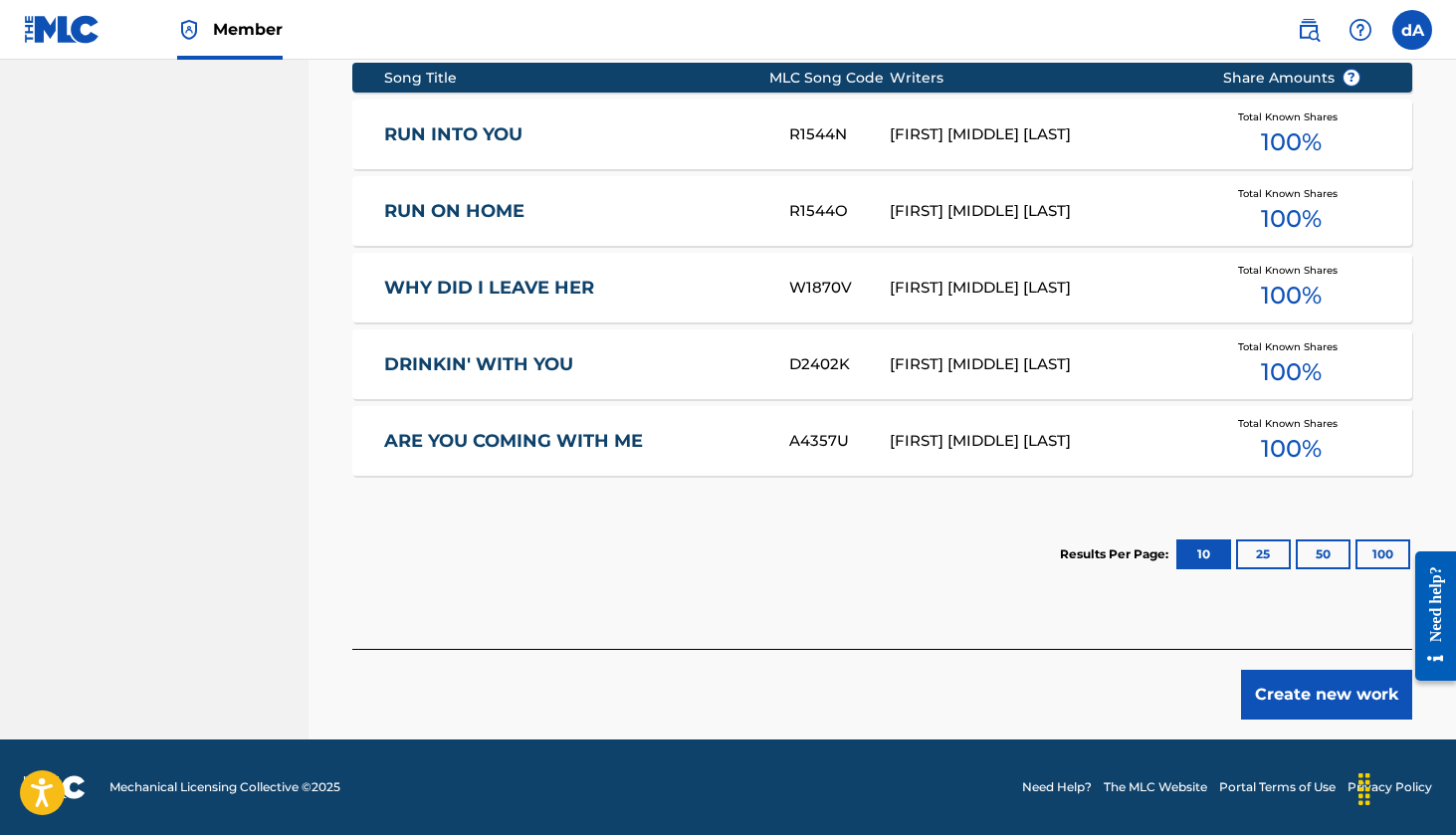 scroll, scrollTop: 874, scrollLeft: 0, axis: vertical 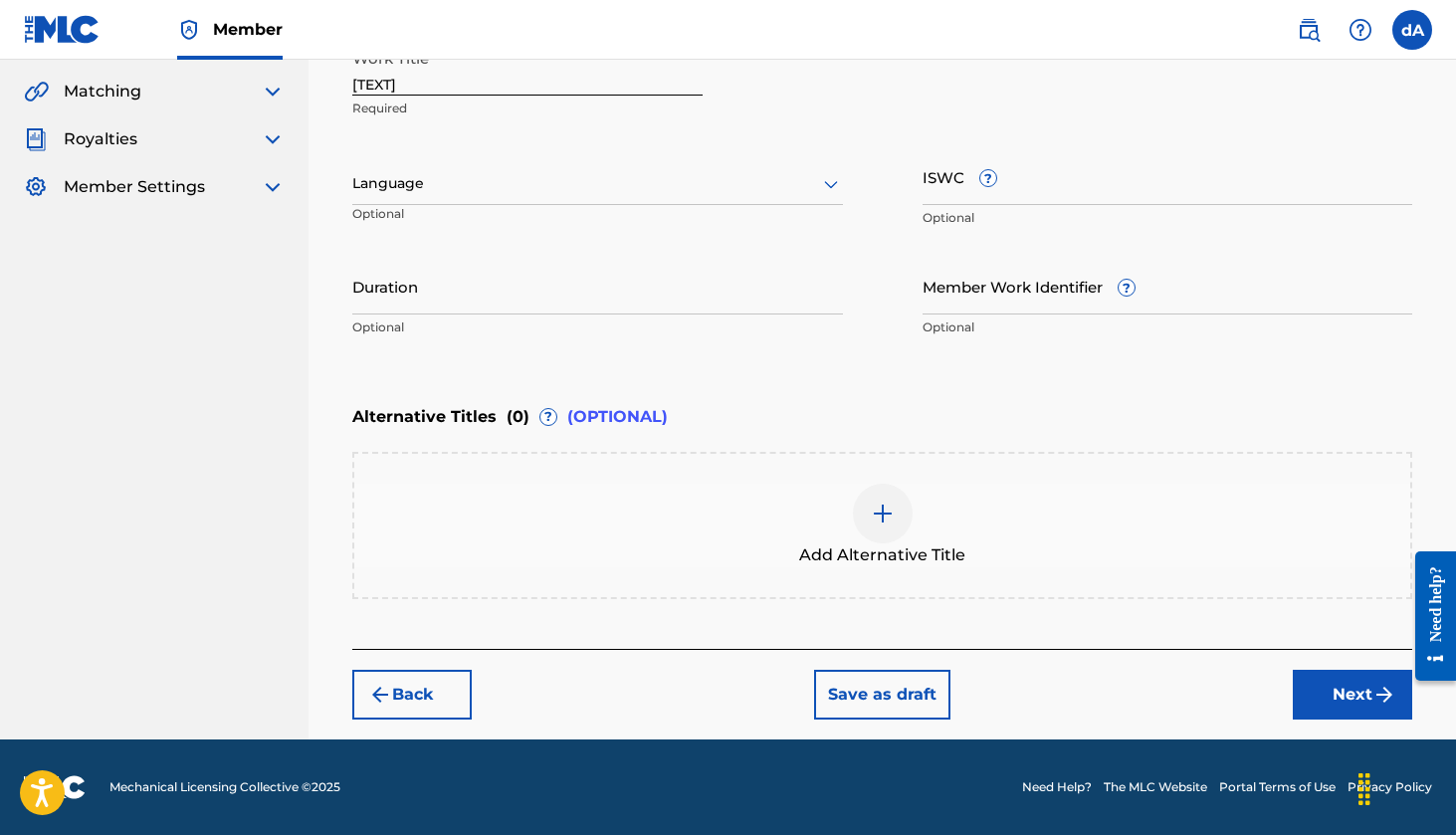 click at bounding box center (597, 183) 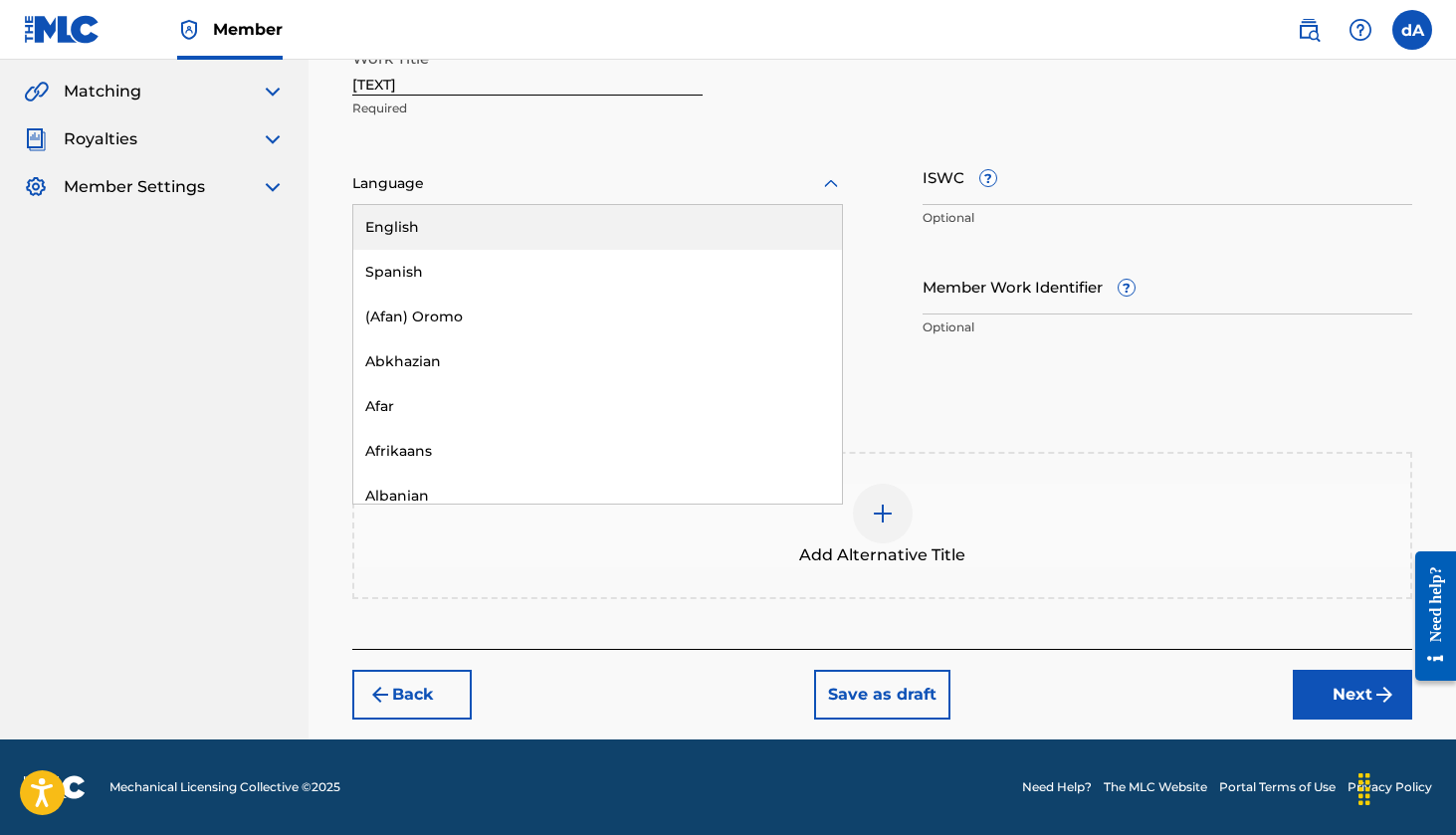 click on "English" at bounding box center (597, 227) 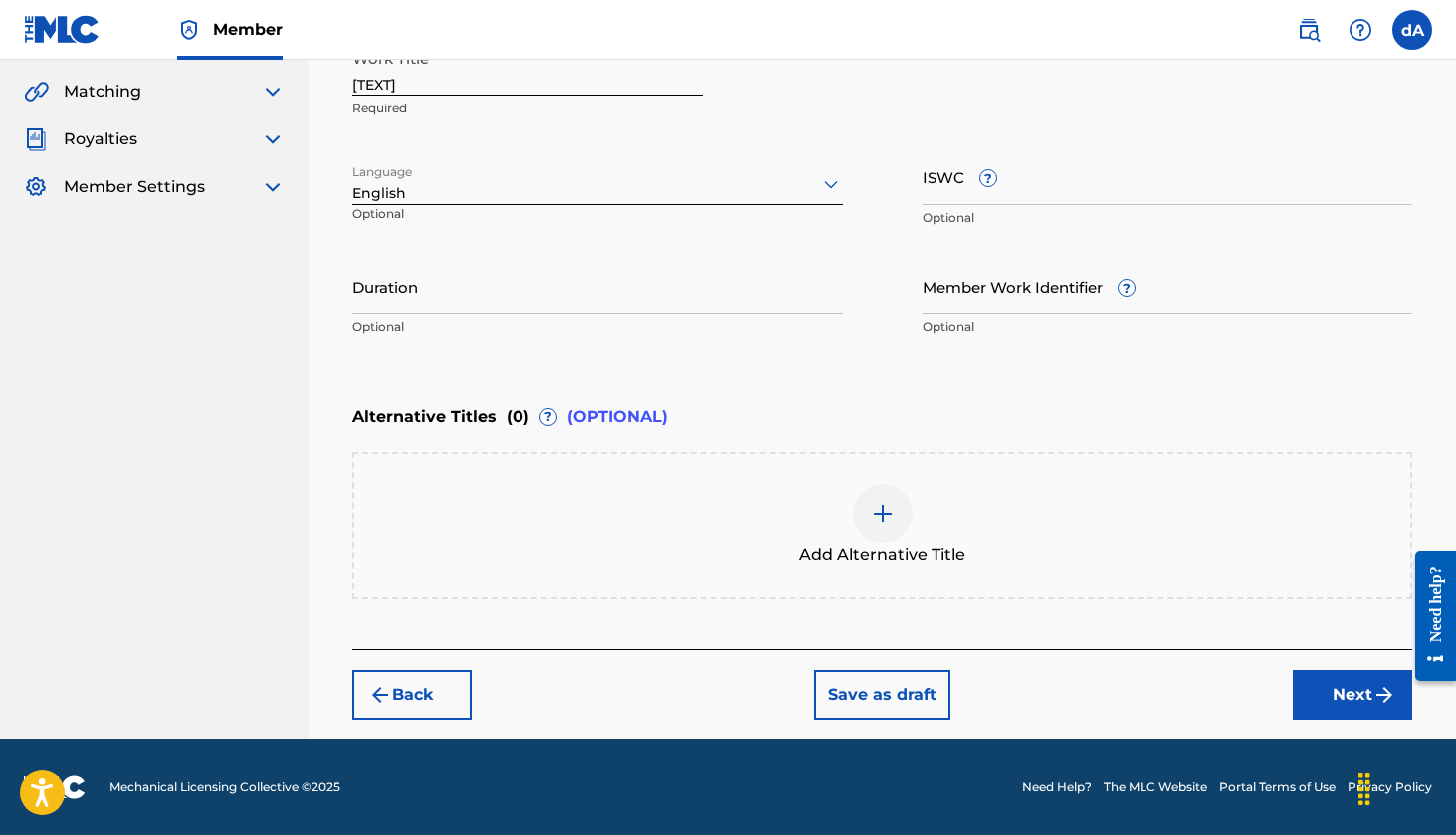 click on "Duration" at bounding box center [597, 286] 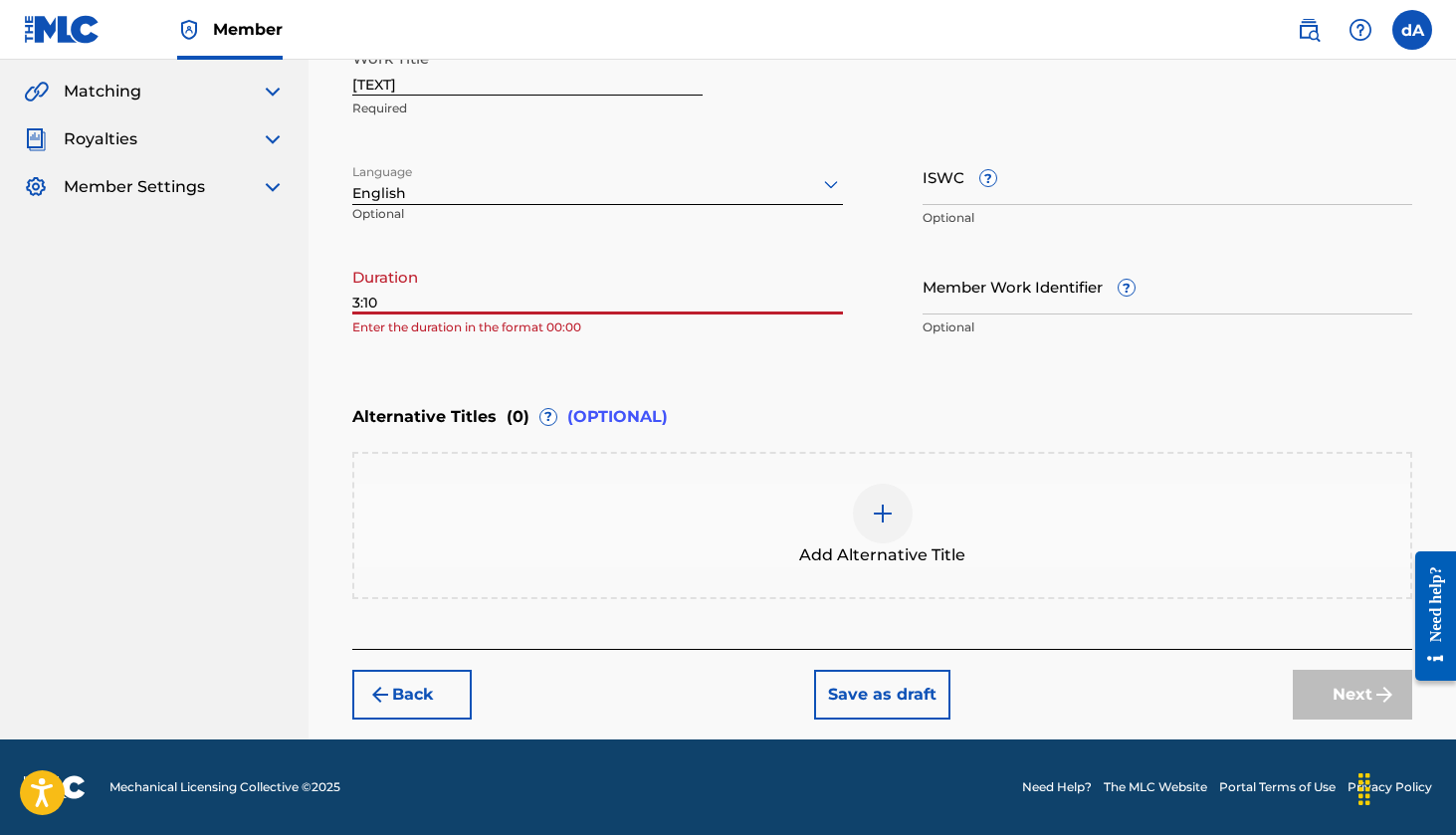 click on "3:10" at bounding box center [597, 286] 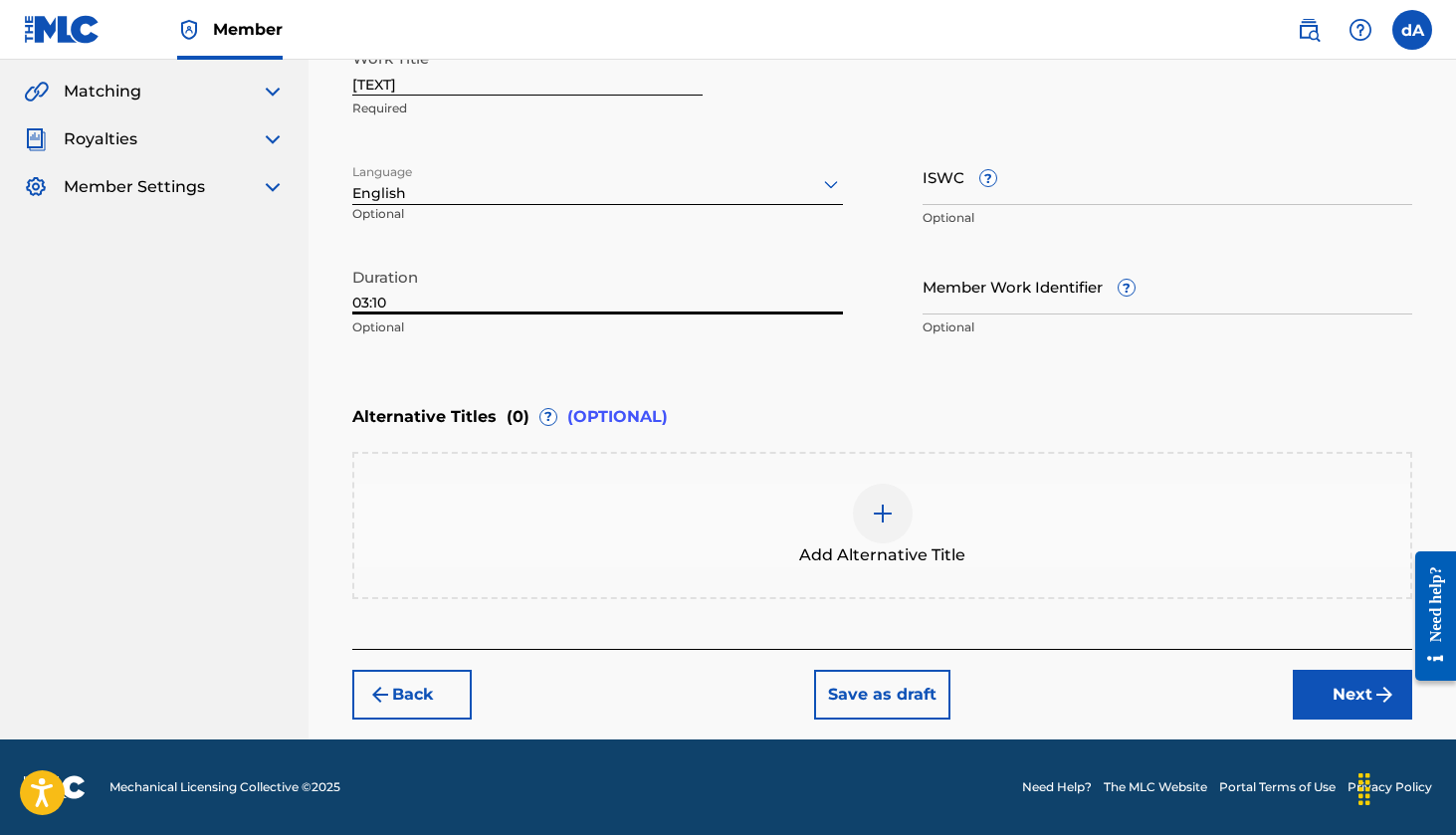 type on "03:10" 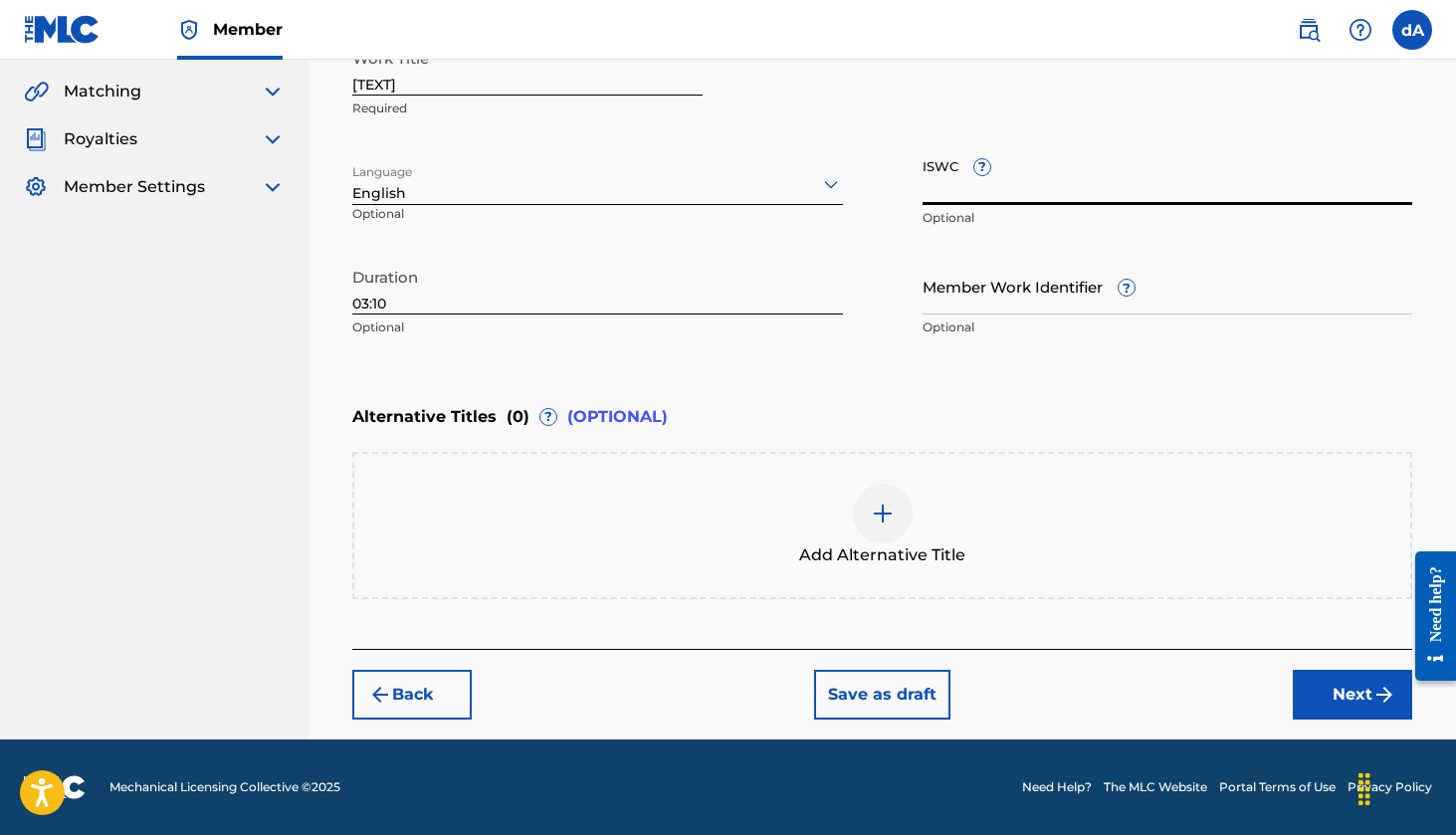 click on "ISWC   ?" at bounding box center (1167, 176) 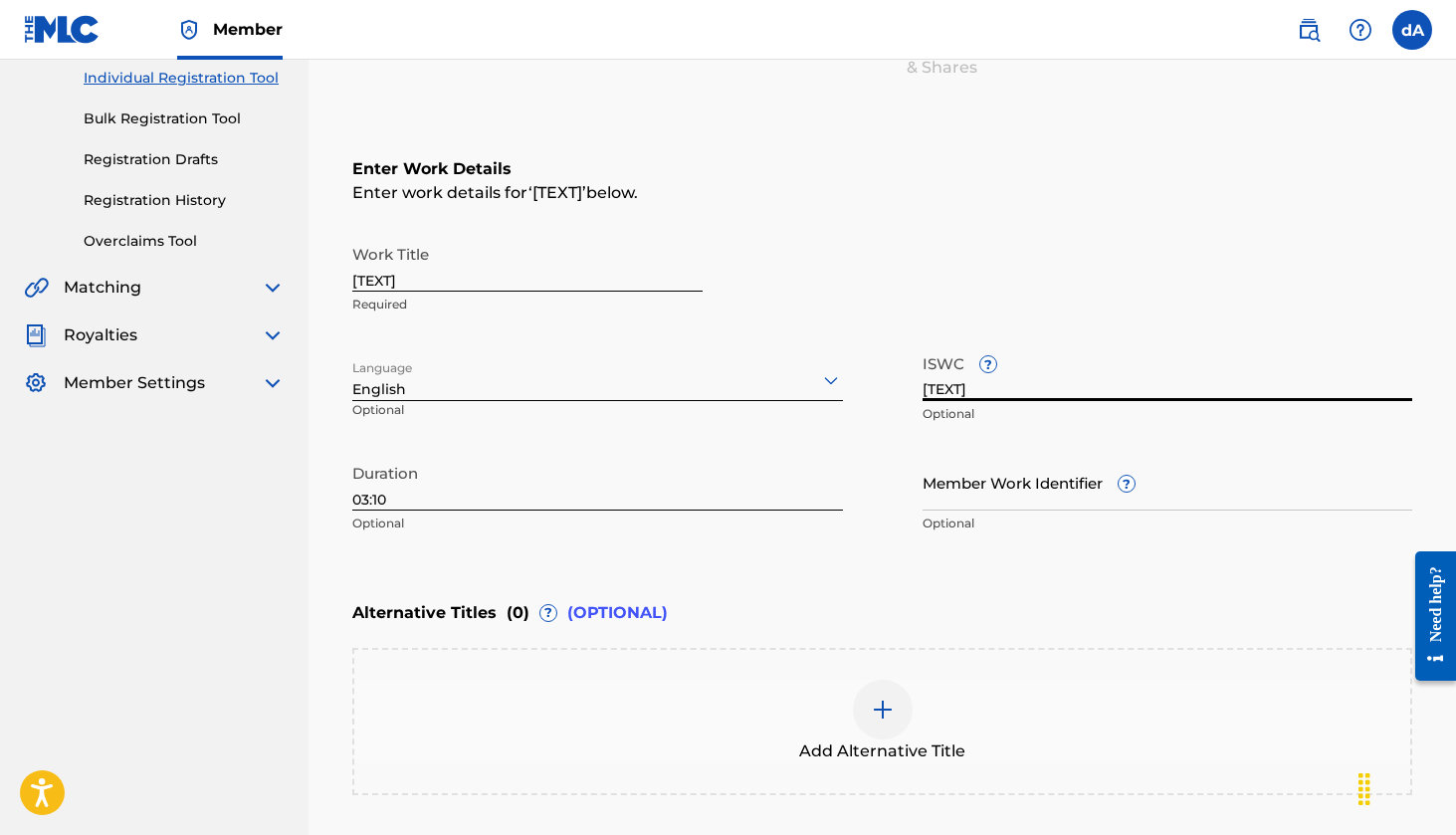 scroll, scrollTop: 260, scrollLeft: 0, axis: vertical 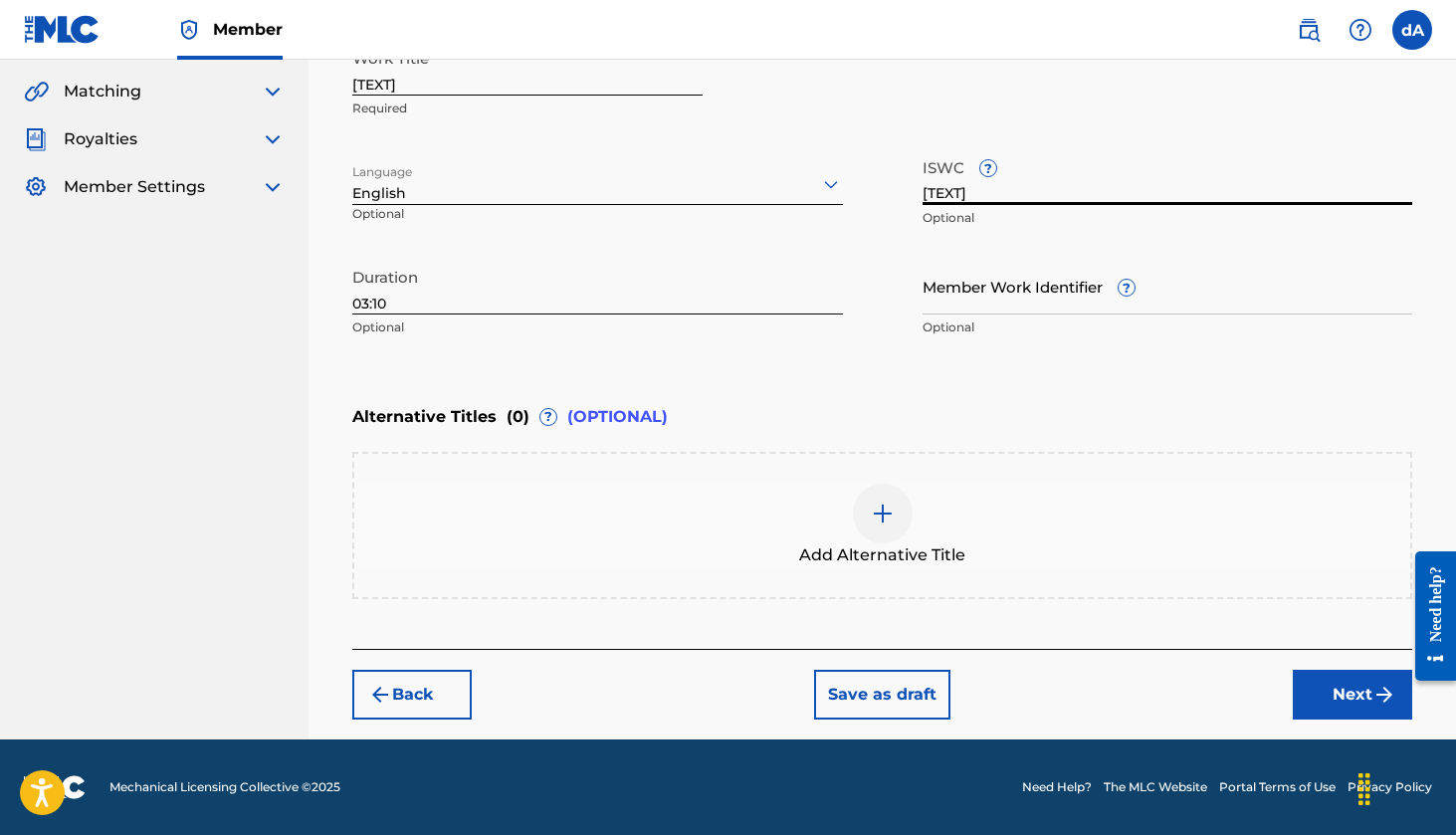 type on "[TEXT]" 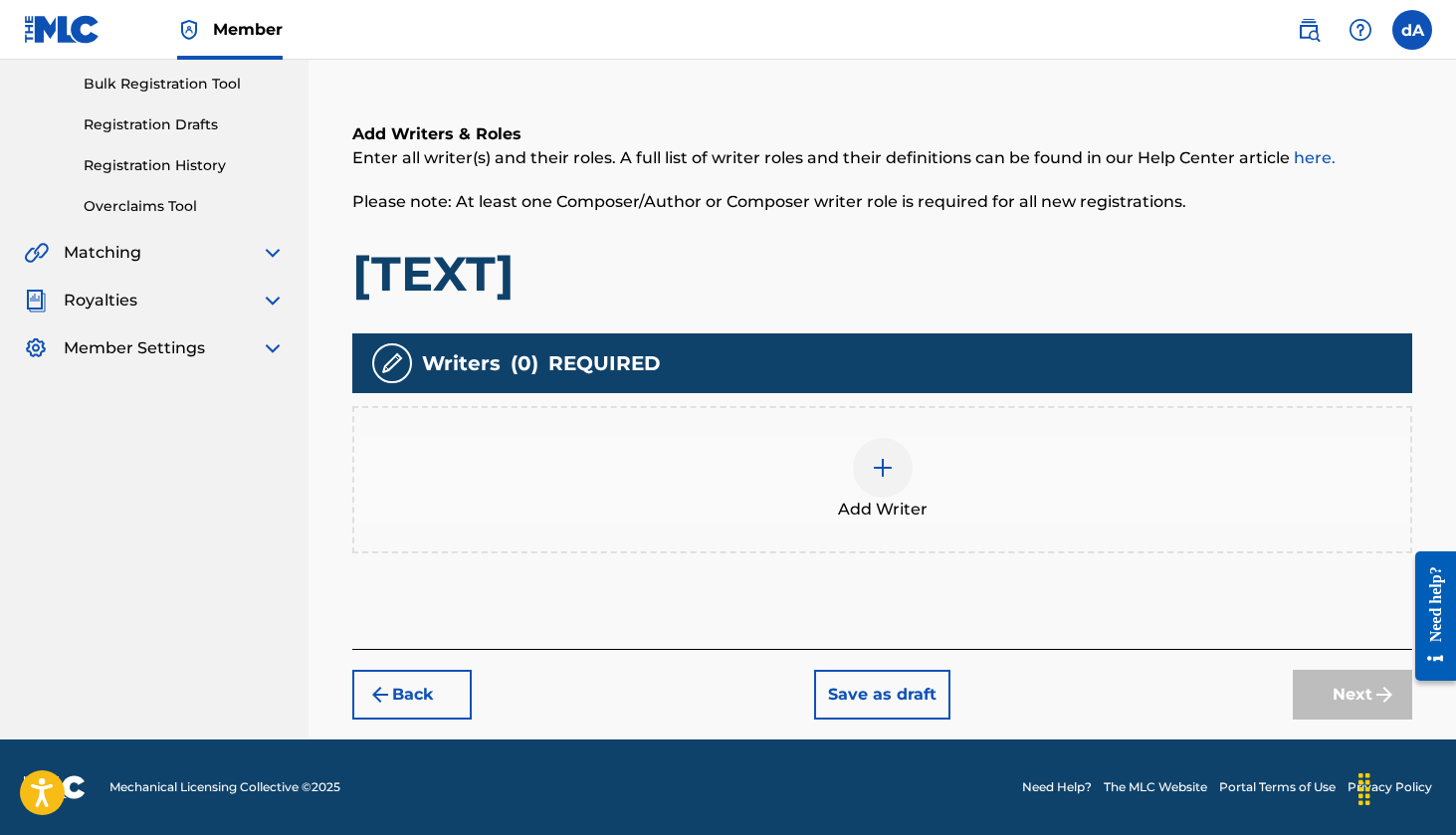 click at bounding box center (883, 468) 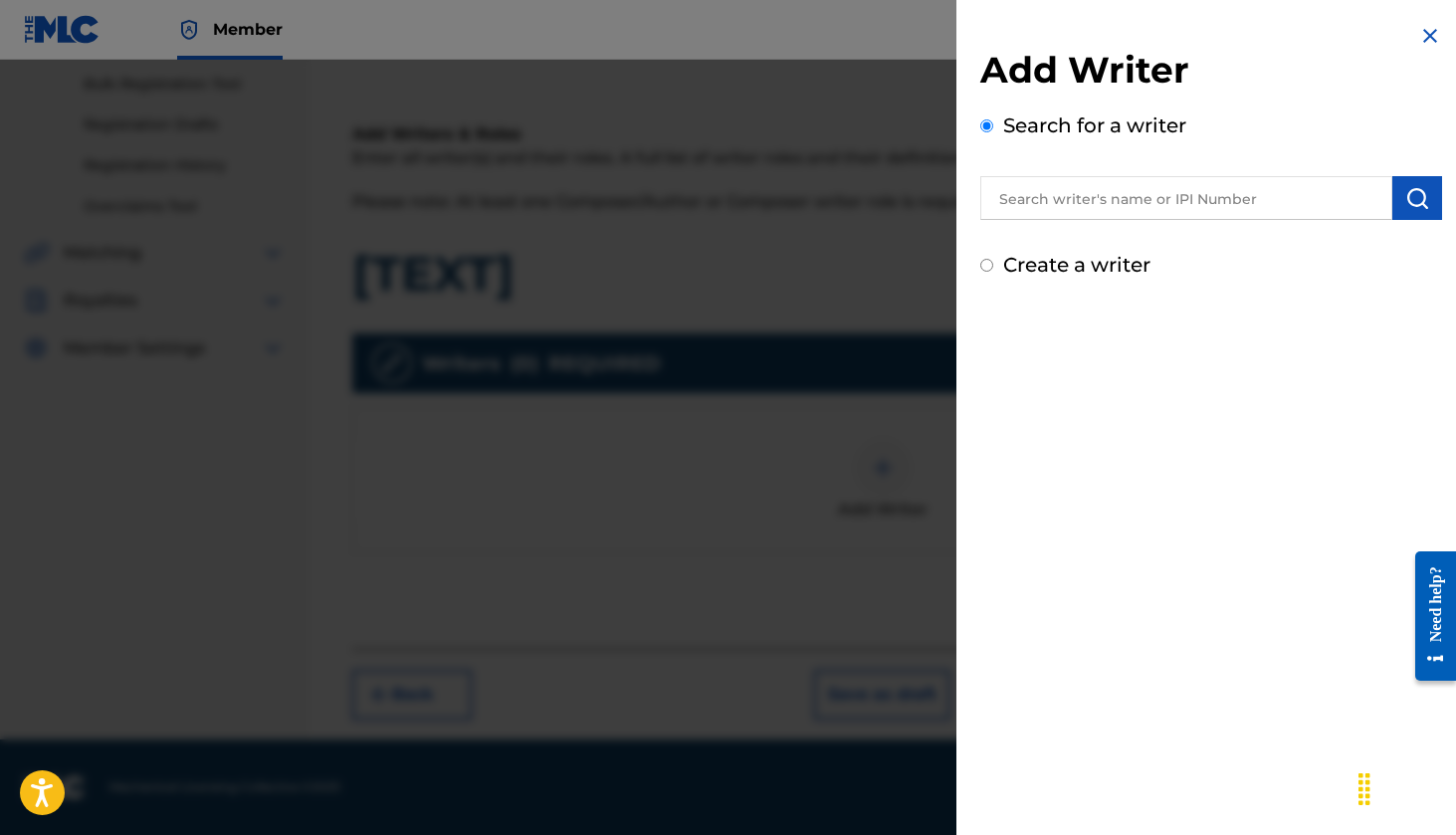 click on "Create a writer" at bounding box center (986, 265) 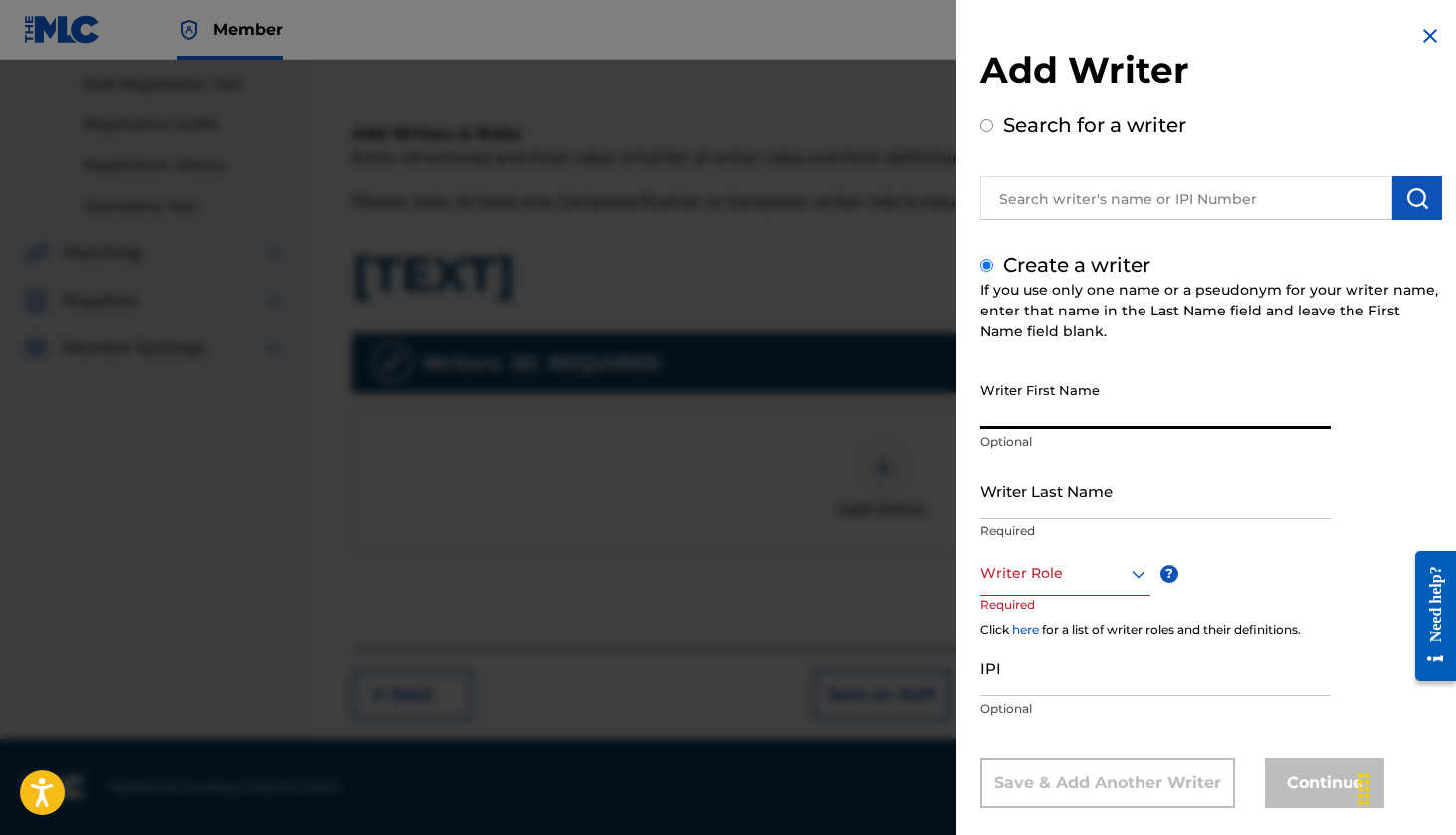 click on "Writer First Name" at bounding box center (1155, 400) 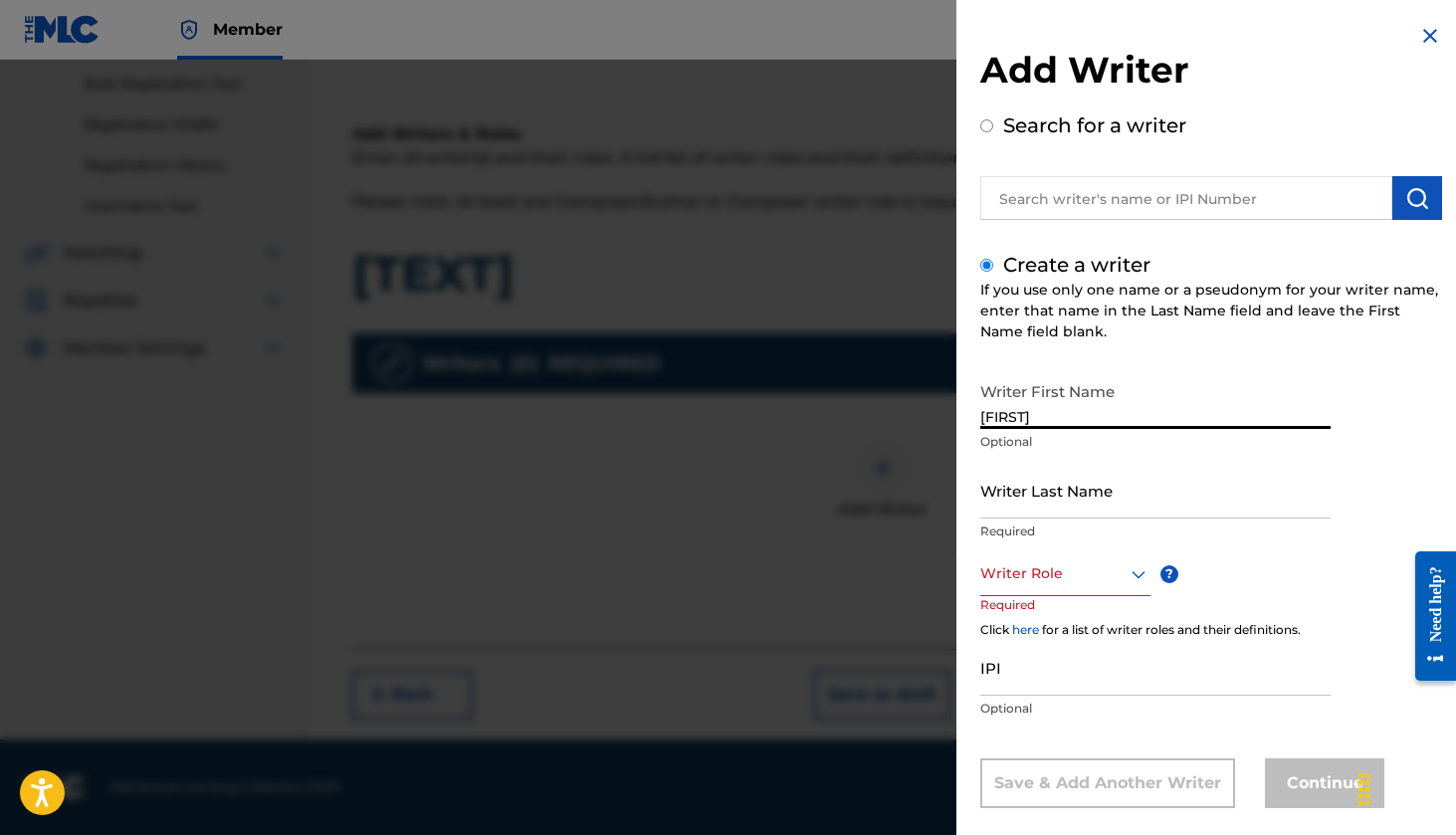 type on "[FIRST]" 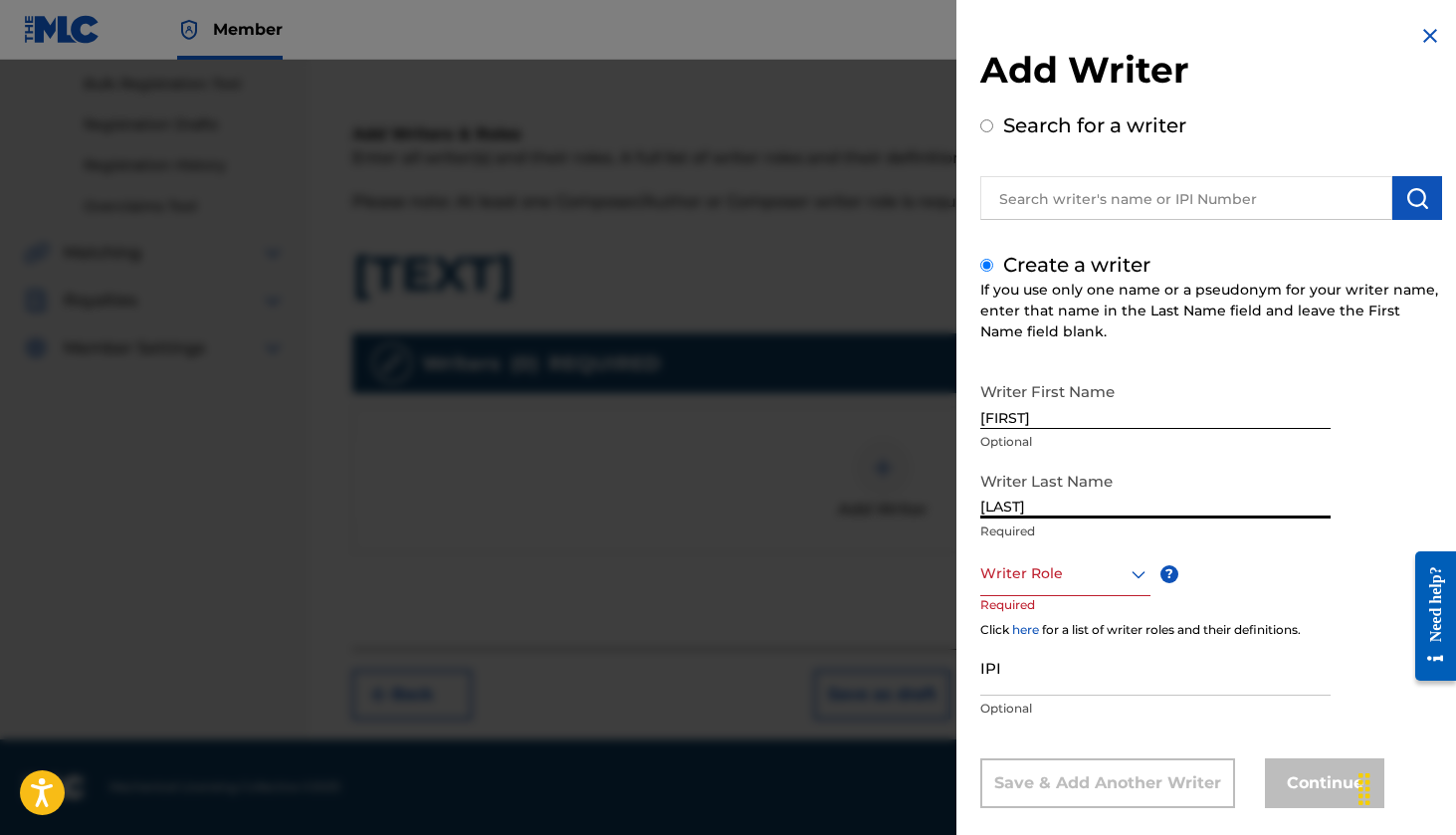 type on "[LAST]" 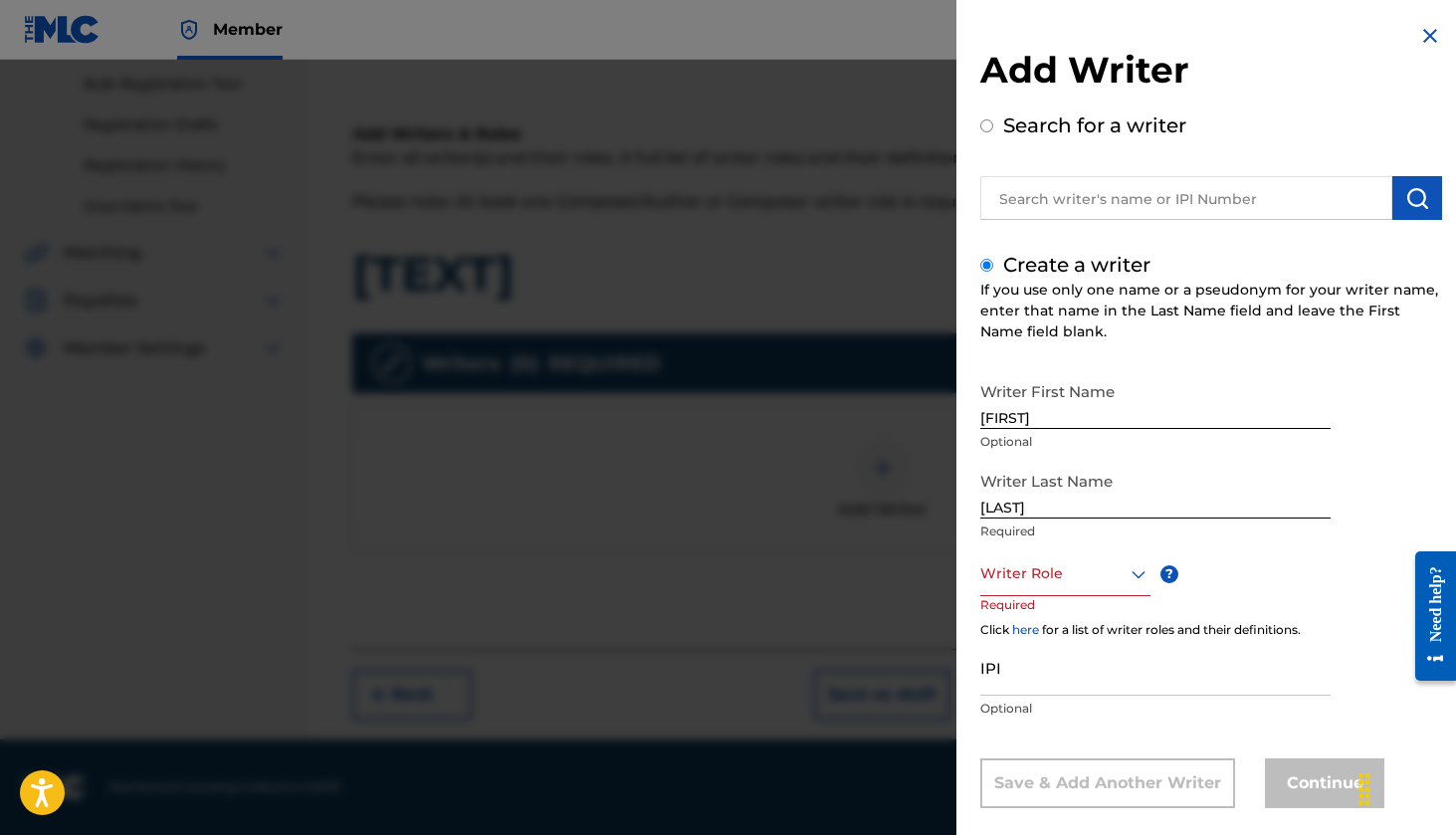 click on "Writer First Name [FIRST] Optional Writer Last Name [LAST] Required Writer Role ? Required Click here for a list of writer roles and their definitions. IPI Optional Save & Add Another Writer Continue" at bounding box center [1211, 590] 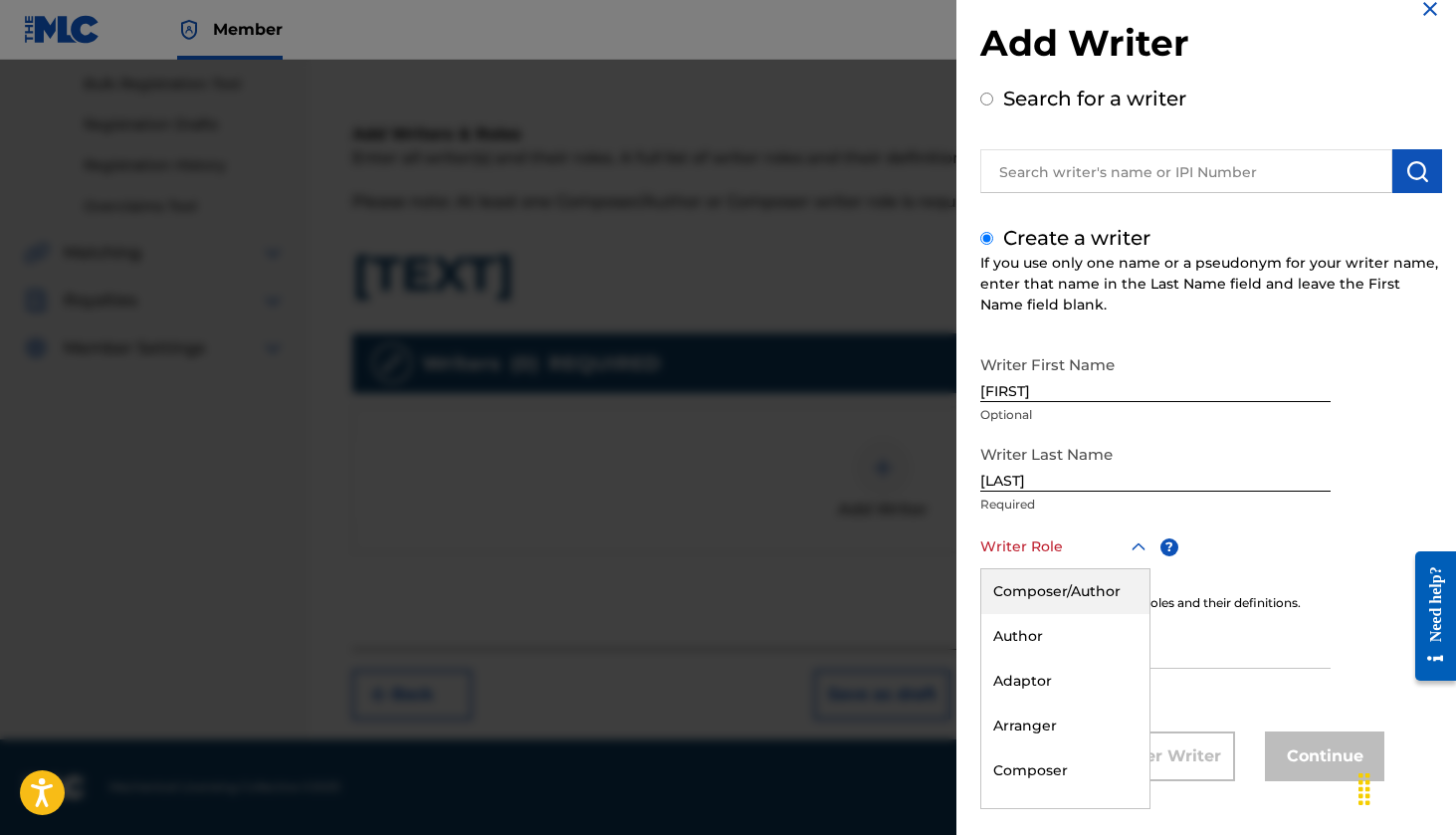click on "Composer/Author" at bounding box center [1065, 591] 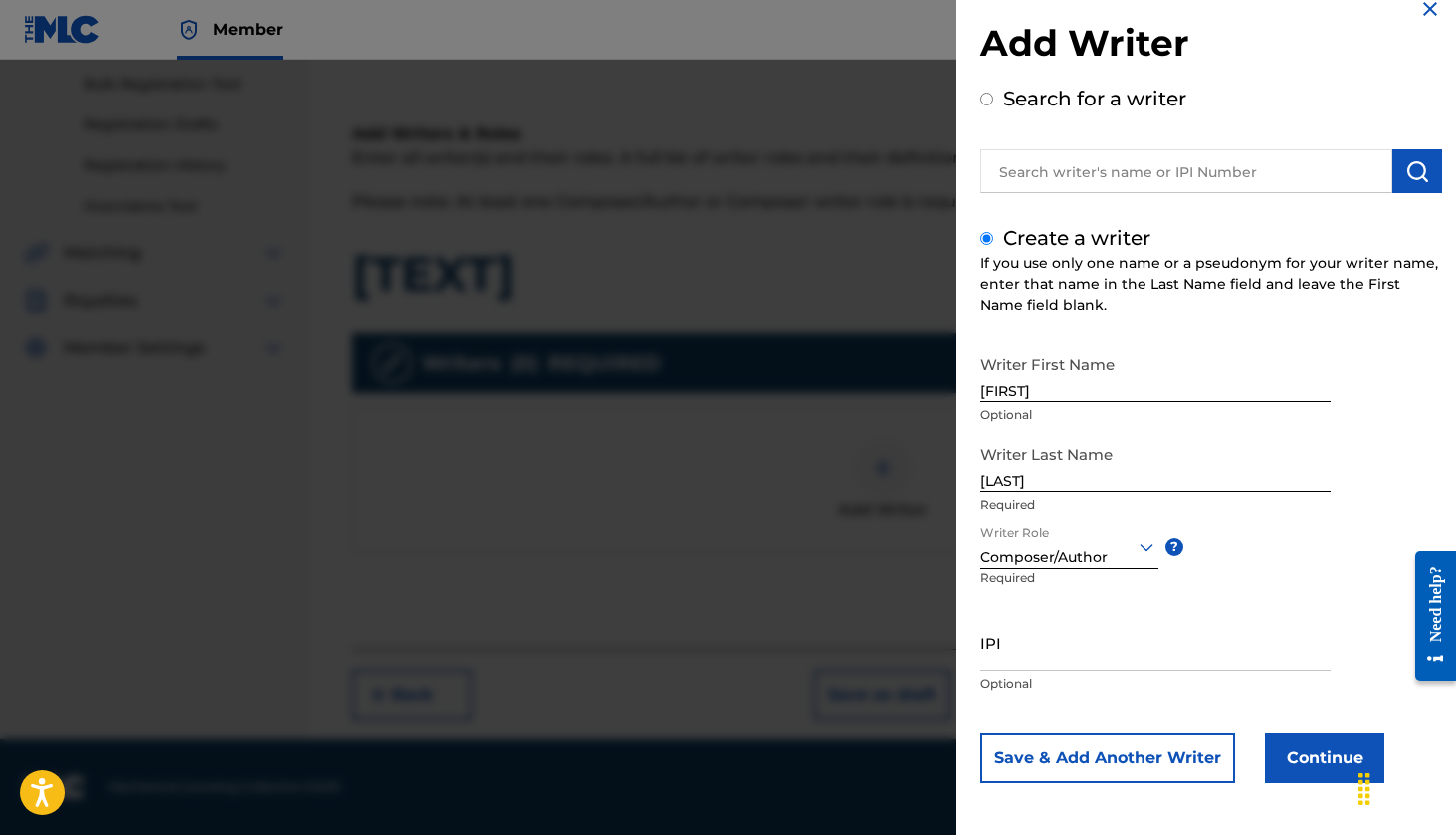click on "IPI" at bounding box center [1155, 642] 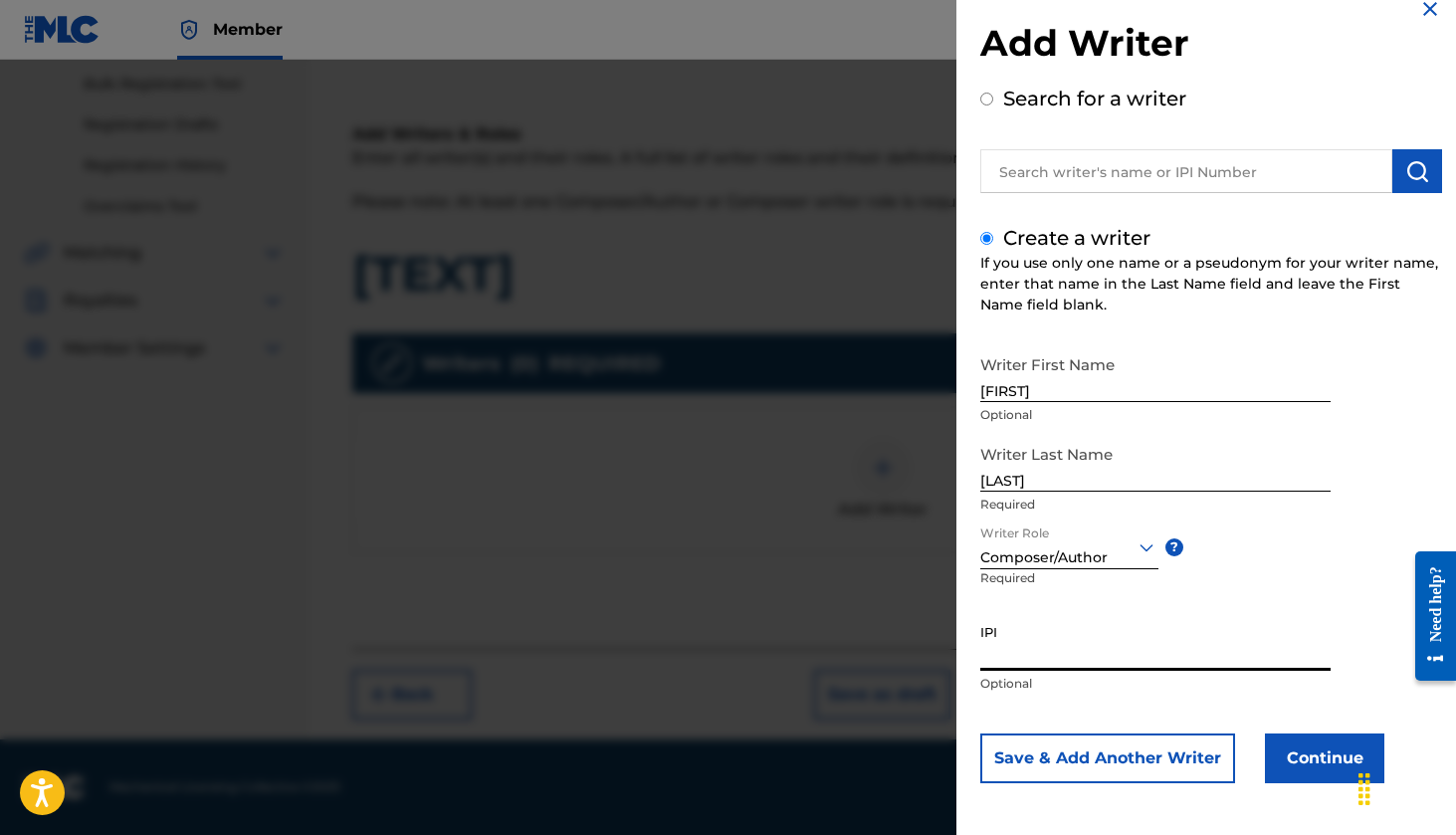 paste on "[NUMBER]" 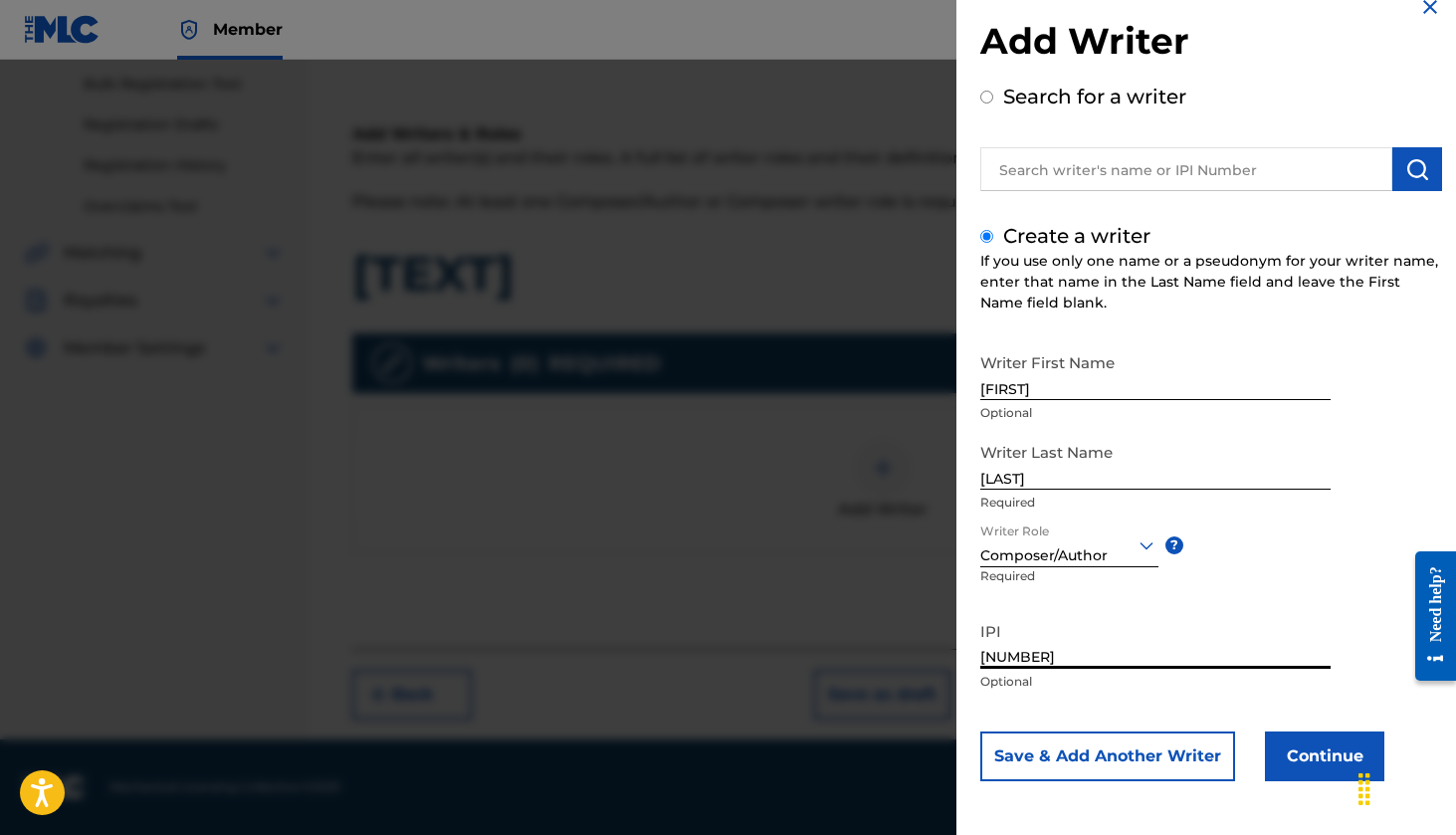 scroll, scrollTop: 29, scrollLeft: 0, axis: vertical 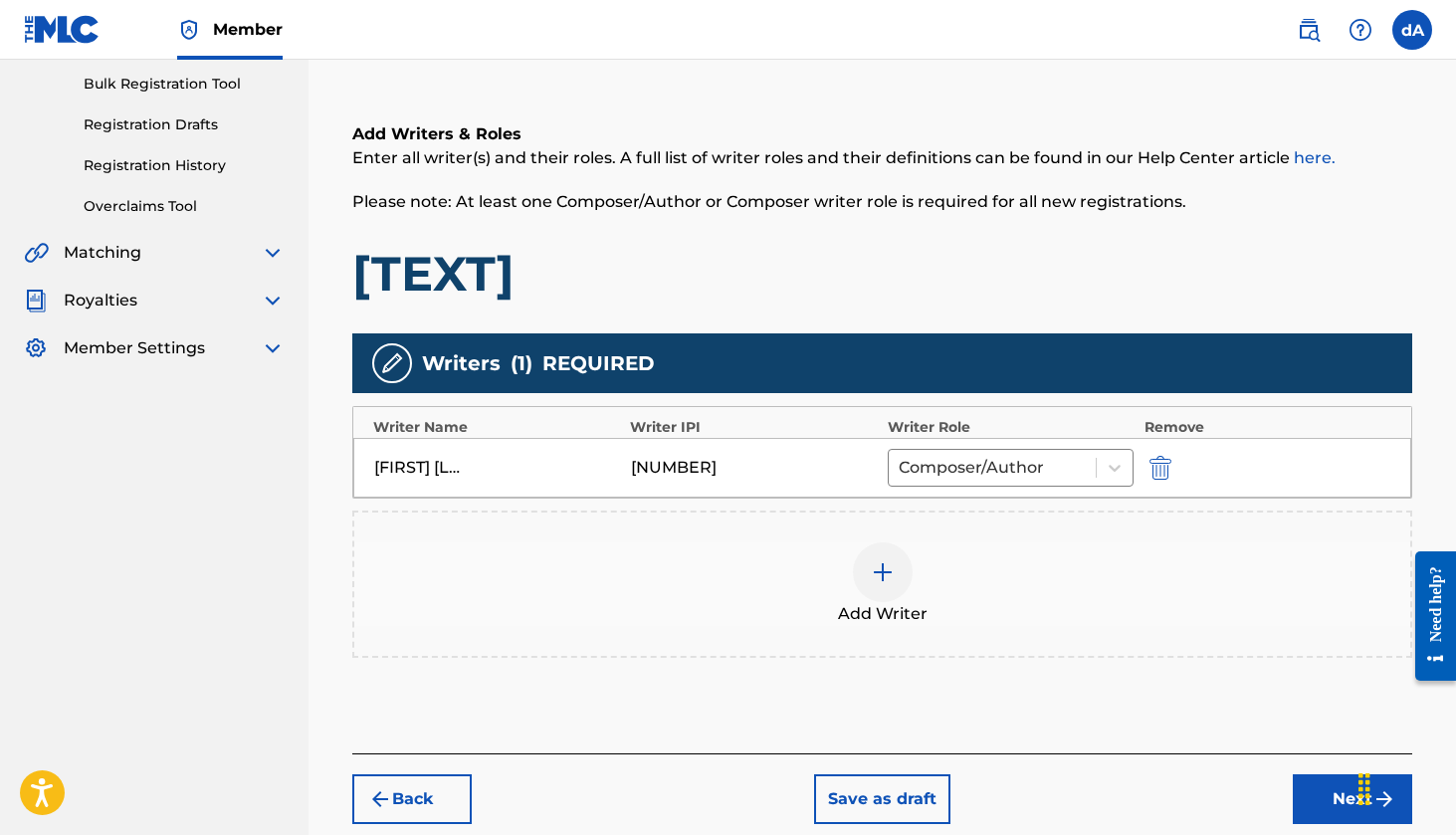 click on "Next" at bounding box center (1352, 799) 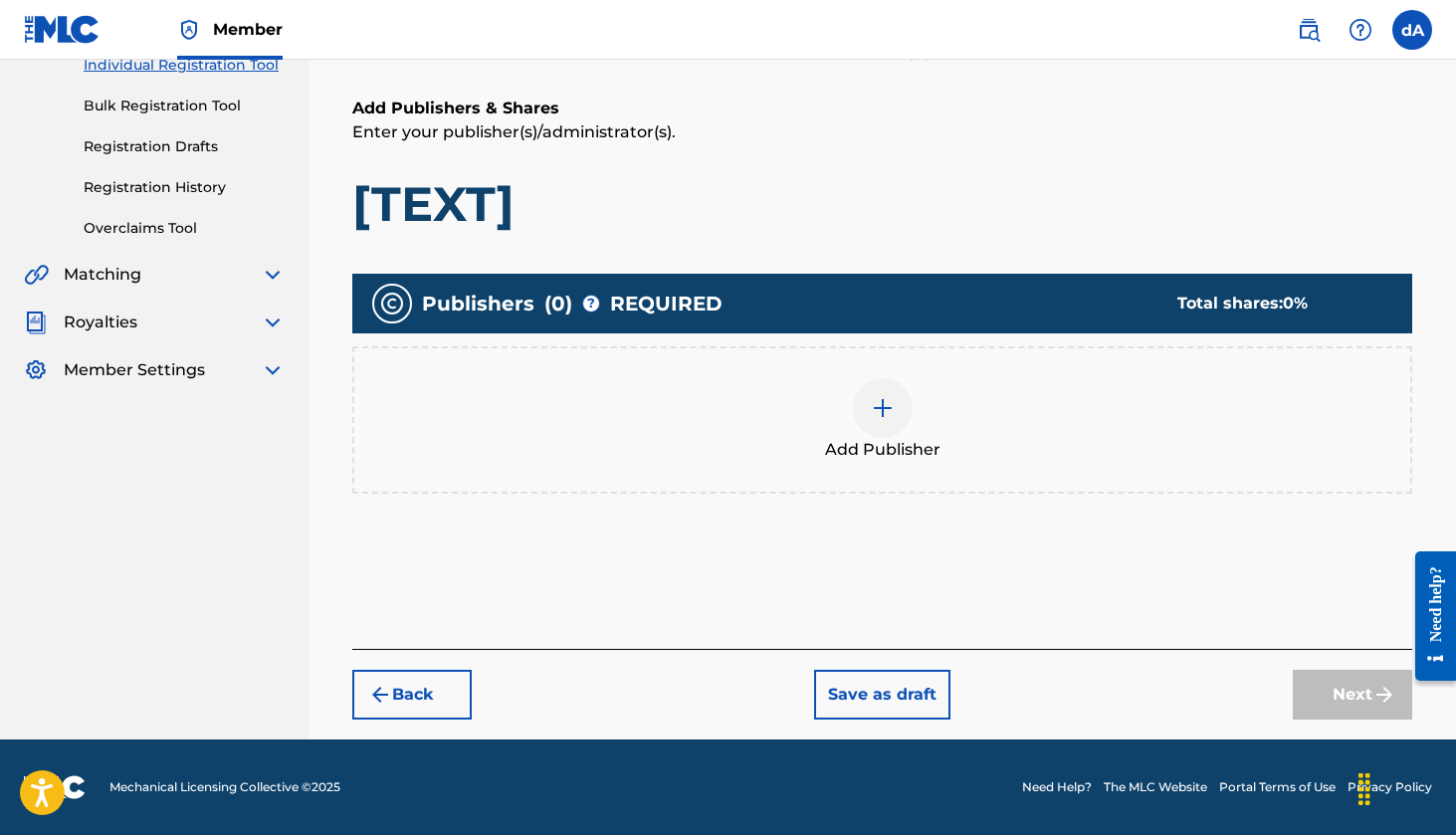 click at bounding box center [883, 408] 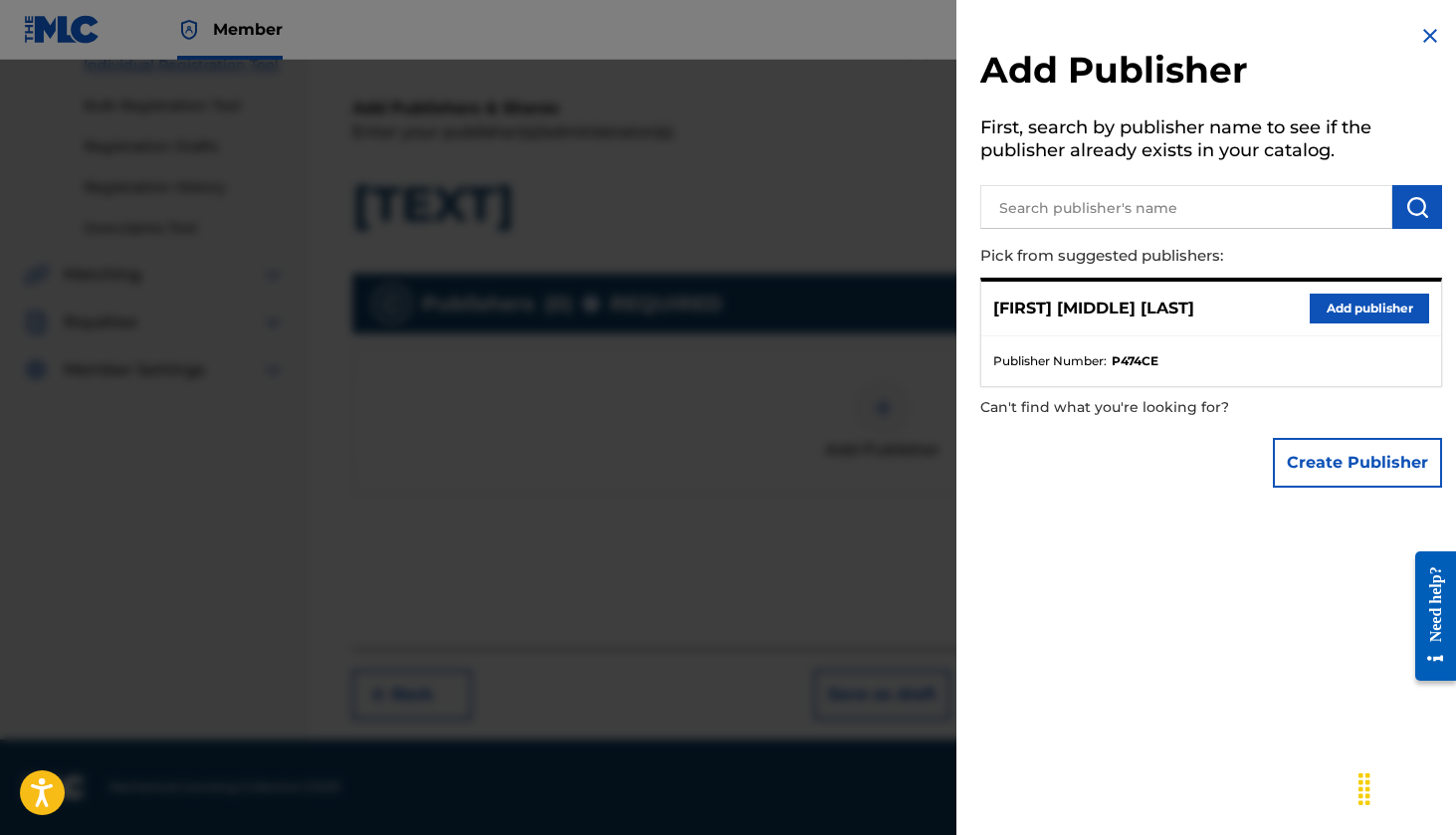 click on "Add publisher" at bounding box center (1369, 309) 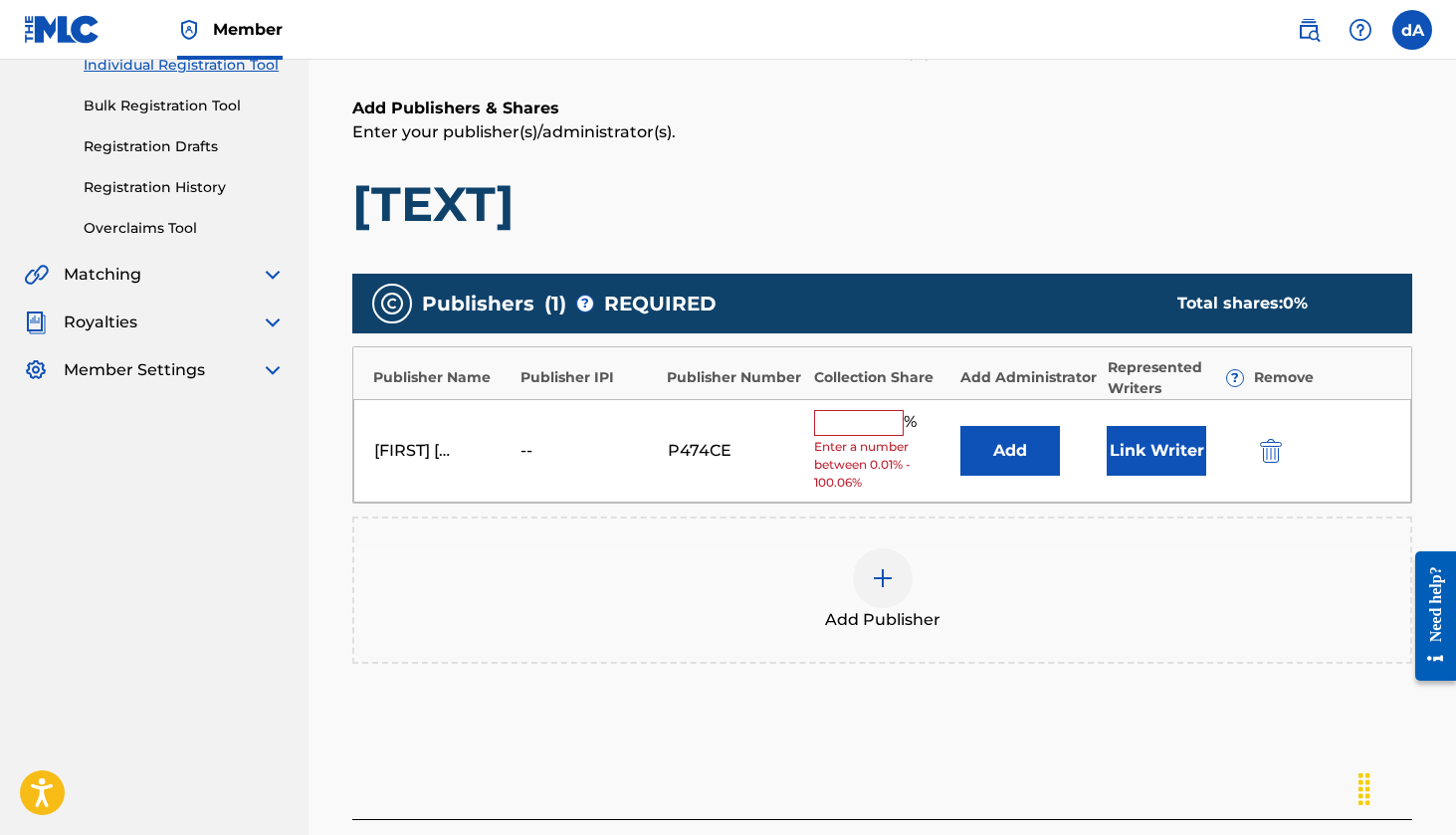 click at bounding box center (859, 423) 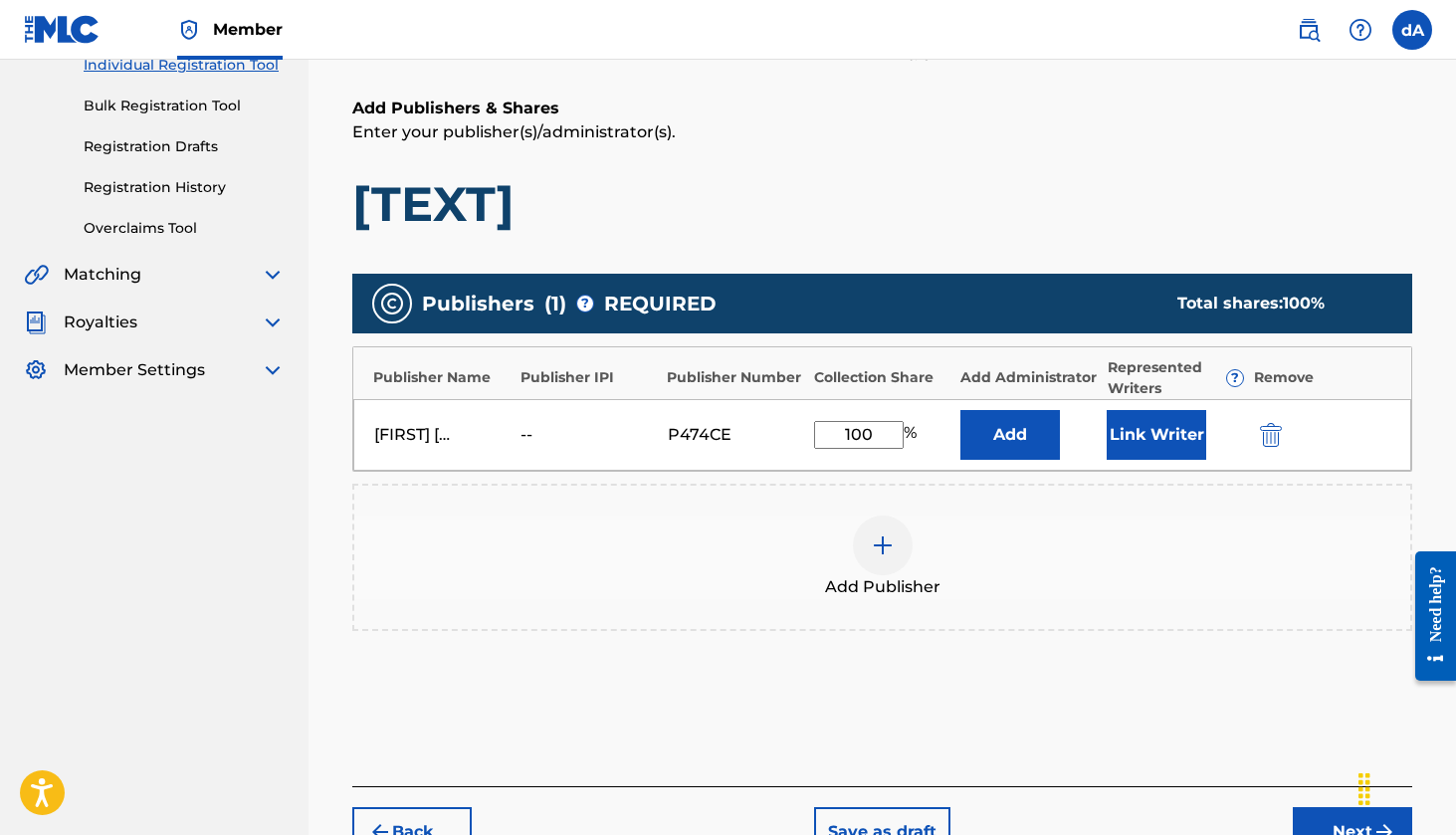 type on "100" 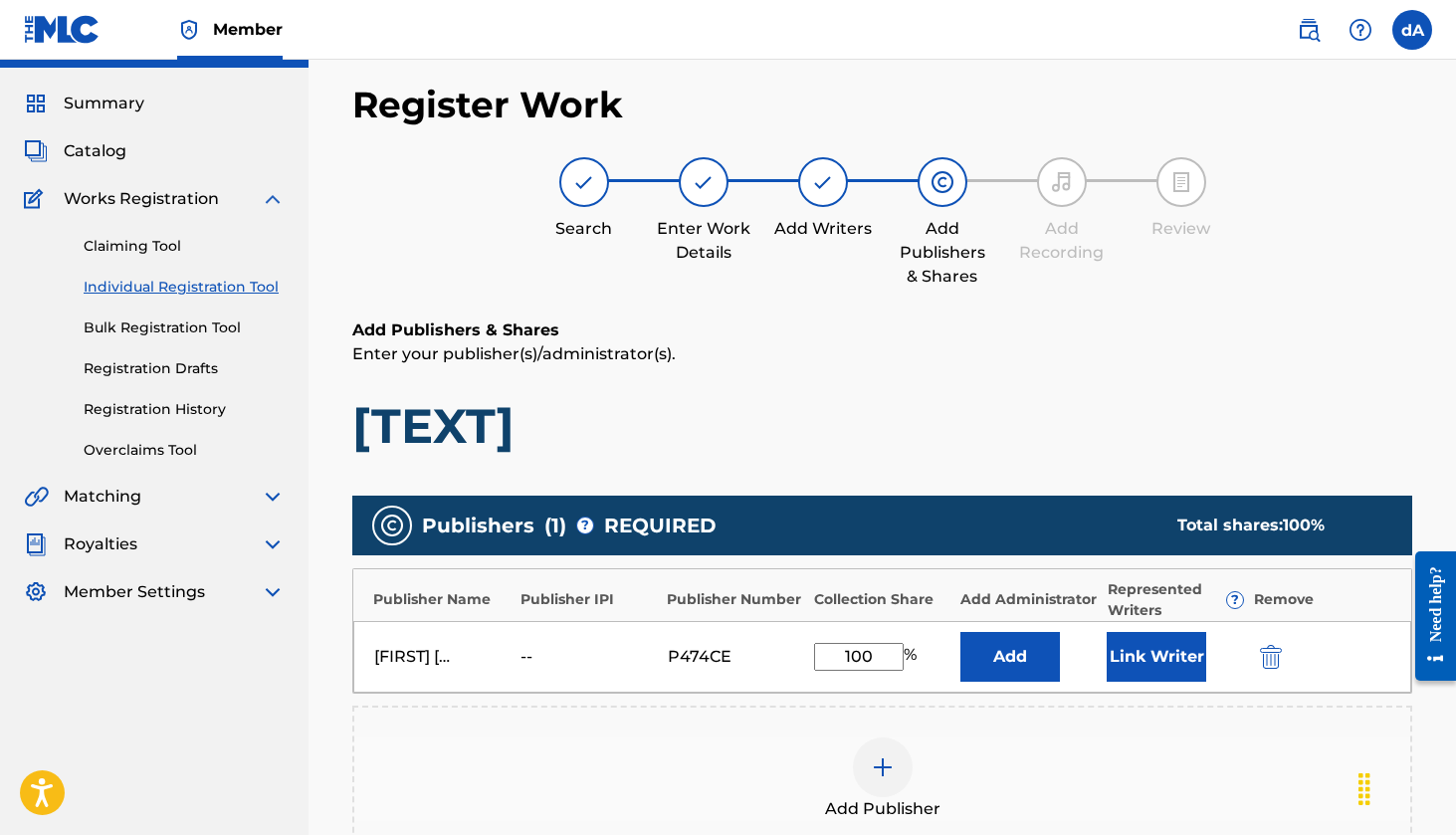 scroll, scrollTop: 46, scrollLeft: 0, axis: vertical 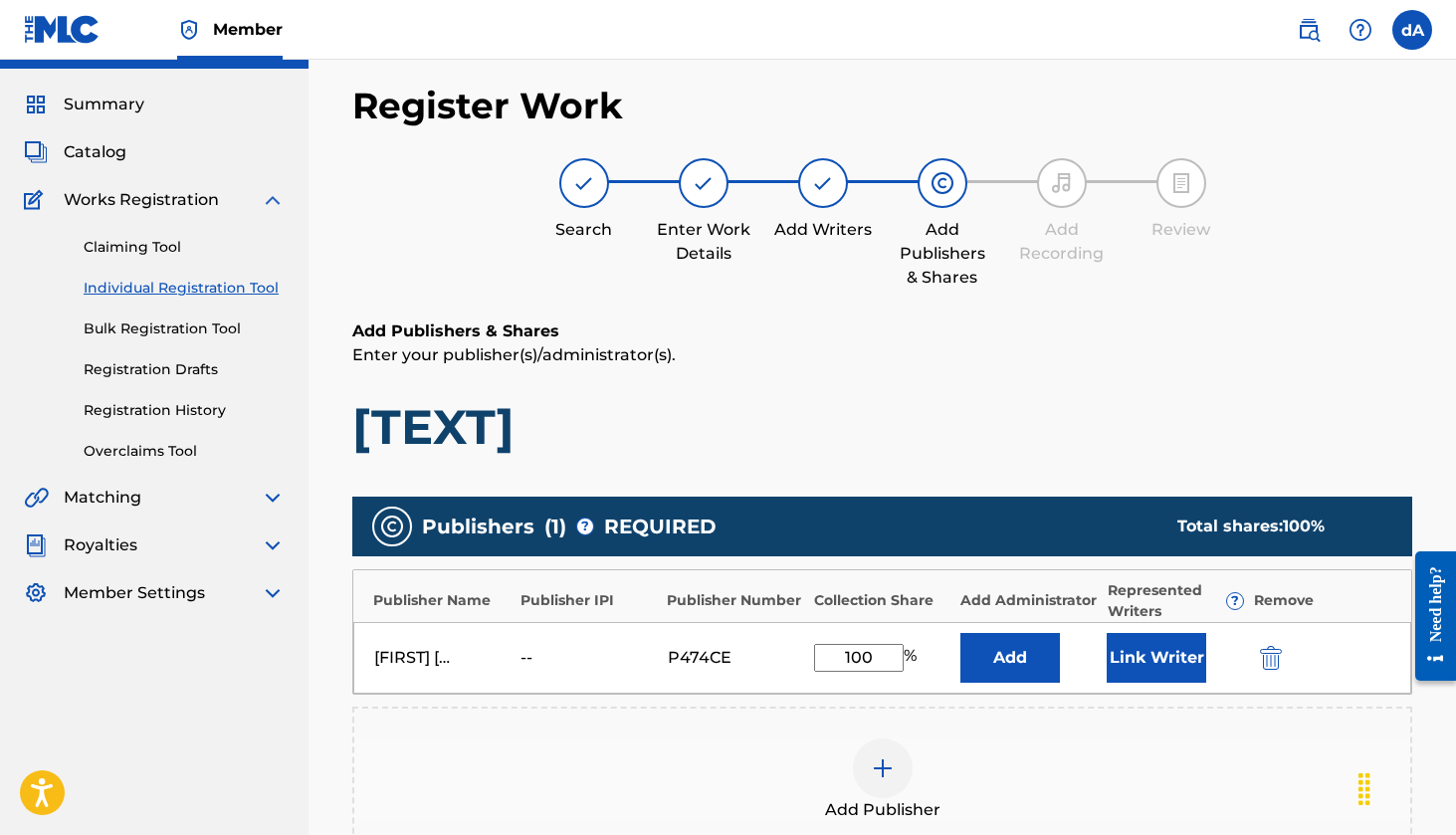 click on "Link Writer" at bounding box center [1156, 658] 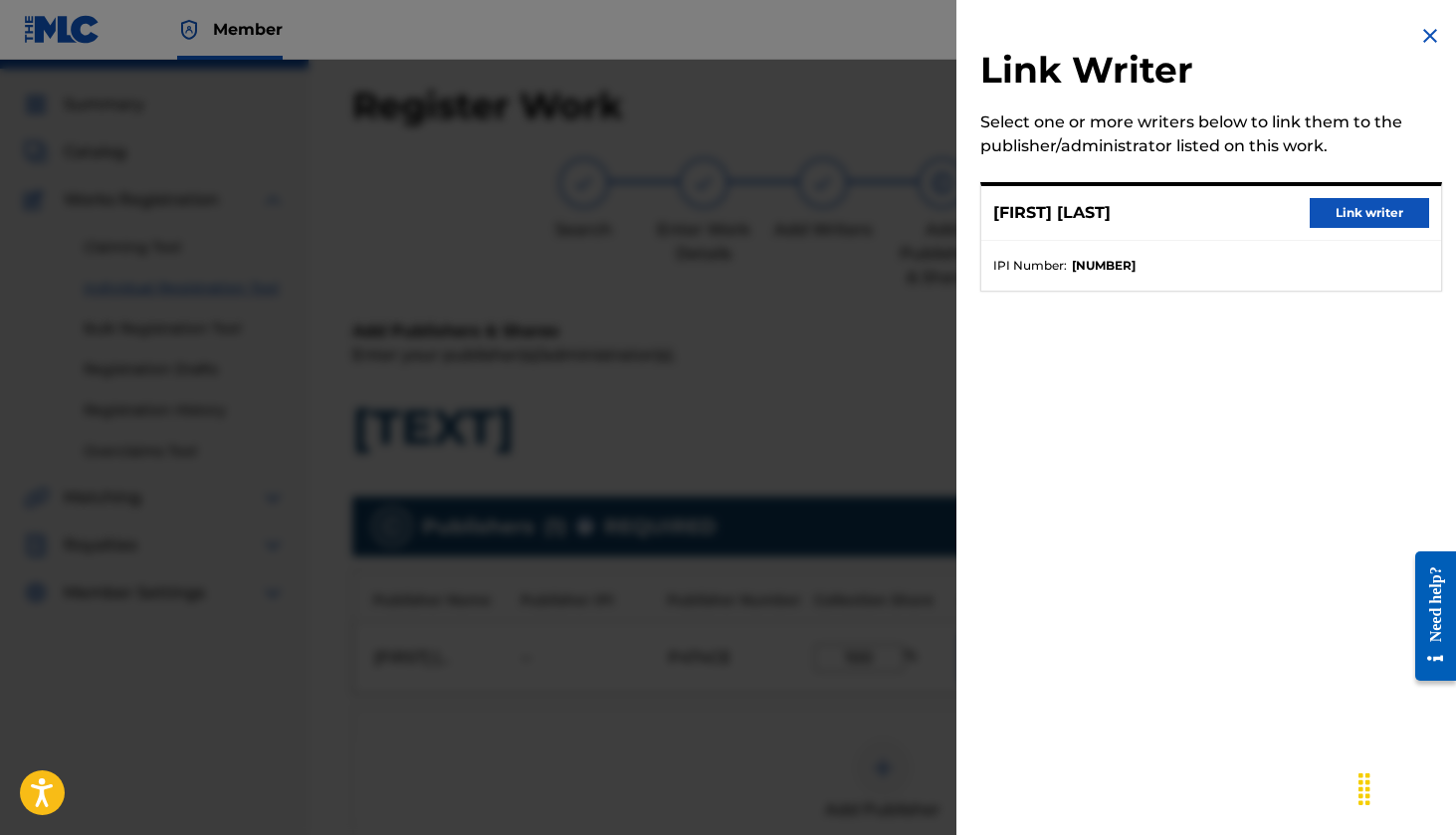 click on "Link writer" at bounding box center (1369, 213) 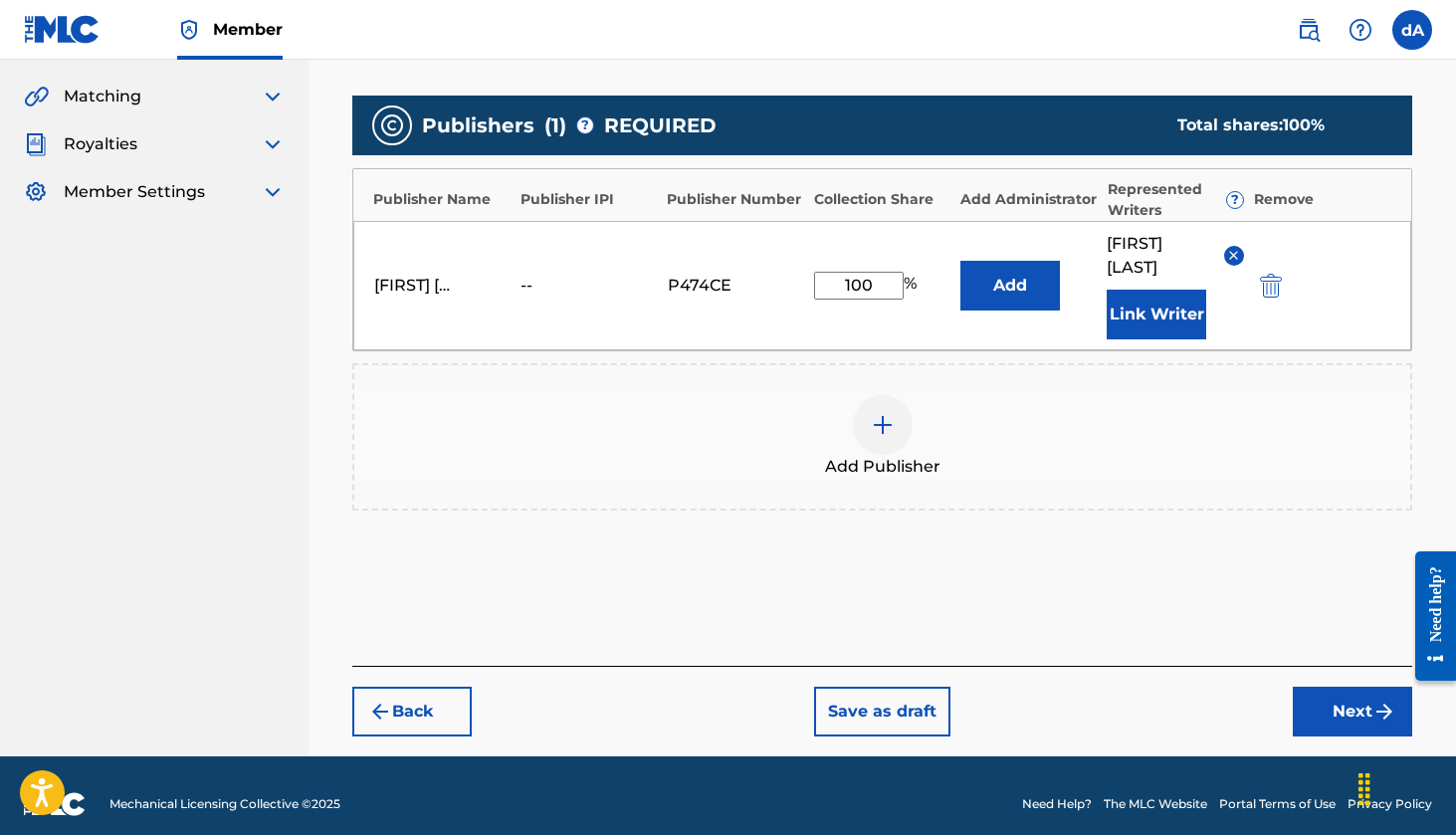 scroll, scrollTop: 451, scrollLeft: 0, axis: vertical 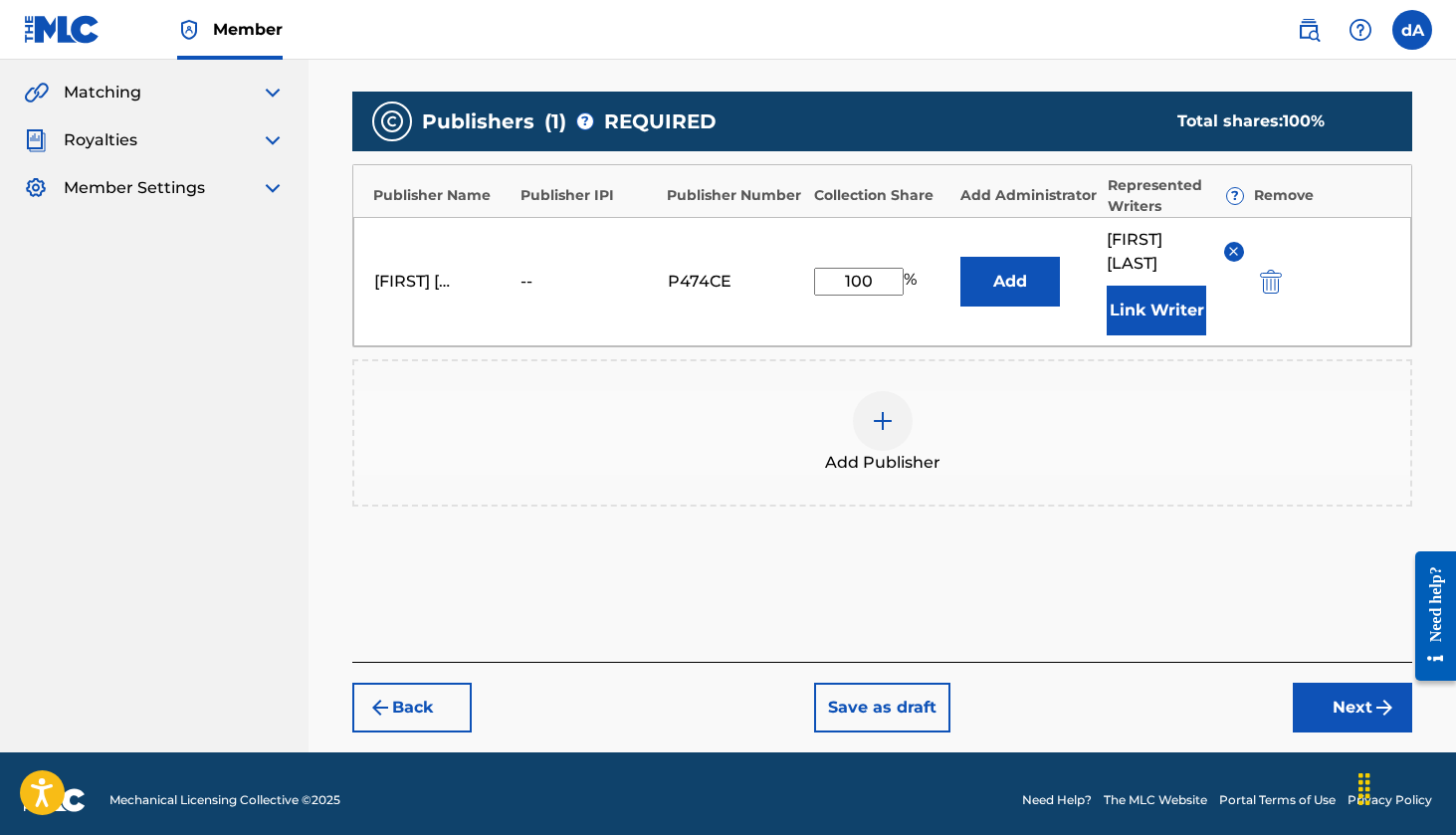 click on "Next" at bounding box center (1352, 708) 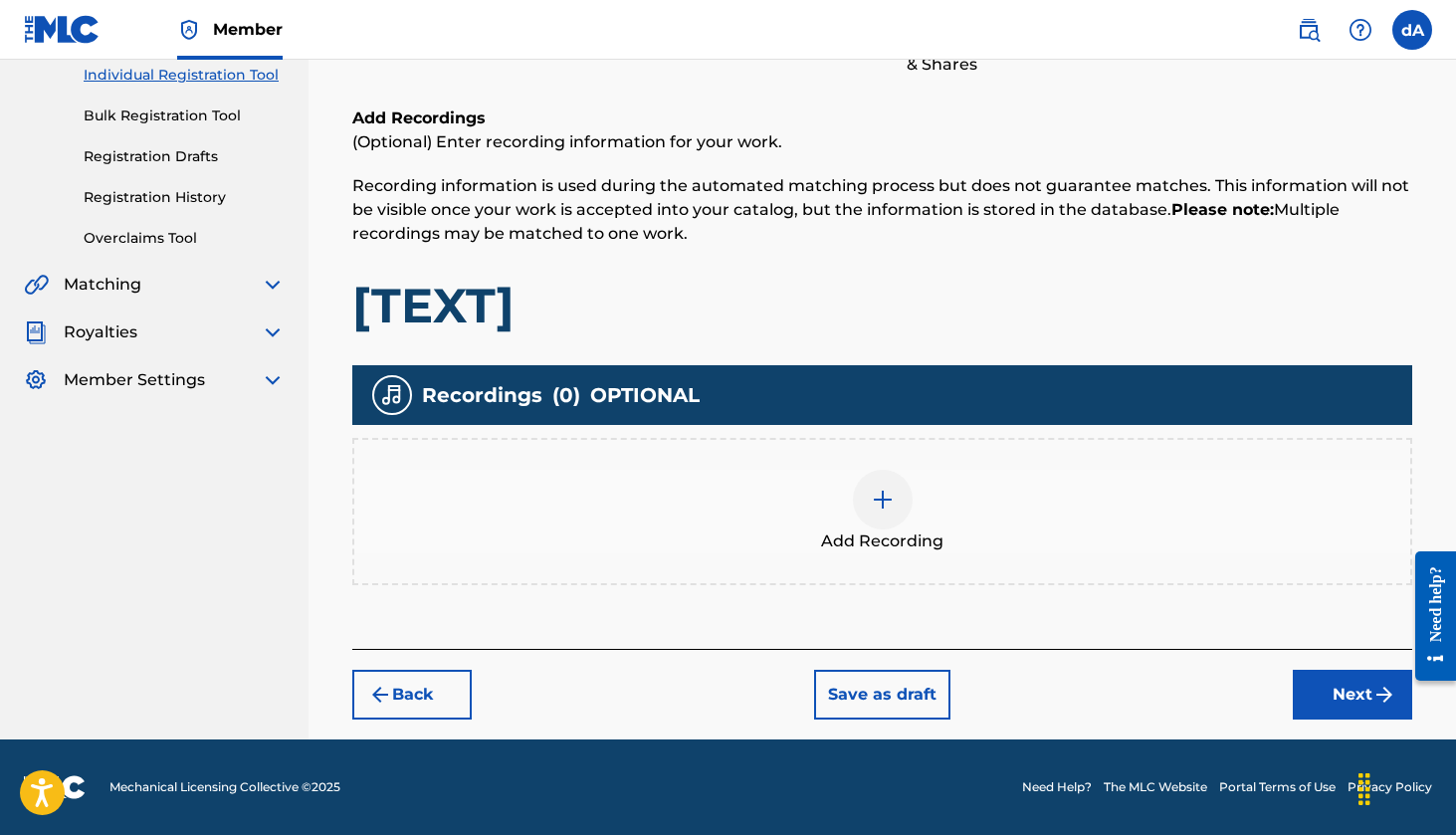 click at bounding box center [883, 500] 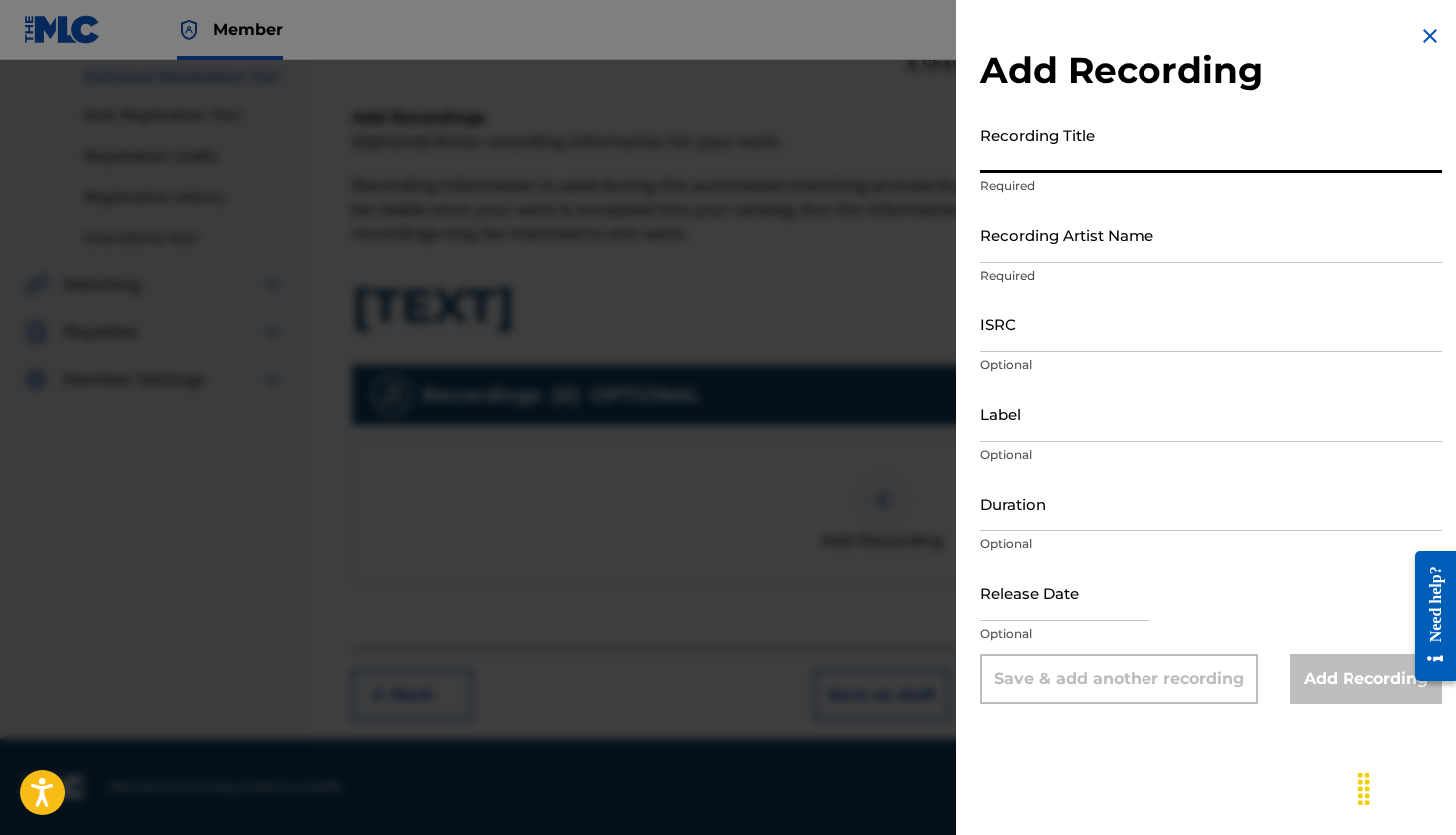 click on "Recording Title" at bounding box center (1211, 144) 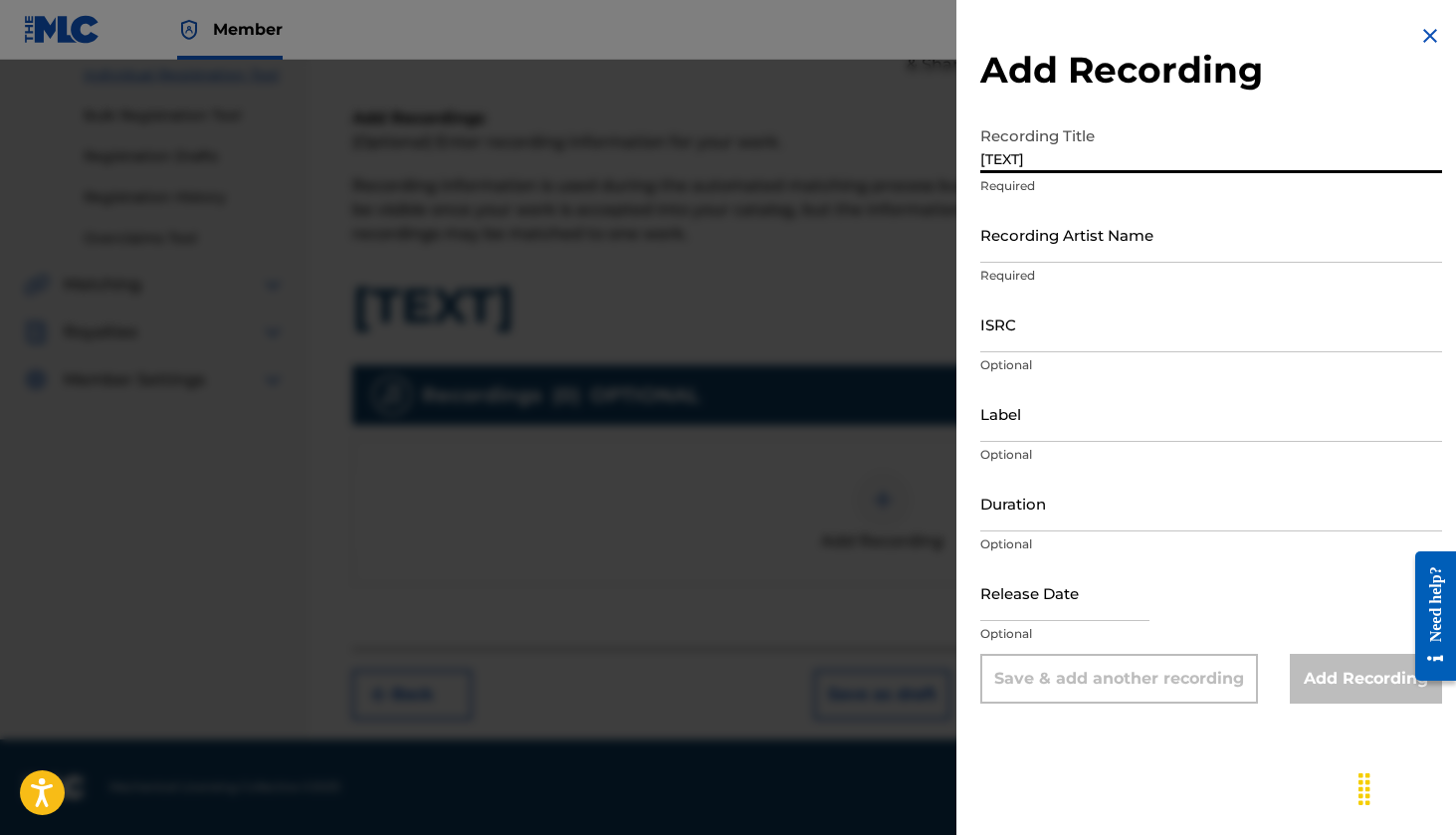 type on "[TEXT]" 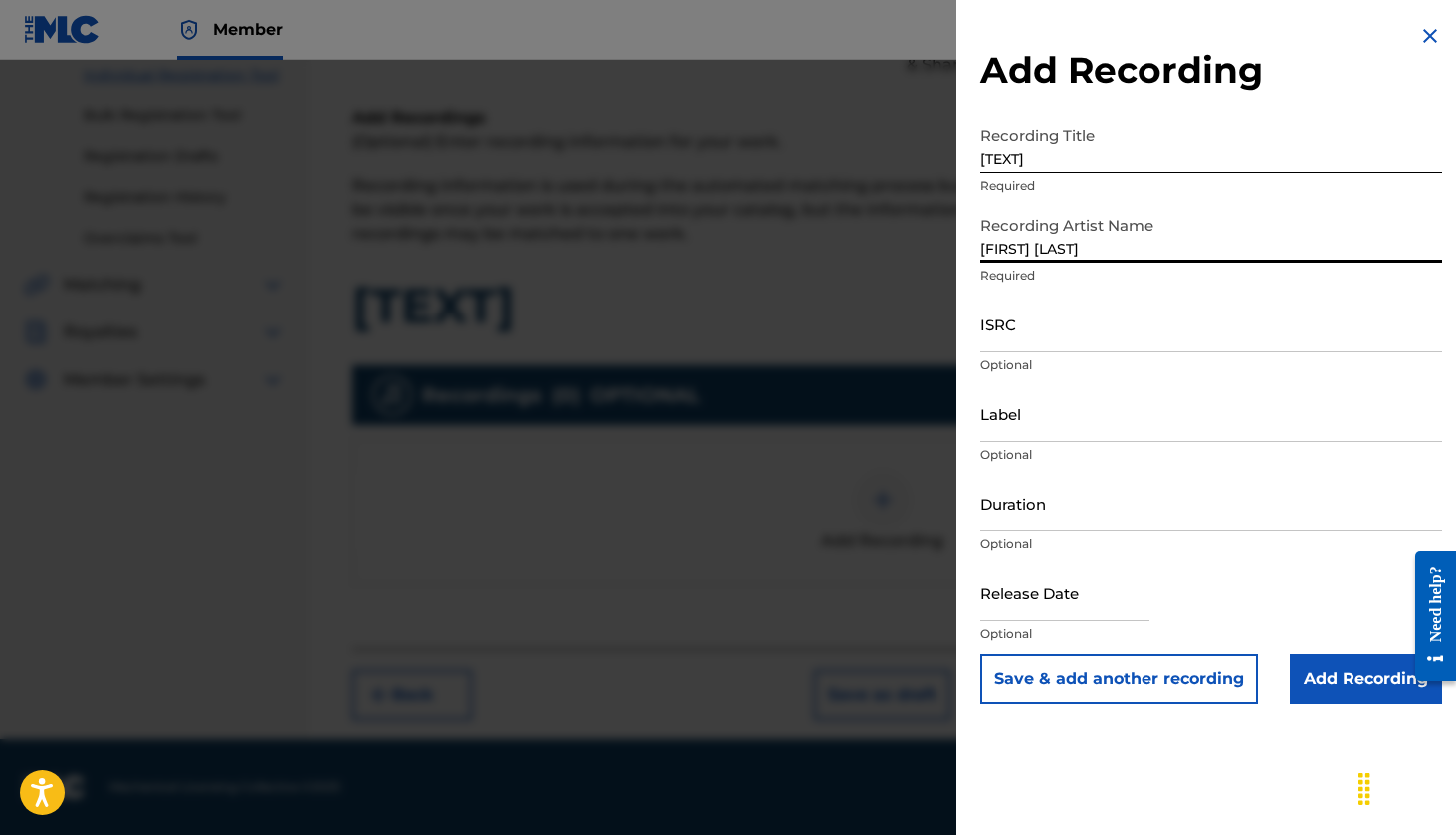type on "[FIRST] [LAST]" 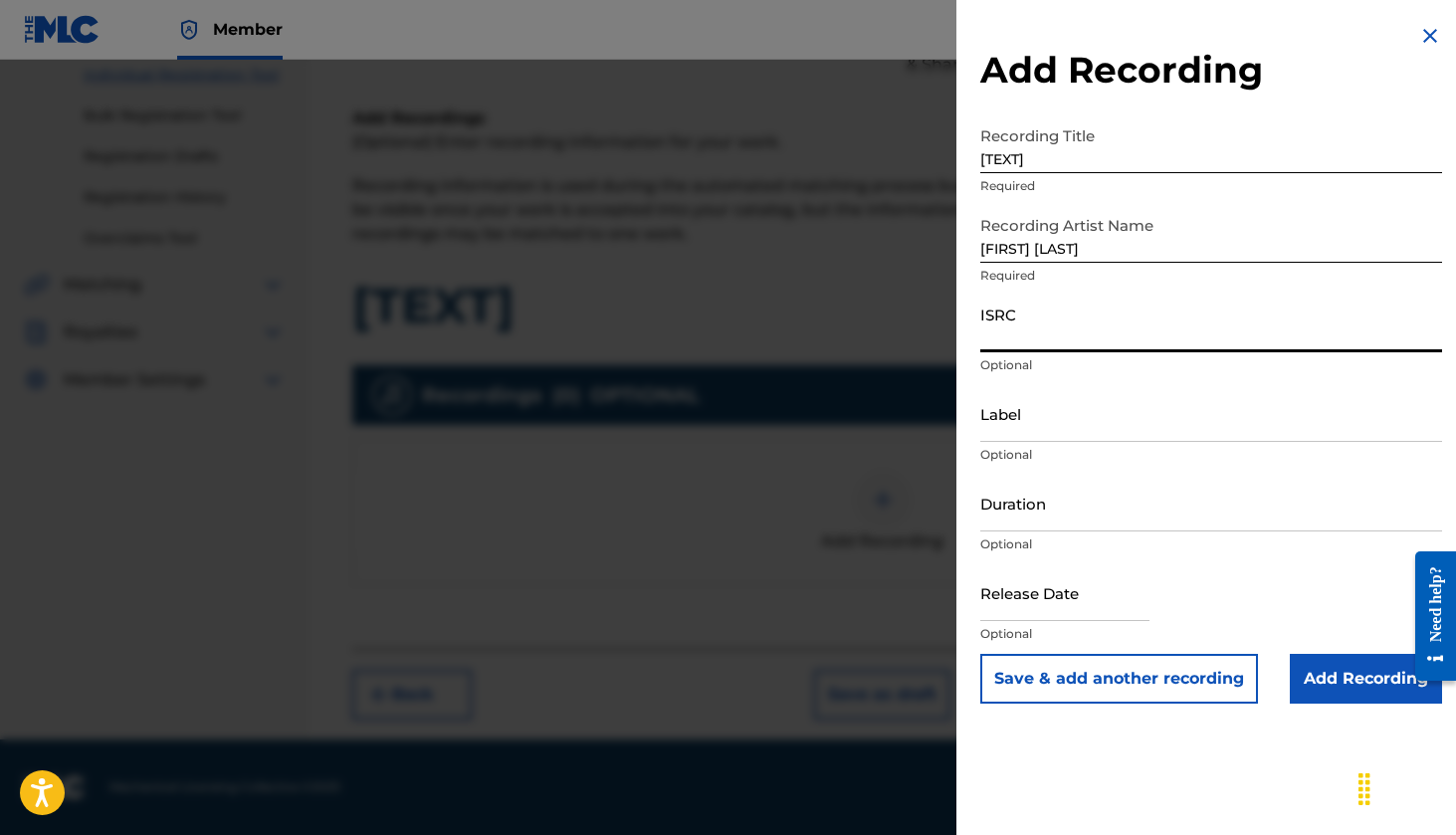 paste on "[TEXT]" 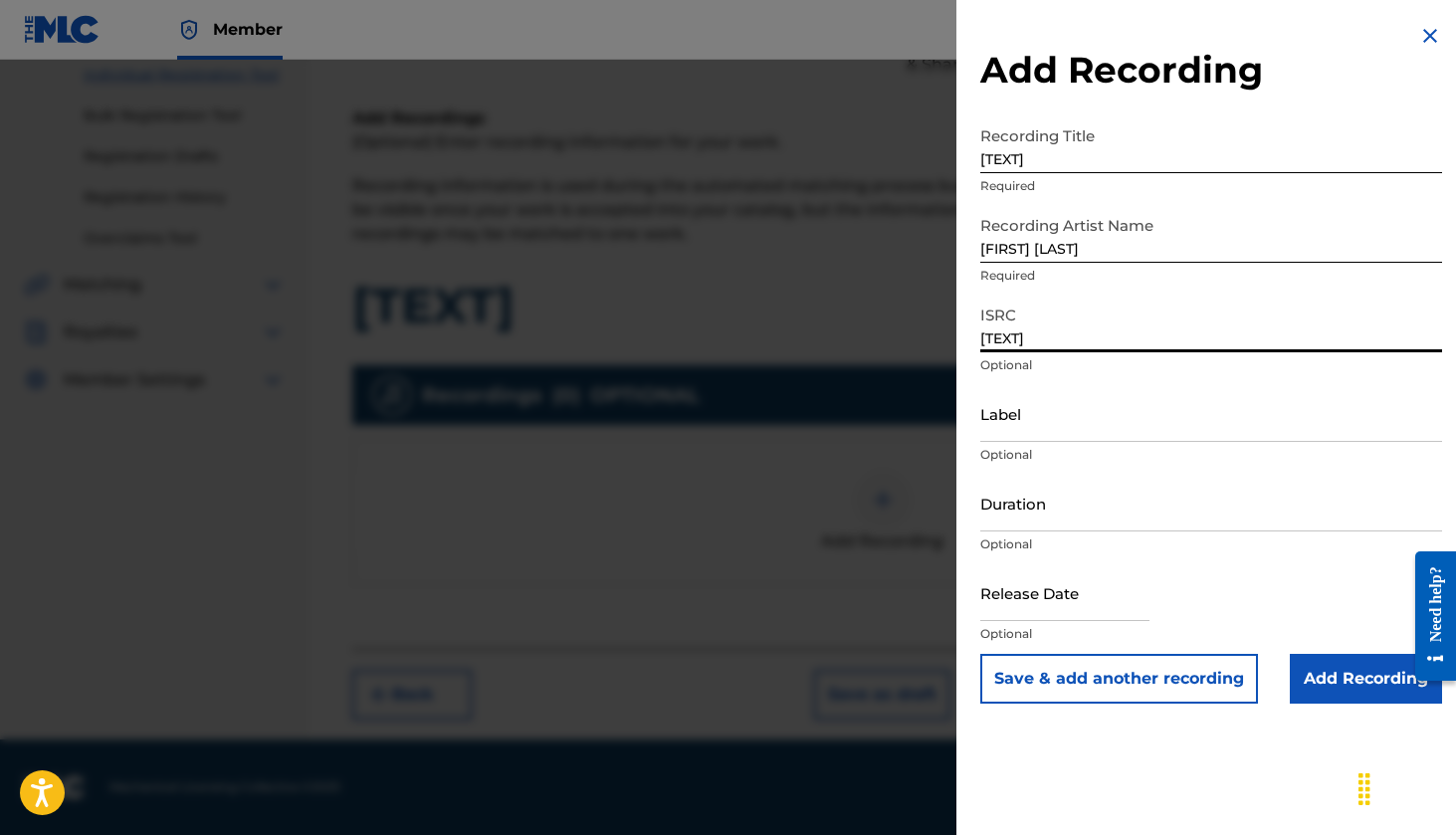 type on "[TEXT]" 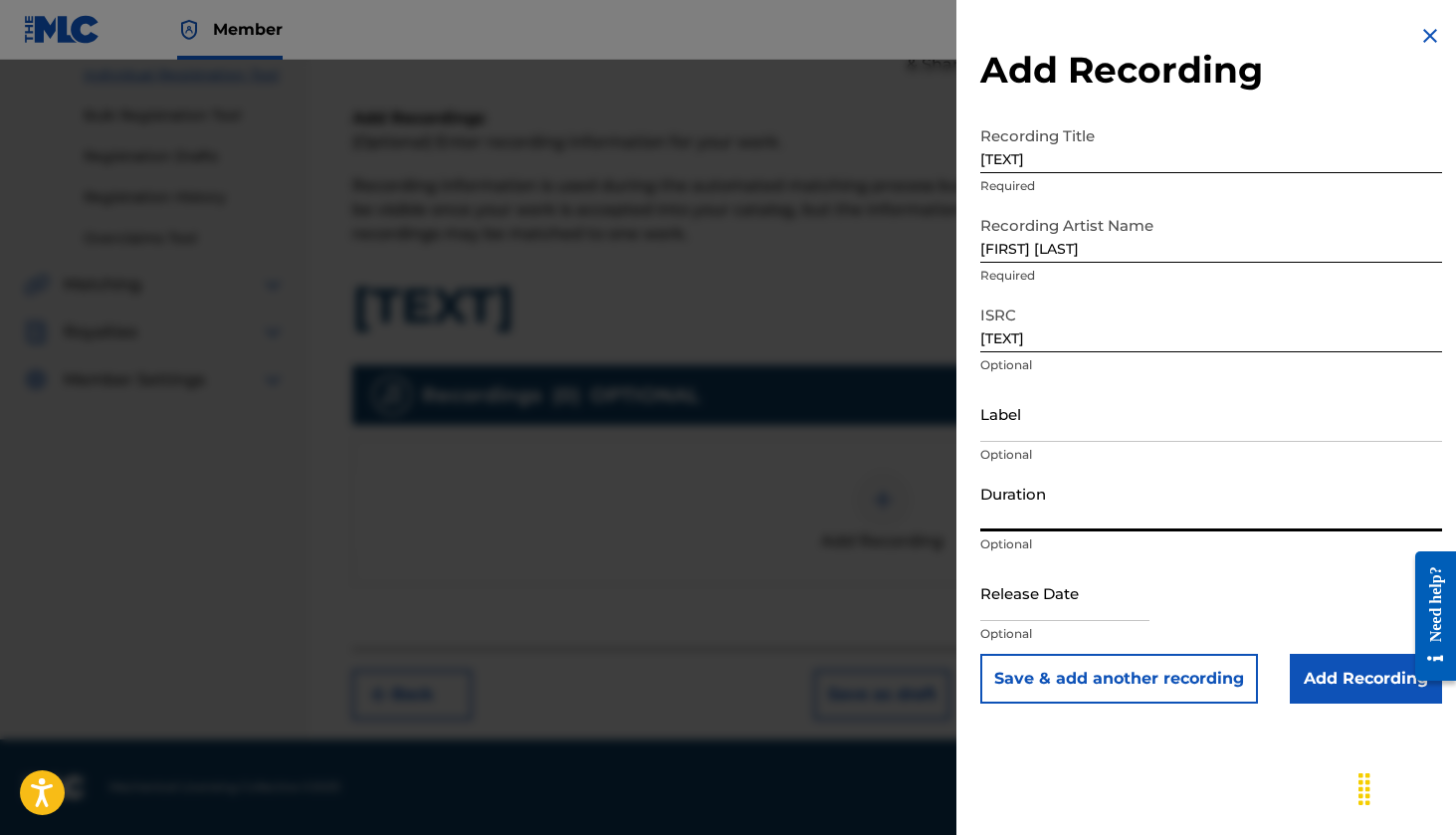 click on "Duration" at bounding box center (1211, 503) 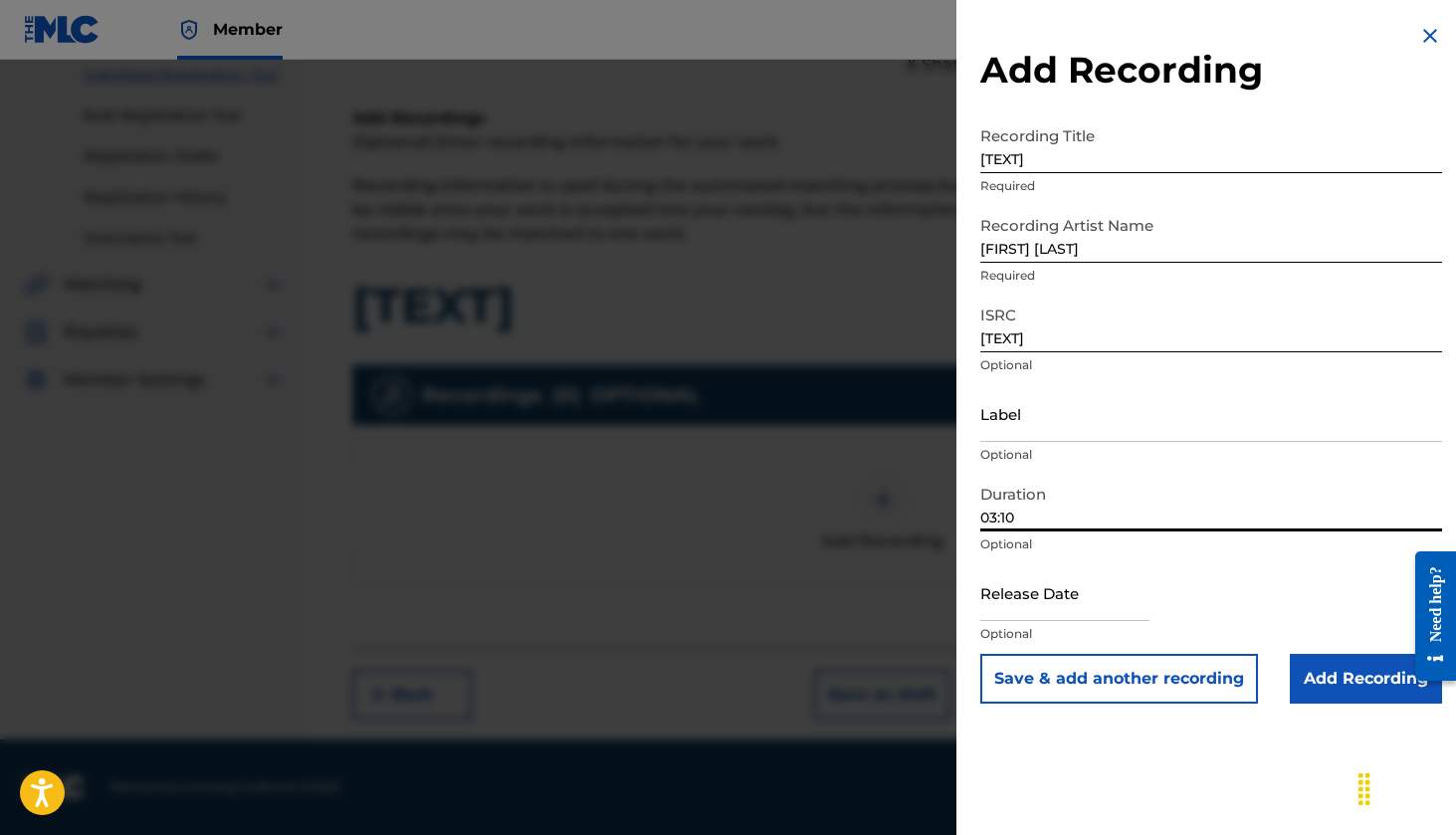 scroll, scrollTop: 259, scrollLeft: 0, axis: vertical 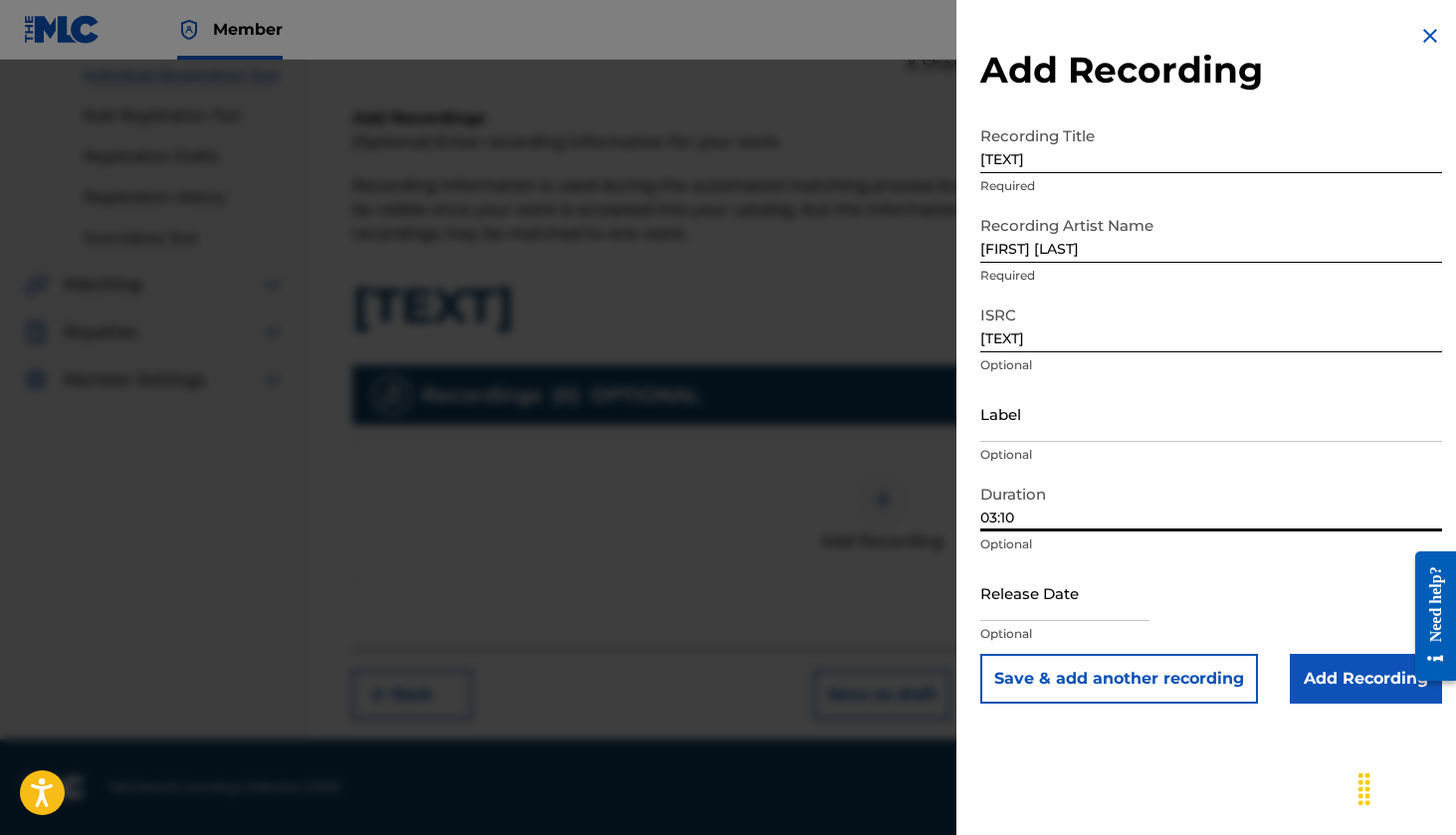 type on "03:10" 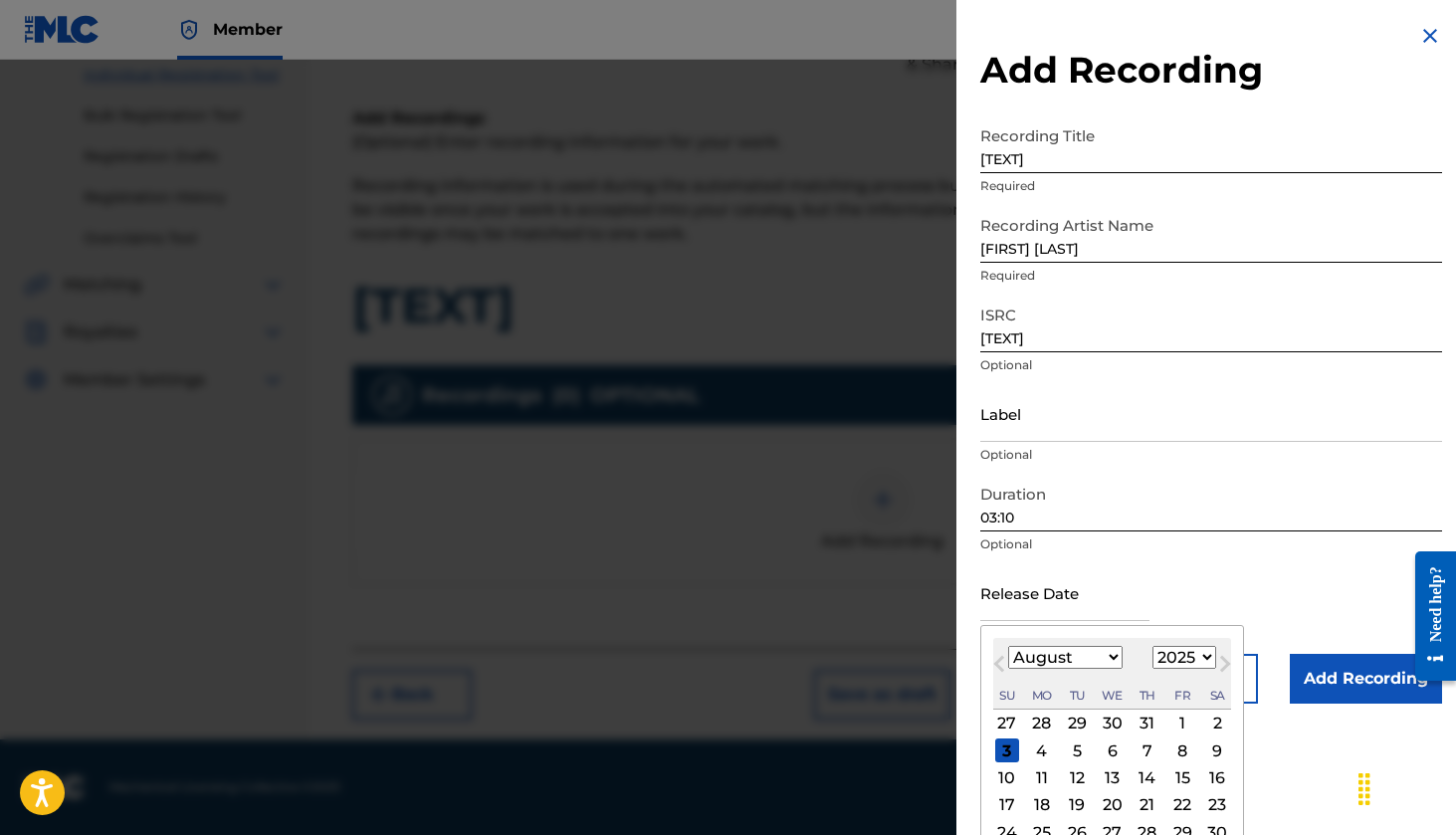select on "2023" 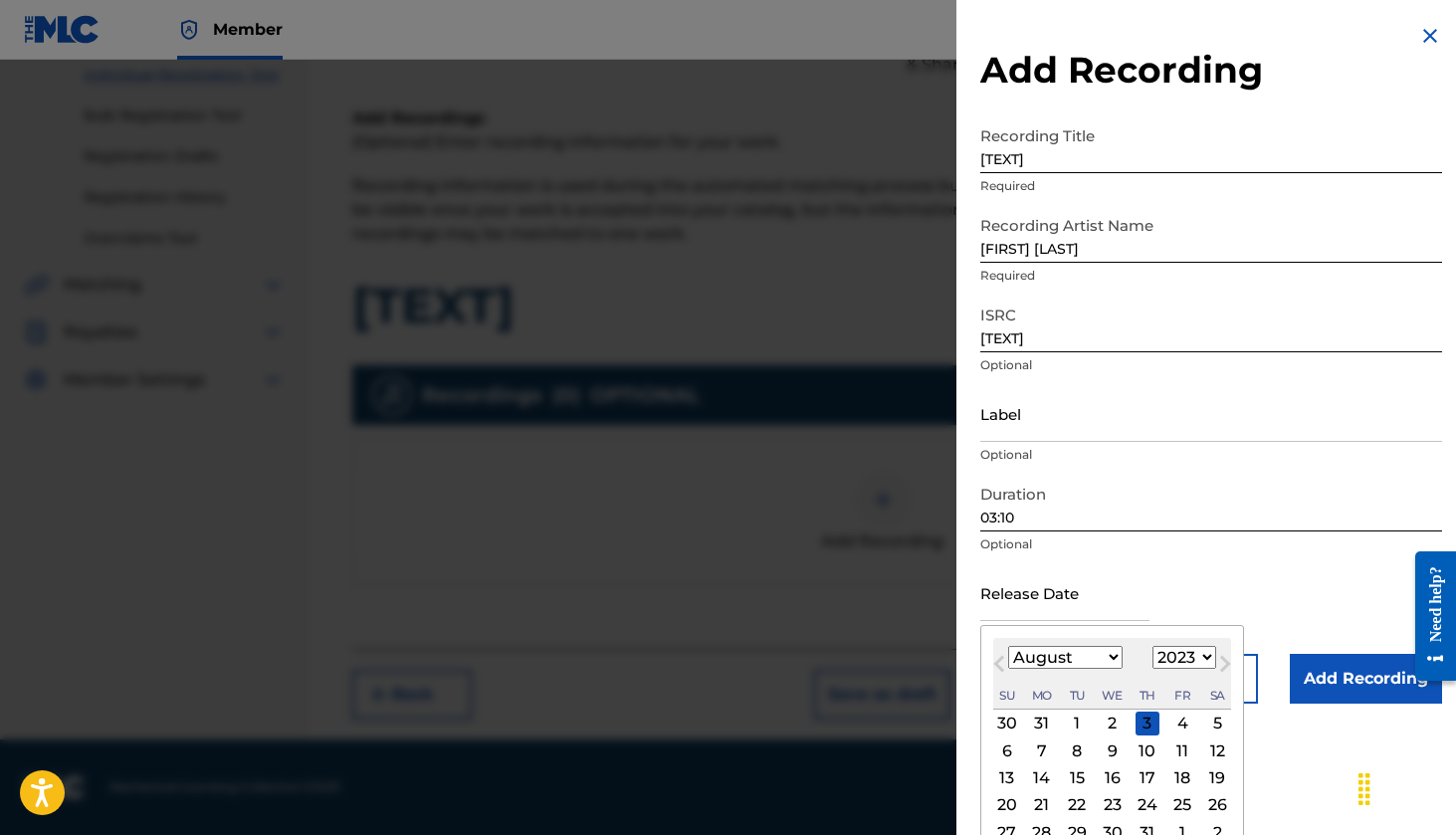 select on "1" 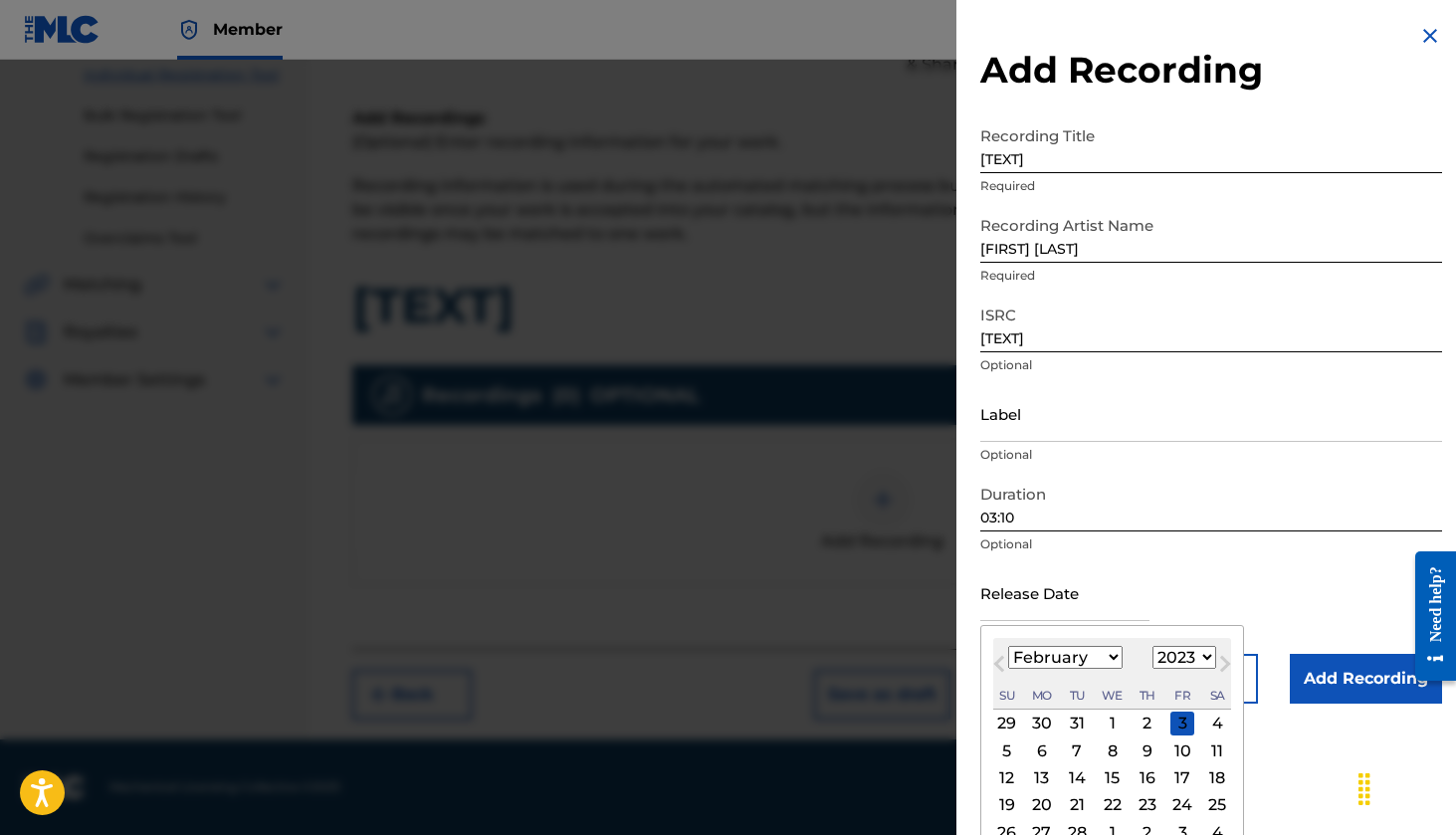 click on "10" at bounding box center [1182, 750] 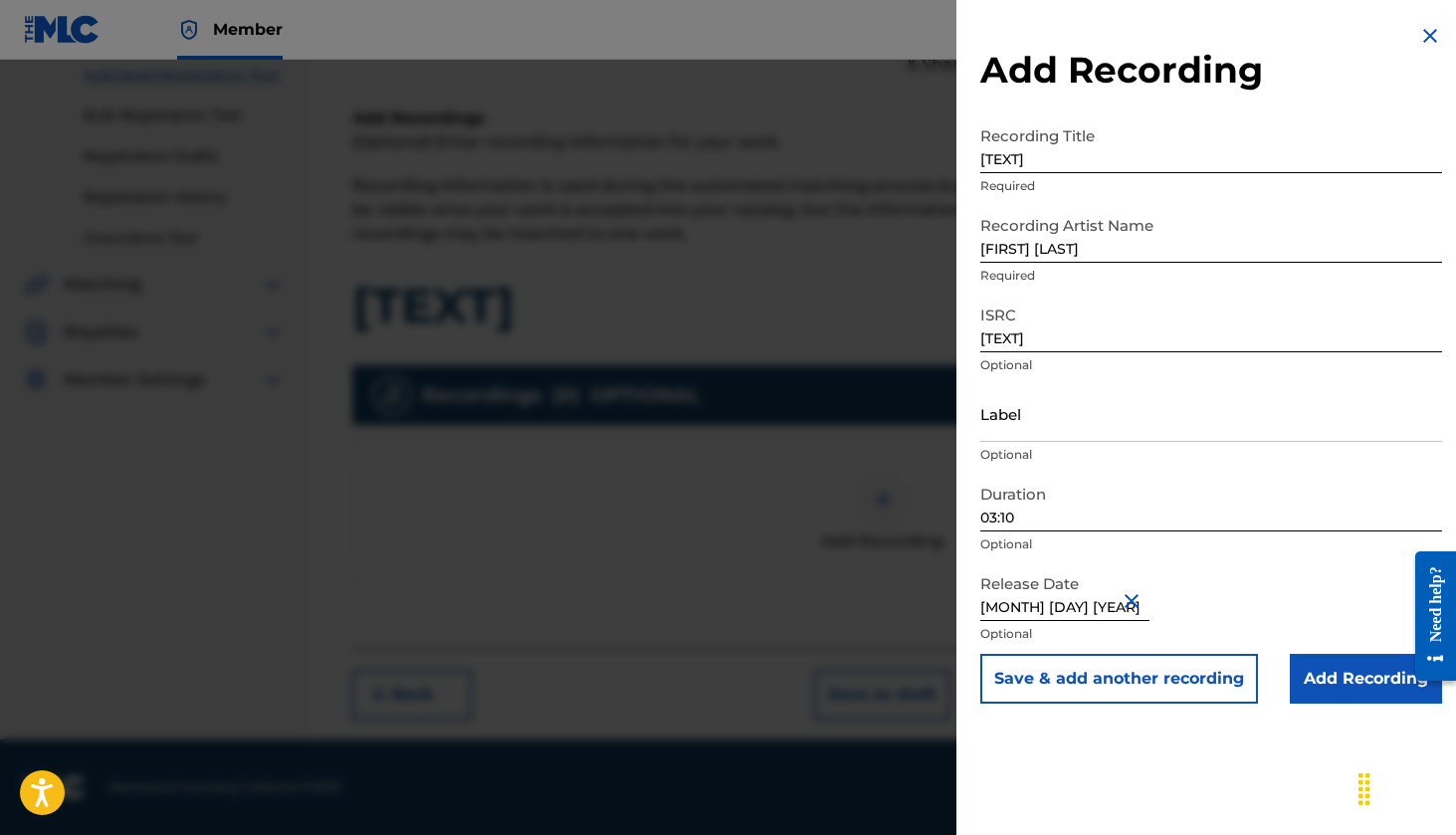 click on "Add Recording" at bounding box center [1365, 679] 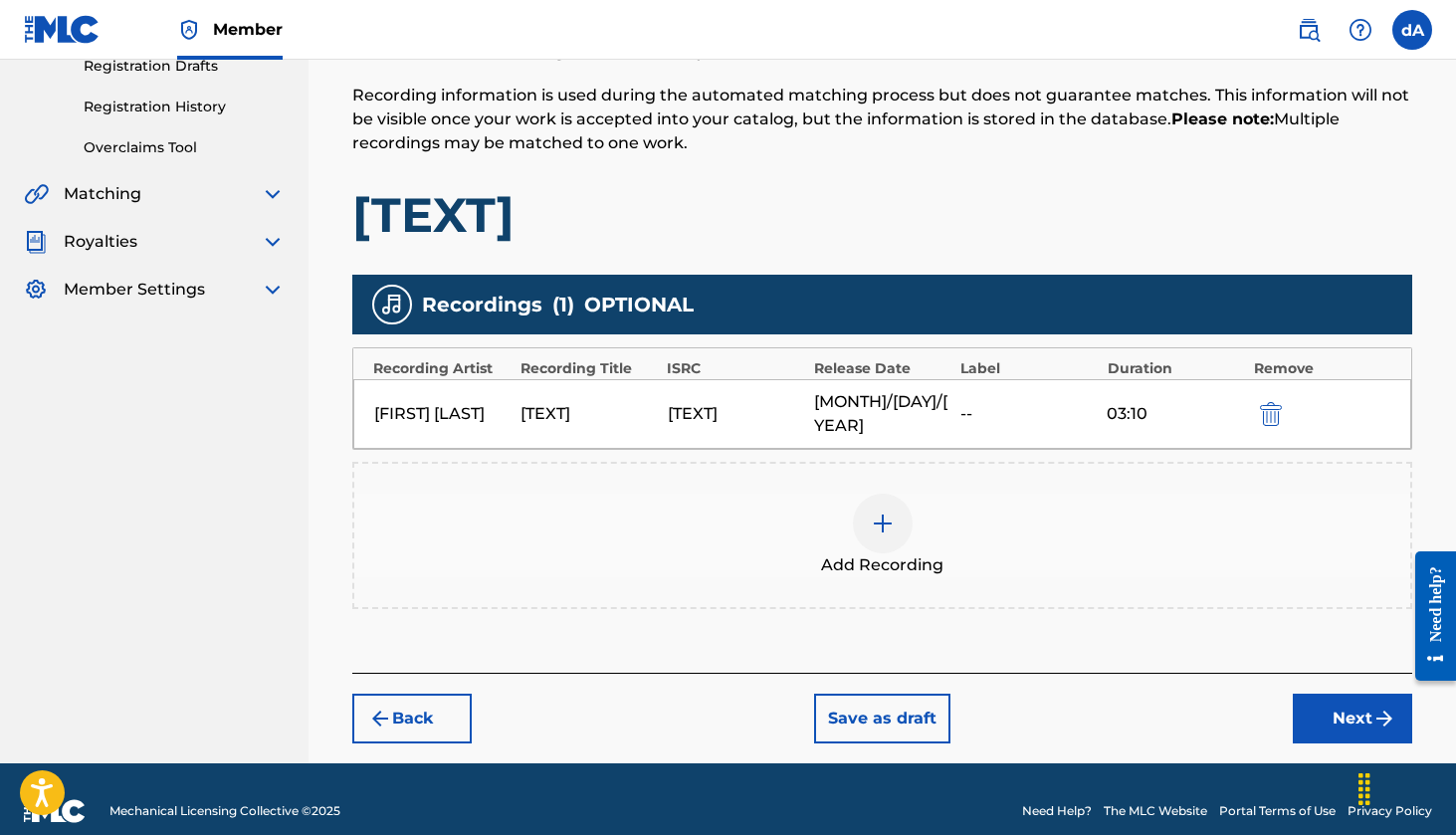 click on "Next" at bounding box center [1352, 719] 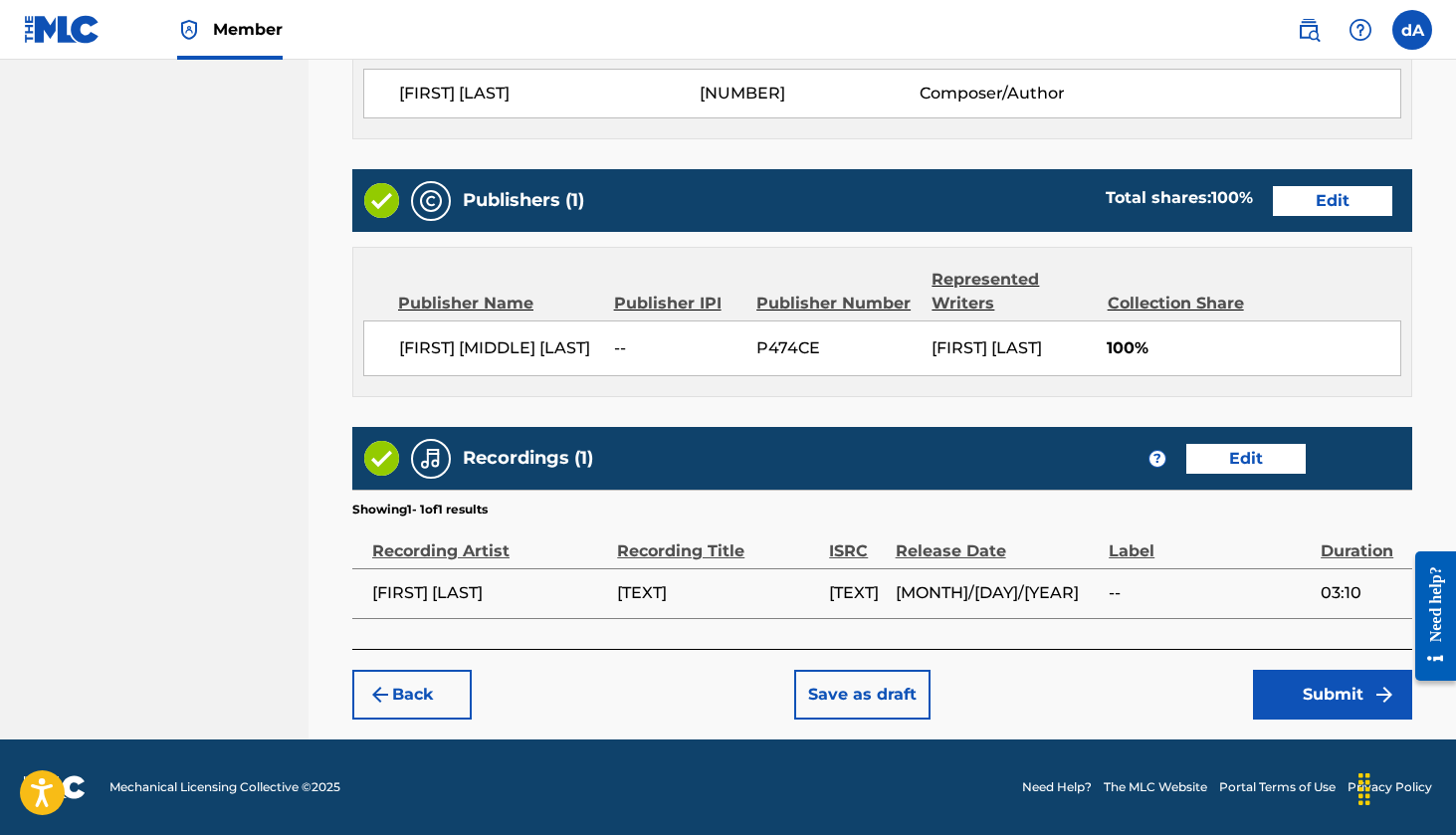 scroll, scrollTop: 935, scrollLeft: 0, axis: vertical 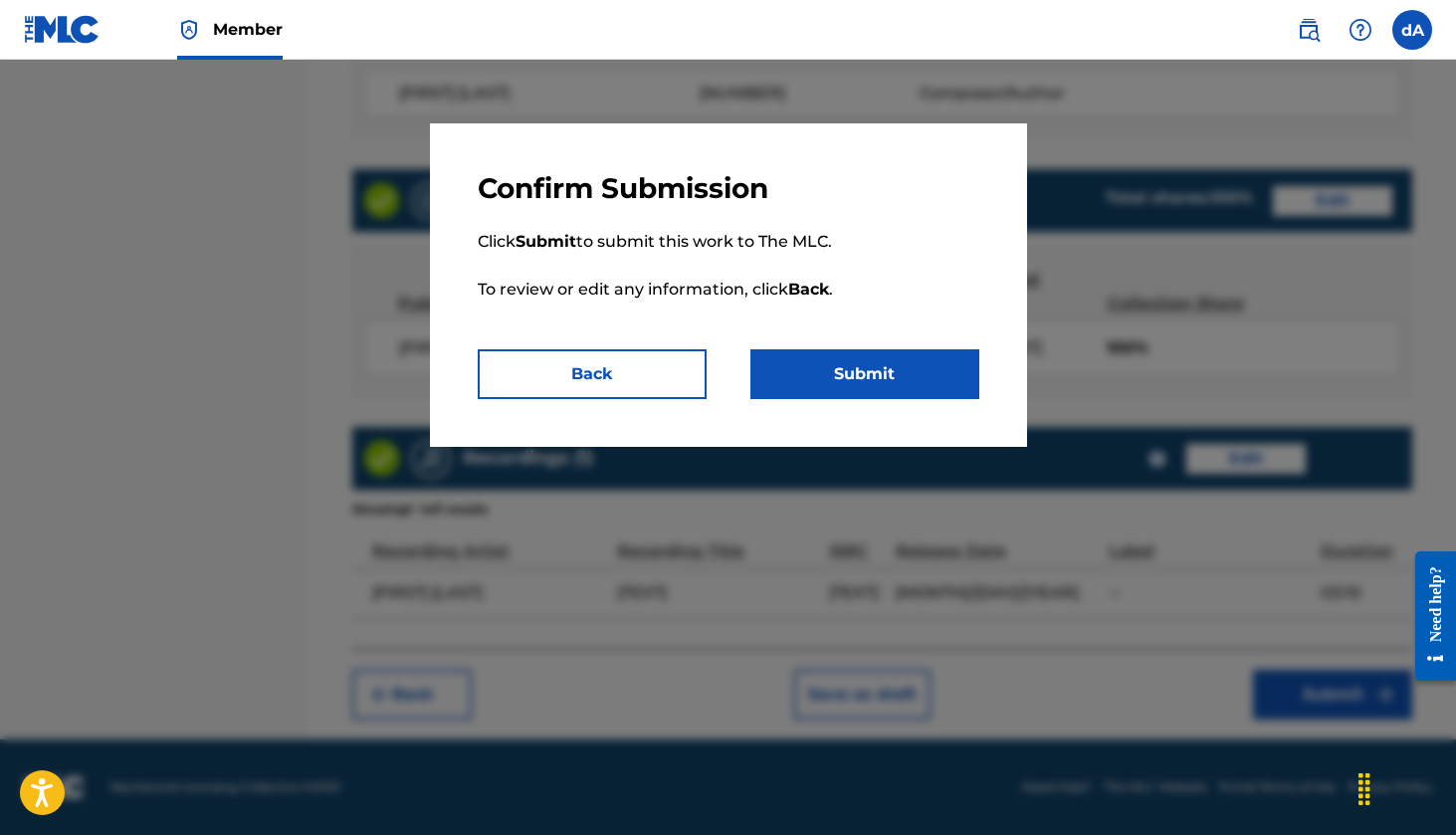 click on "Submit" at bounding box center (865, 374) 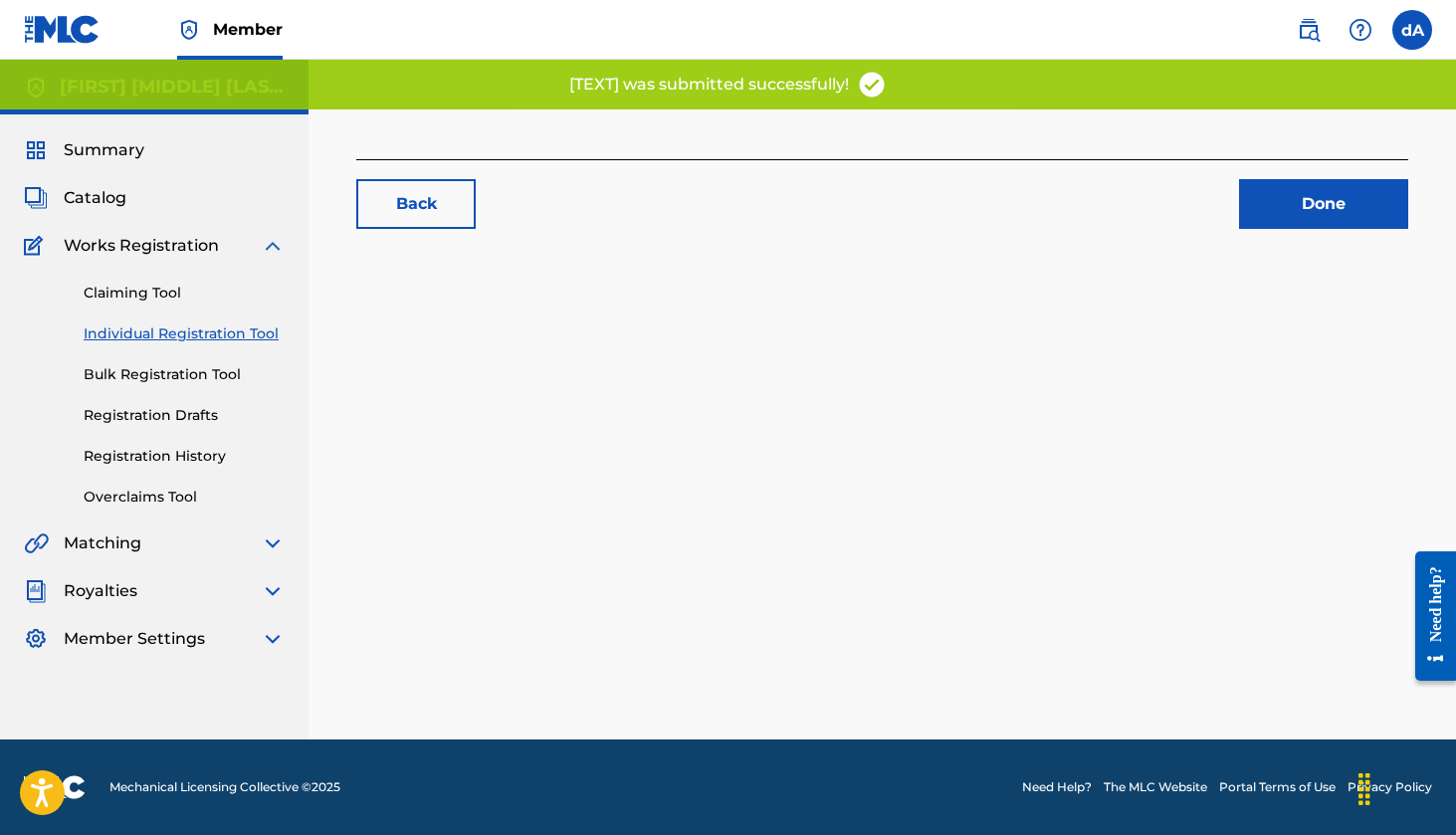 scroll, scrollTop: 0, scrollLeft: 0, axis: both 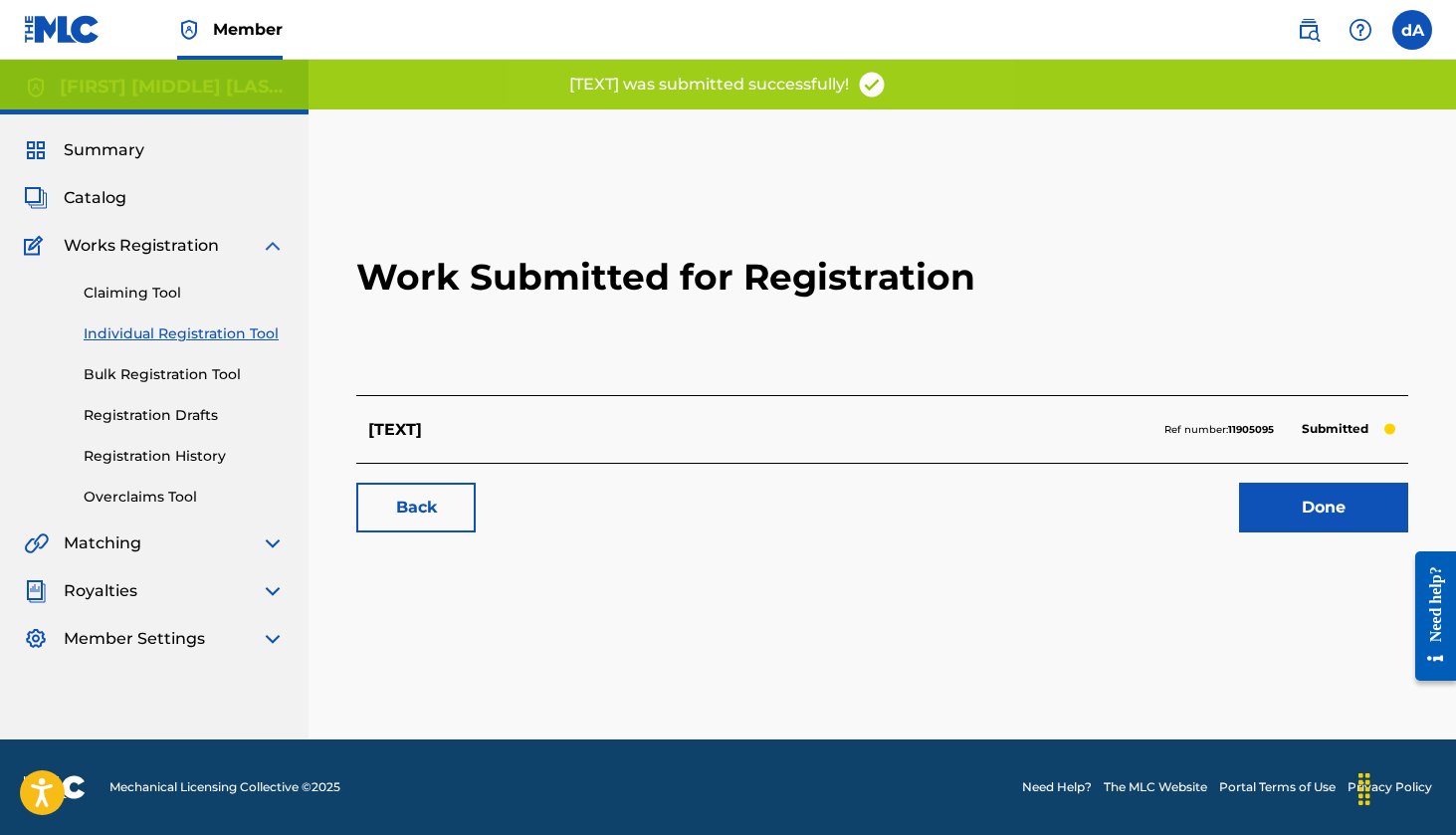 click on "Done" at bounding box center [1324, 508] 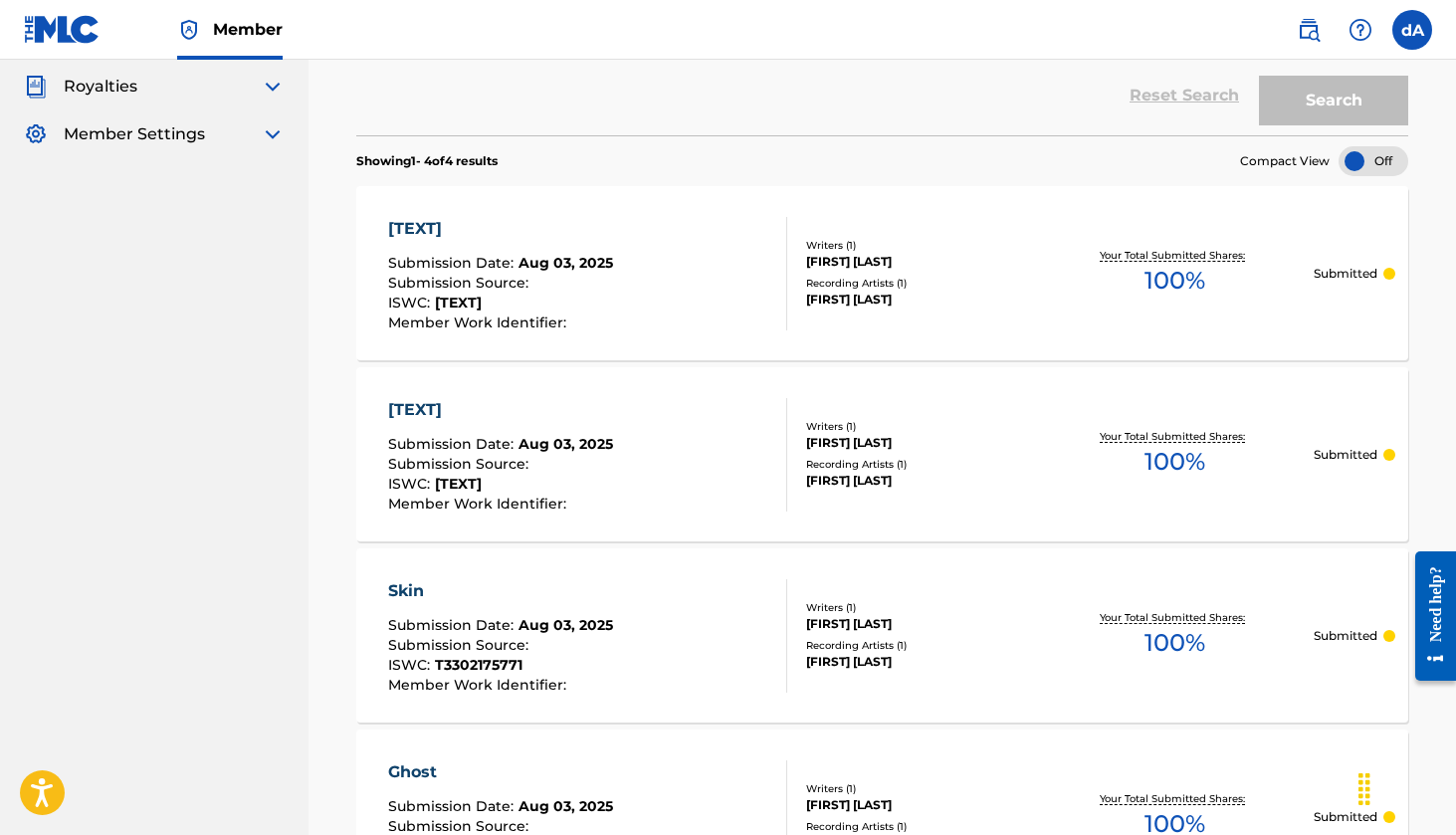 scroll, scrollTop: 522, scrollLeft: 0, axis: vertical 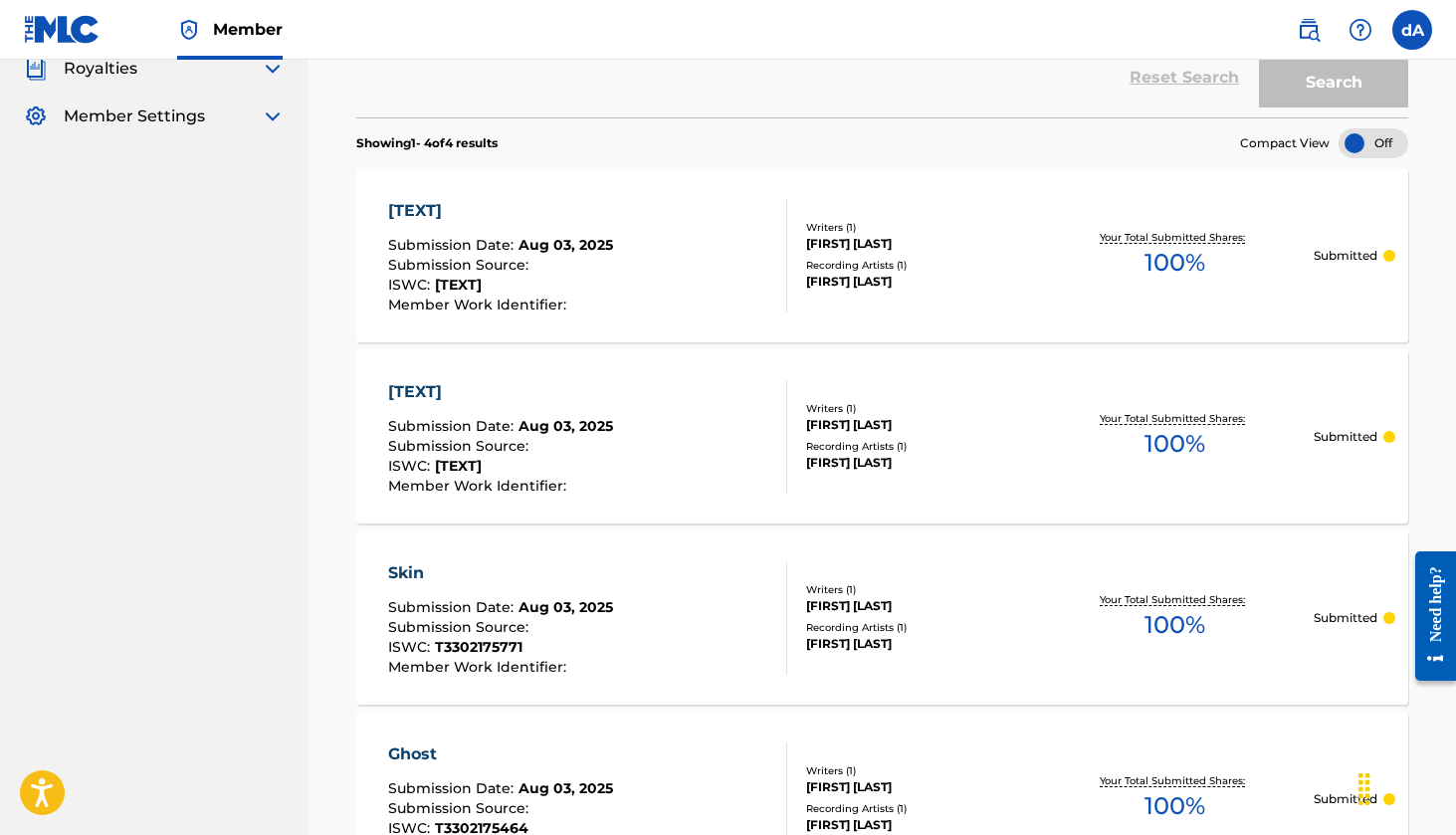 click on "Writers (1) [FIRST] [LAST] Recording Artists (1) [FIRST] [LAST]" at bounding box center (912, 255) 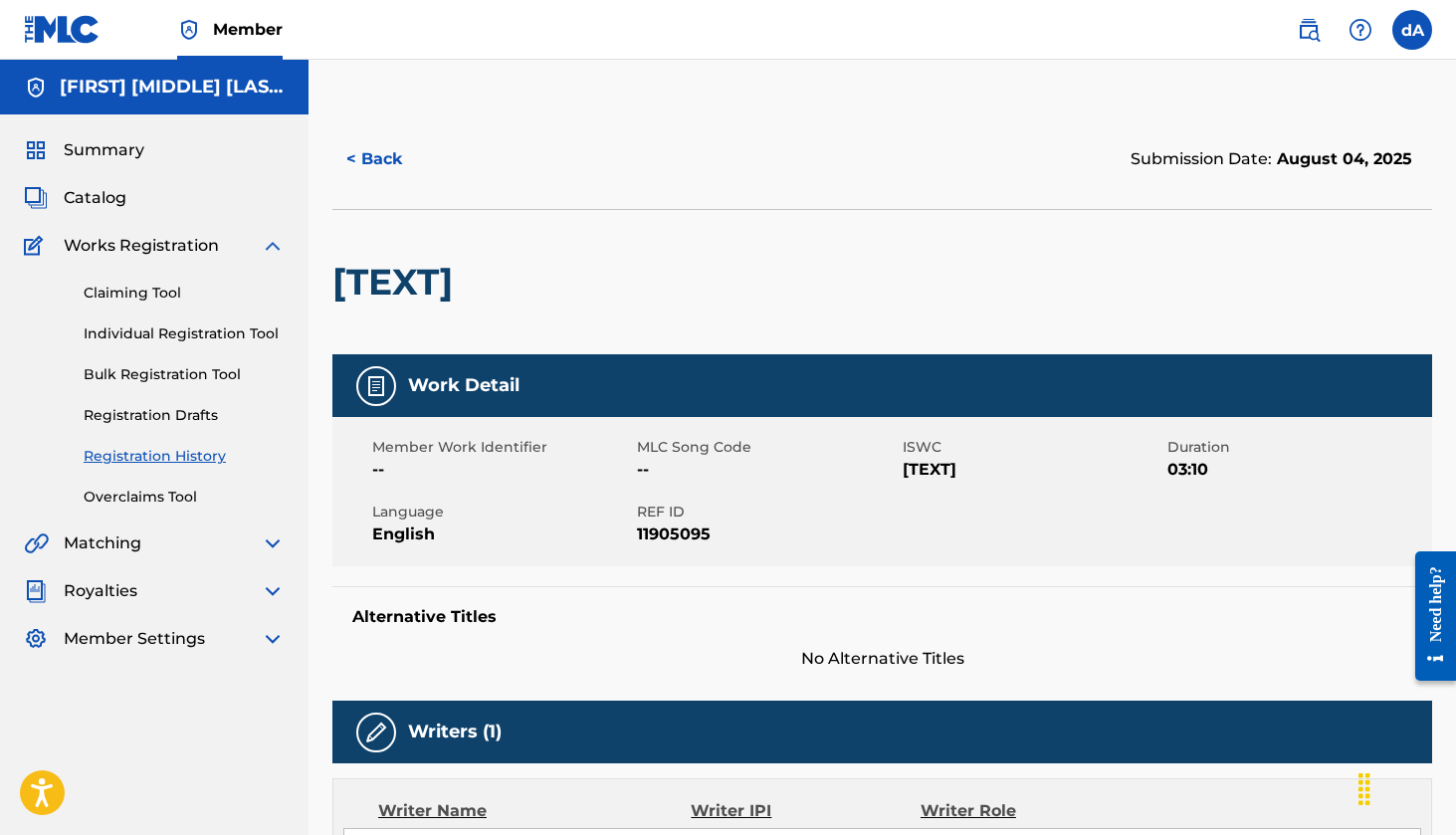 scroll, scrollTop: 0, scrollLeft: 0, axis: both 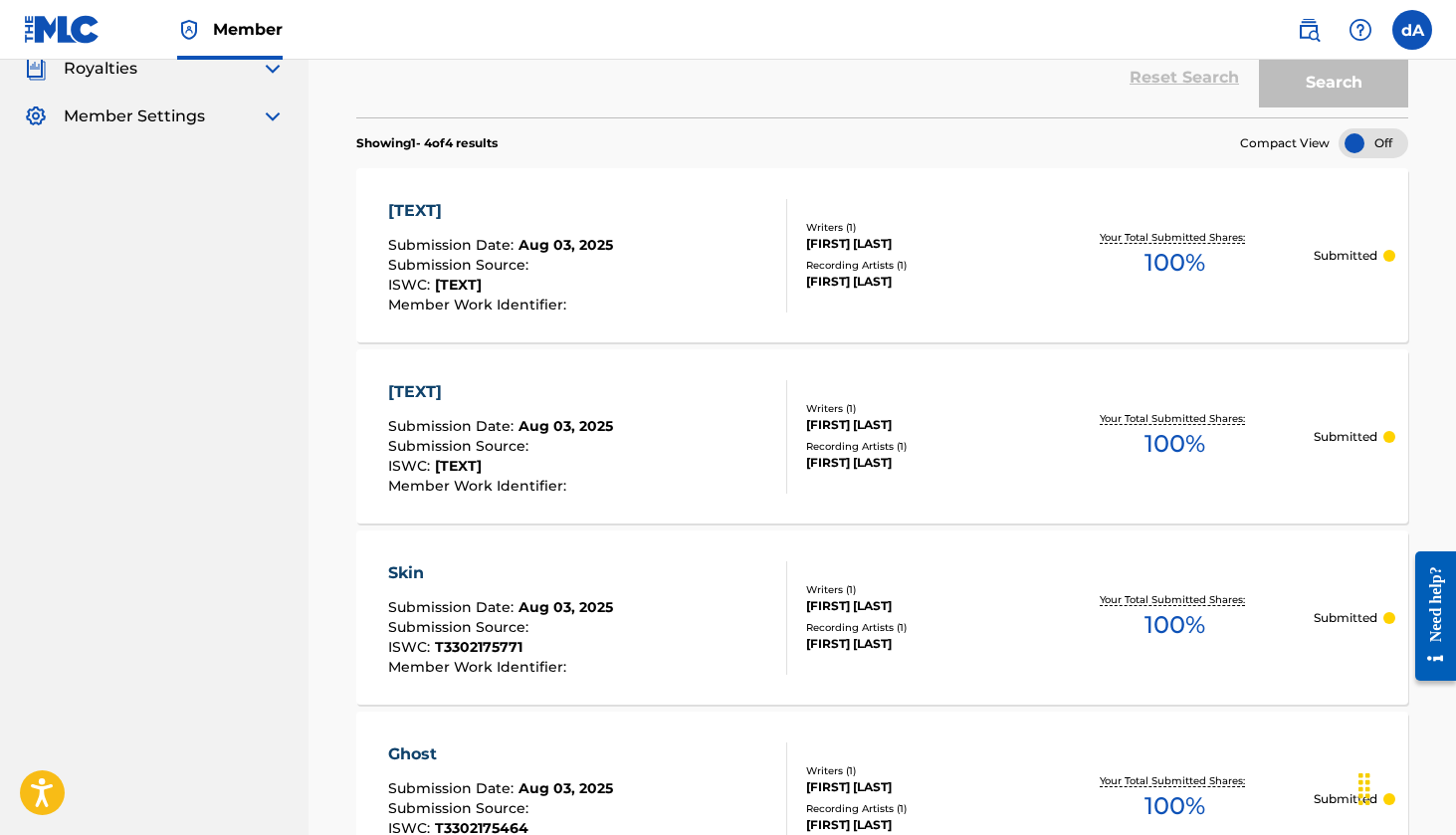 click on "Submission Date : [MONTH] [DAY], [YEAR] Submission Source : ISWC : [TEXT] Member Work Identifier :" at bounding box center [588, 437] 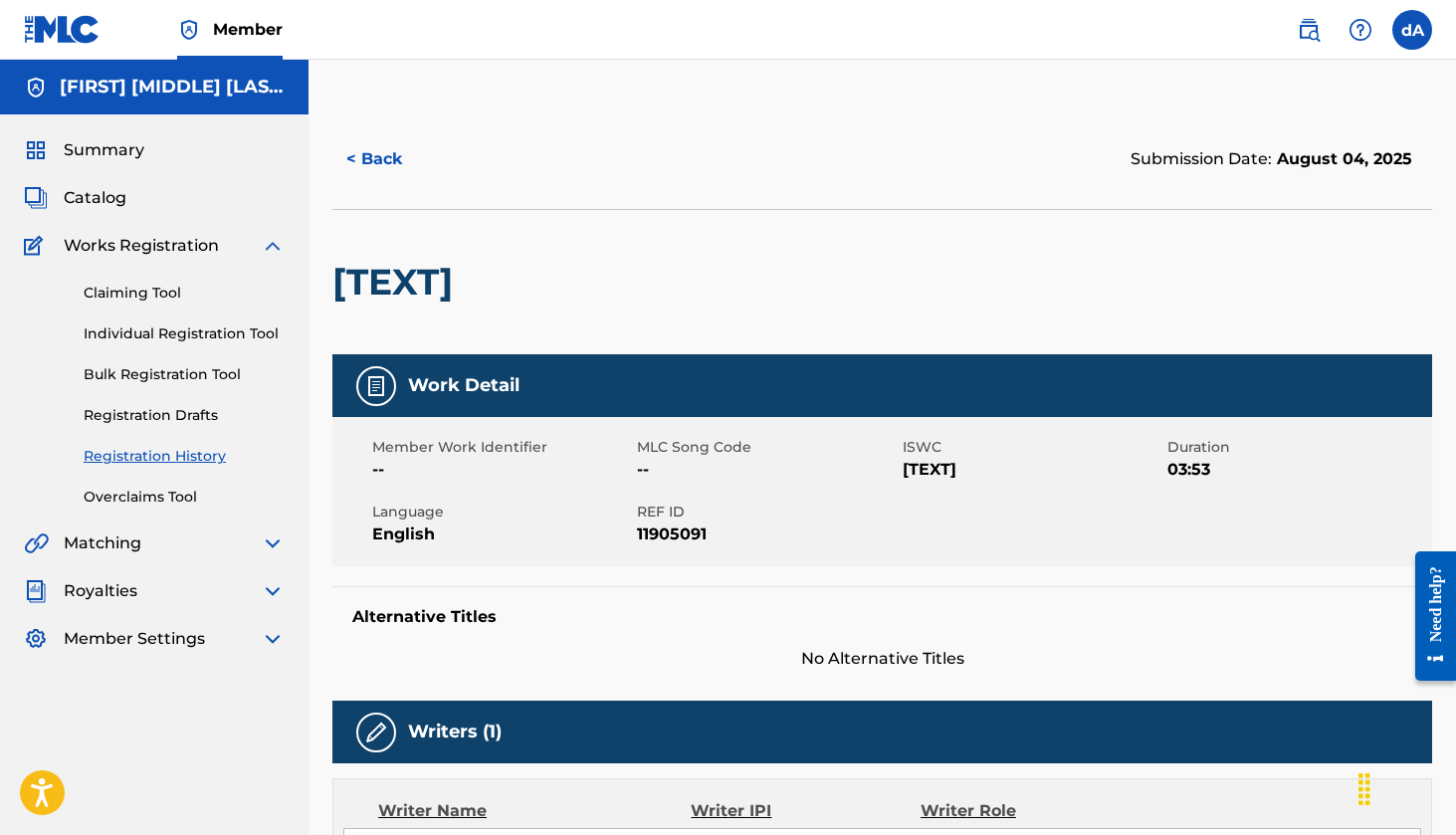 scroll, scrollTop: 0, scrollLeft: 0, axis: both 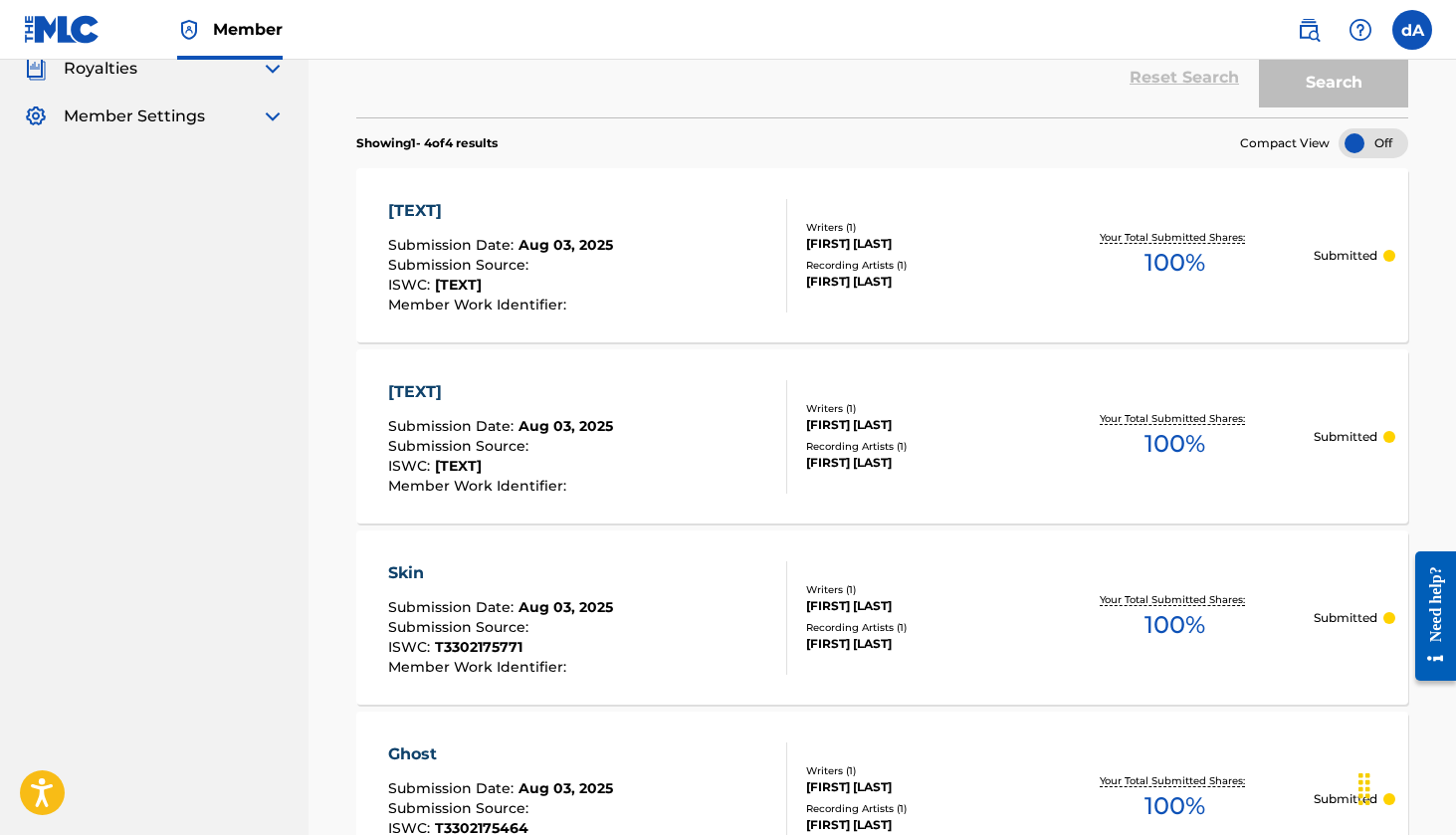 click on "Your Total Submitted Shares: 100 %" at bounding box center [1174, 255] 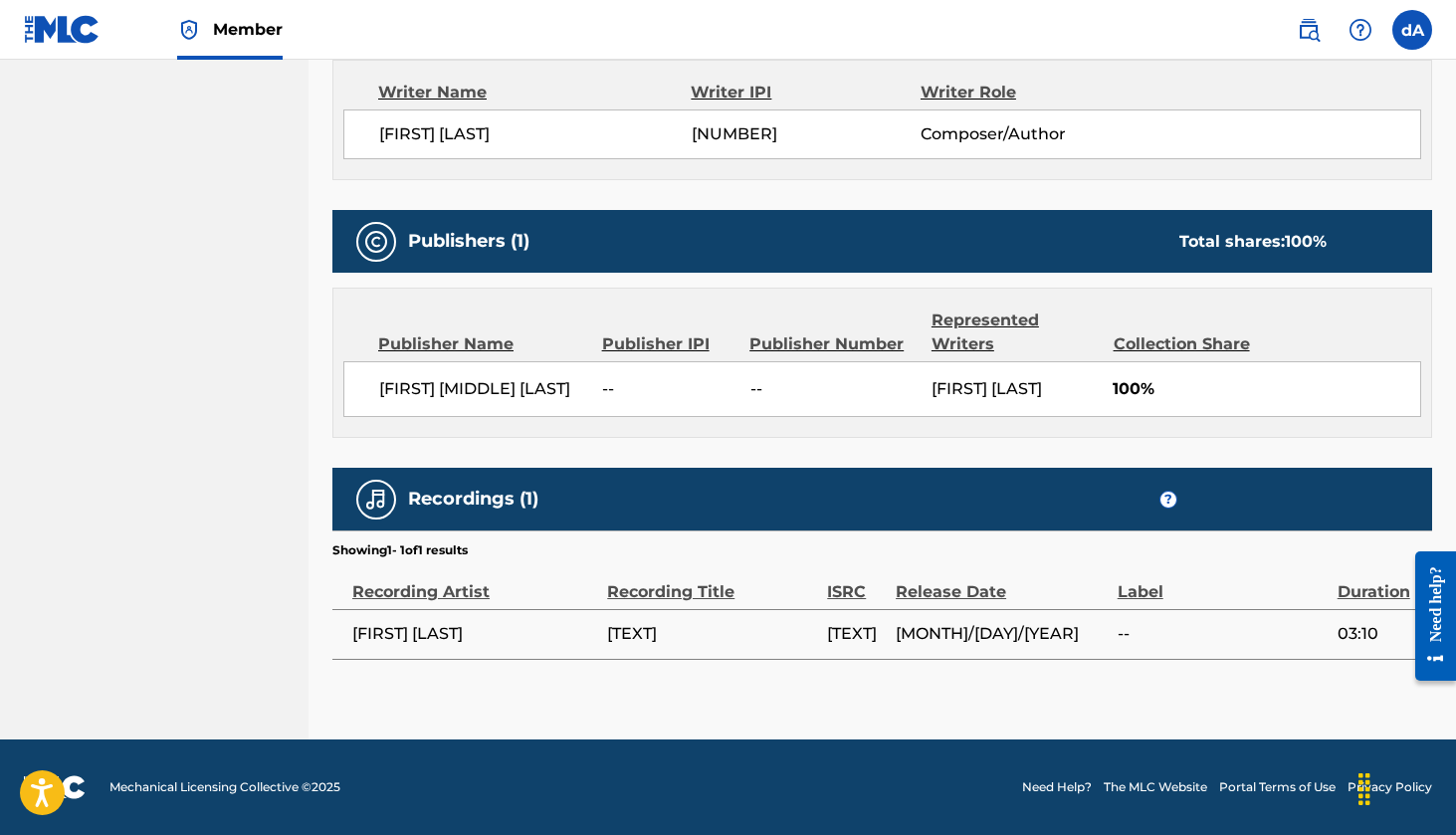scroll, scrollTop: 741, scrollLeft: 0, axis: vertical 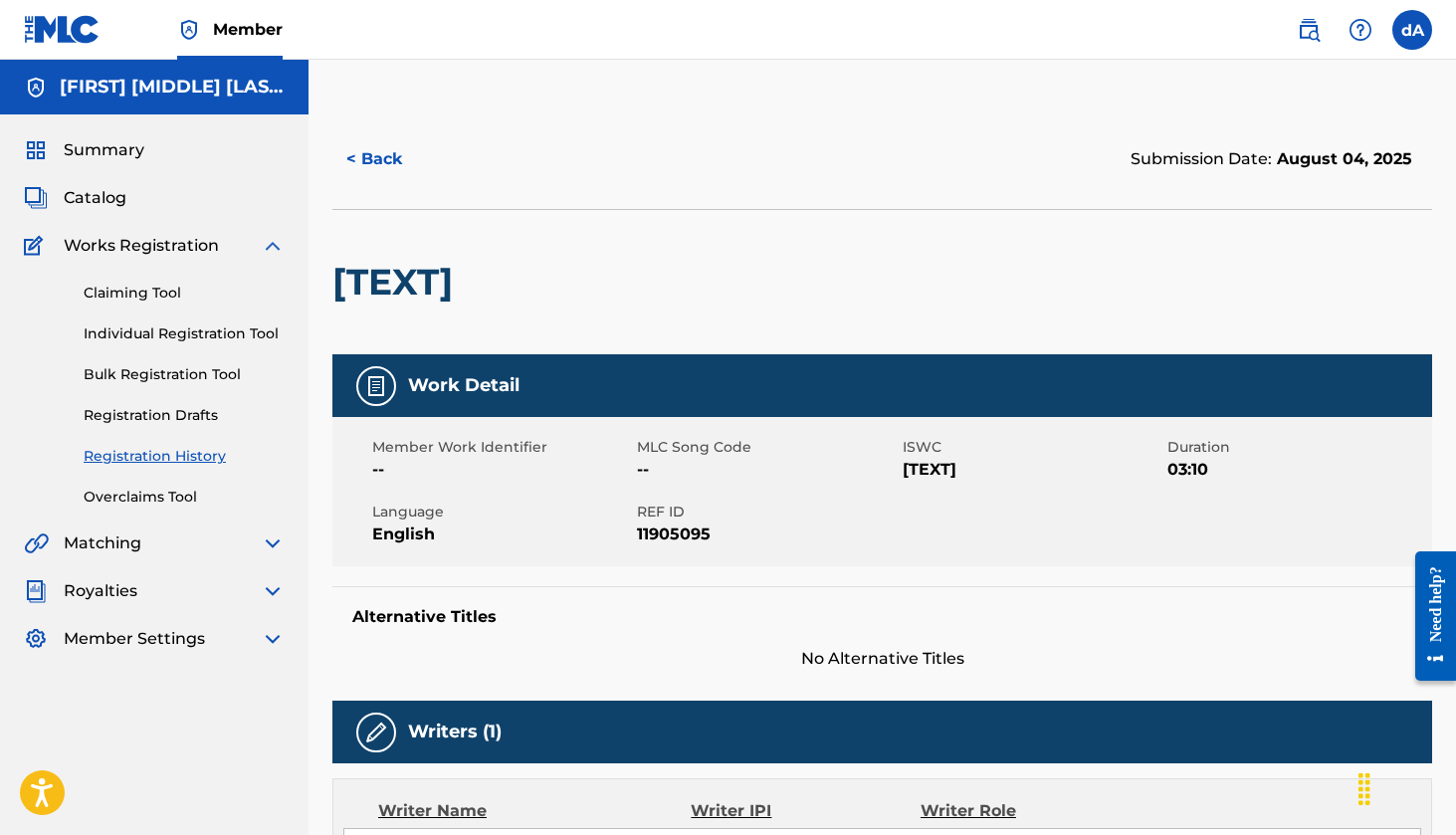 click on "Overclaims Tool" at bounding box center [184, 497] 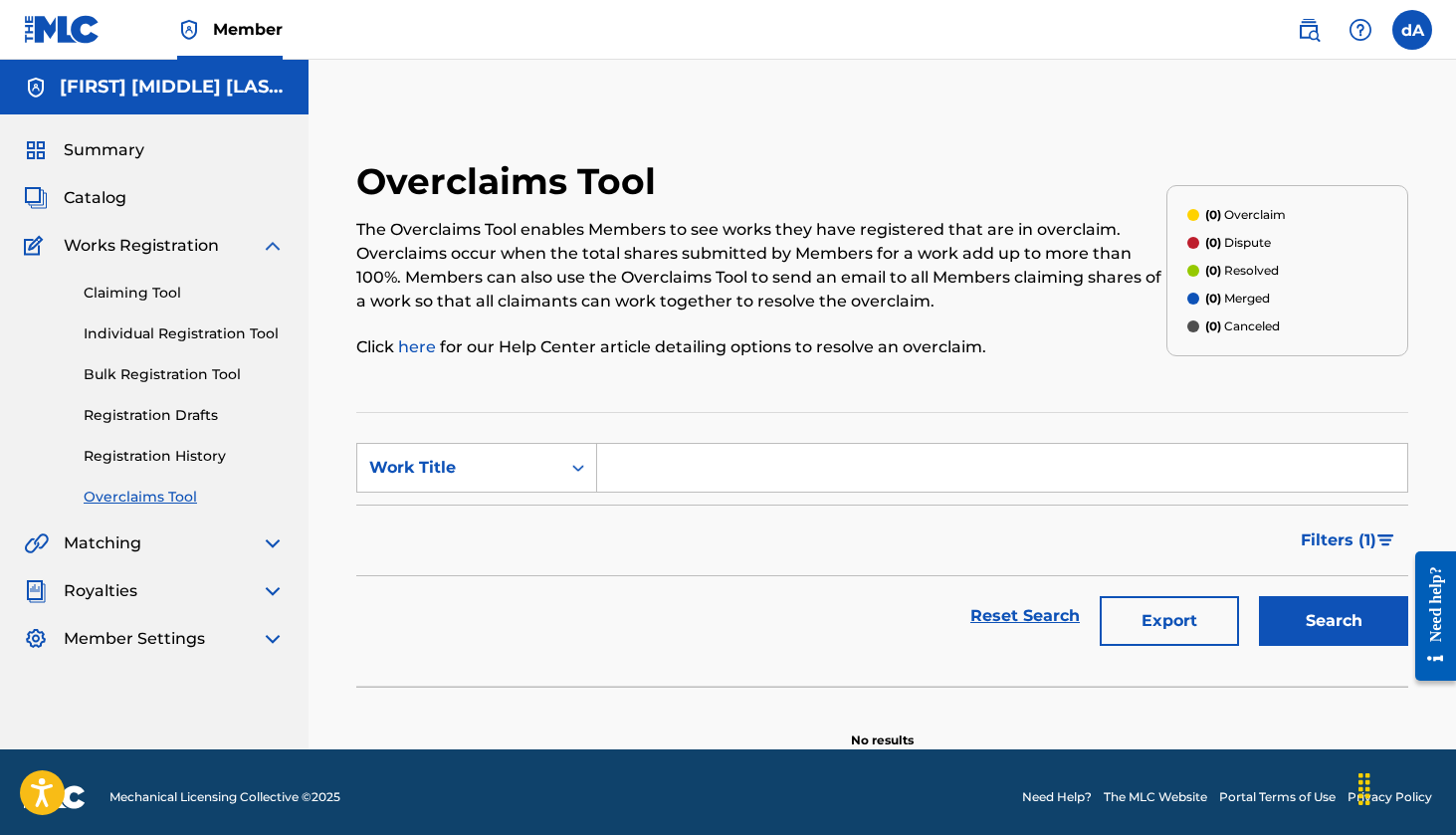 click on "Registration History" at bounding box center [184, 456] 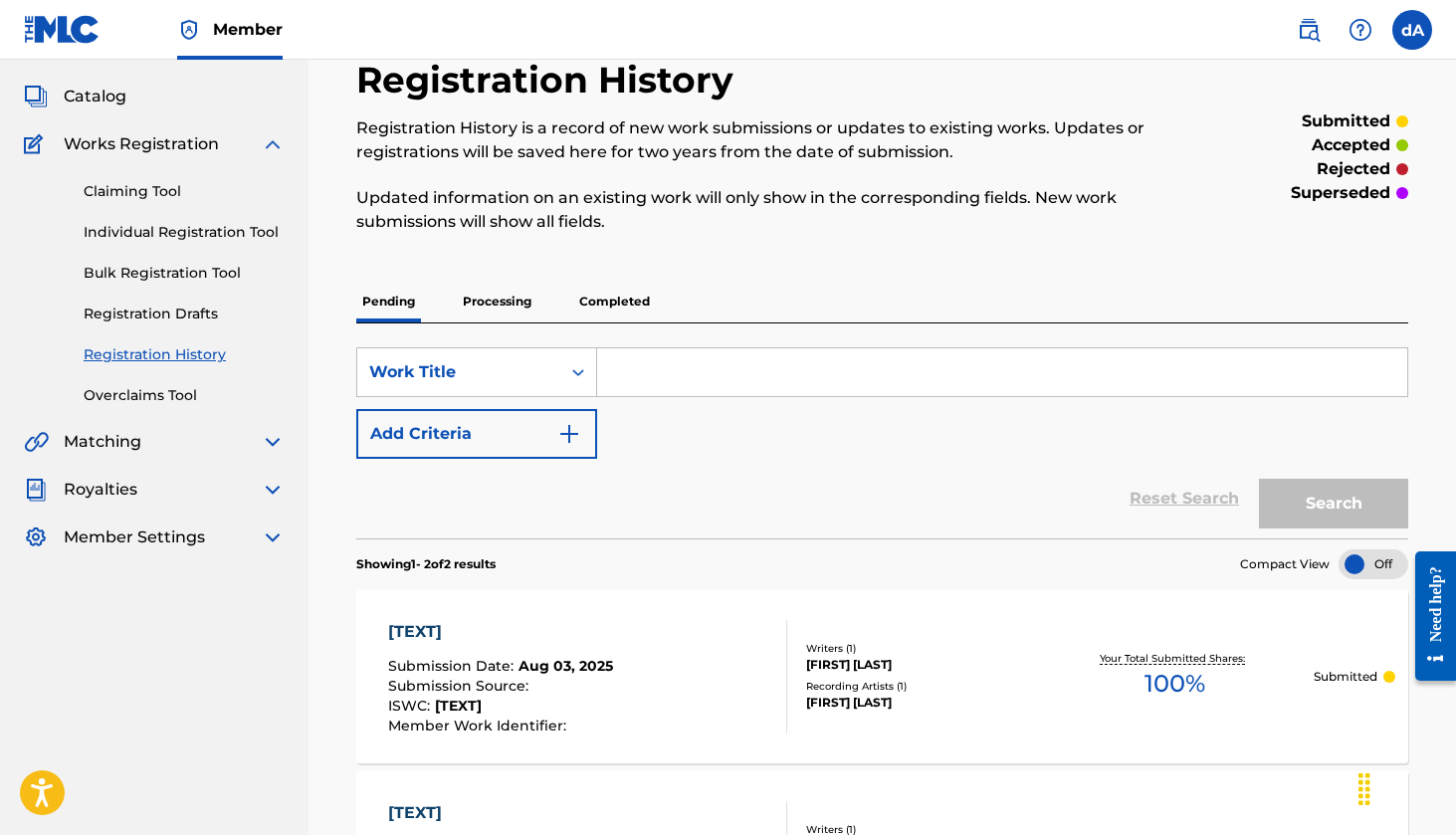 scroll, scrollTop: 241, scrollLeft: 0, axis: vertical 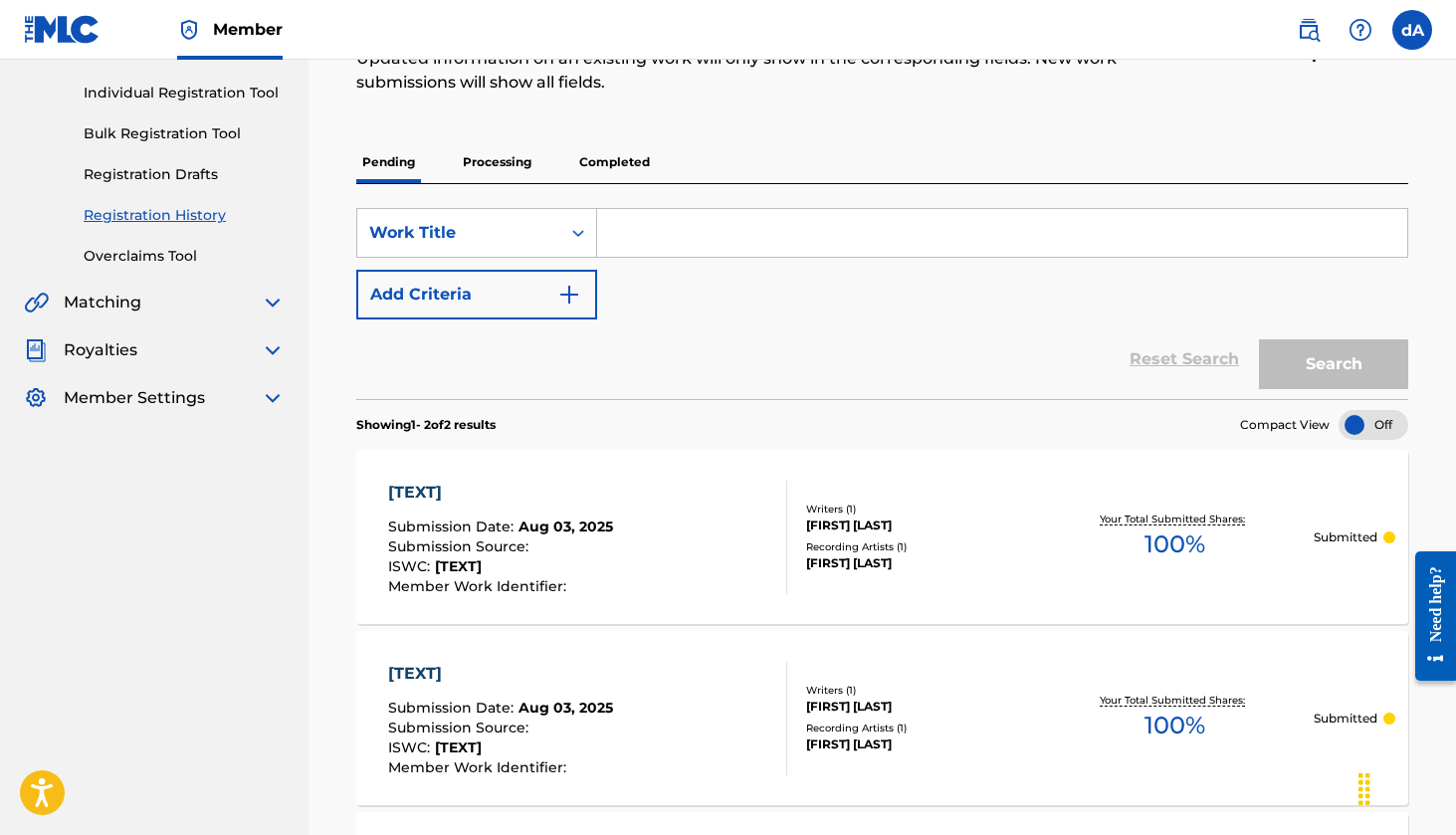 click on "Your Total Submitted Shares: 100 %" at bounding box center [1174, 536] 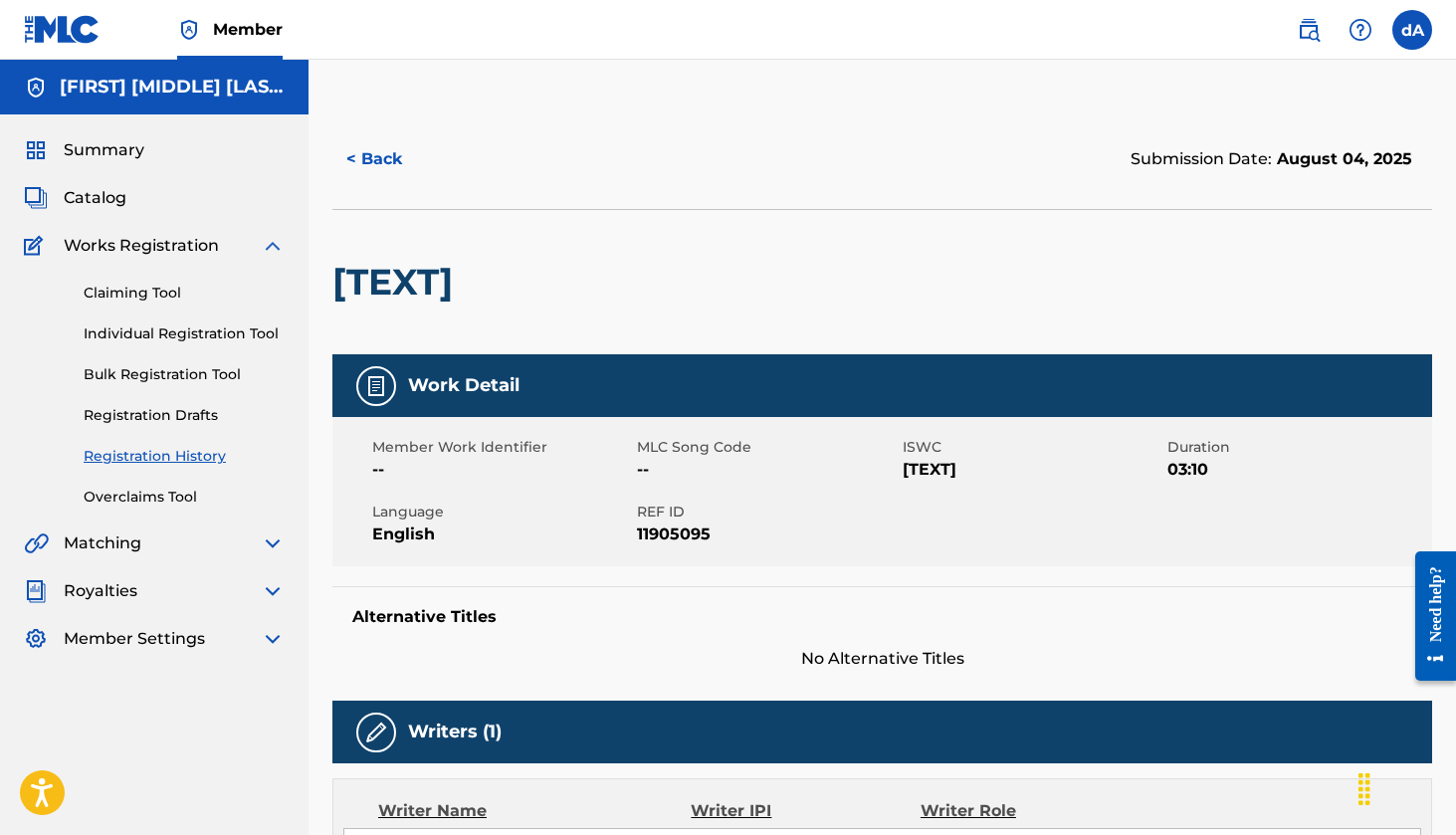 scroll, scrollTop: 0, scrollLeft: 0, axis: both 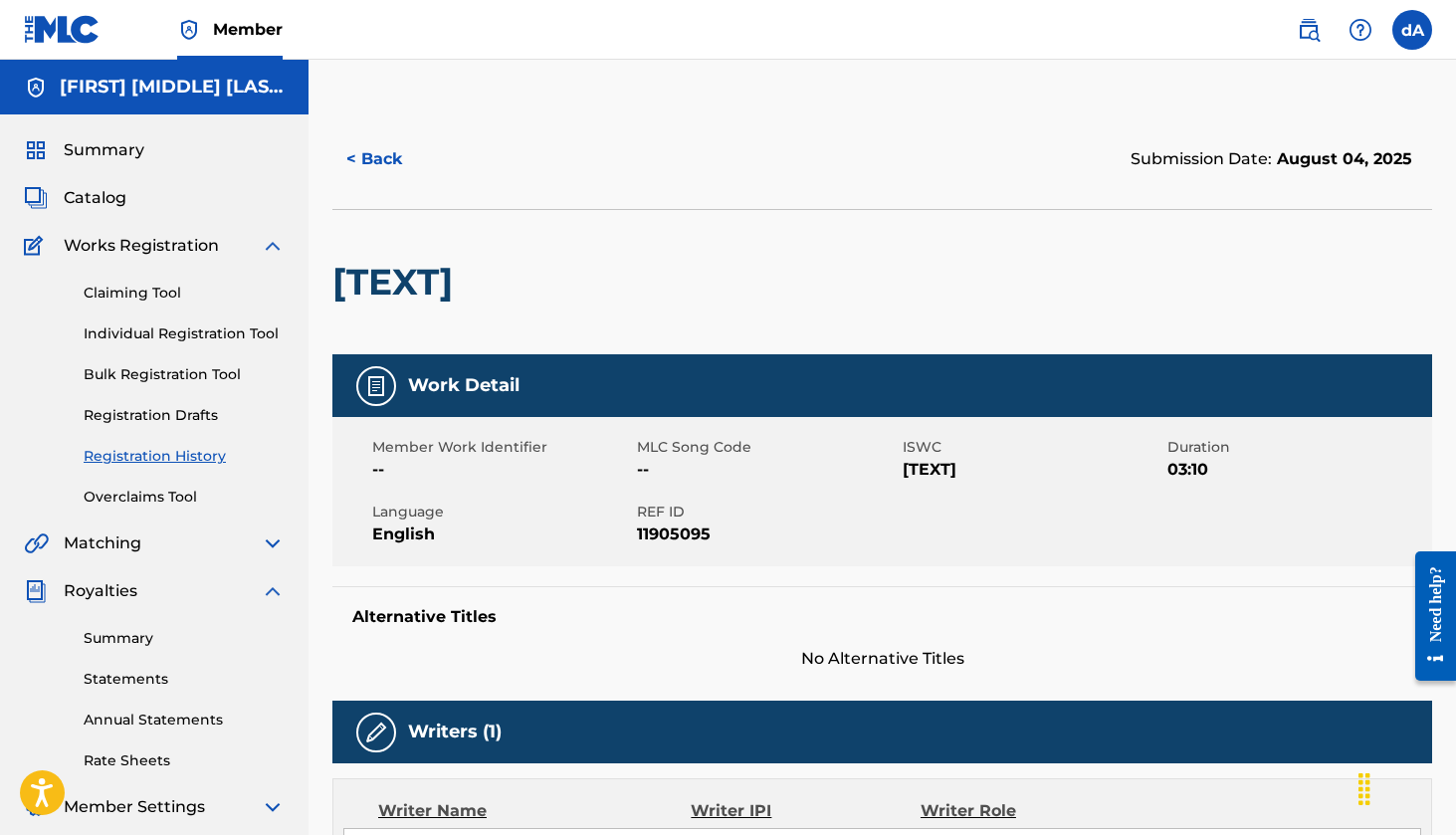 click at bounding box center [273, 543] 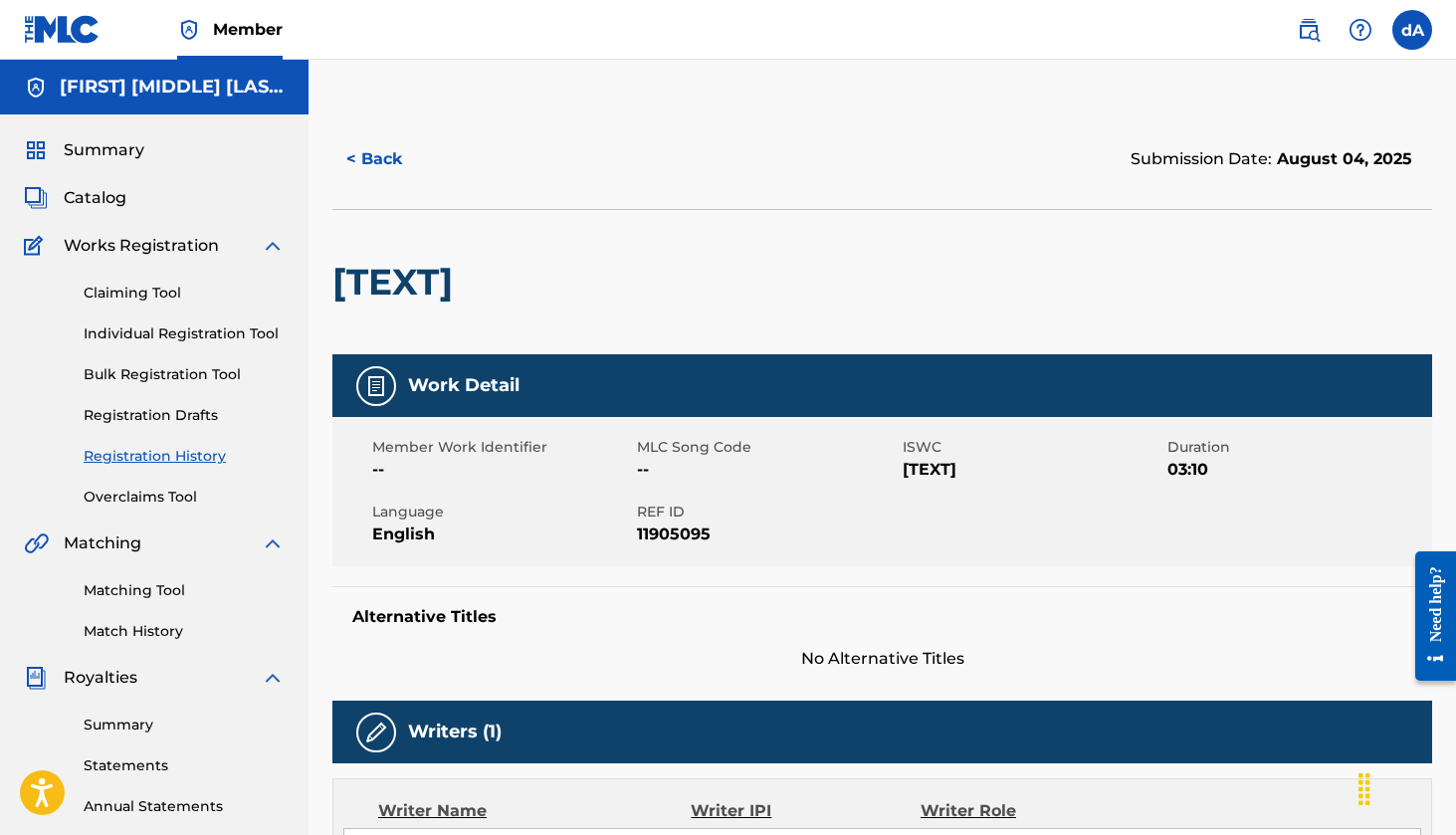 click on "Matching Tool" at bounding box center [184, 590] 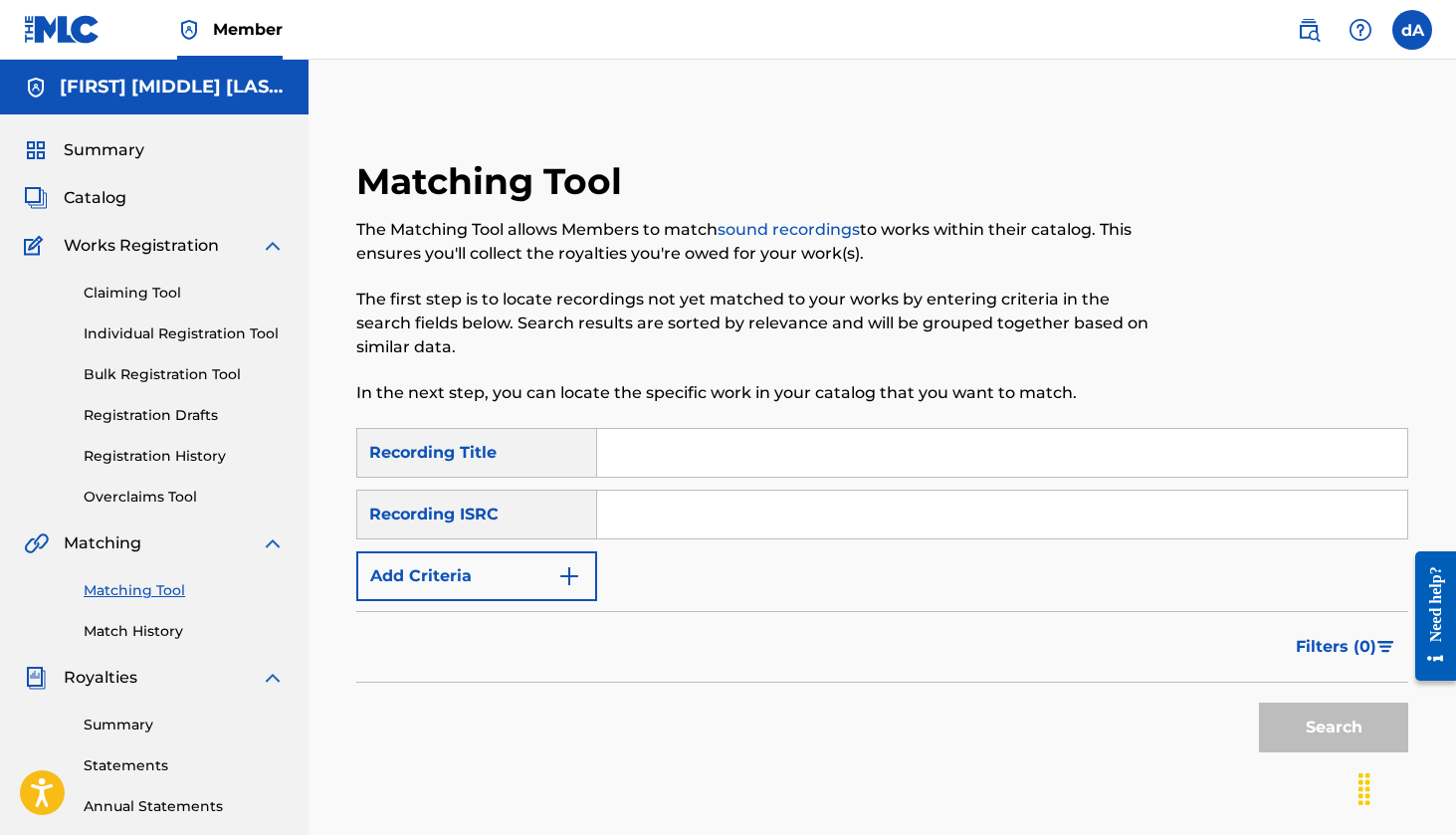 click at bounding box center [1002, 453] 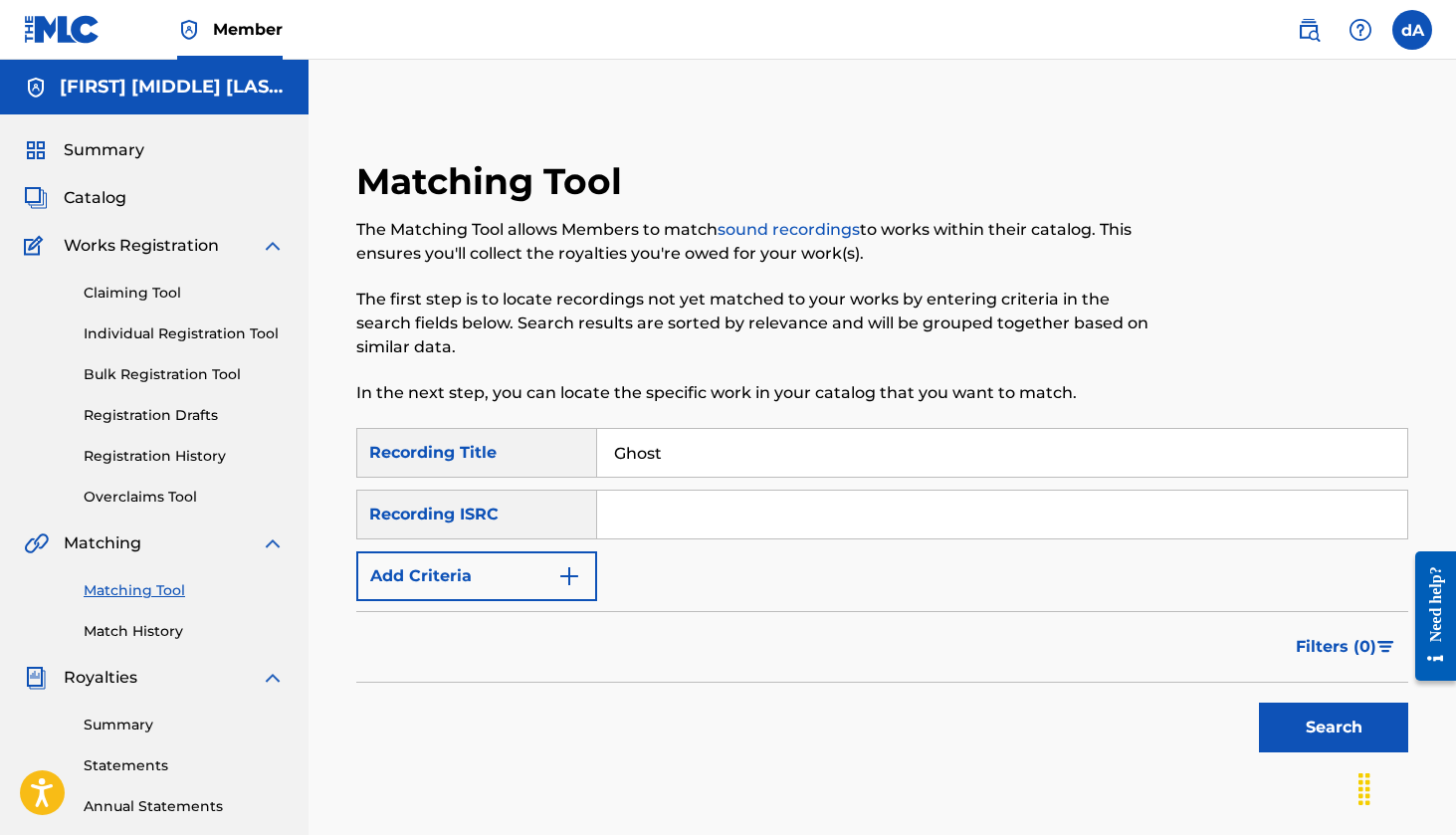 type on "Ghost" 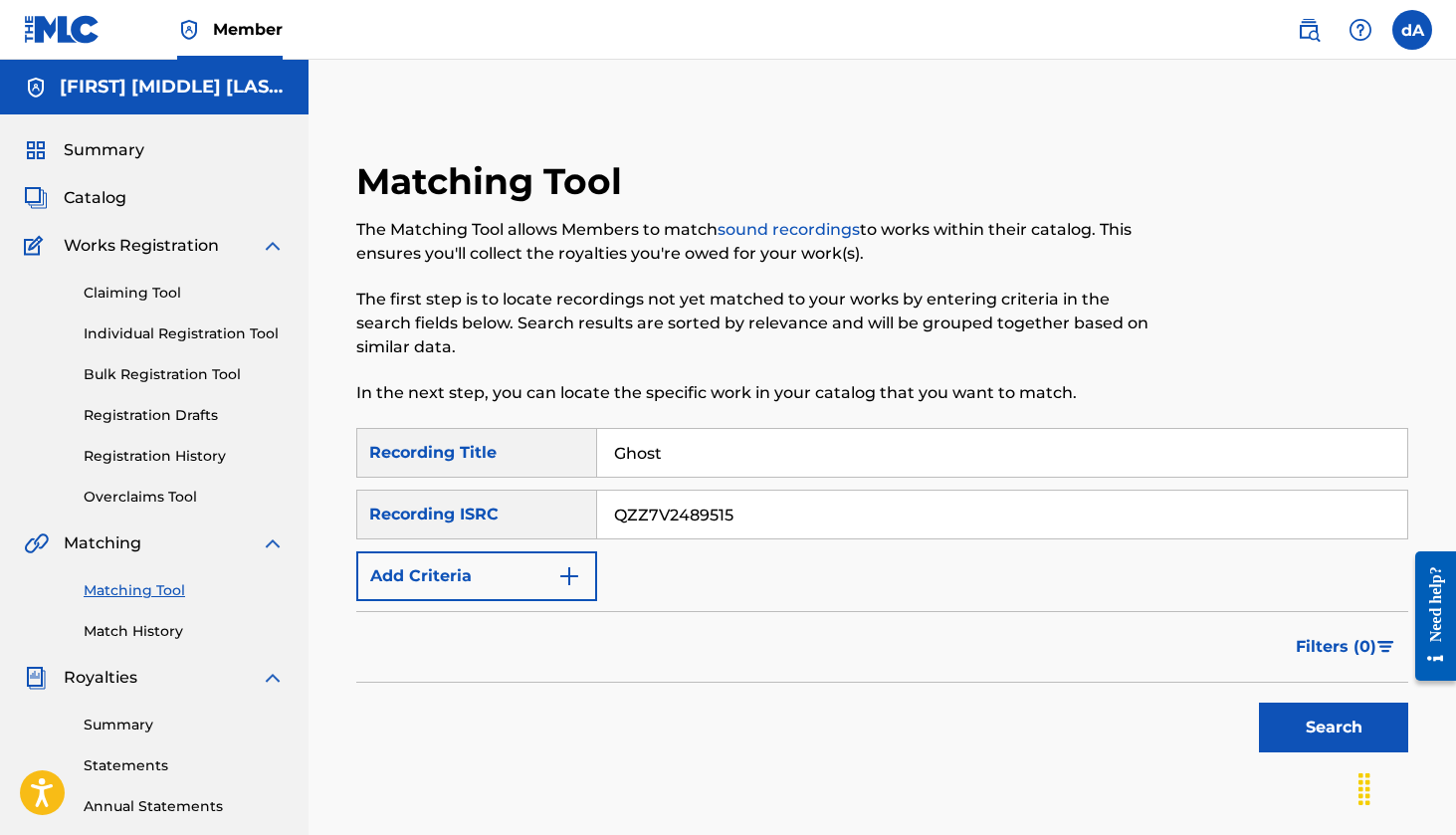 type on "QZZ7V2489515" 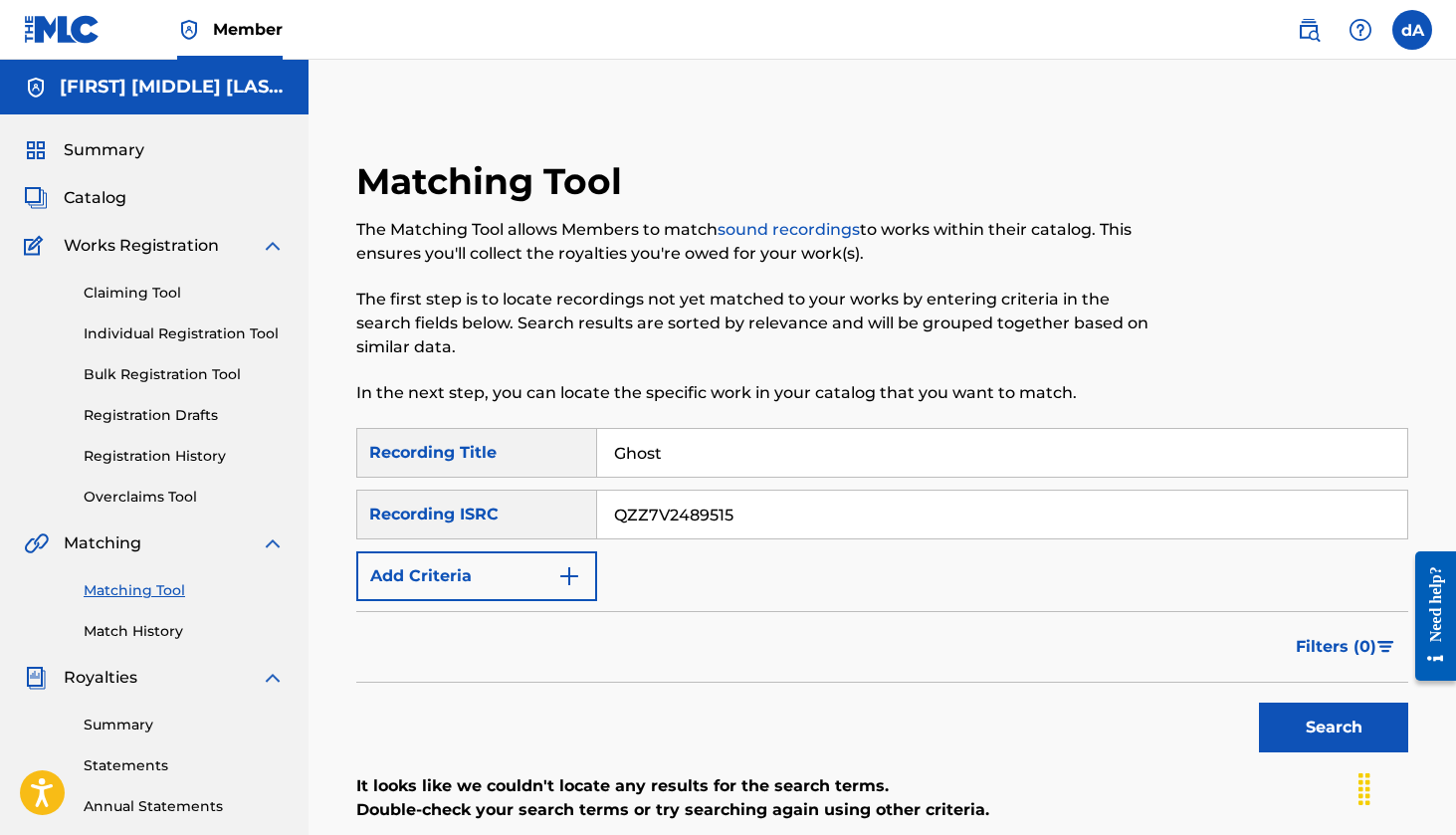 scroll, scrollTop: 0, scrollLeft: 0, axis: both 